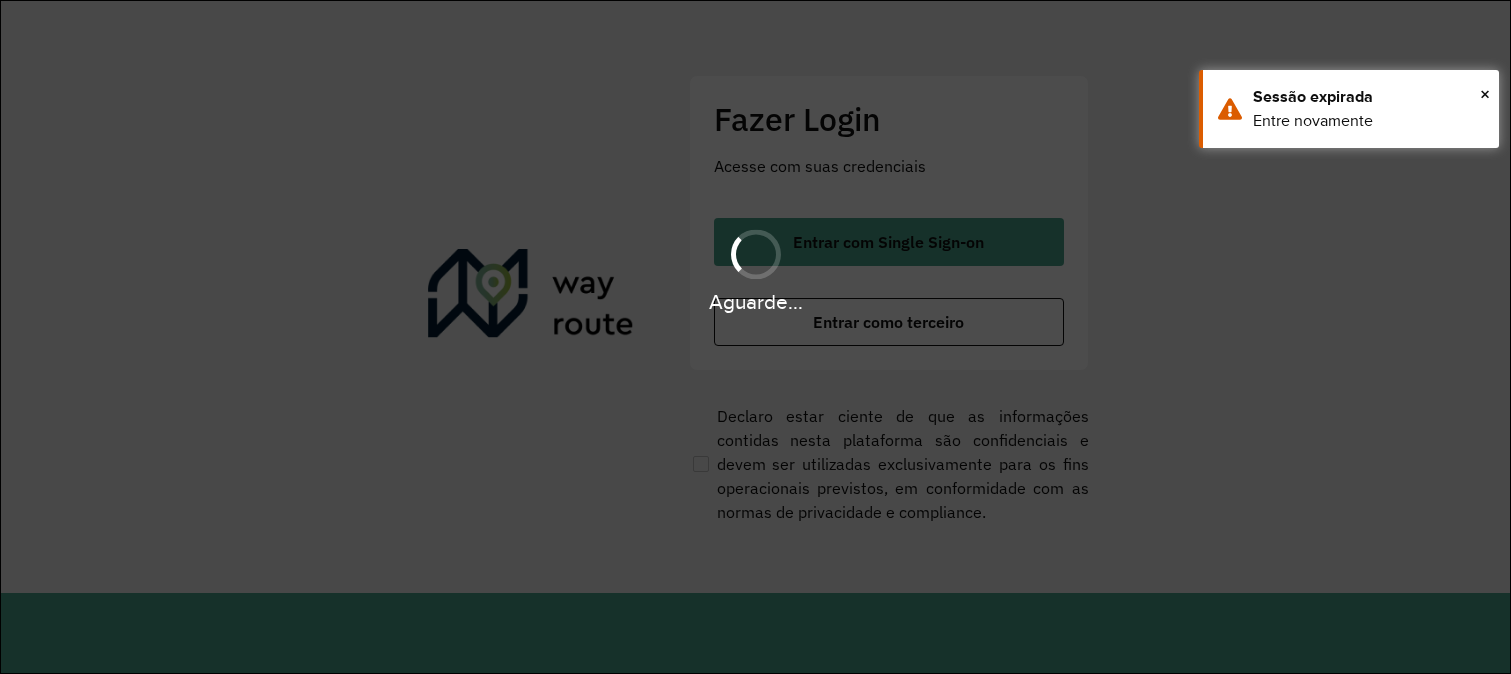 scroll, scrollTop: 0, scrollLeft: 0, axis: both 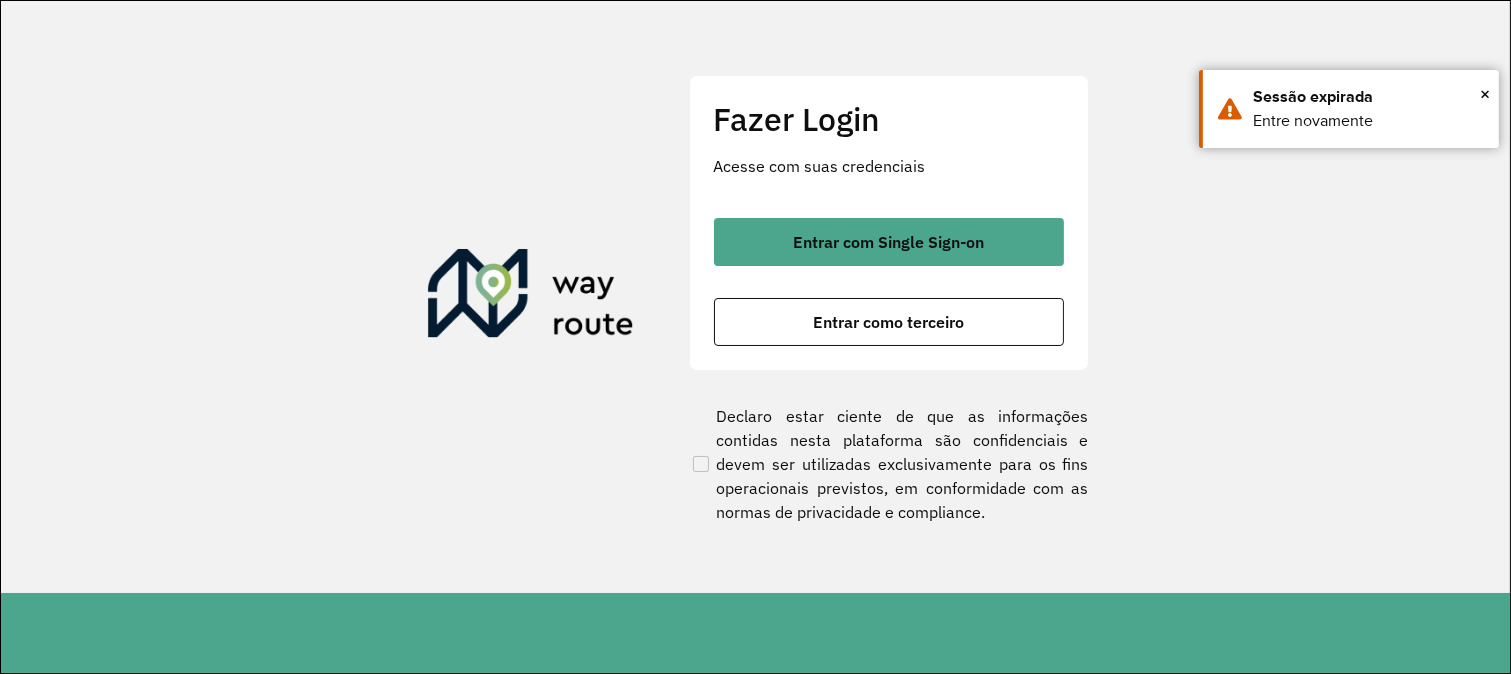 click on "Fazer Login Acesse com suas credenciais    Entrar com Single Sign-on    Entrar como terceiro" 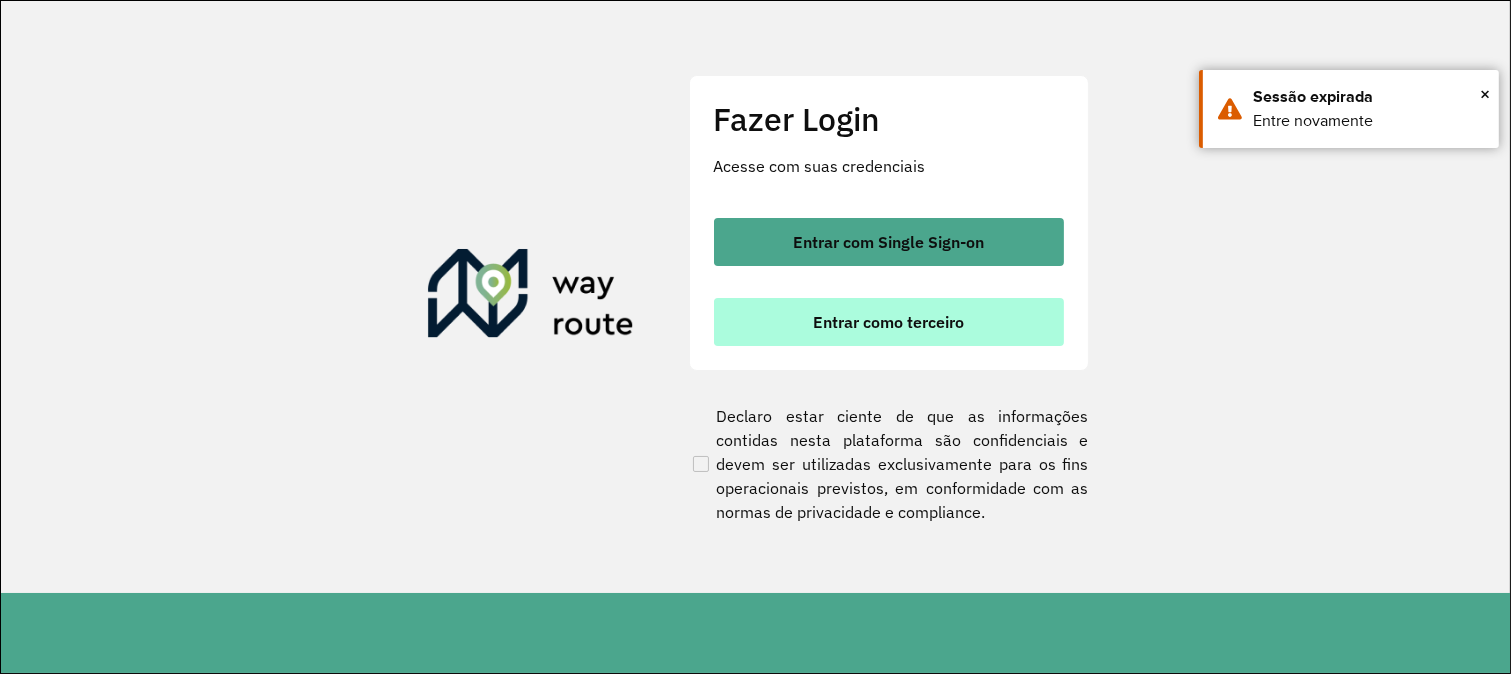 click on "Entrar como terceiro" at bounding box center [888, 322] 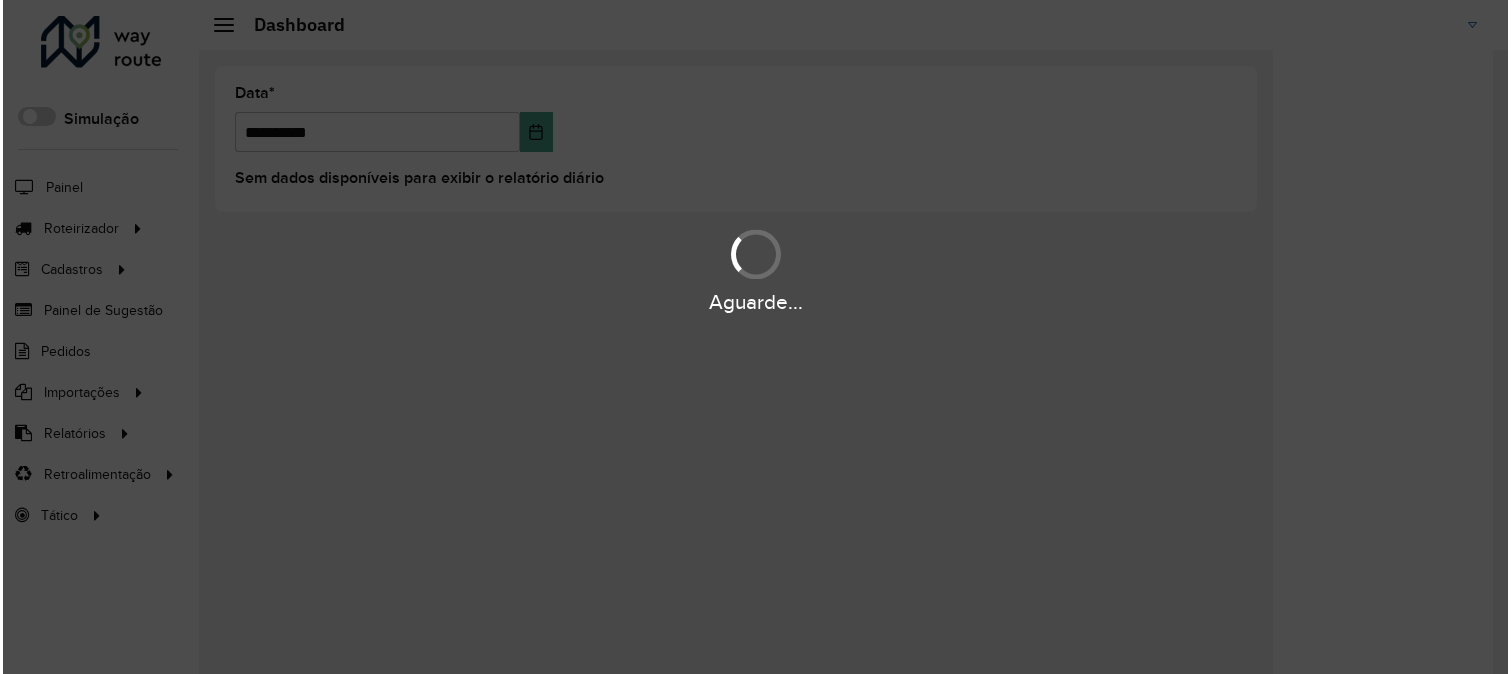 scroll, scrollTop: 0, scrollLeft: 0, axis: both 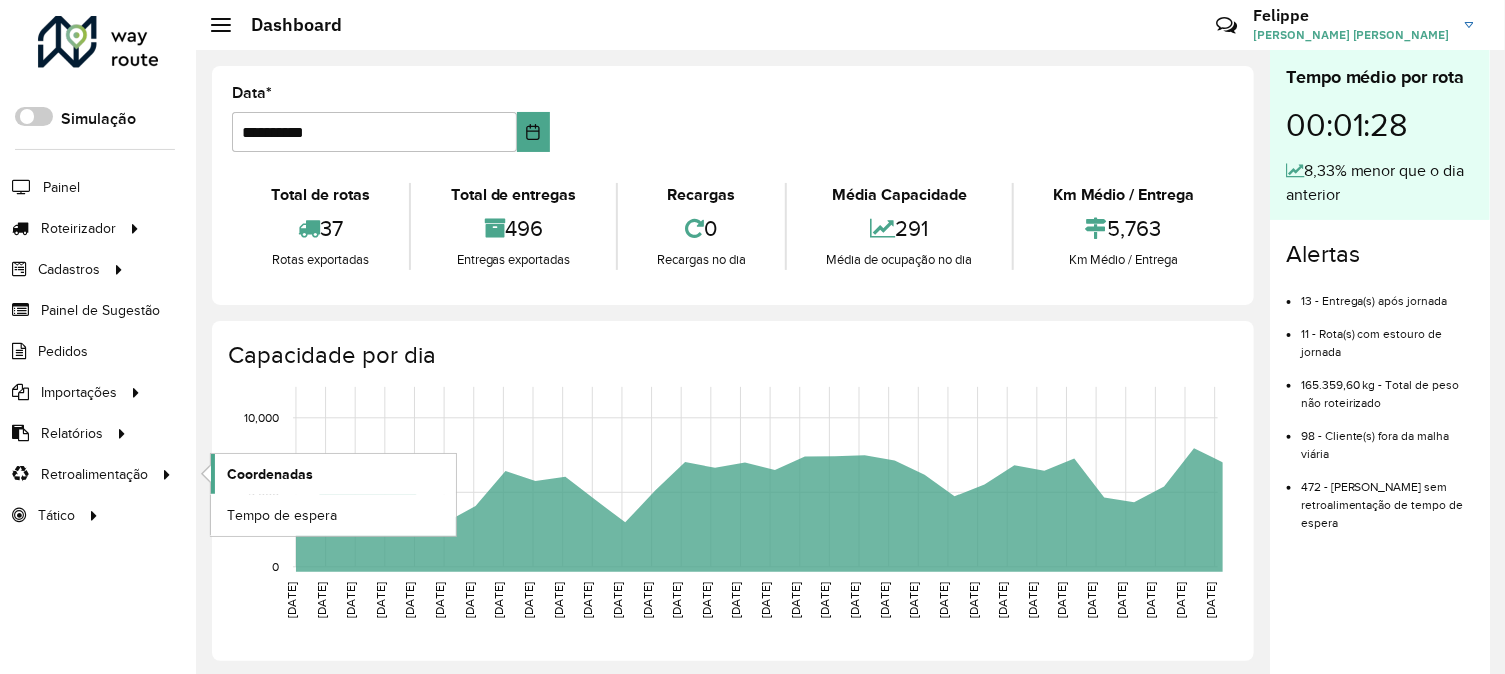 click on "Coordenadas" 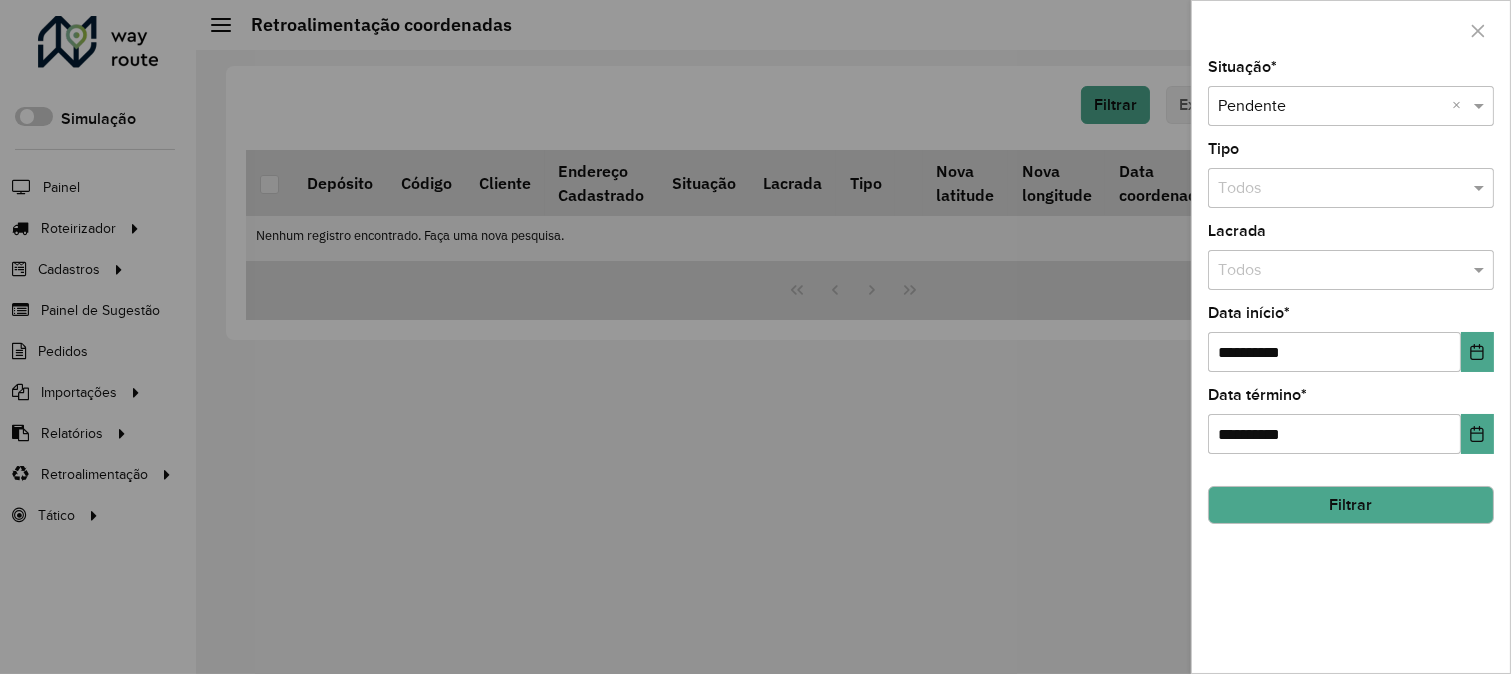 click on "Filtrar" 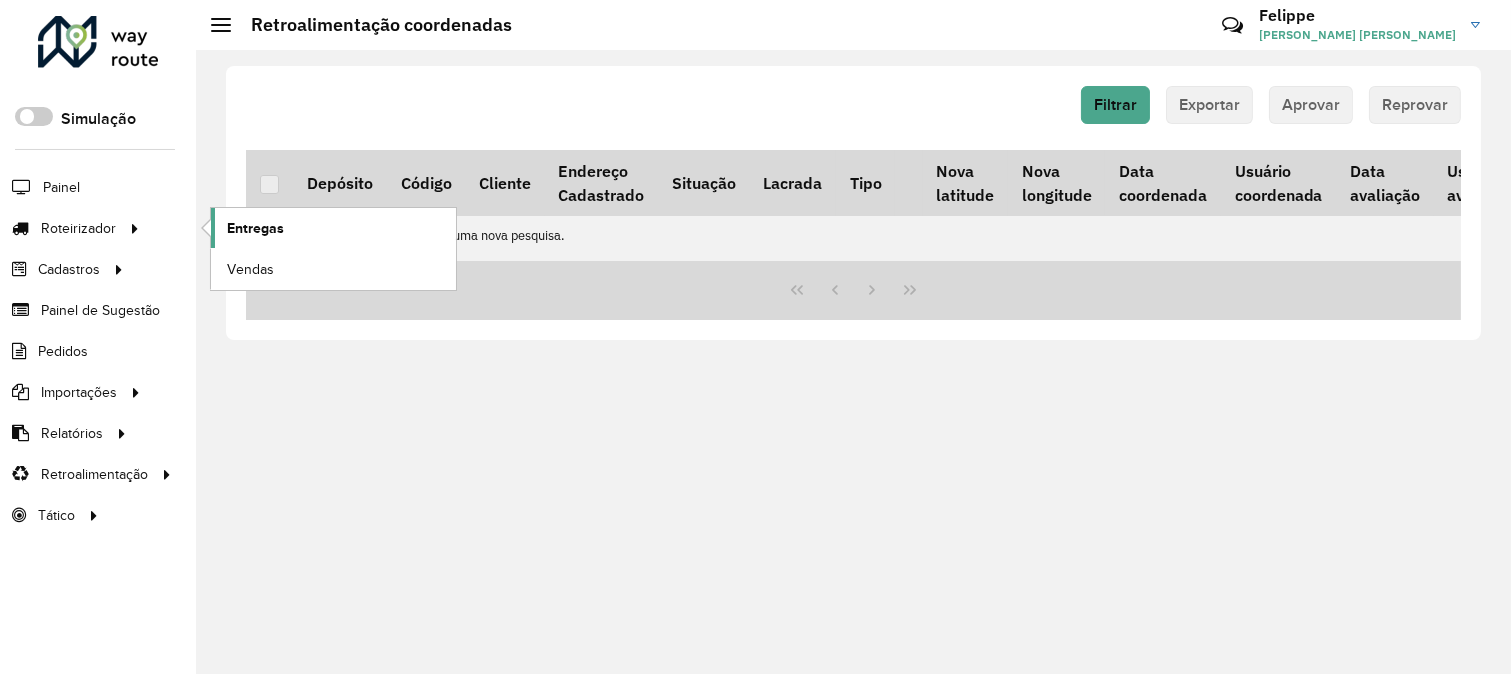 click on "Entregas" 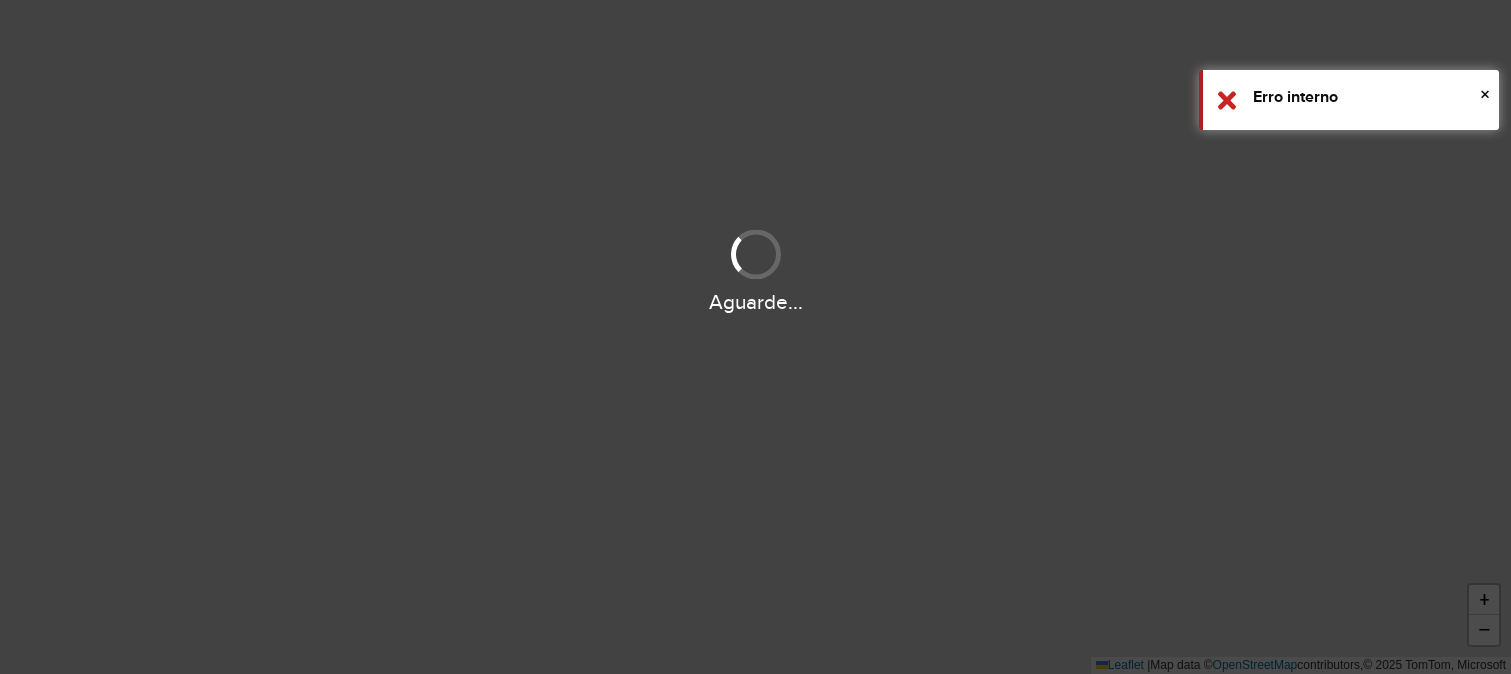 scroll, scrollTop: 0, scrollLeft: 0, axis: both 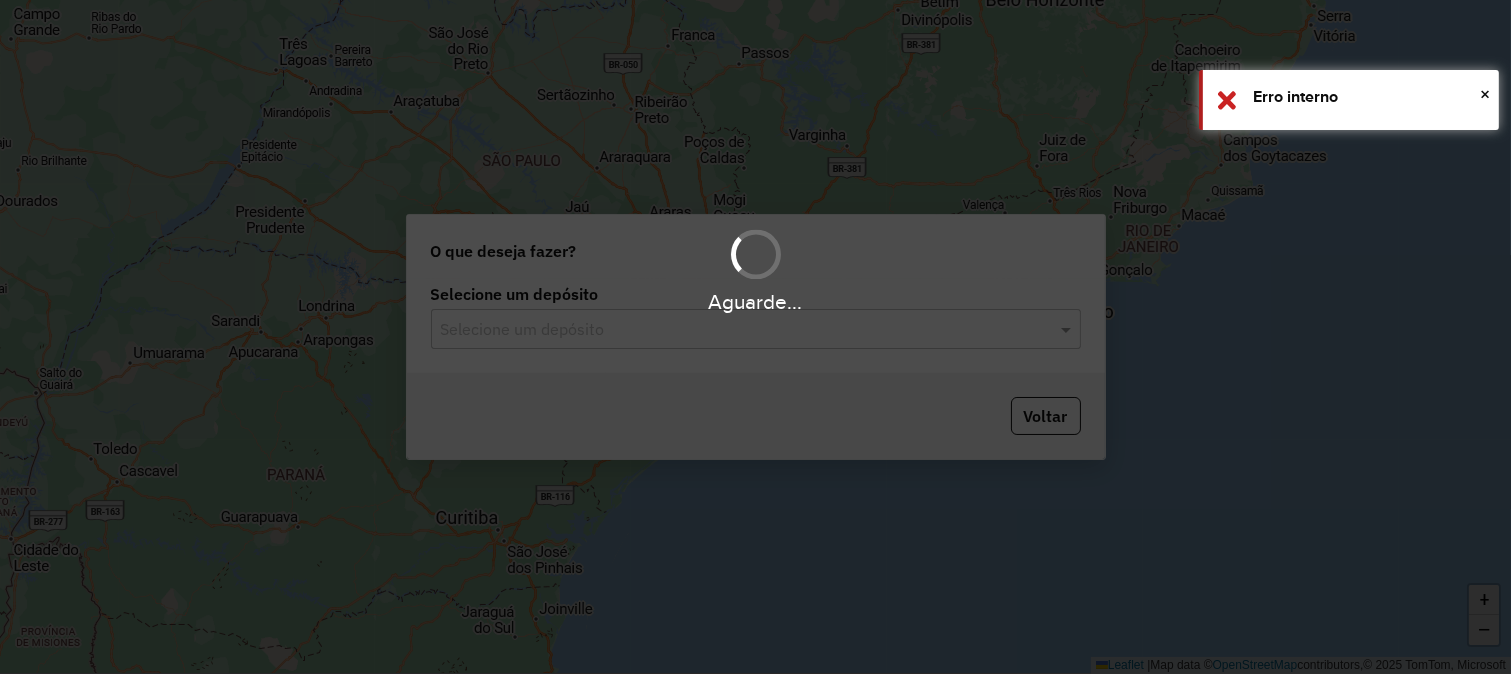 click on "Aguarde...  Pop-up bloqueado!  Seu navegador bloqueou automáticamente a abertura de uma nova janela.   Acesse as configurações e adicione o endereço do sistema a lista de permissão.   Fechar  Roteirizando... O que deseja fazer? Selecione um depósito Selecione um depósito  Voltar  + −  Leaflet   |  Map data ©  OpenStreetMap  contributors,© 2025 TomTom, Microsoft Erro de conexão  Você parece estar offline!
Verifique sua internet e atualize a página.  Tradução automática  Seu navegador ativou a tradução automática e pode causar inconsistências no sistema.  Por gentileza, utilize a opção "Nunca traduzir este site".  Em caso de dúvidas, entre em contato com o suporte." at bounding box center (755, 337) 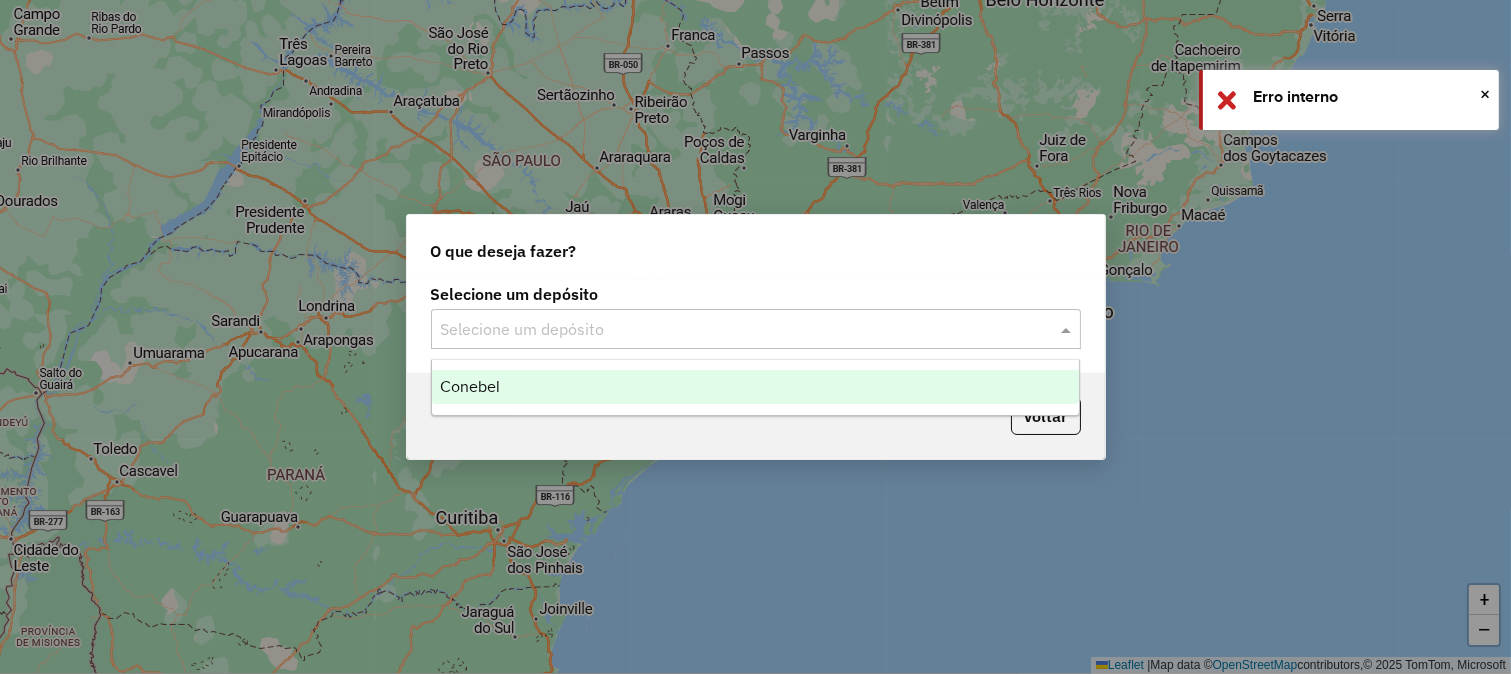 click 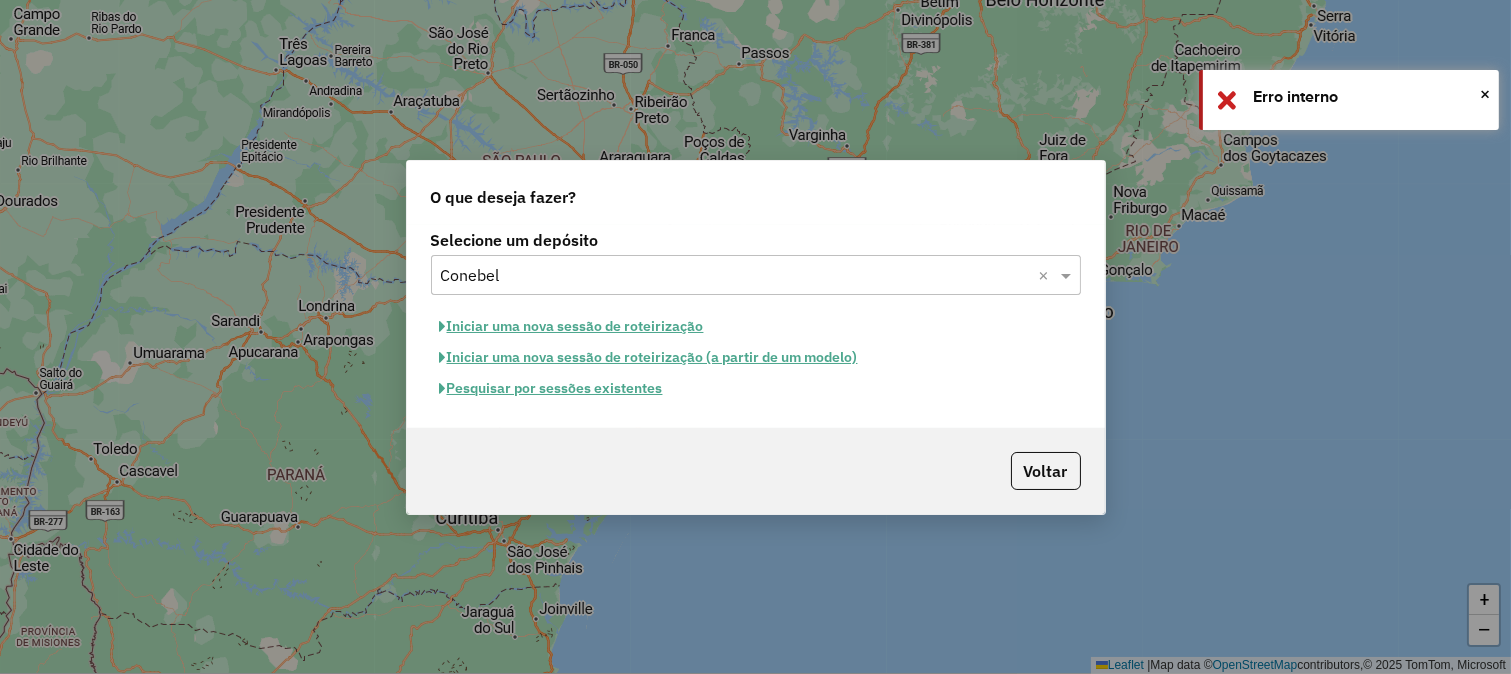 click on "Iniciar uma nova sessão de roteirização" 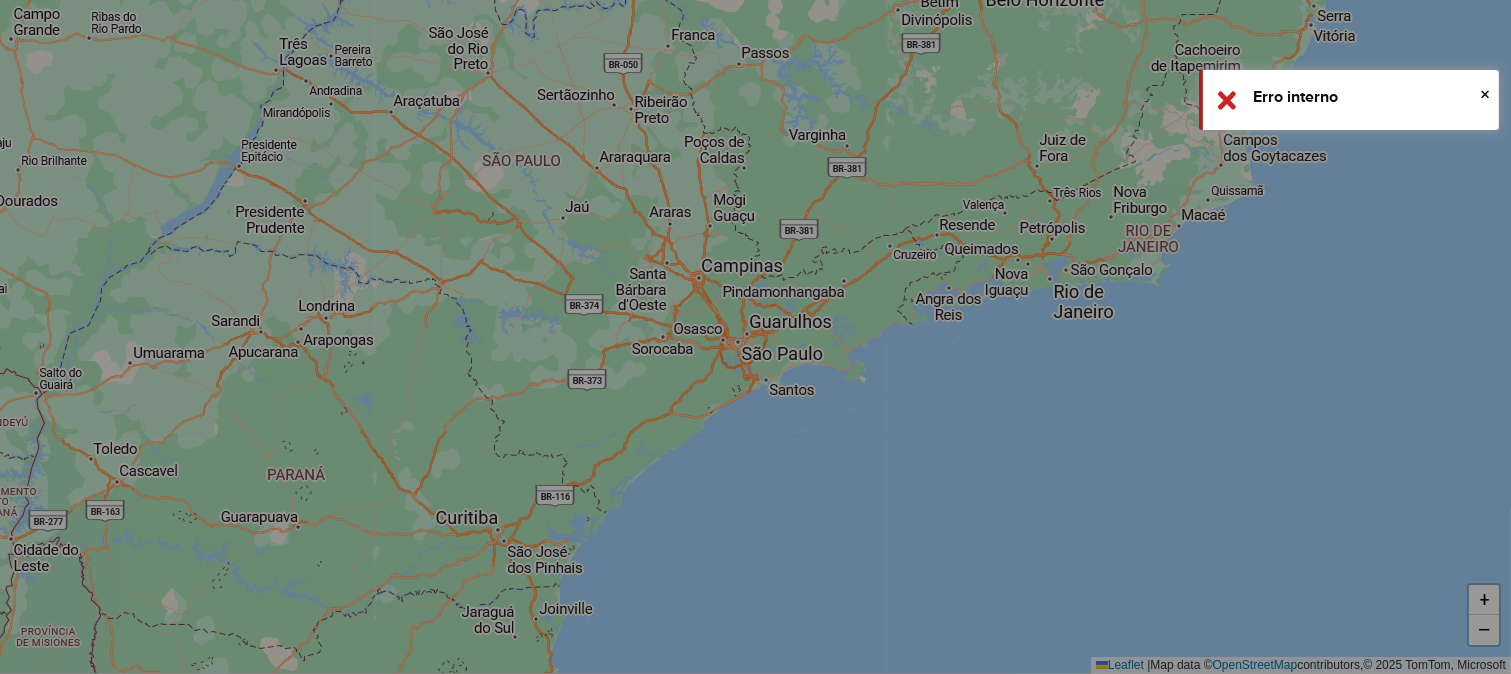 select on "*" 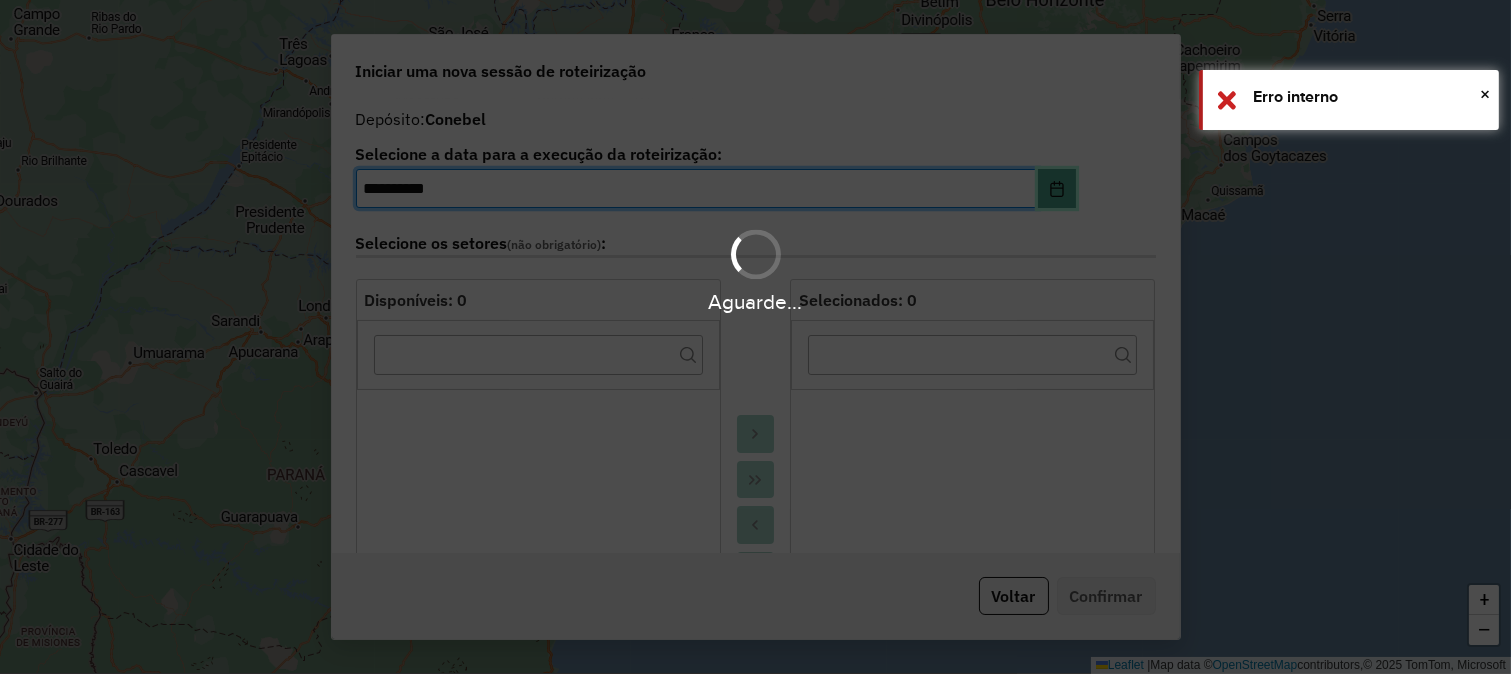 click at bounding box center (1057, 189) 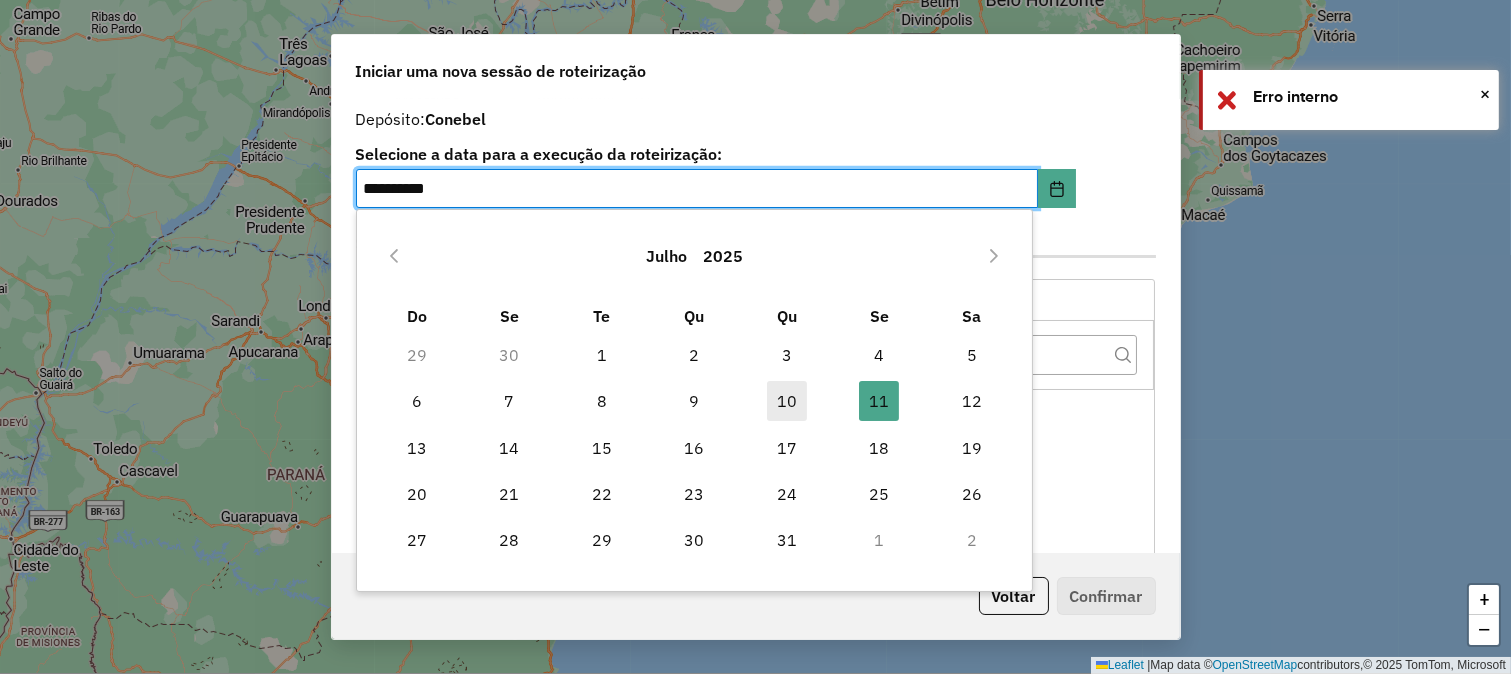 click on "10" at bounding box center (787, 401) 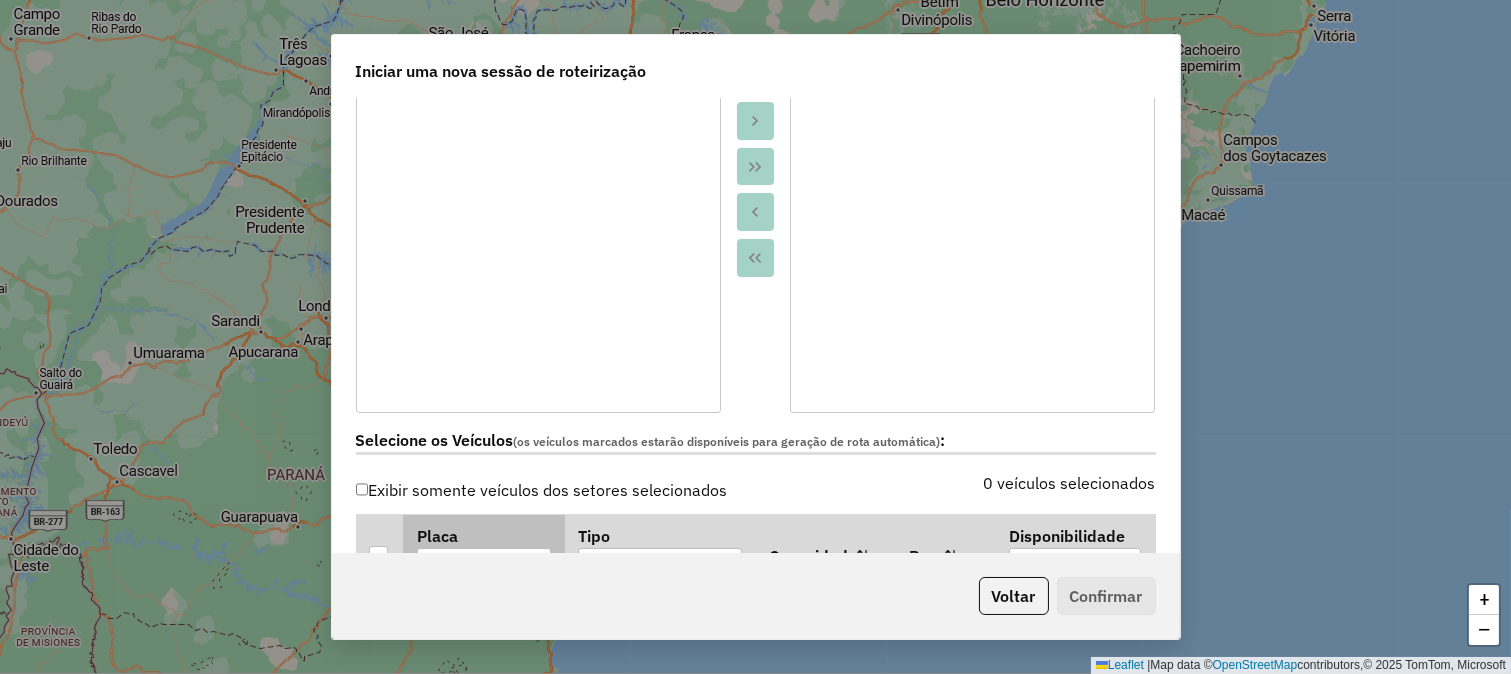 scroll, scrollTop: 555, scrollLeft: 0, axis: vertical 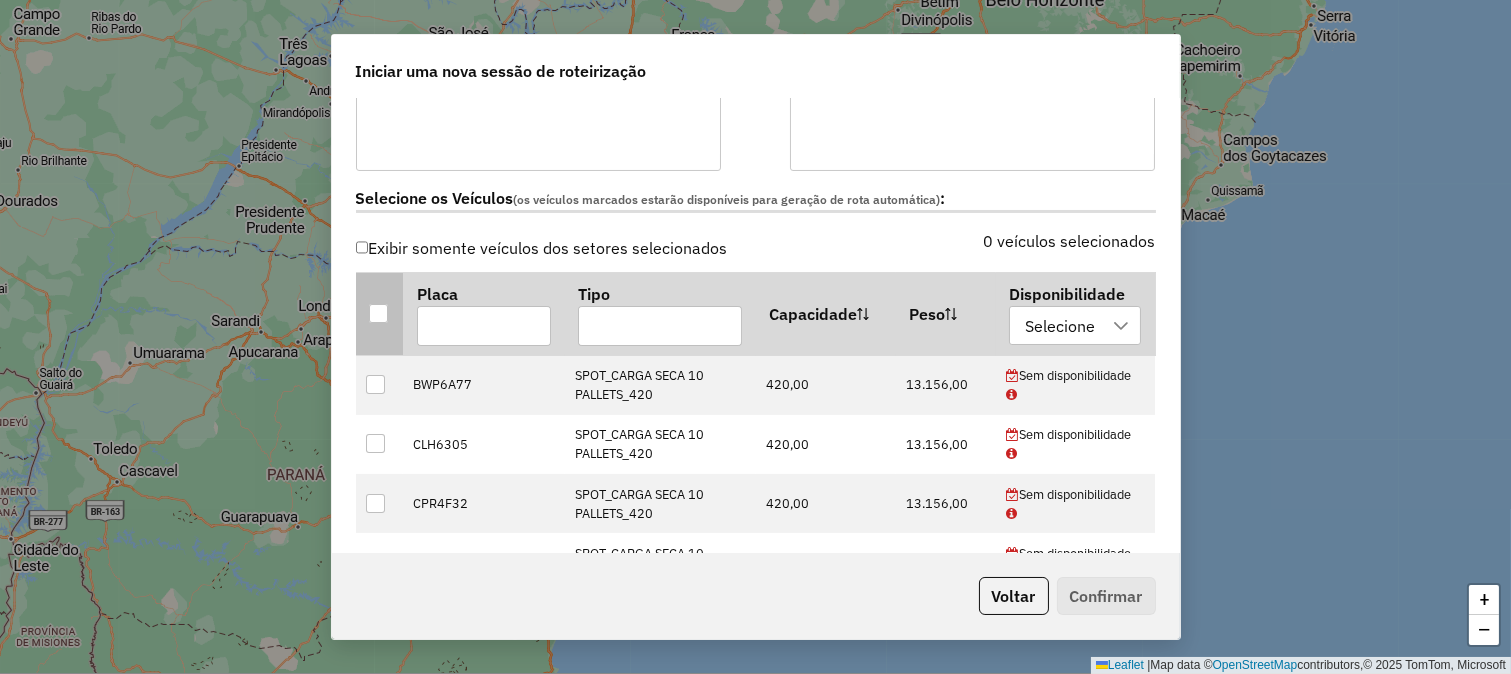 click at bounding box center (379, 313) 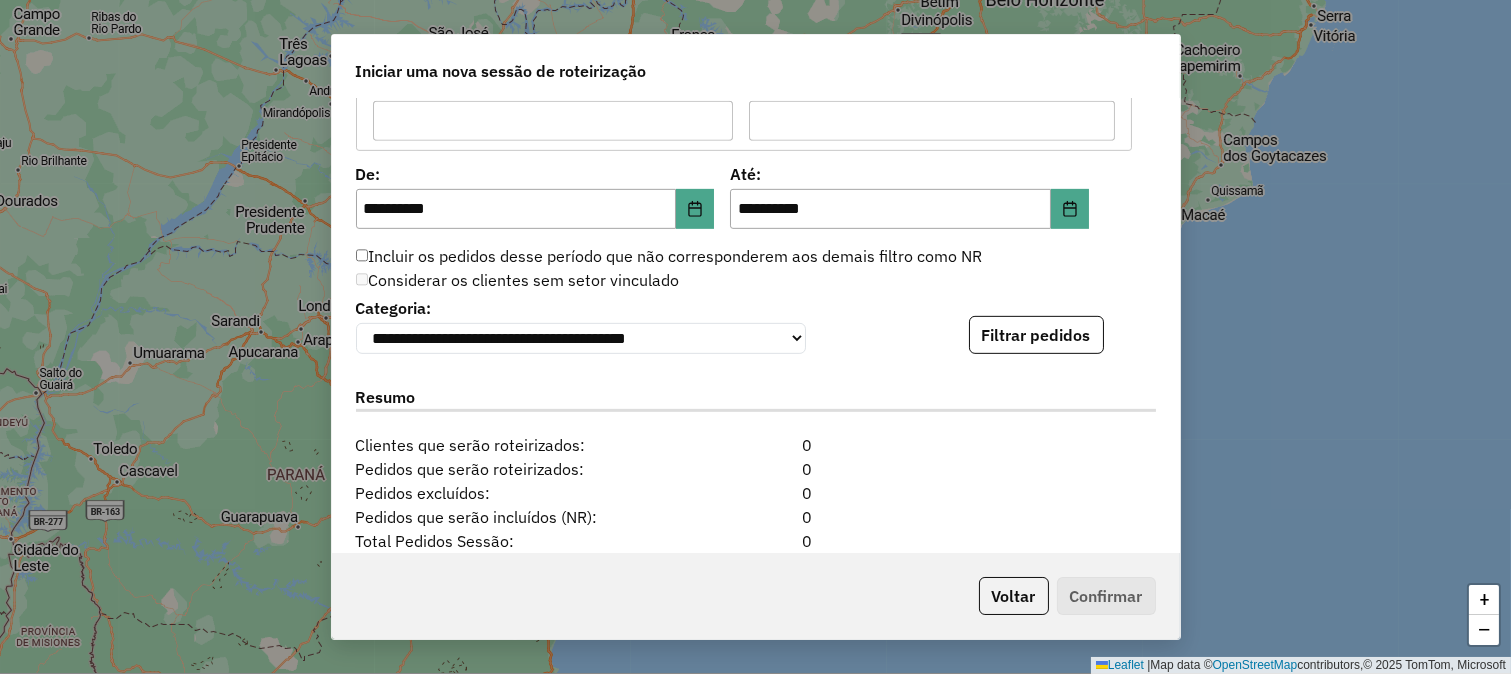scroll, scrollTop: 1888, scrollLeft: 0, axis: vertical 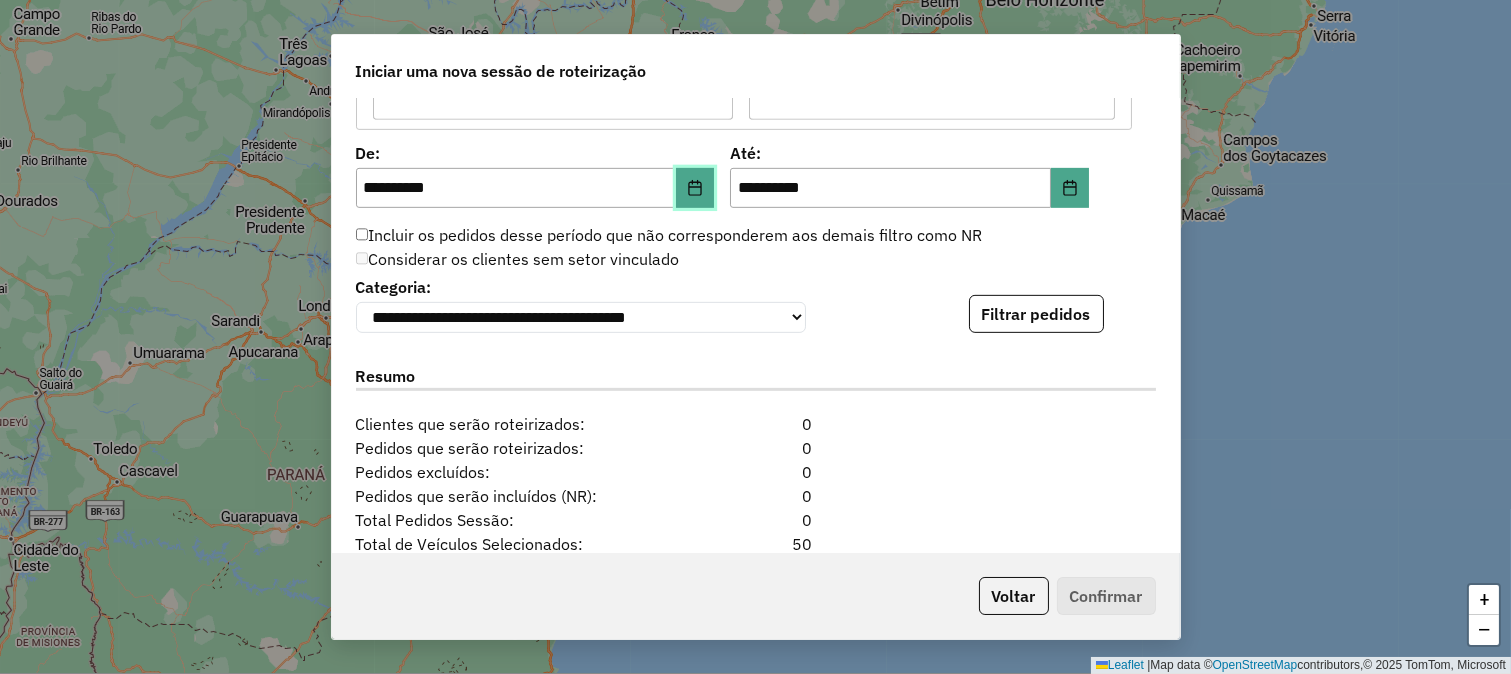 click at bounding box center (695, 188) 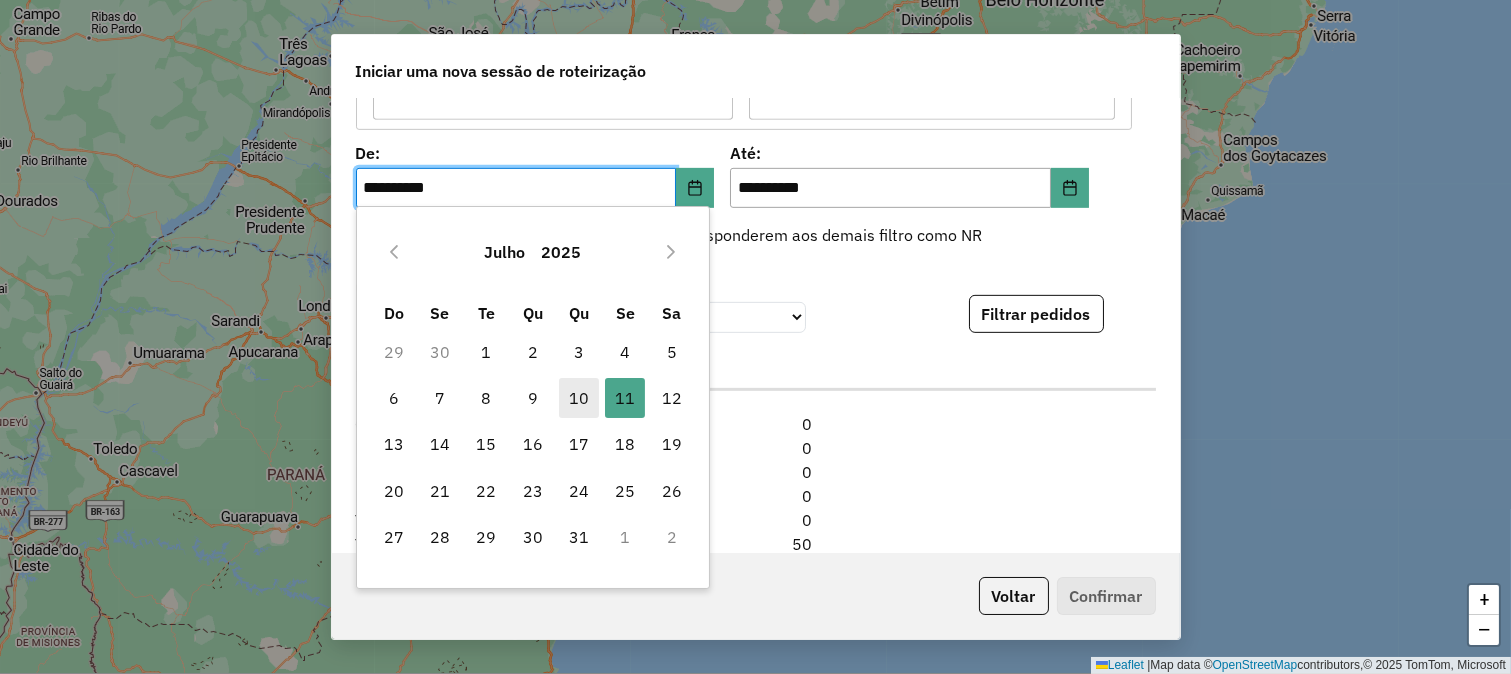 click on "10" at bounding box center [579, 398] 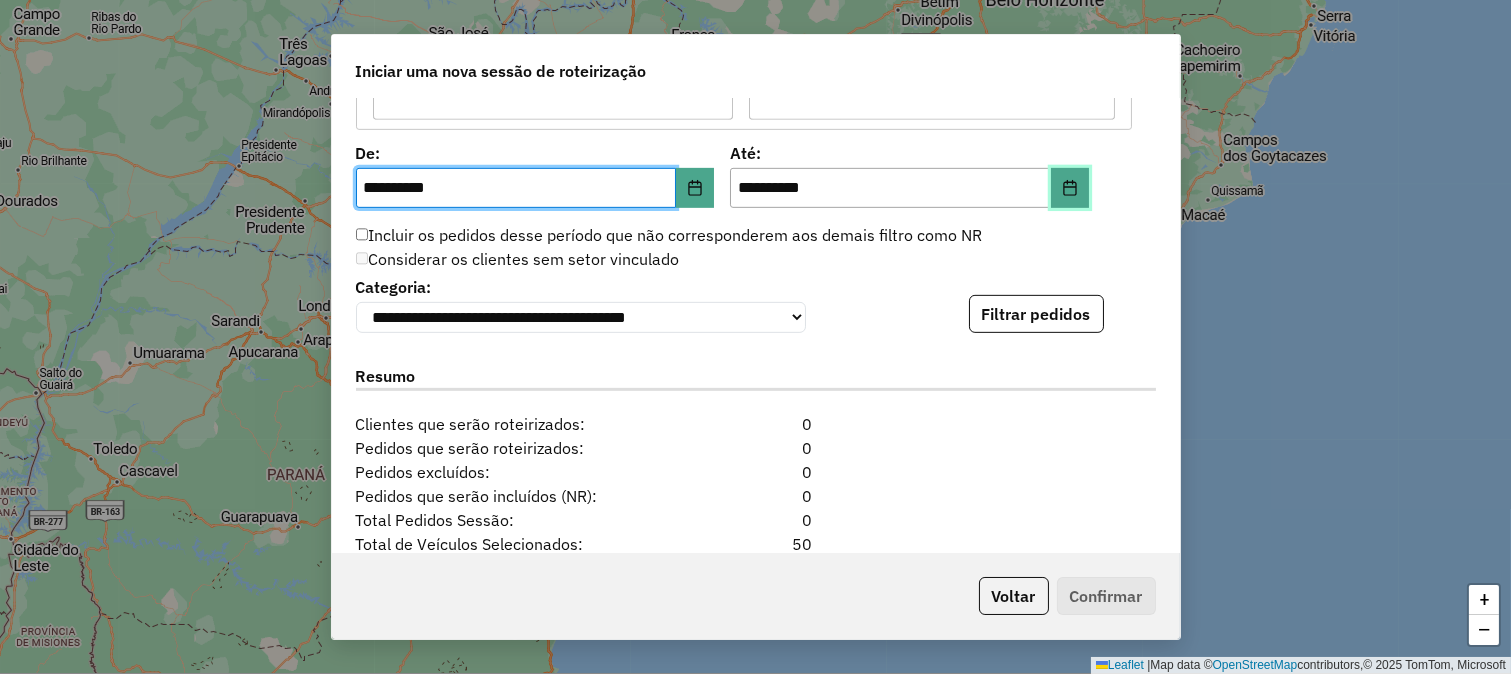 click 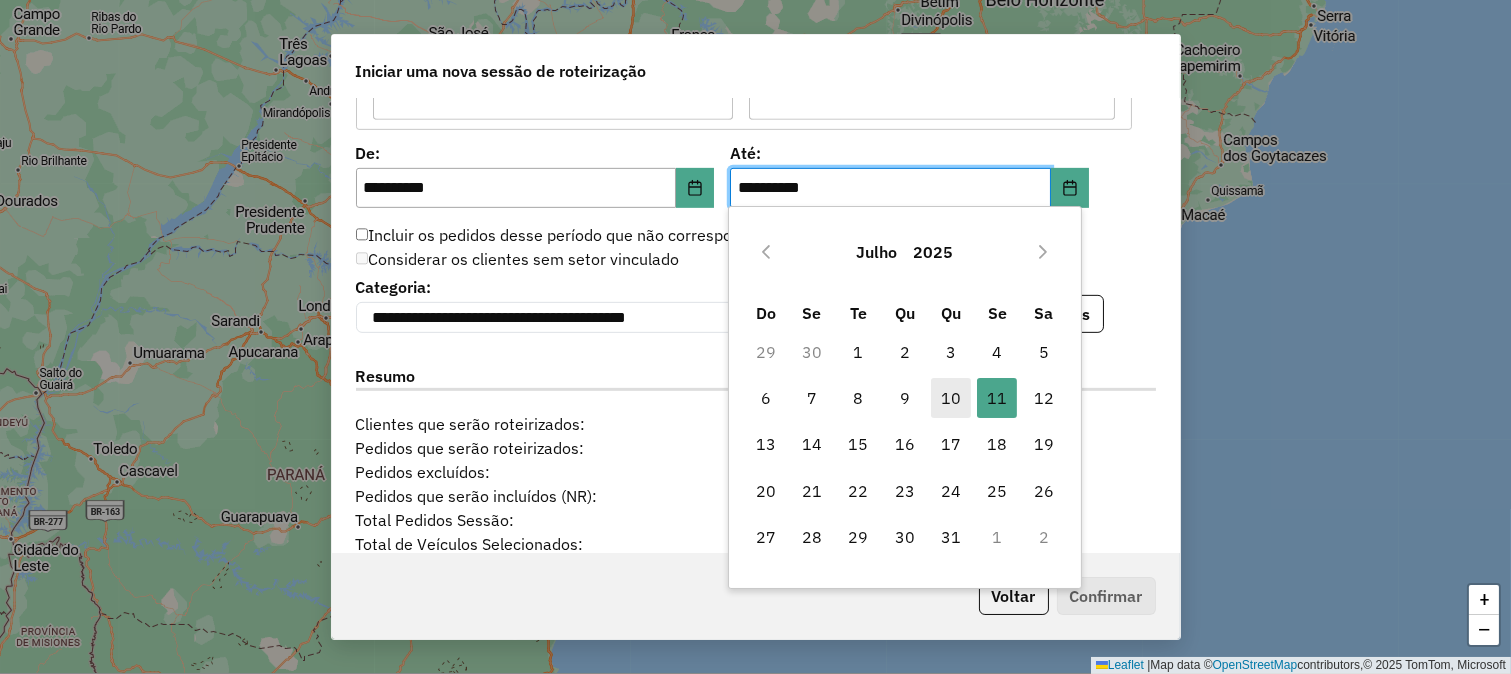 click on "10" at bounding box center (951, 398) 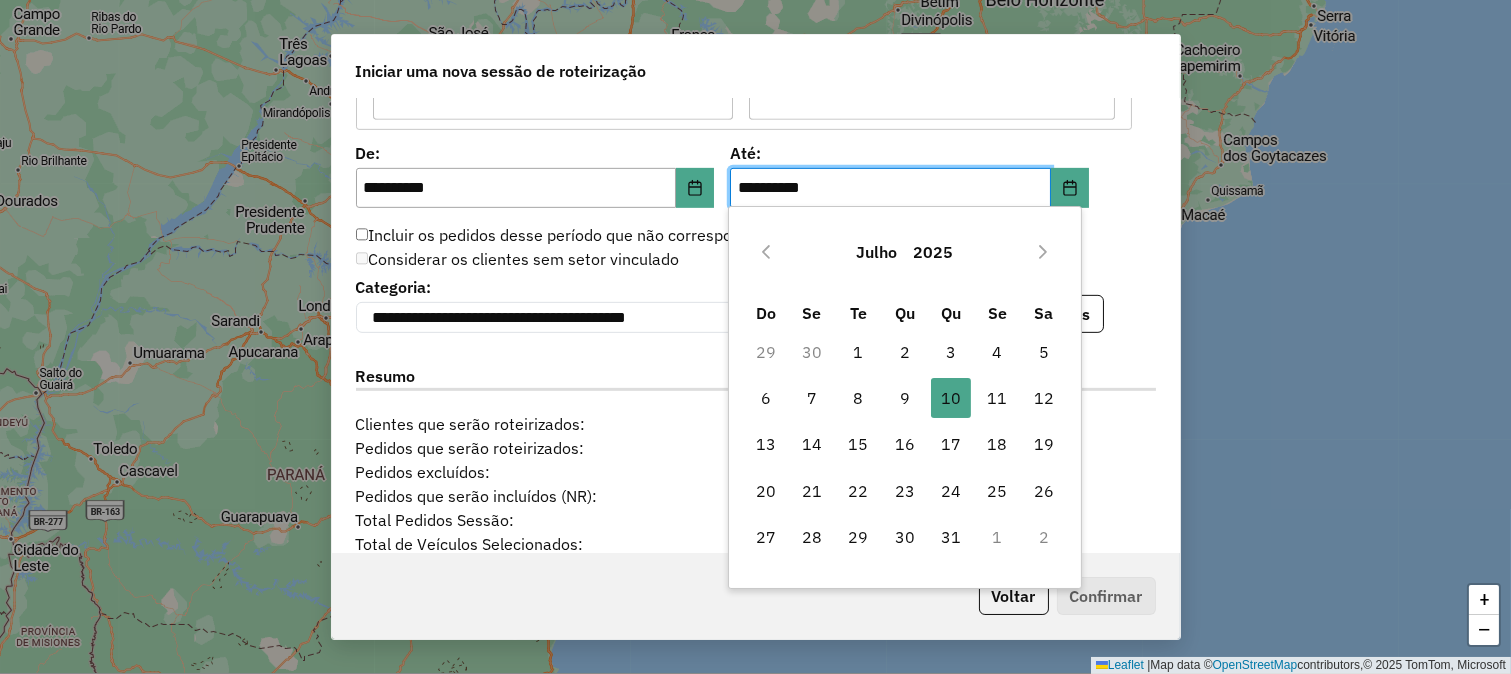 click on "Filtrar pedidos" 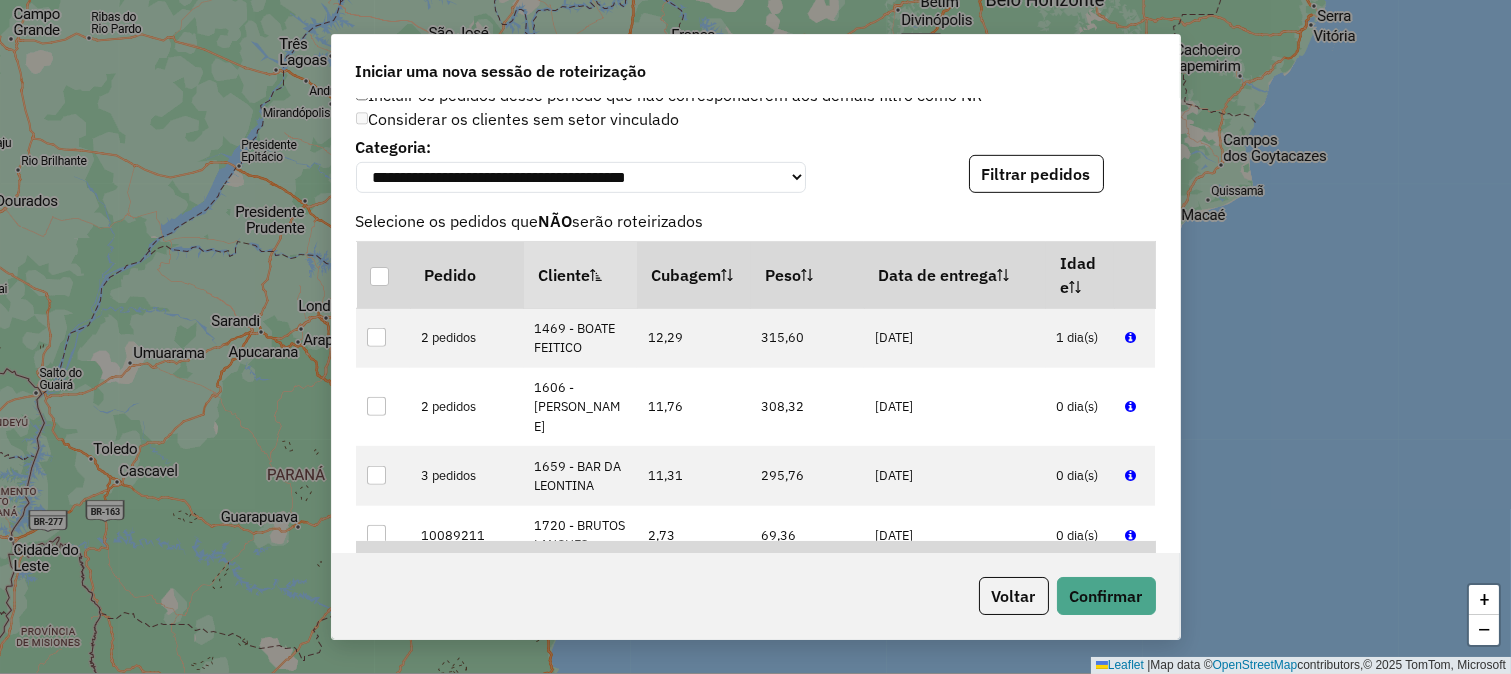 scroll, scrollTop: 2444, scrollLeft: 0, axis: vertical 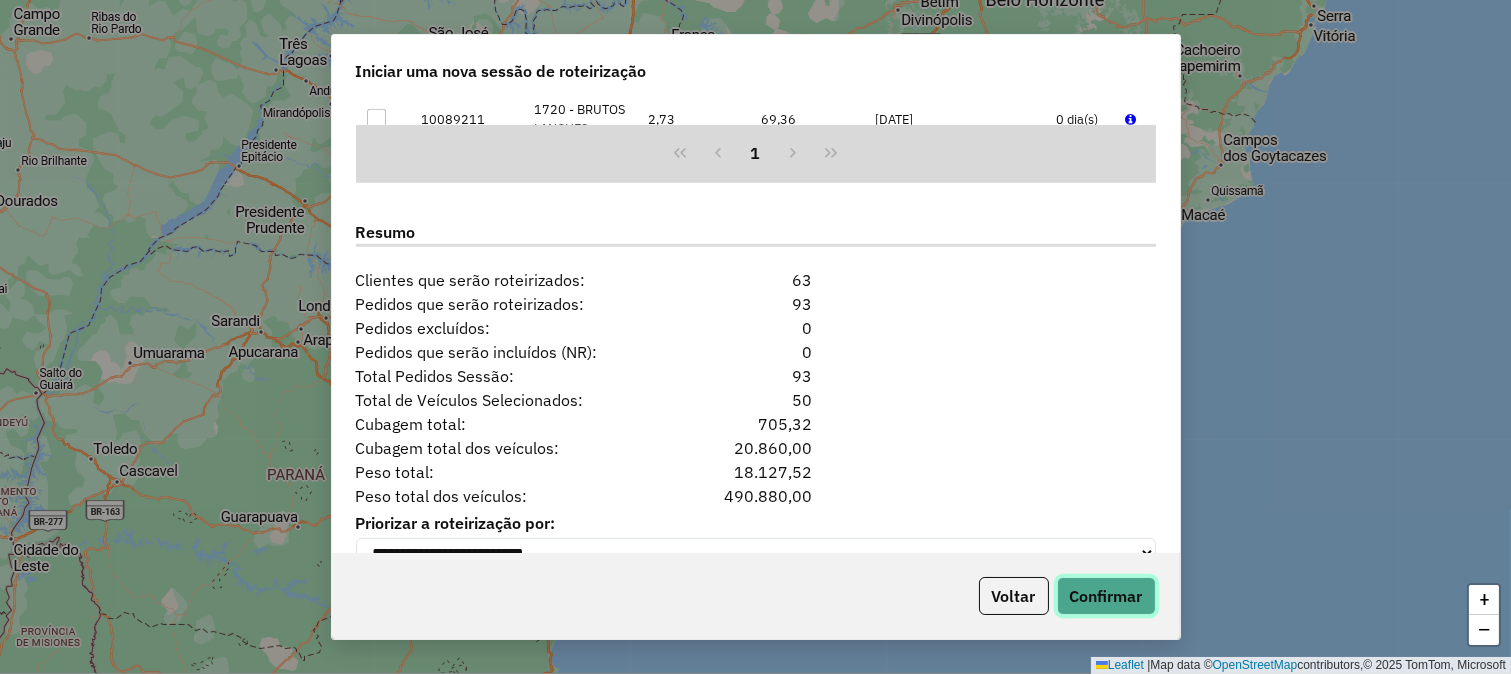click on "Confirmar" 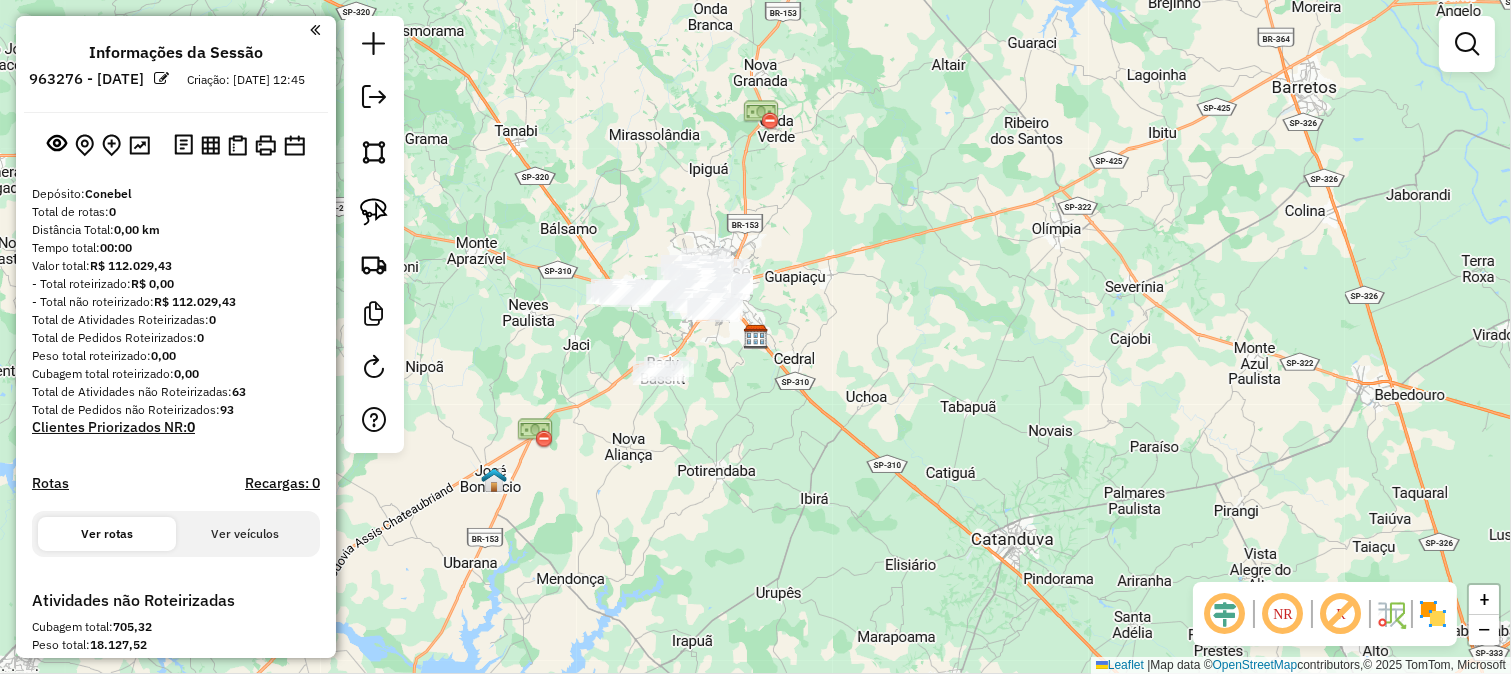 click 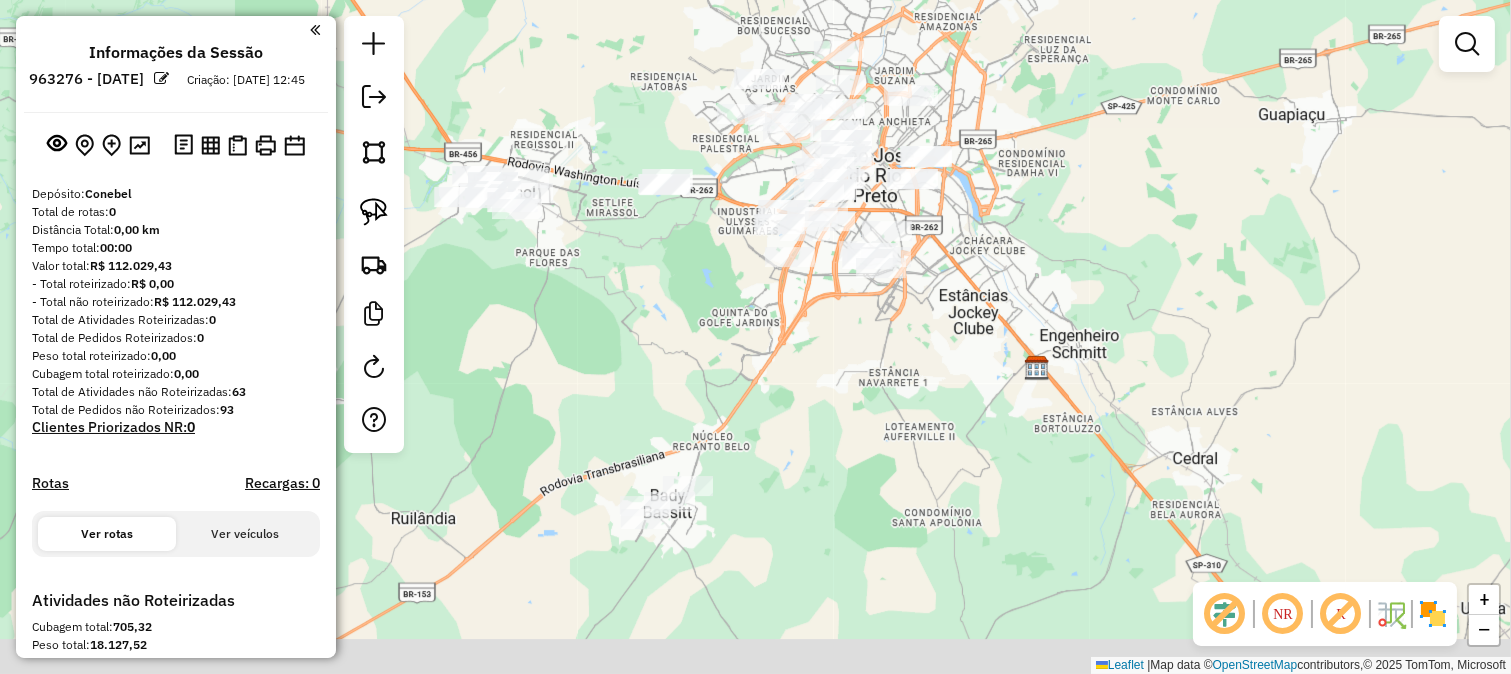 drag, startPoint x: 761, startPoint y: 336, endPoint x: 743, endPoint y: 265, distance: 73.24616 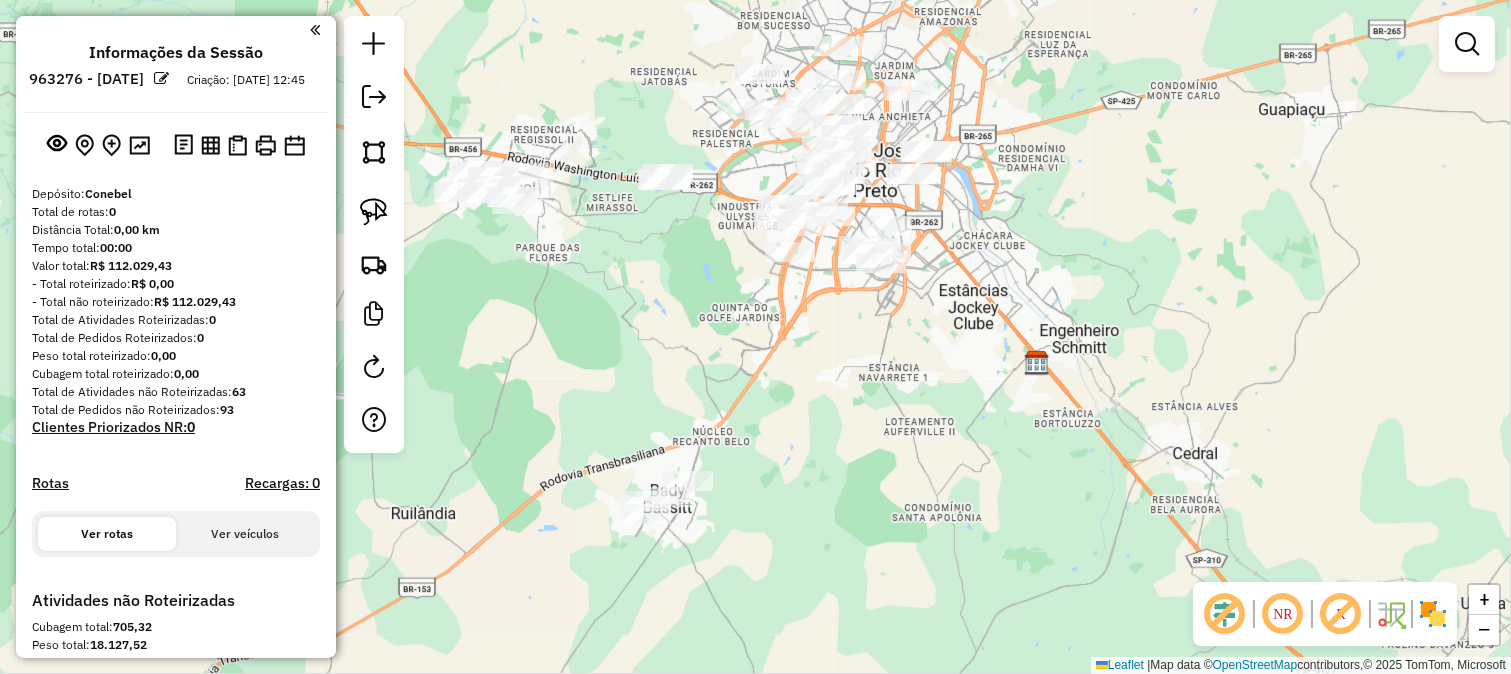 click on "Janela de atendimento Grade de atendimento Capacidade Transportadoras Veículos Cliente Pedidos  Rotas Selecione os dias de semana para filtrar as janelas de atendimento  Seg   Ter   Qua   Qui   Sex   Sáb   Dom  Informe o período da janela de atendimento: De: Até:  Filtrar exatamente a janela do cliente  Considerar janela de atendimento padrão  Selecione os dias de semana para filtrar as grades de atendimento  Seg   Ter   Qua   Qui   Sex   Sáb   Dom   Considerar clientes sem dia de atendimento cadastrado  Clientes fora do dia de atendimento selecionado Filtrar as atividades entre os valores definidos abaixo:  Peso mínimo:   Peso máximo:   Cubagem mínima:   Cubagem máxima:   De:   Até:  Filtrar as atividades entre o tempo de atendimento definido abaixo:  De:   Até:   Considerar capacidade total dos clientes não roteirizados Transportadora: Selecione um ou mais itens Tipo de veículo: Selecione um ou mais itens Veículo: Selecione um ou mais itens Motorista: Selecione um ou mais itens Nome: Rótulo:" 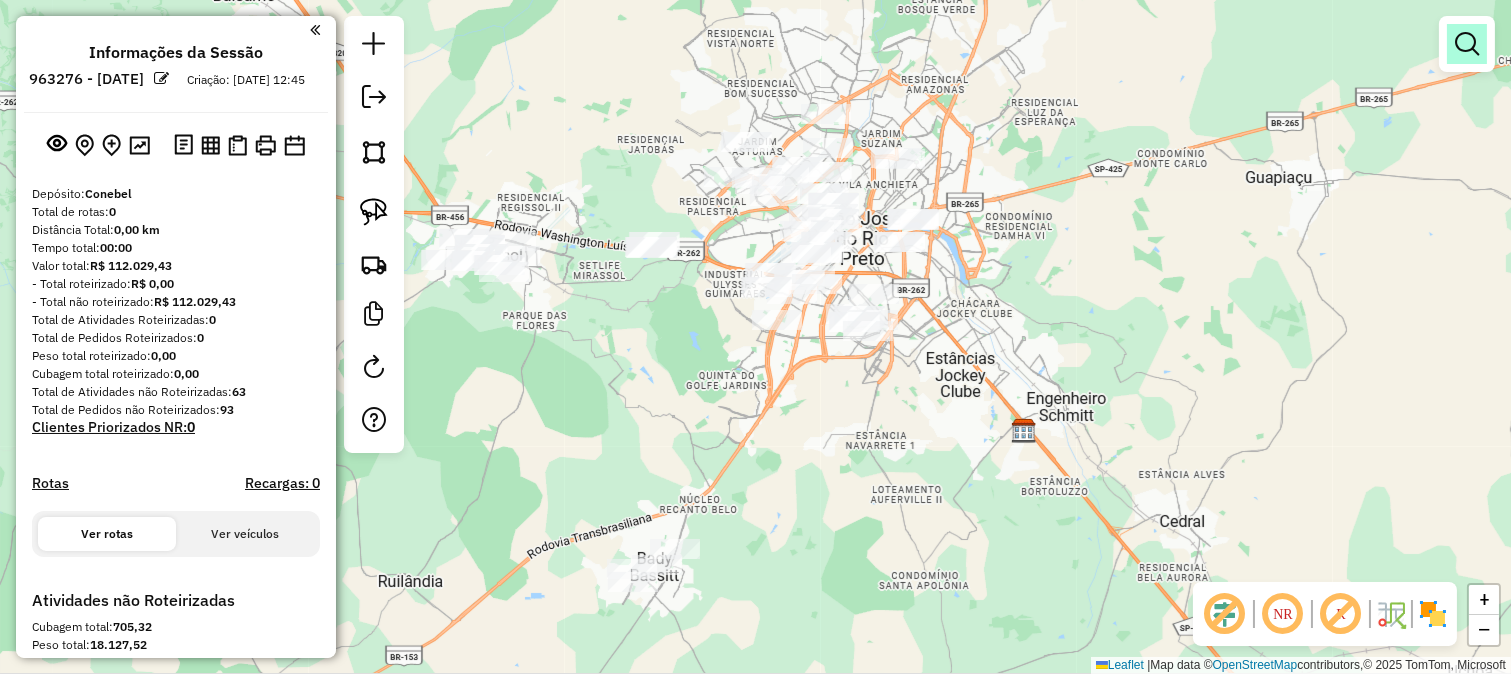 click at bounding box center [1467, 44] 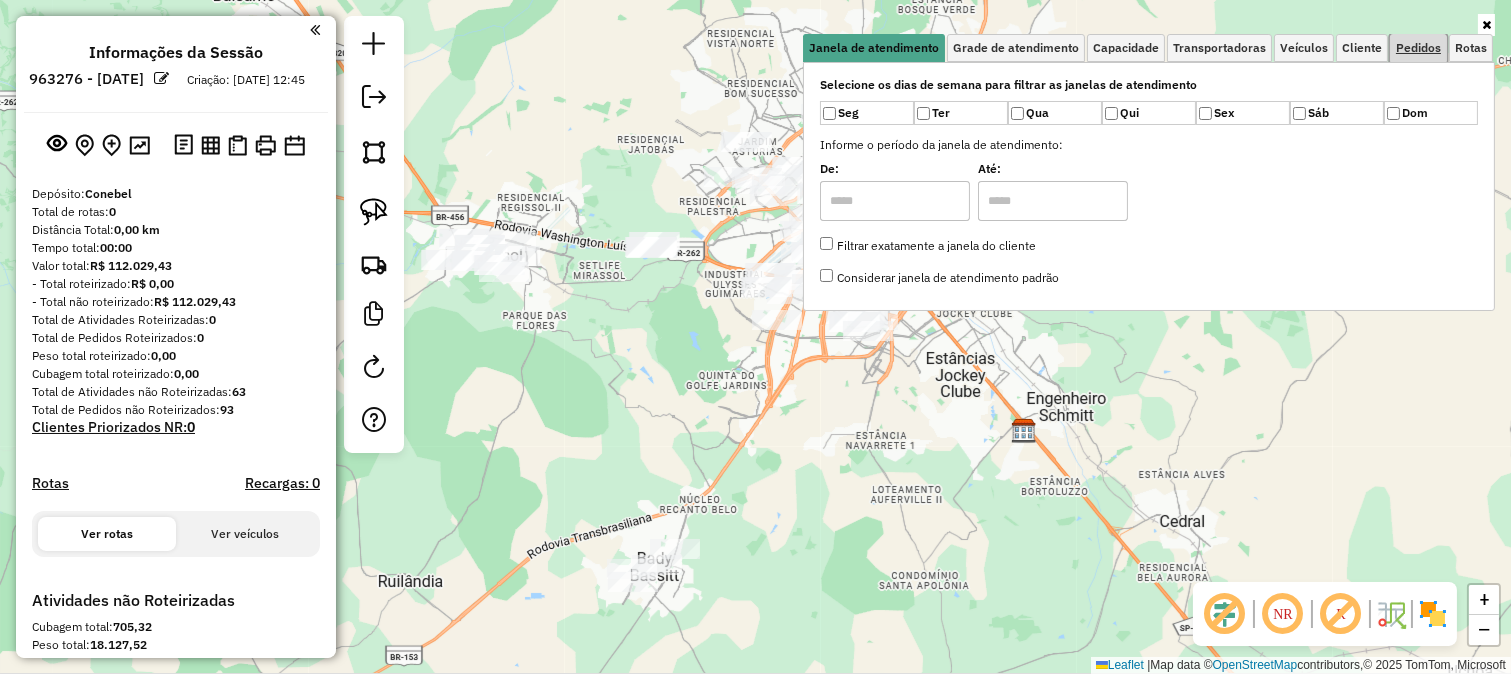 click on "Pedidos" at bounding box center (1418, 48) 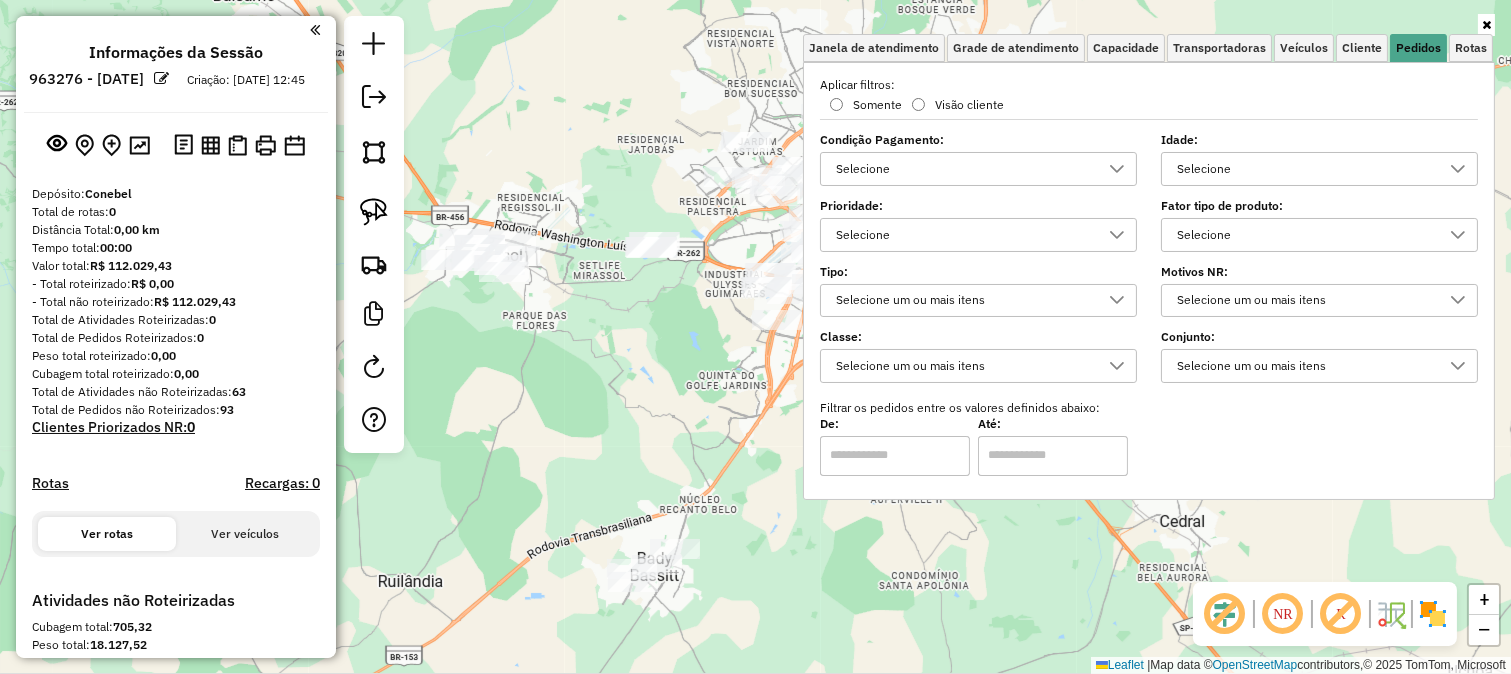 click on "Selecione" at bounding box center (1304, 169) 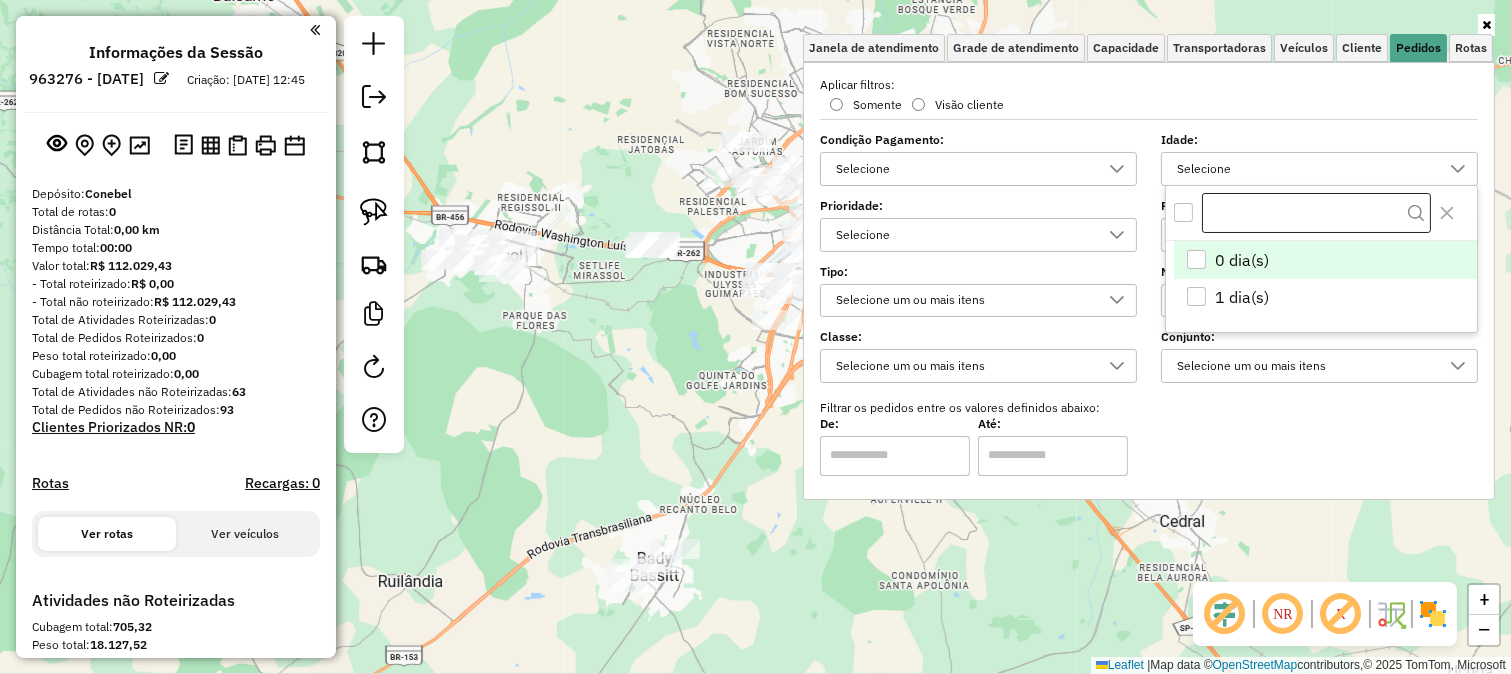 scroll, scrollTop: 11, scrollLeft: 67, axis: both 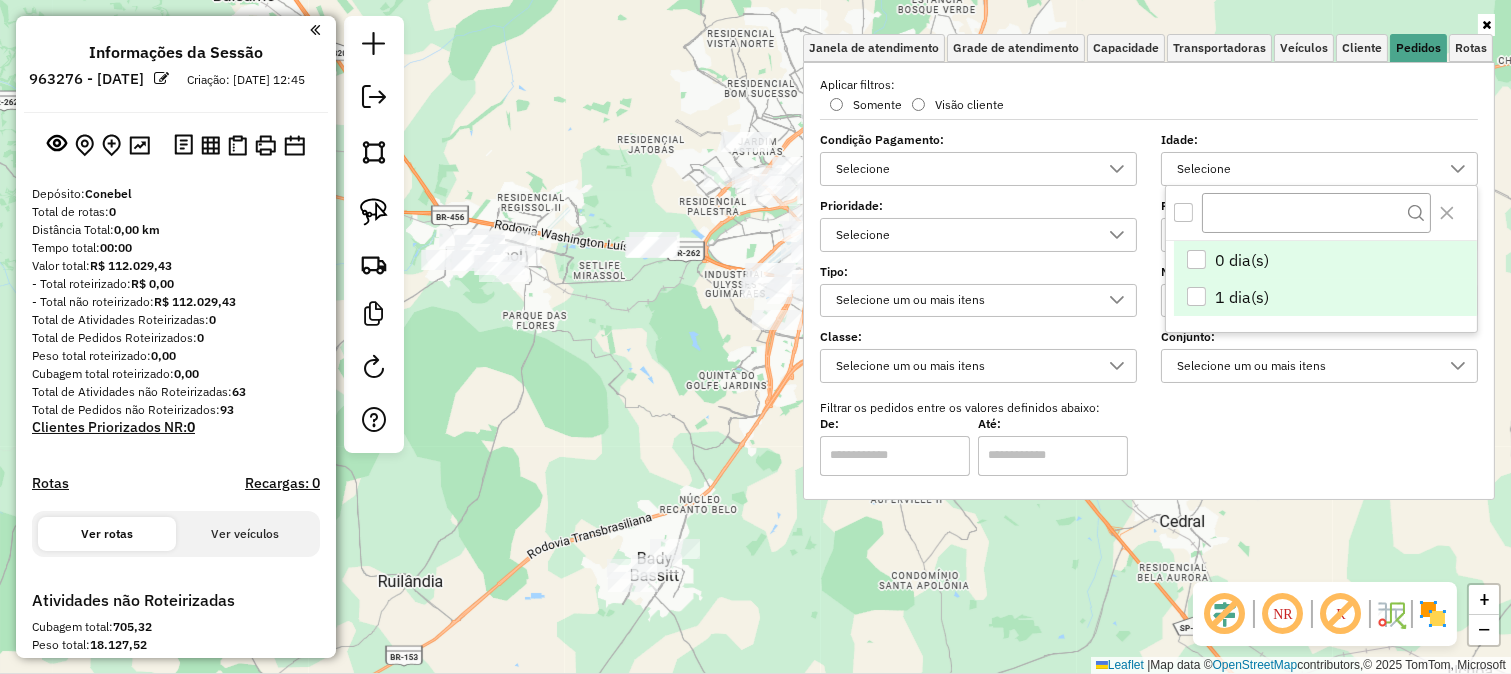 click on "1 dia(s)" at bounding box center [1242, 297] 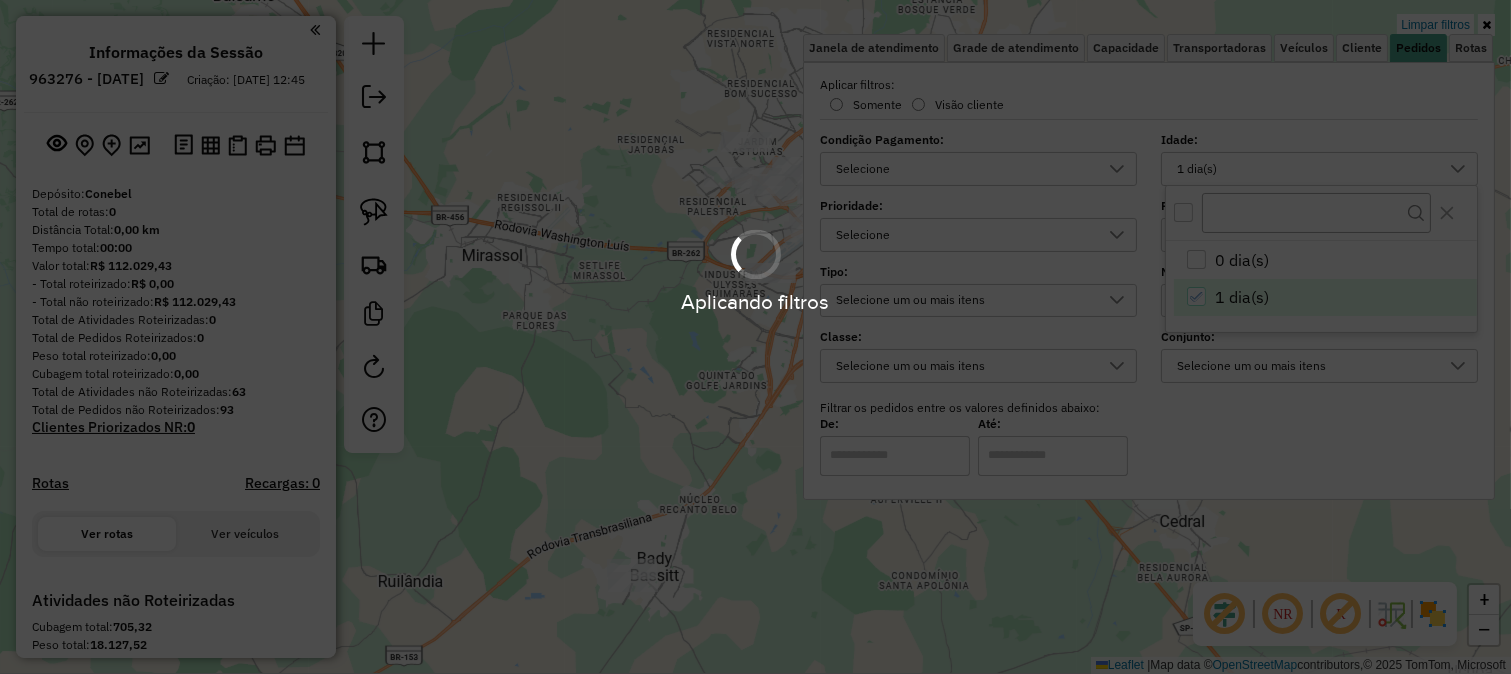 click on "Limpar filtros Janela de atendimento Grade de atendimento Capacidade Transportadoras Veículos Cliente Pedidos  Rotas Selecione os dias de semana para filtrar as janelas de atendimento  Seg   Ter   Qua   Qui   Sex   Sáb   Dom  Informe o período da janela de atendimento: De: Até:  Filtrar exatamente a janela do cliente  Considerar janela de atendimento padrão  Selecione os dias de semana para filtrar as grades de atendimento  Seg   Ter   Qua   Qui   Sex   Sáb   Dom   Considerar clientes sem dia de atendimento cadastrado  Clientes fora do dia de atendimento selecionado Filtrar as atividades entre os valores definidos abaixo:  Peso mínimo:   Peso máximo:   Cubagem mínima:   Cubagem máxima:   De:   Até:  Filtrar as atividades entre o tempo de atendimento definido abaixo:  De:   Até:   Considerar capacidade total dos clientes não roteirizados Transportadora: Selecione um ou mais itens Tipo de veículo: Selecione um ou mais itens Veículo: Selecione um ou mais itens Motorista: Selecione um ou mais itens" 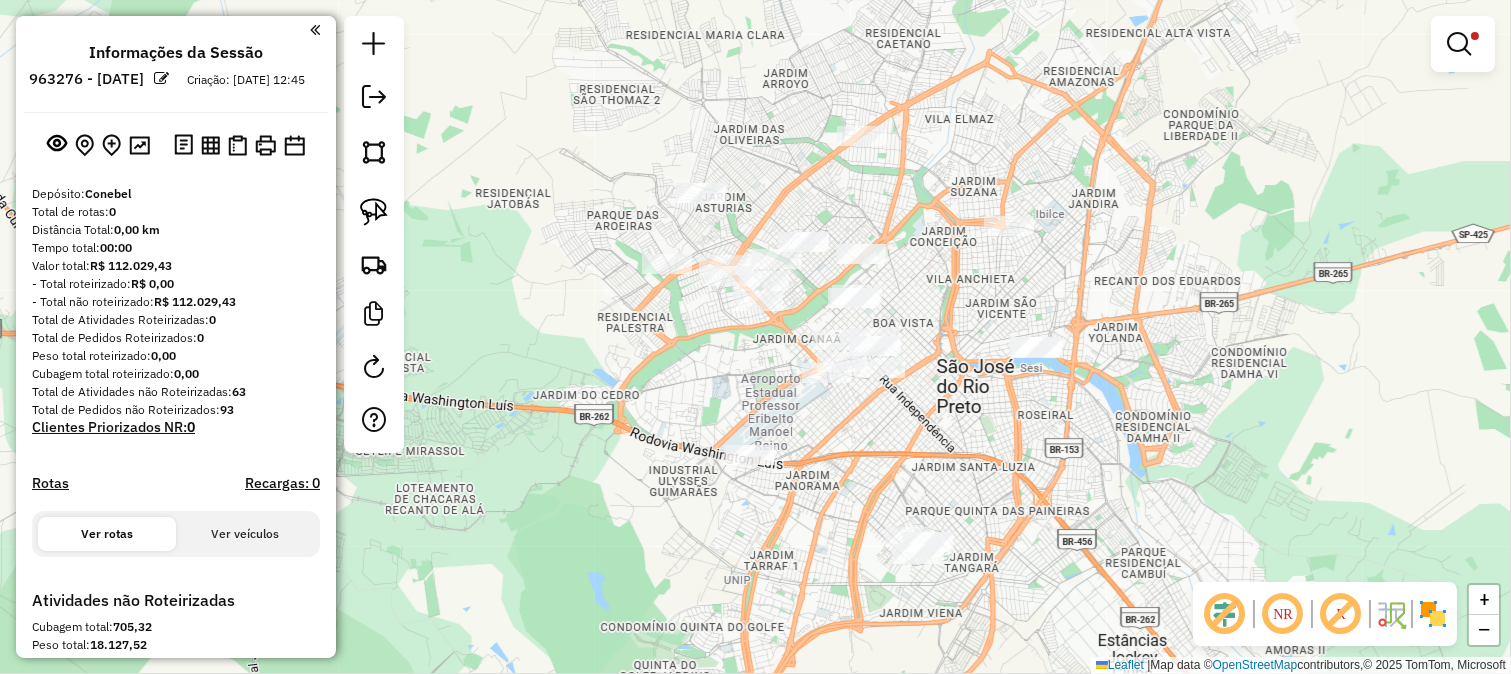 click on "Limpar filtros Janela de atendimento Grade de atendimento Capacidade Transportadoras Veículos Cliente Pedidos  Rotas Selecione os dias de semana para filtrar as janelas de atendimento  Seg   Ter   Qua   Qui   Sex   Sáb   Dom  Informe o período da janela de atendimento: De: Até:  Filtrar exatamente a janela do cliente  Considerar janela de atendimento padrão  Selecione os dias de semana para filtrar as grades de atendimento  Seg   Ter   Qua   Qui   Sex   Sáb   Dom   Considerar clientes sem dia de atendimento cadastrado  Clientes fora do dia de atendimento selecionado Filtrar as atividades entre os valores definidos abaixo:  Peso mínimo:   Peso máximo:   Cubagem mínima:   Cubagem máxima:   De:   Até:  Filtrar as atividades entre o tempo de atendimento definido abaixo:  De:   Até:   Considerar capacidade total dos clientes não roteirizados Transportadora: Selecione um ou mais itens Tipo de veículo: Selecione um ou mais itens Veículo: Selecione um ou mais itens Motorista: Selecione um ou mais itens" 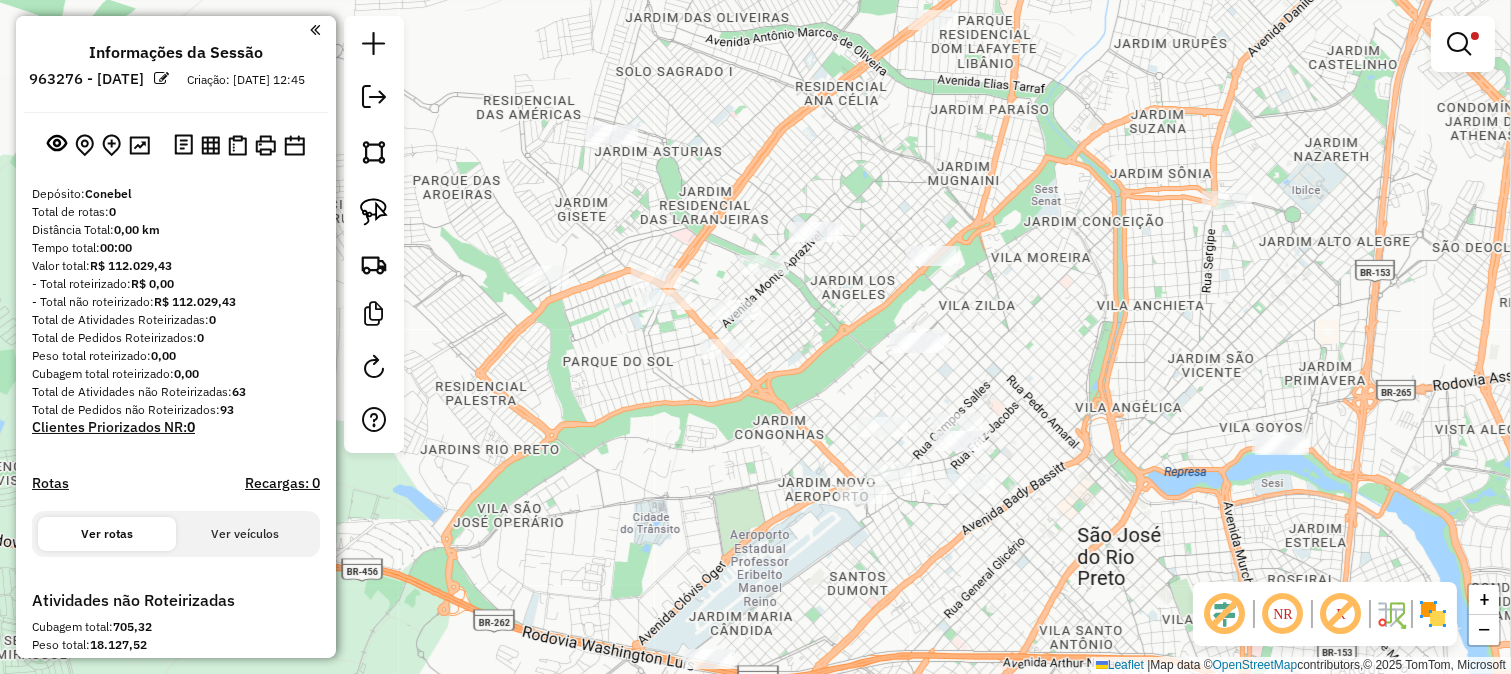 click on "Limpar filtros Janela de atendimento Grade de atendimento Capacidade Transportadoras Veículos Cliente Pedidos  Rotas Selecione os dias de semana para filtrar as janelas de atendimento  Seg   Ter   Qua   Qui   Sex   Sáb   Dom  Informe o período da janela de atendimento: De: Até:  Filtrar exatamente a janela do cliente  Considerar janela de atendimento padrão  Selecione os dias de semana para filtrar as grades de atendimento  Seg   Ter   Qua   Qui   Sex   Sáb   Dom   Considerar clientes sem dia de atendimento cadastrado  Clientes fora do dia de atendimento selecionado Filtrar as atividades entre os valores definidos abaixo:  Peso mínimo:   Peso máximo:   Cubagem mínima:   Cubagem máxima:   De:   Até:  Filtrar as atividades entre o tempo de atendimento definido abaixo:  De:   Até:   Considerar capacidade total dos clientes não roteirizados Transportadora: Selecione um ou mais itens Tipo de veículo: Selecione um ou mais itens Veículo: Selecione um ou mais itens Motorista: Selecione um ou mais itens" 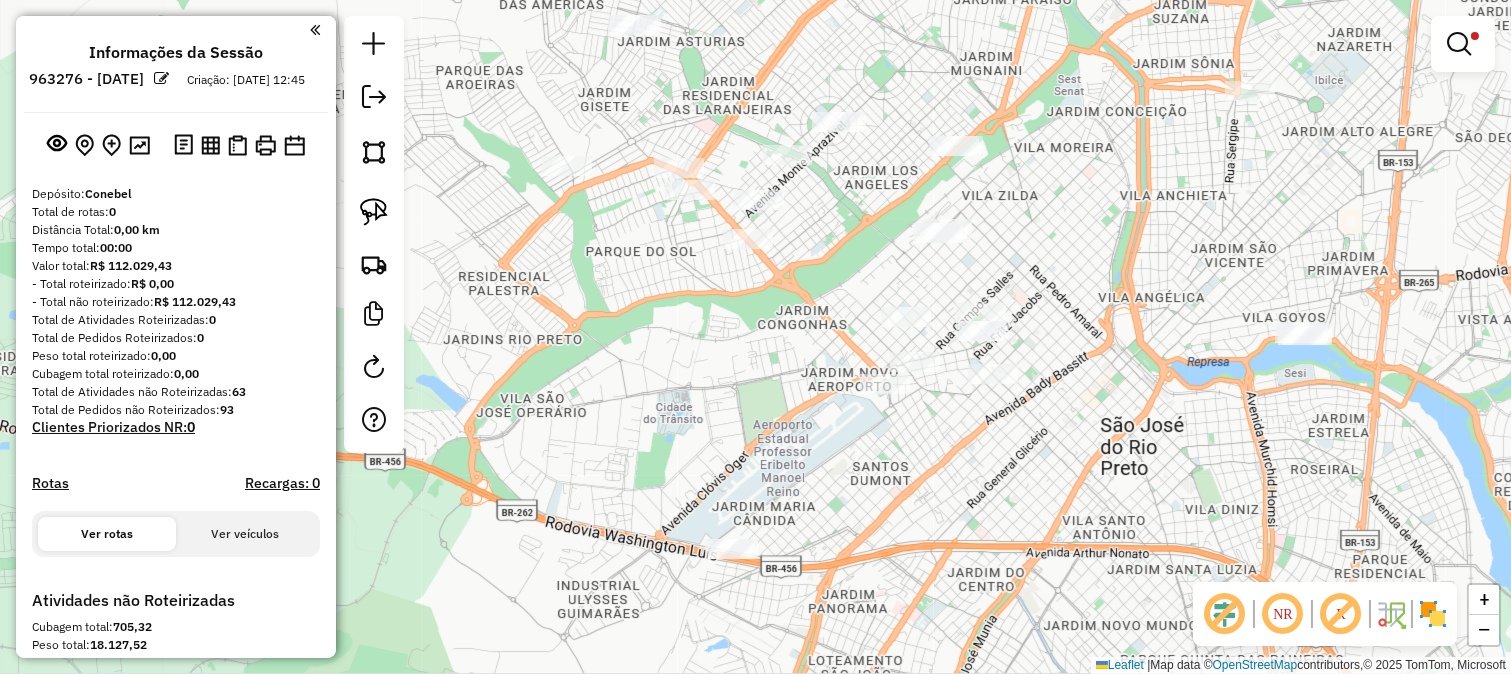 drag, startPoint x: 628, startPoint y: 412, endPoint x: 650, endPoint y: 308, distance: 106.30146 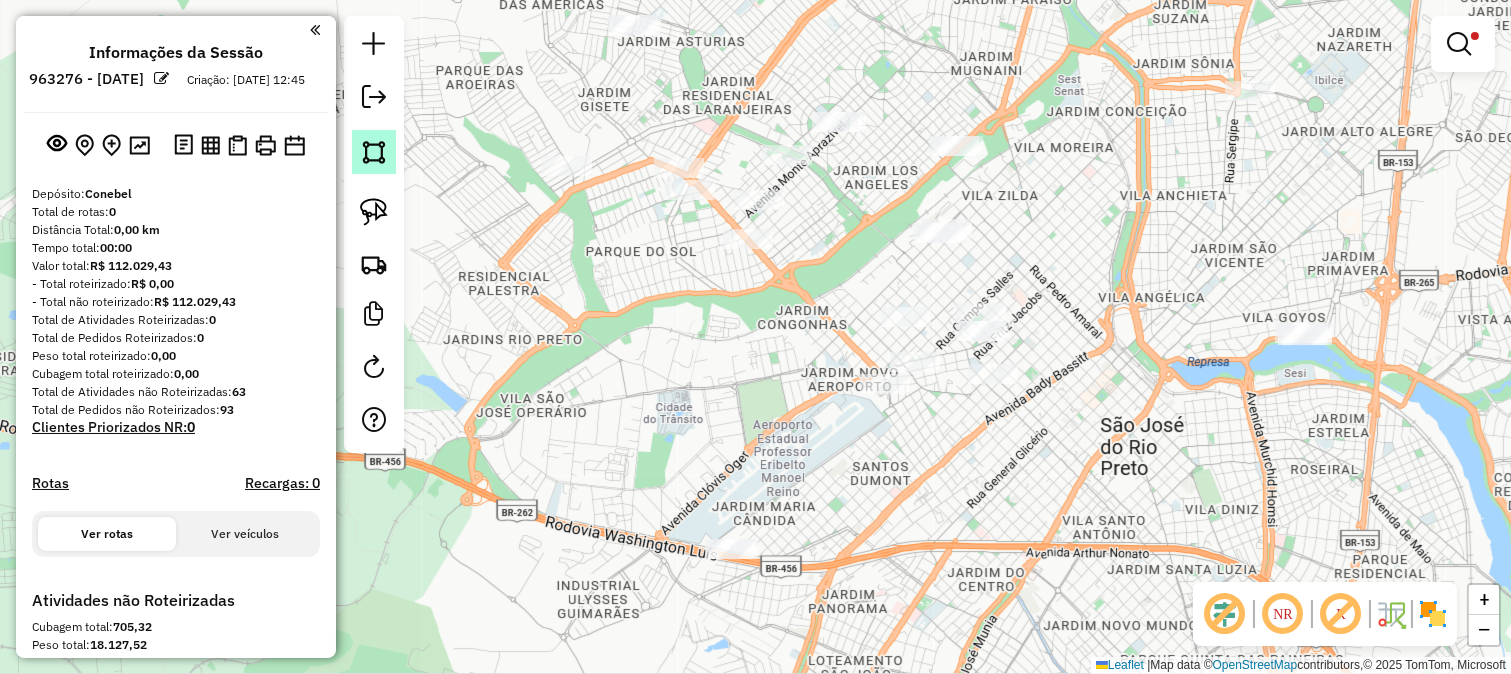 click 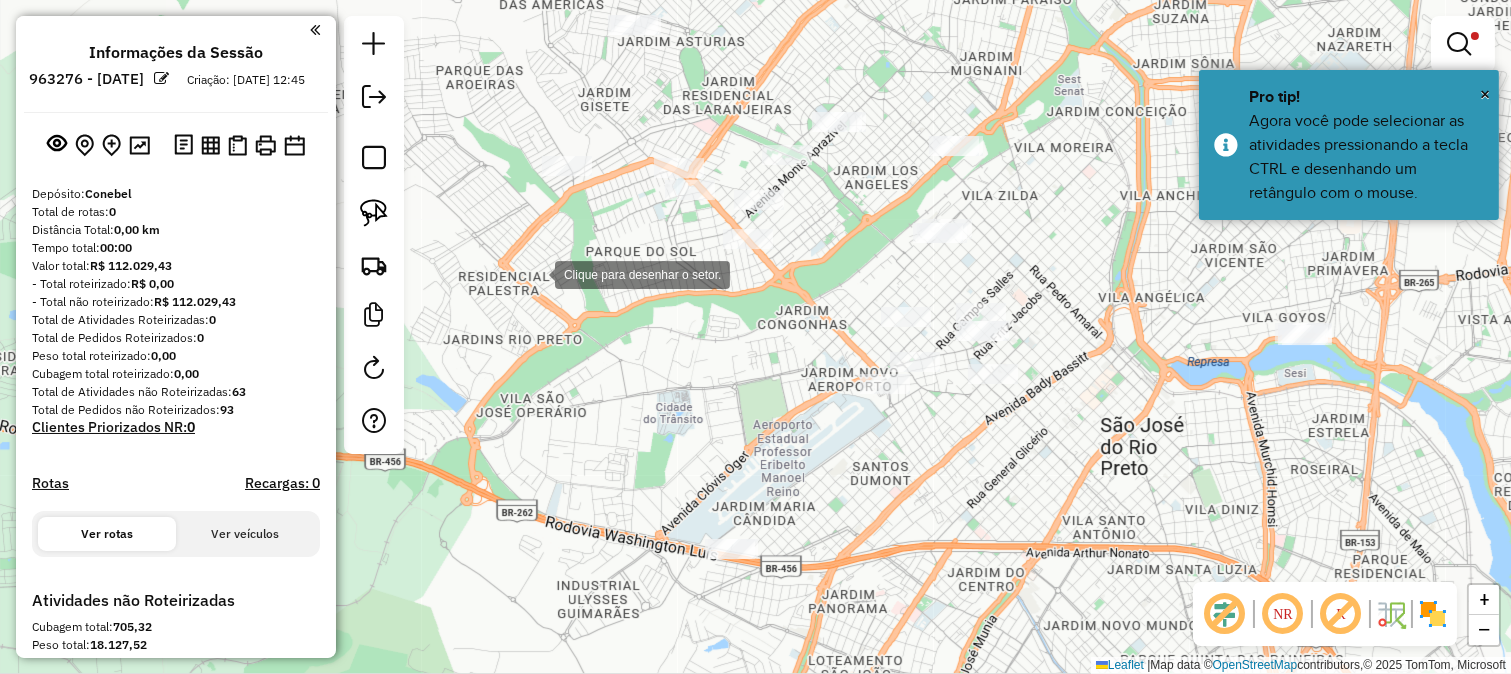 click 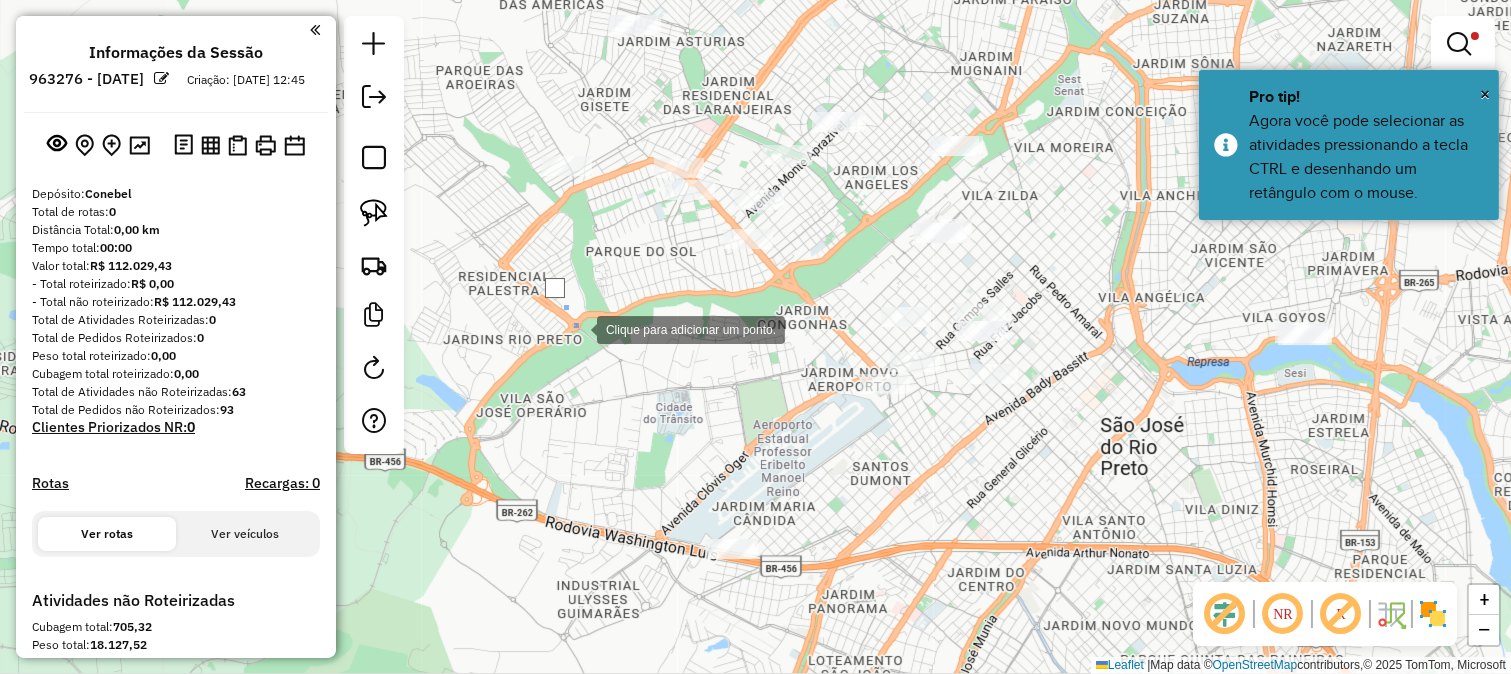 click 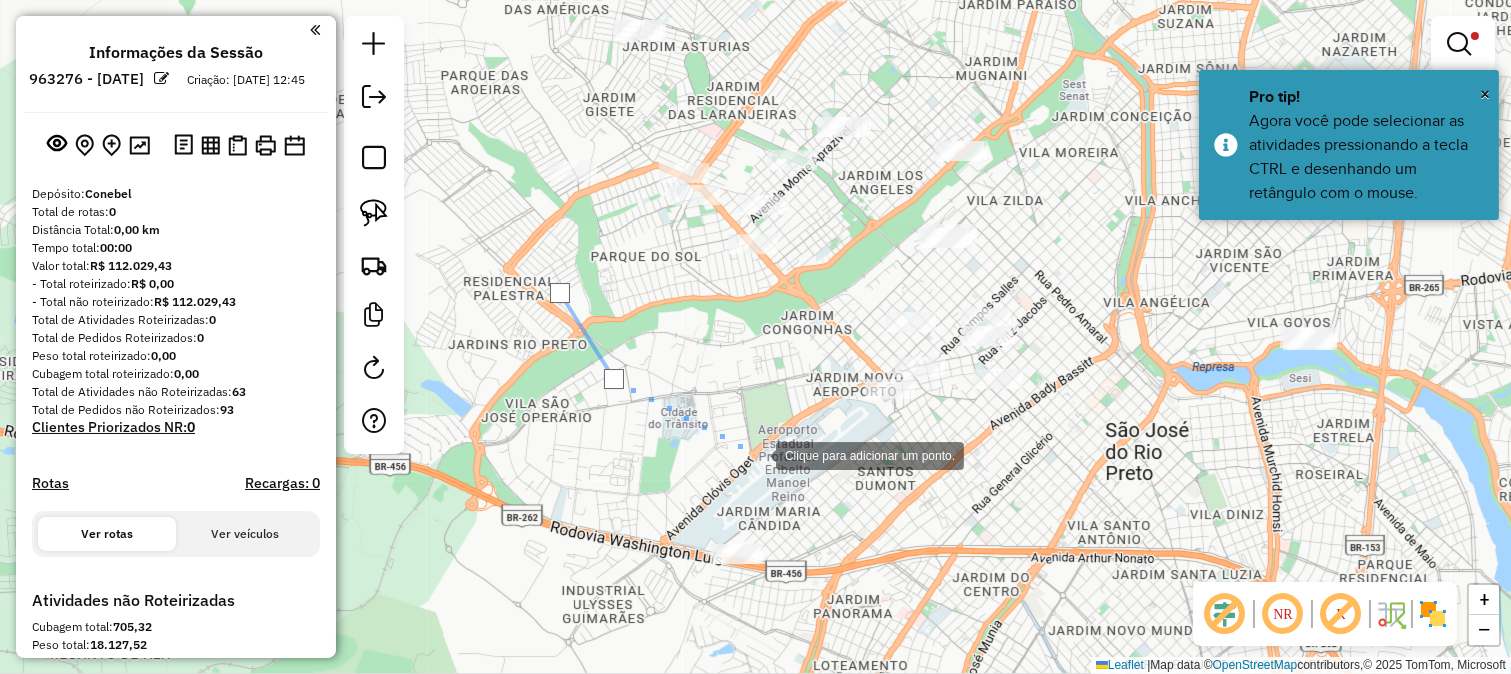 click 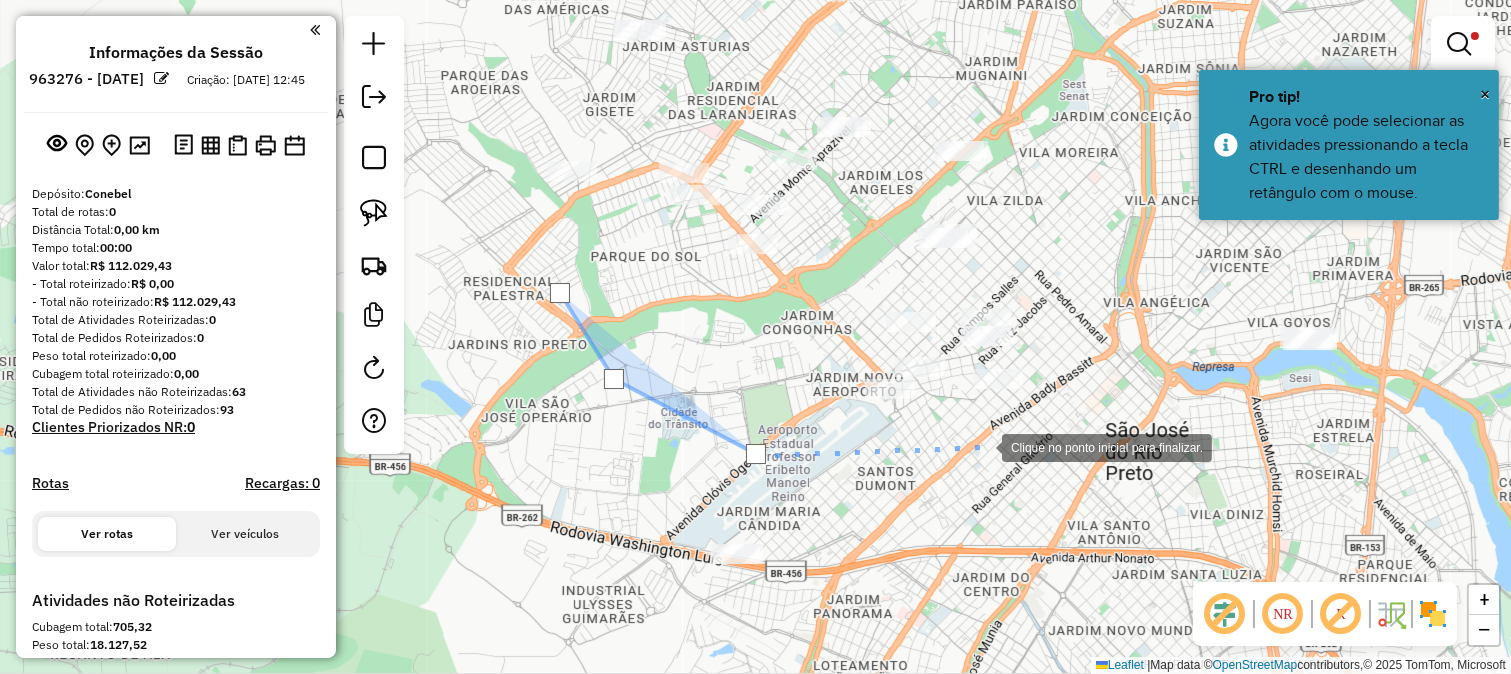 drag, startPoint x: 982, startPoint y: 446, endPoint x: 1085, endPoint y: 390, distance: 117.239075 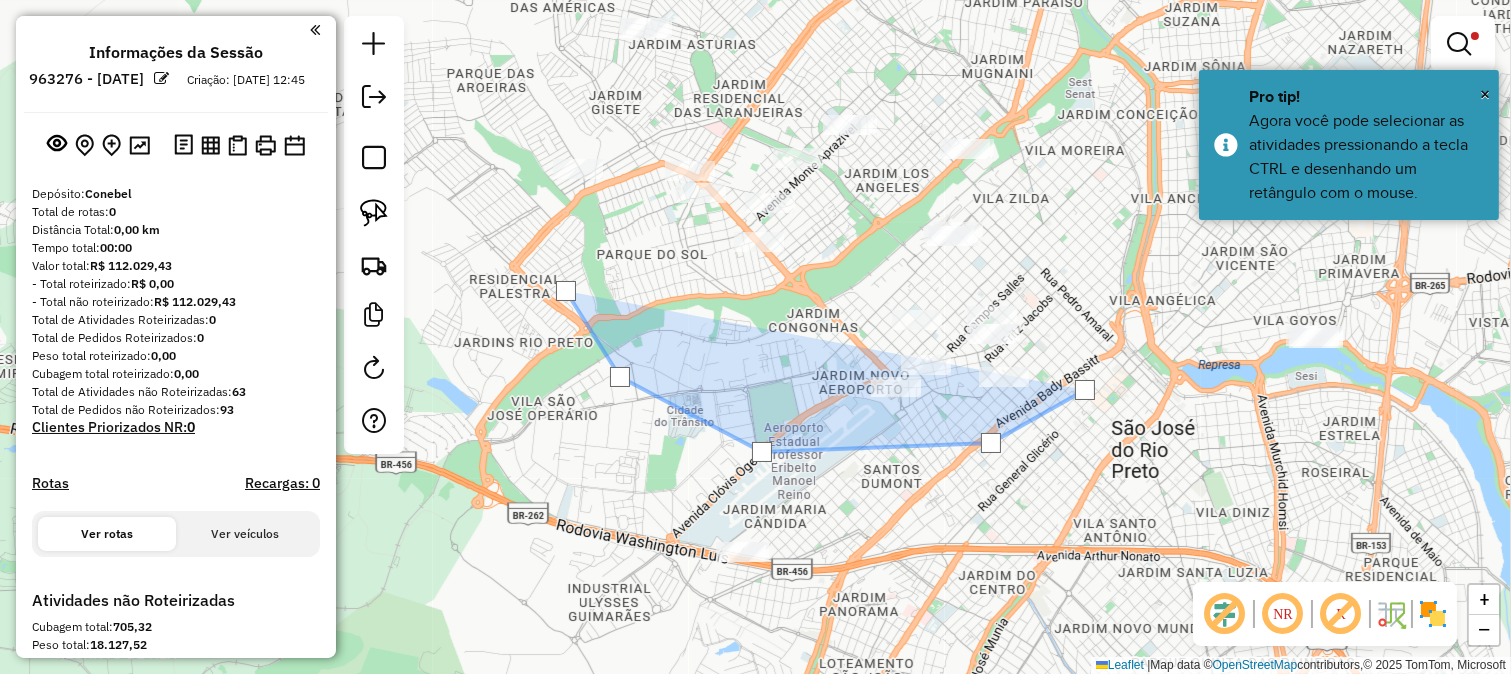 click 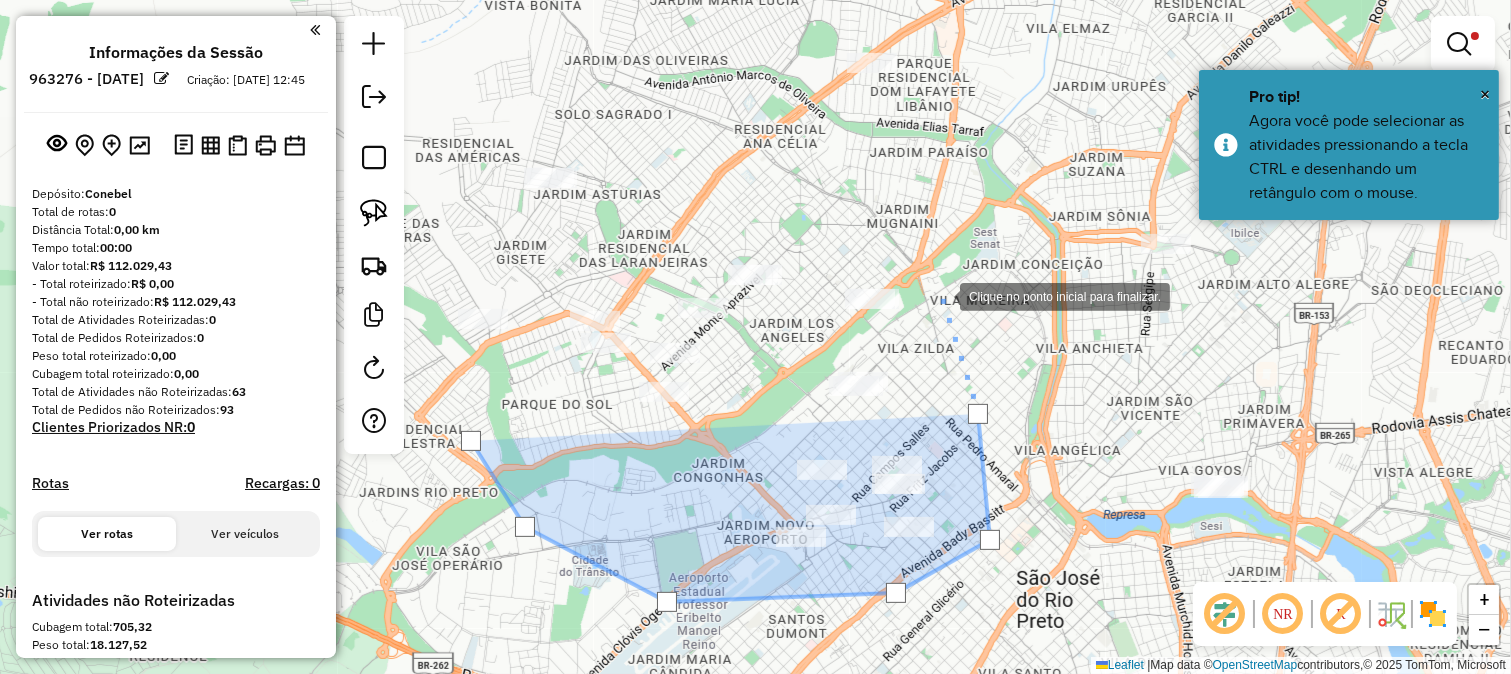 drag, startPoint x: 1040, startPoint y: 137, endPoint x: 942, endPoint y: 293, distance: 184.22812 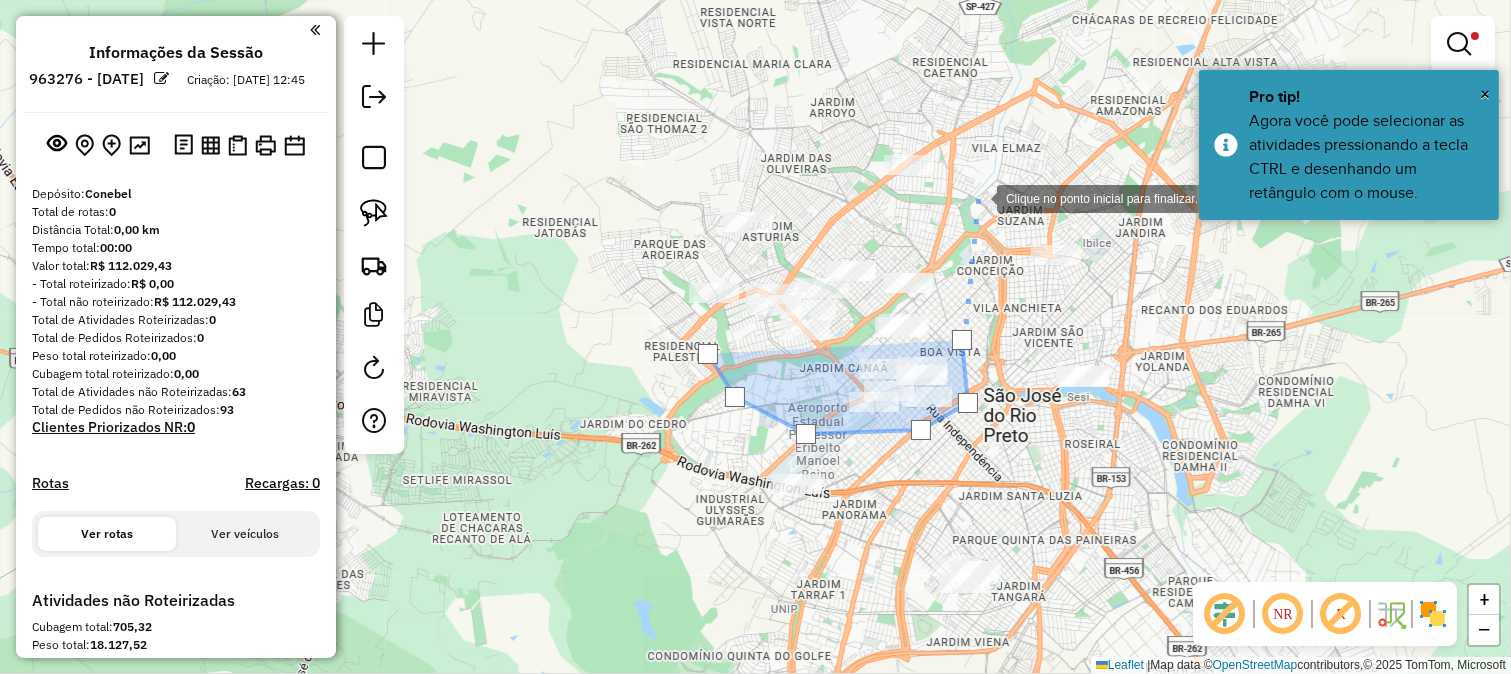 click 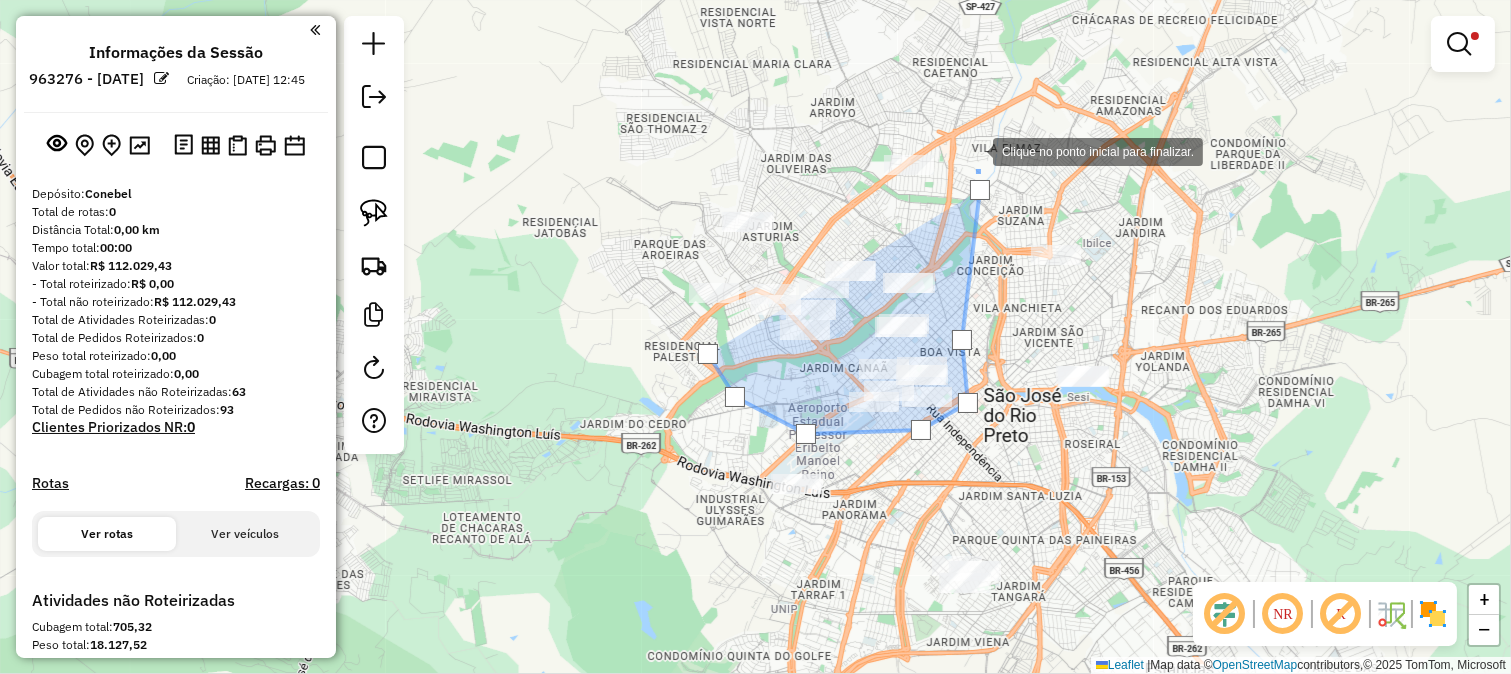 click 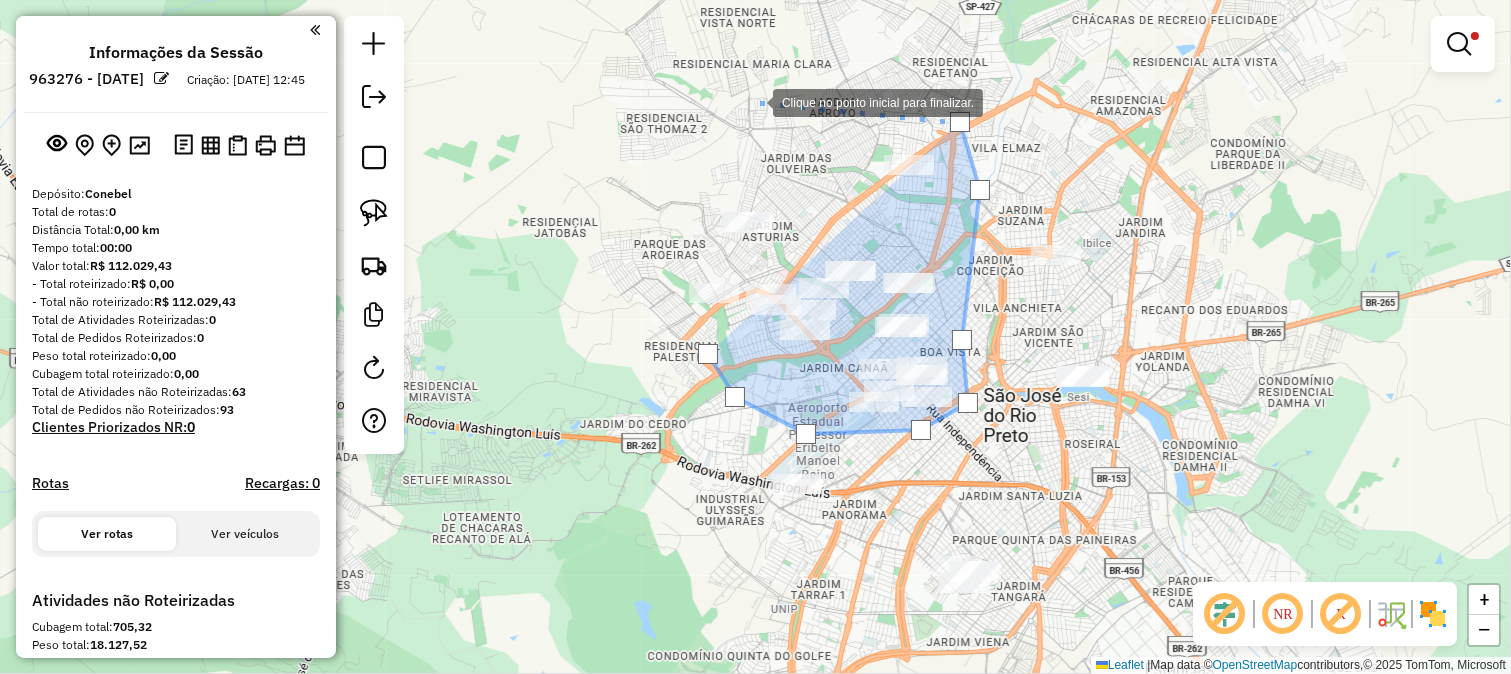 click 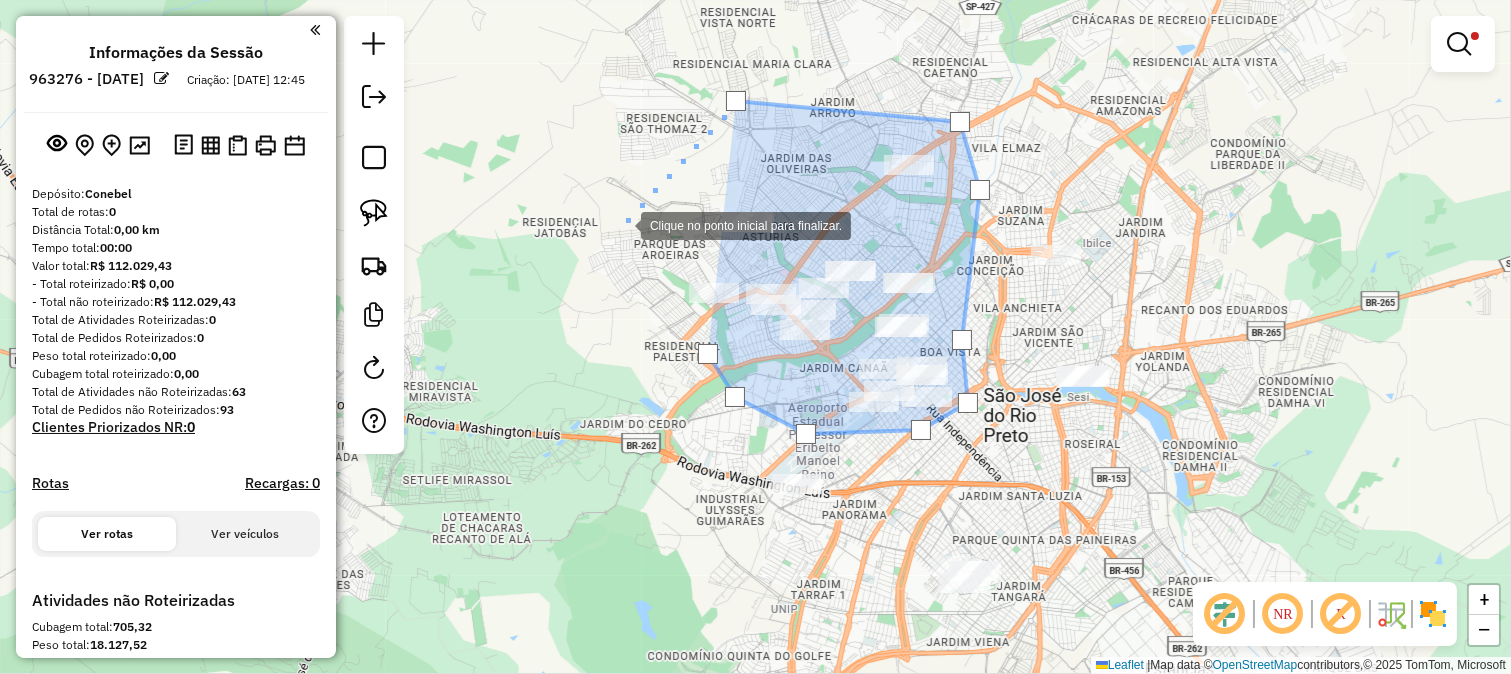 click 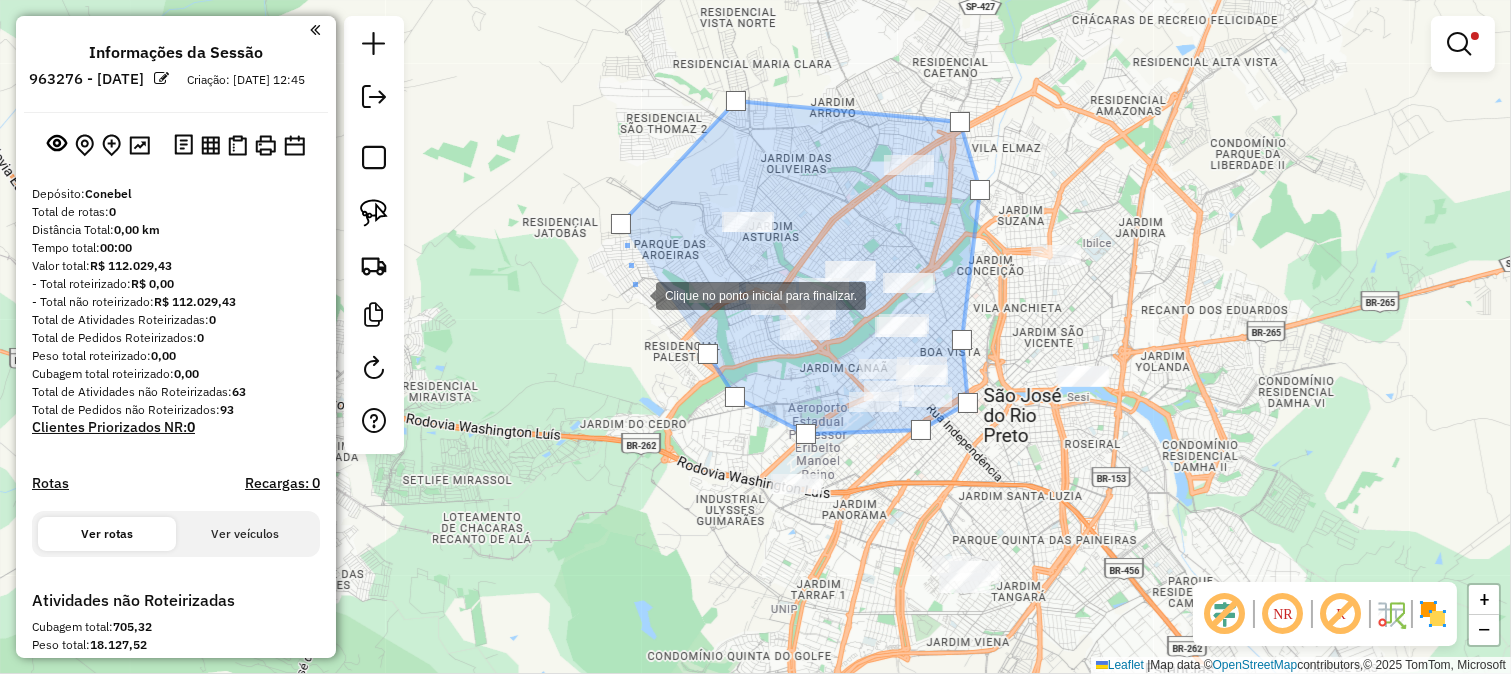 click 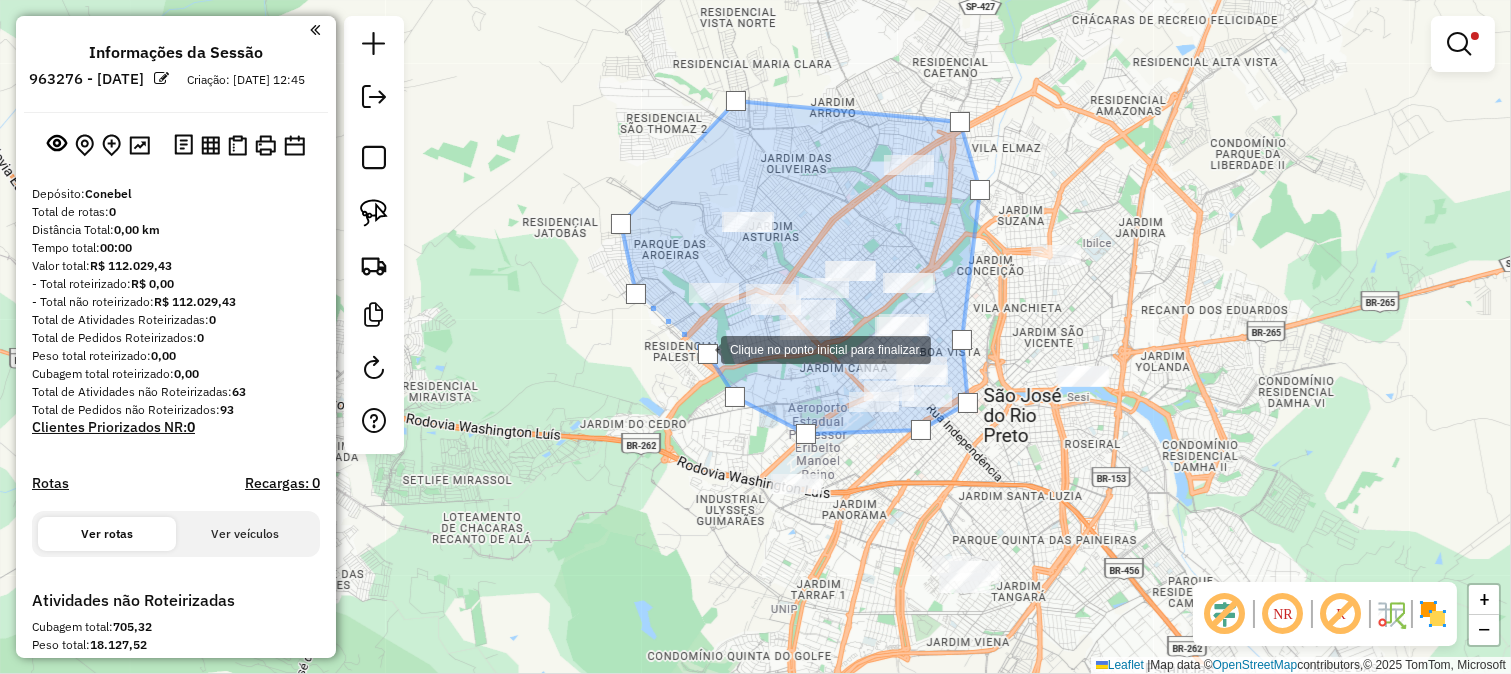 click 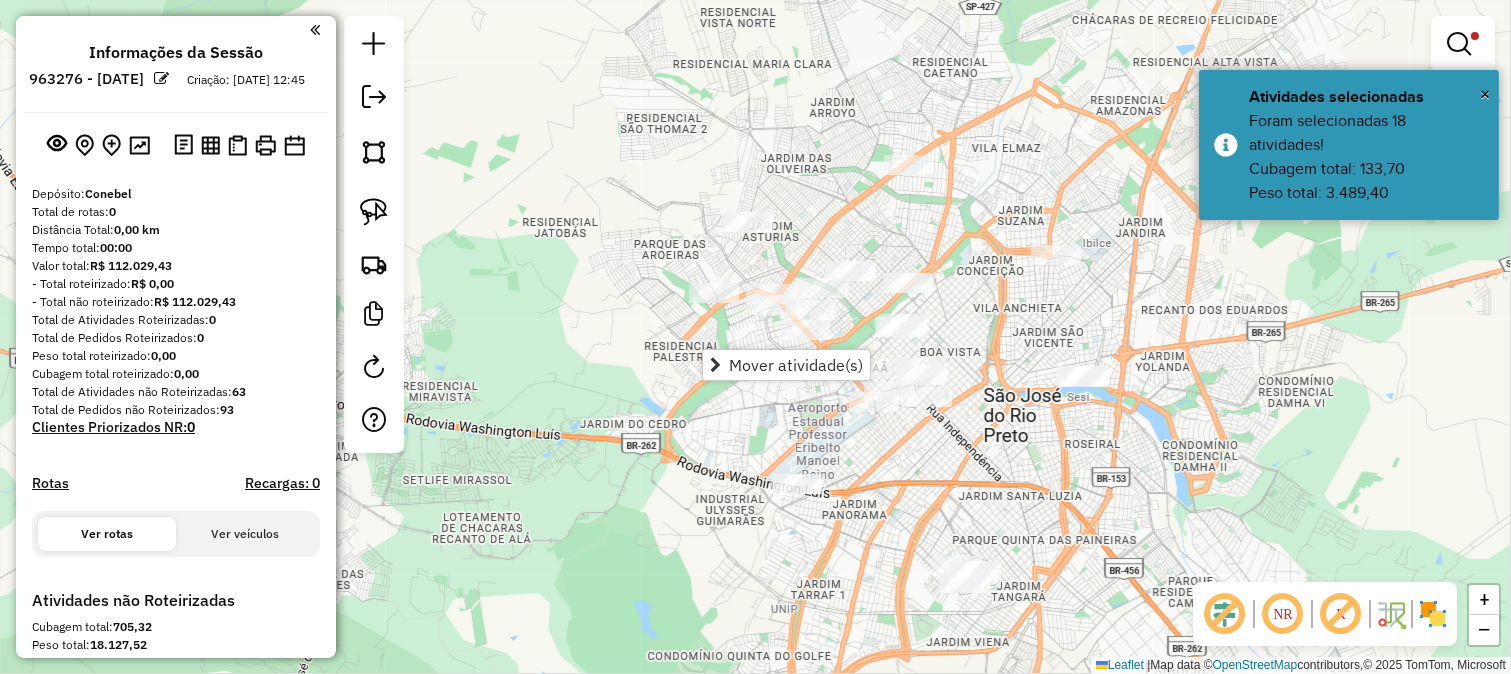 click on "Limpar filtros Janela de atendimento Grade de atendimento Capacidade Transportadoras Veículos Cliente Pedidos  Rotas Selecione os dias de semana para filtrar as janelas de atendimento  Seg   Ter   Qua   Qui   Sex   Sáb   Dom  Informe o período da janela de atendimento: De: Até:  Filtrar exatamente a janela do cliente  Considerar janela de atendimento padrão  Selecione os dias de semana para filtrar as grades de atendimento  Seg   Ter   Qua   Qui   Sex   Sáb   Dom   Considerar clientes sem dia de atendimento cadastrado  Clientes fora do dia de atendimento selecionado Filtrar as atividades entre os valores definidos abaixo:  Peso mínimo:   Peso máximo:   Cubagem mínima:   Cubagem máxima:   De:   Até:  Filtrar as atividades entre o tempo de atendimento definido abaixo:  De:   Até:   Considerar capacidade total dos clientes não roteirizados Transportadora: Selecione um ou mais itens Tipo de veículo: Selecione um ou mais itens Veículo: Selecione um ou mais itens Motorista: Selecione um ou mais itens" 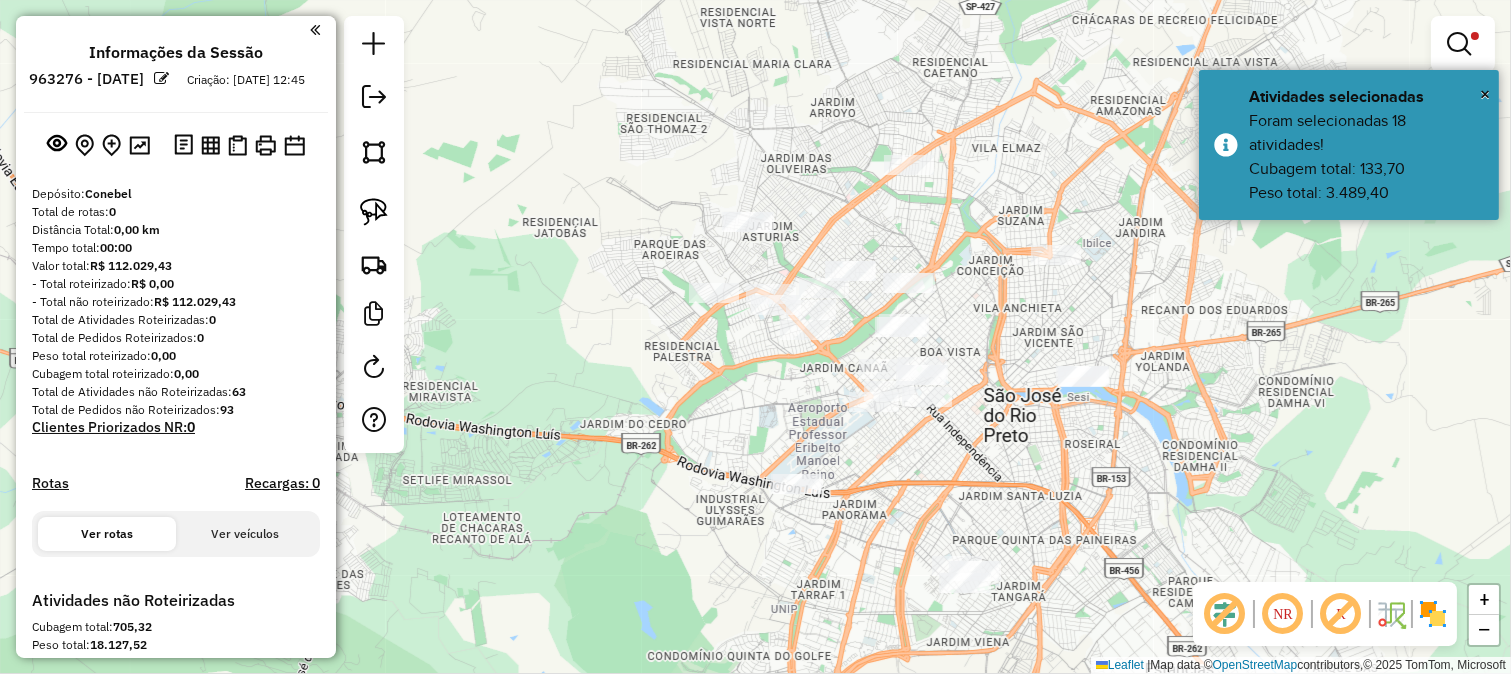 click on "Limpar filtros Janela de atendimento Grade de atendimento Capacidade Transportadoras Veículos Cliente Pedidos  Rotas Selecione os dias de semana para filtrar as janelas de atendimento  Seg   Ter   Qua   Qui   Sex   Sáb   Dom  Informe o período da janela de atendimento: De: Até:  Filtrar exatamente a janela do cliente  Considerar janela de atendimento padrão  Selecione os dias de semana para filtrar as grades de atendimento  Seg   Ter   Qua   Qui   Sex   Sáb   Dom   Considerar clientes sem dia de atendimento cadastrado  Clientes fora do dia de atendimento selecionado Filtrar as atividades entre os valores definidos abaixo:  Peso mínimo:   Peso máximo:   Cubagem mínima:   Cubagem máxima:   De:   Até:  Filtrar as atividades entre o tempo de atendimento definido abaixo:  De:   Até:   Considerar capacidade total dos clientes não roteirizados Transportadora: Selecione um ou mais itens Tipo de veículo: Selecione um ou mais itens Veículo: Selecione um ou mais itens Motorista: Selecione um ou mais itens" 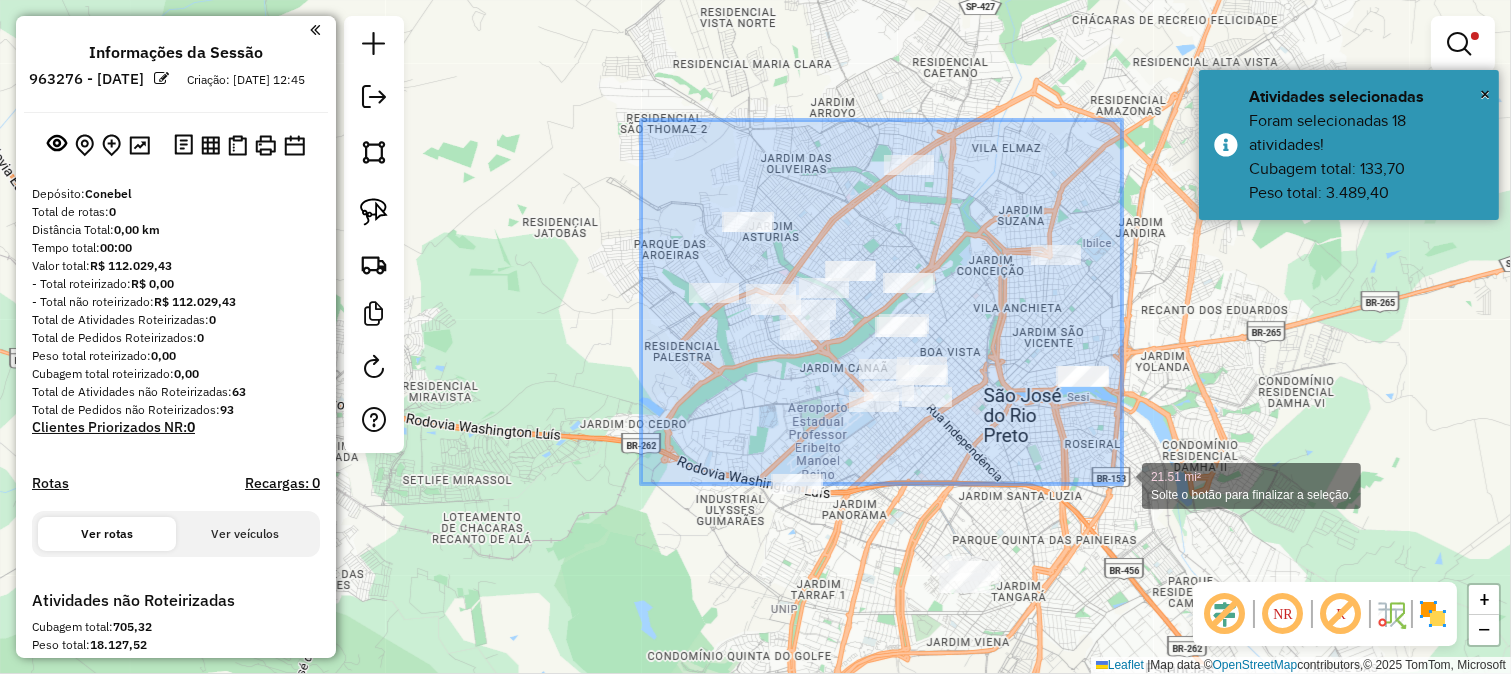 drag, startPoint x: 641, startPoint y: 120, endPoint x: 1122, endPoint y: 484, distance: 603.2056 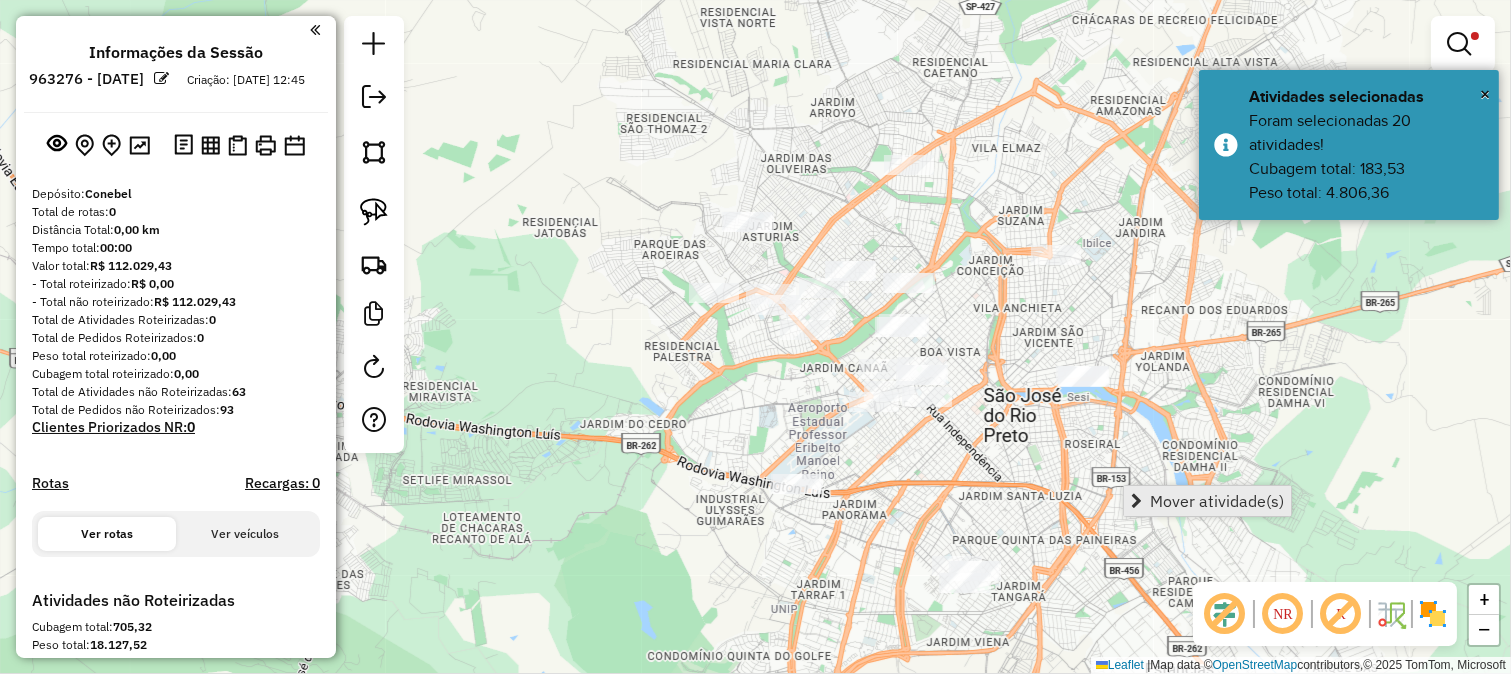 click on "Mover atividade(s)" at bounding box center [1207, 501] 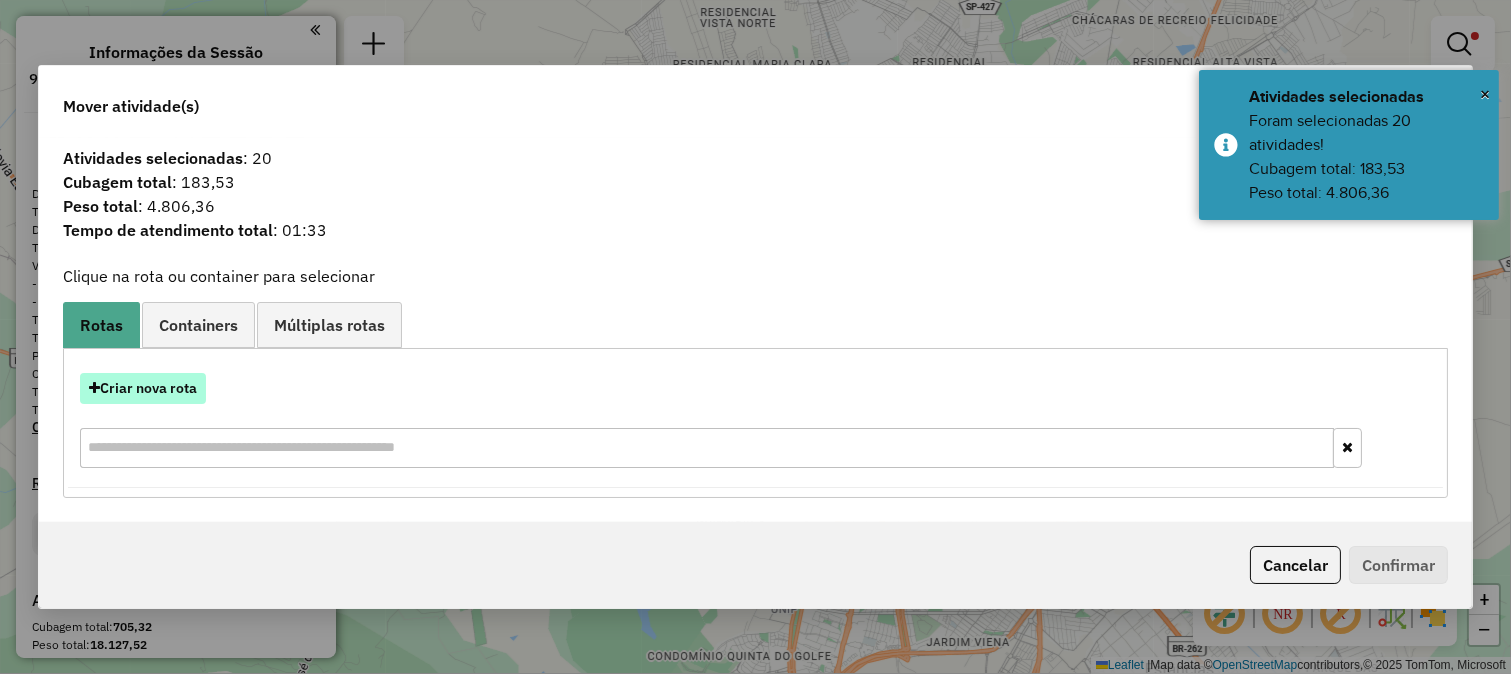 click on "Criar nova rota" at bounding box center [143, 388] 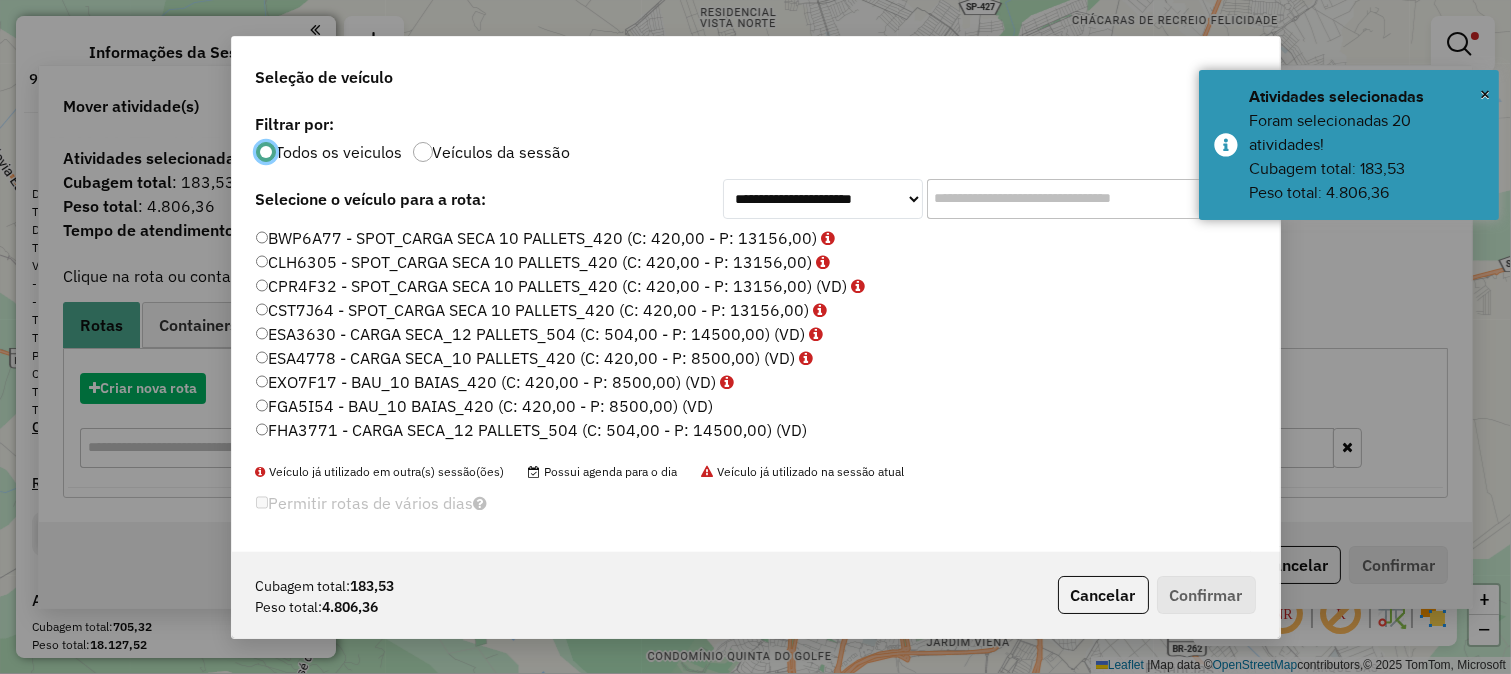 scroll, scrollTop: 11, scrollLeft: 5, axis: both 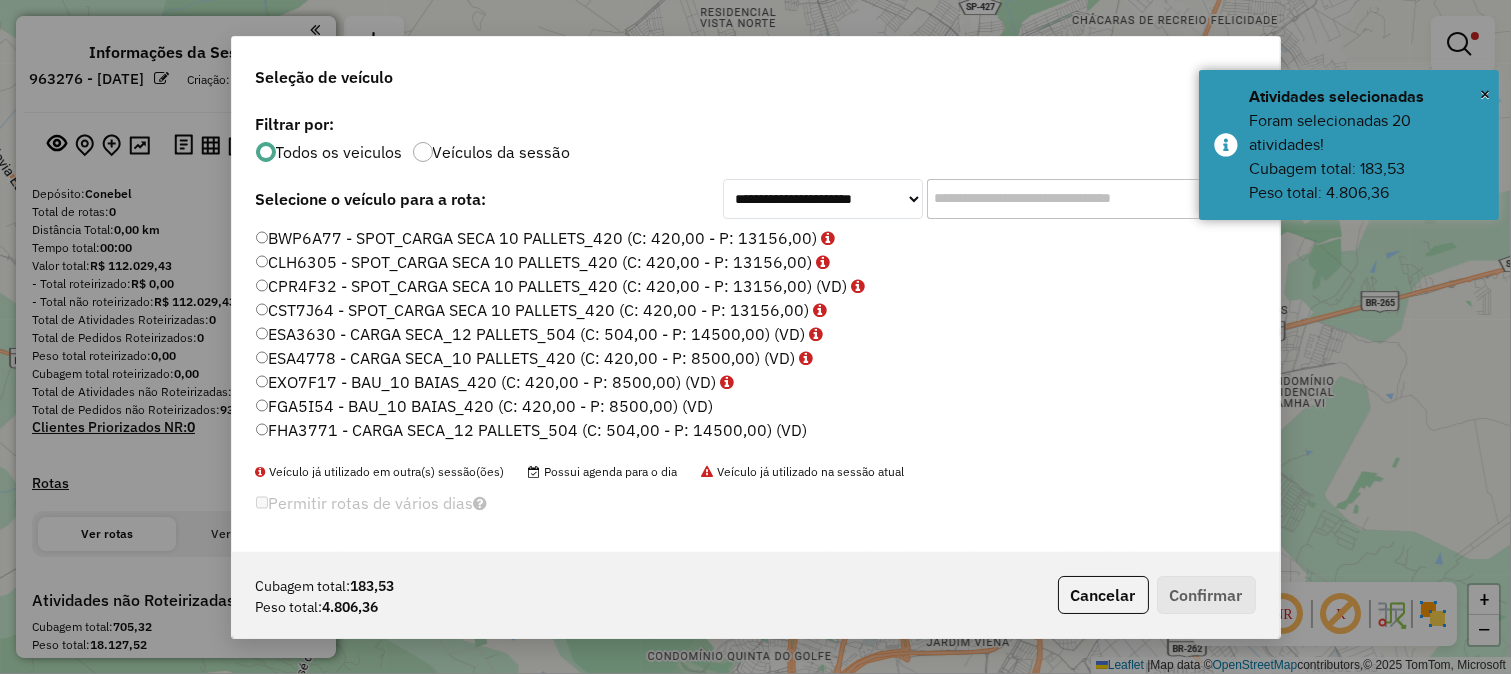 click 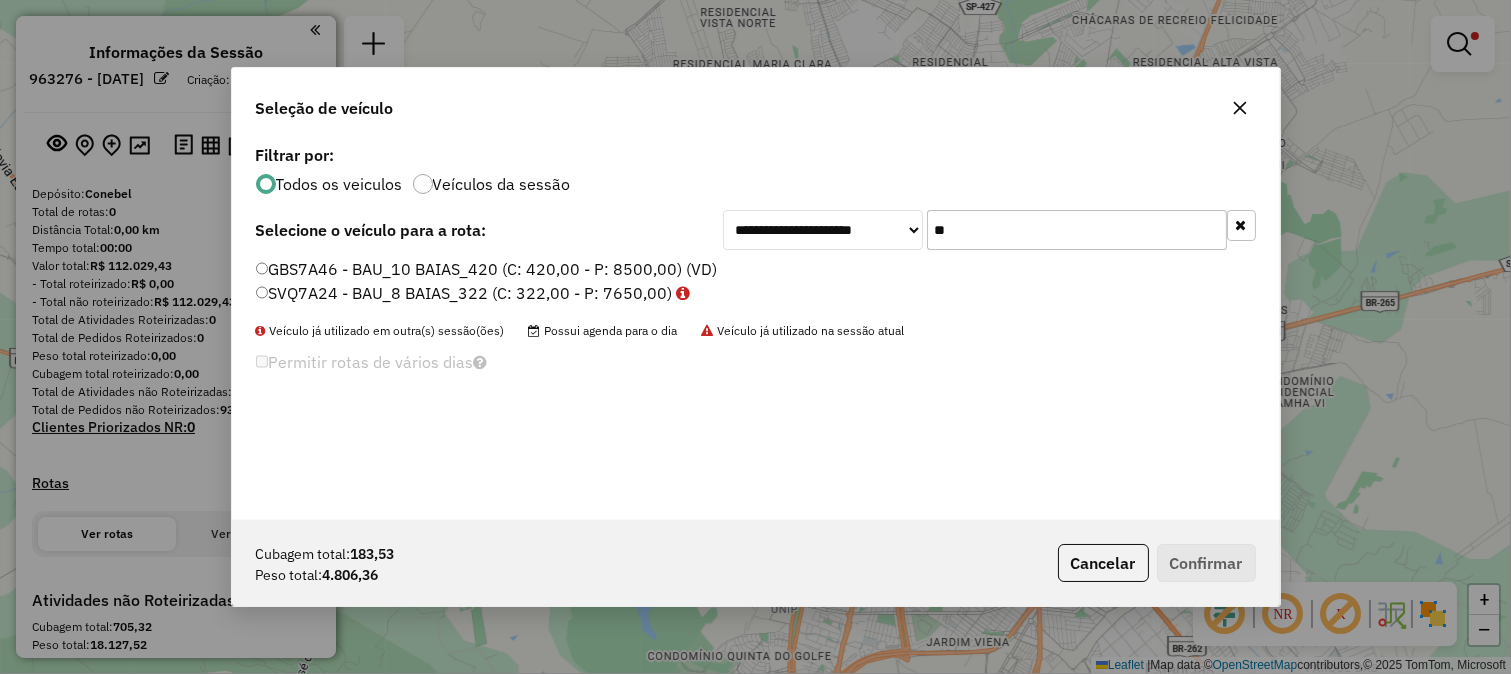 type on "**" 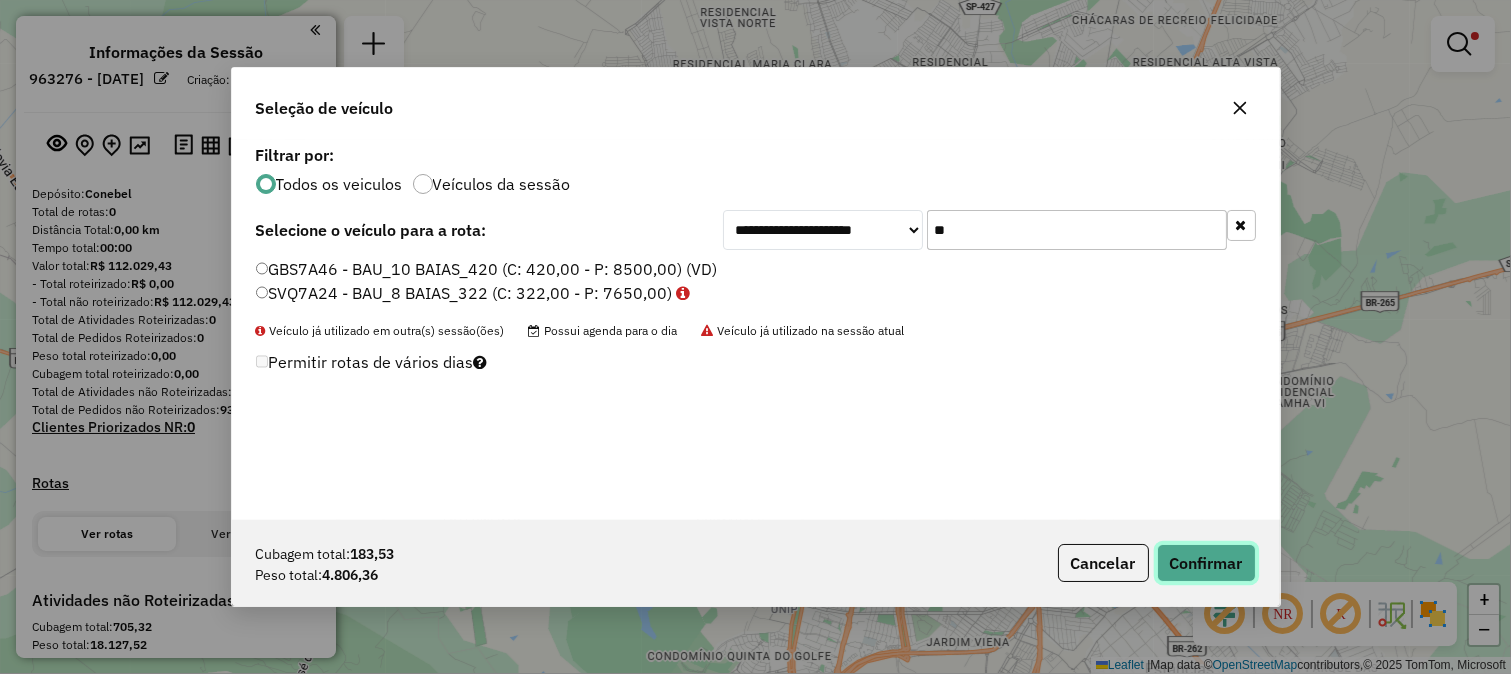 click on "Confirmar" 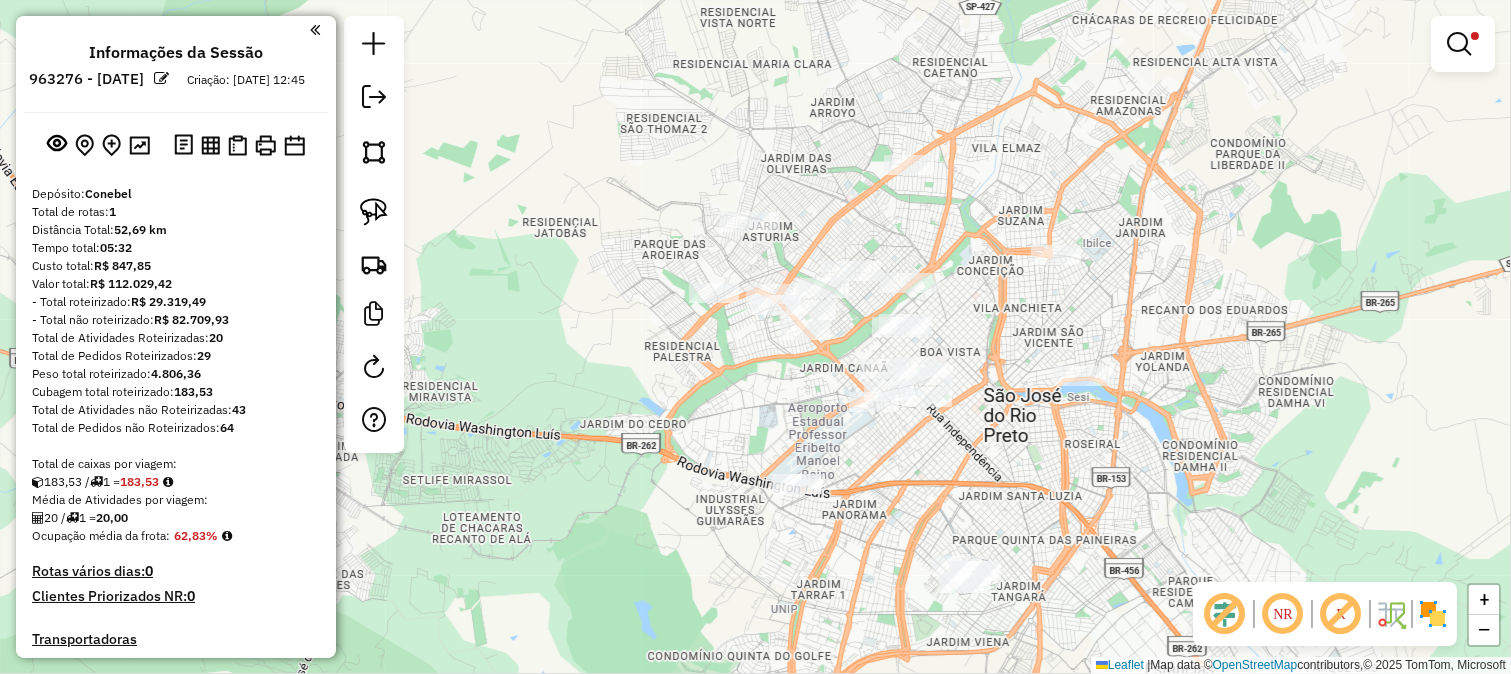 drag, startPoint x: 1035, startPoint y: 304, endPoint x: 904, endPoint y: 363, distance: 143.67323 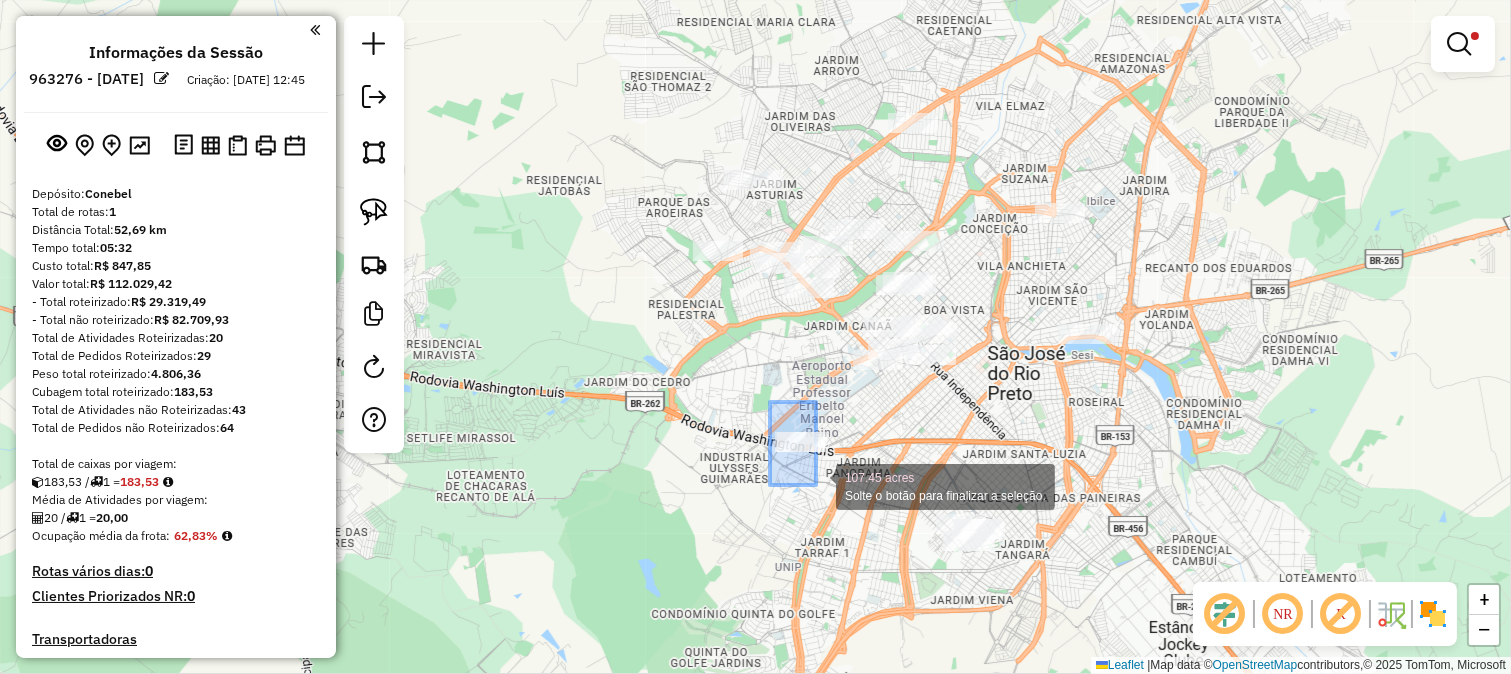 drag, startPoint x: 792, startPoint y: 464, endPoint x: 846, endPoint y: 503, distance: 66.61081 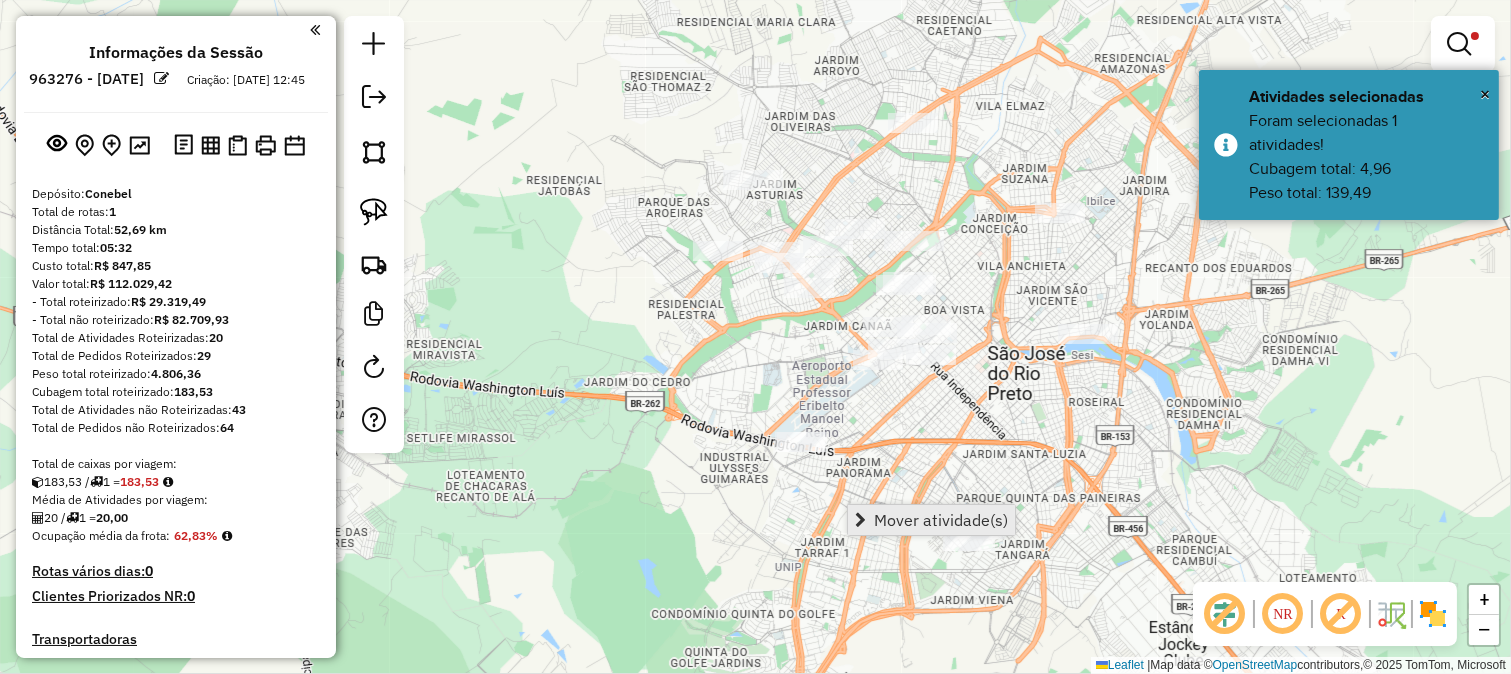 click on "Mover atividade(s)" at bounding box center [941, 520] 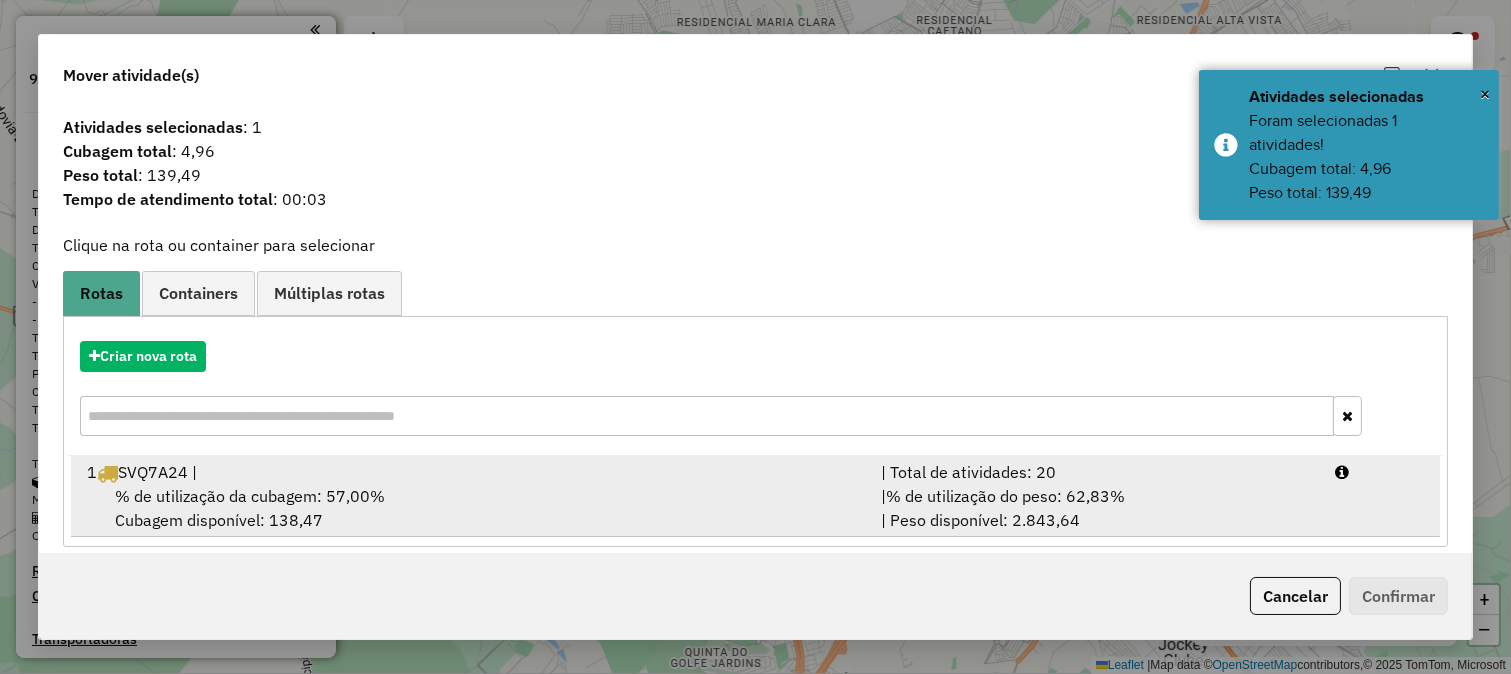 drag, startPoint x: 712, startPoint y: 484, endPoint x: 958, endPoint y: 508, distance: 247.16795 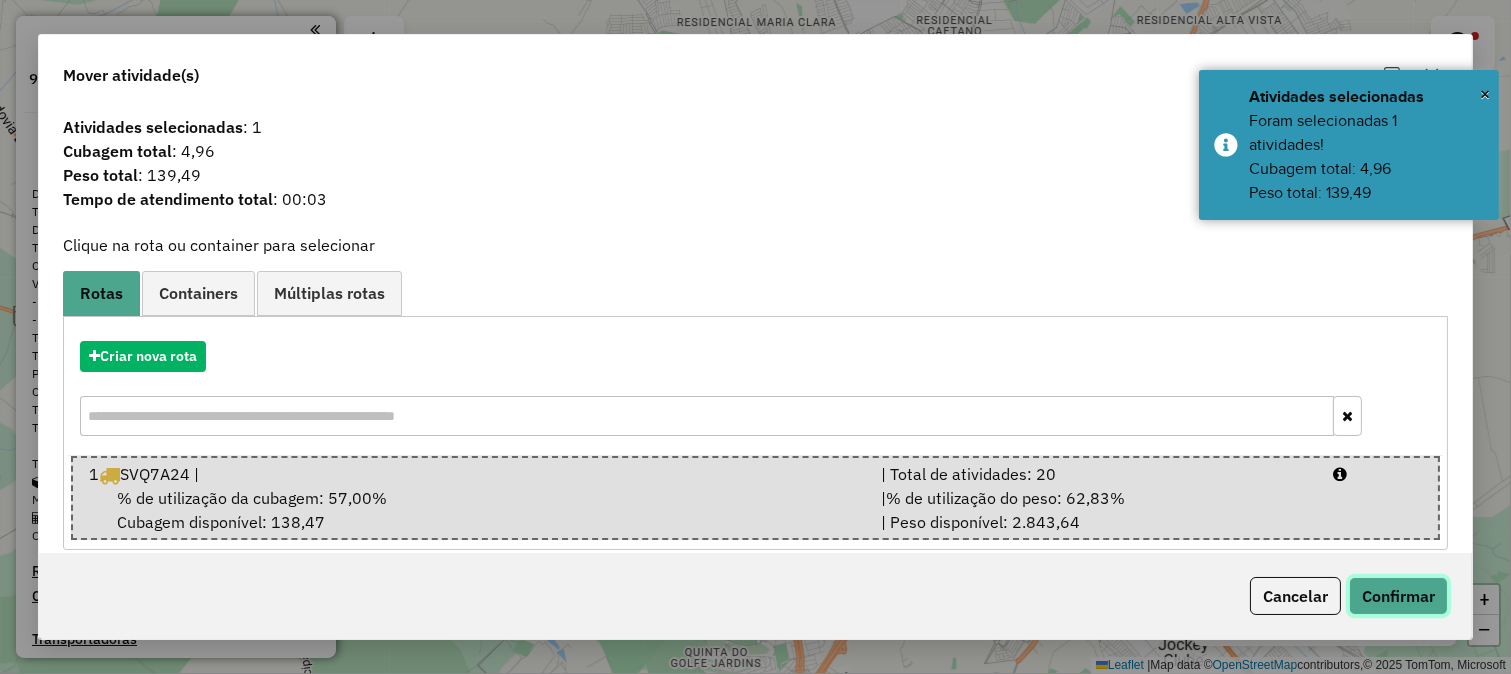 click on "Confirmar" 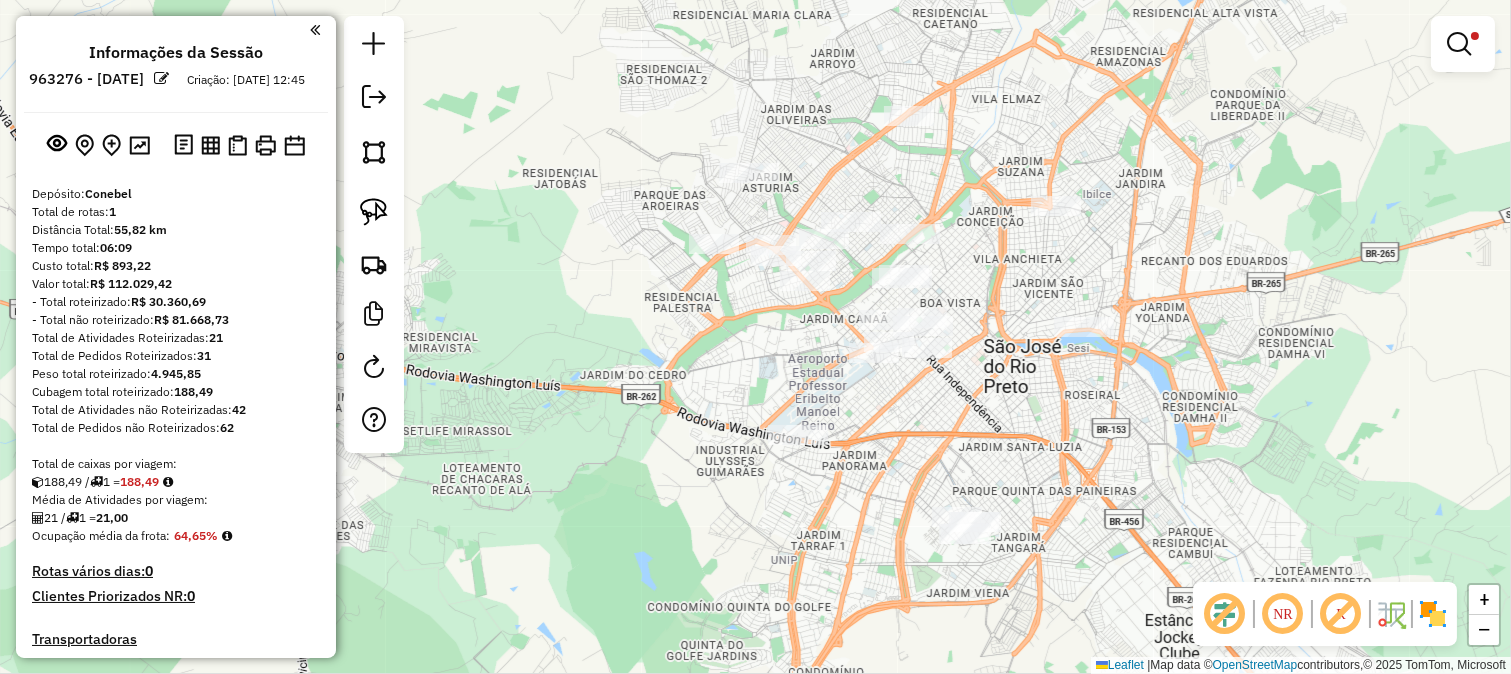 drag, startPoint x: 944, startPoint y: 432, endPoint x: 932, endPoint y: 413, distance: 22.472204 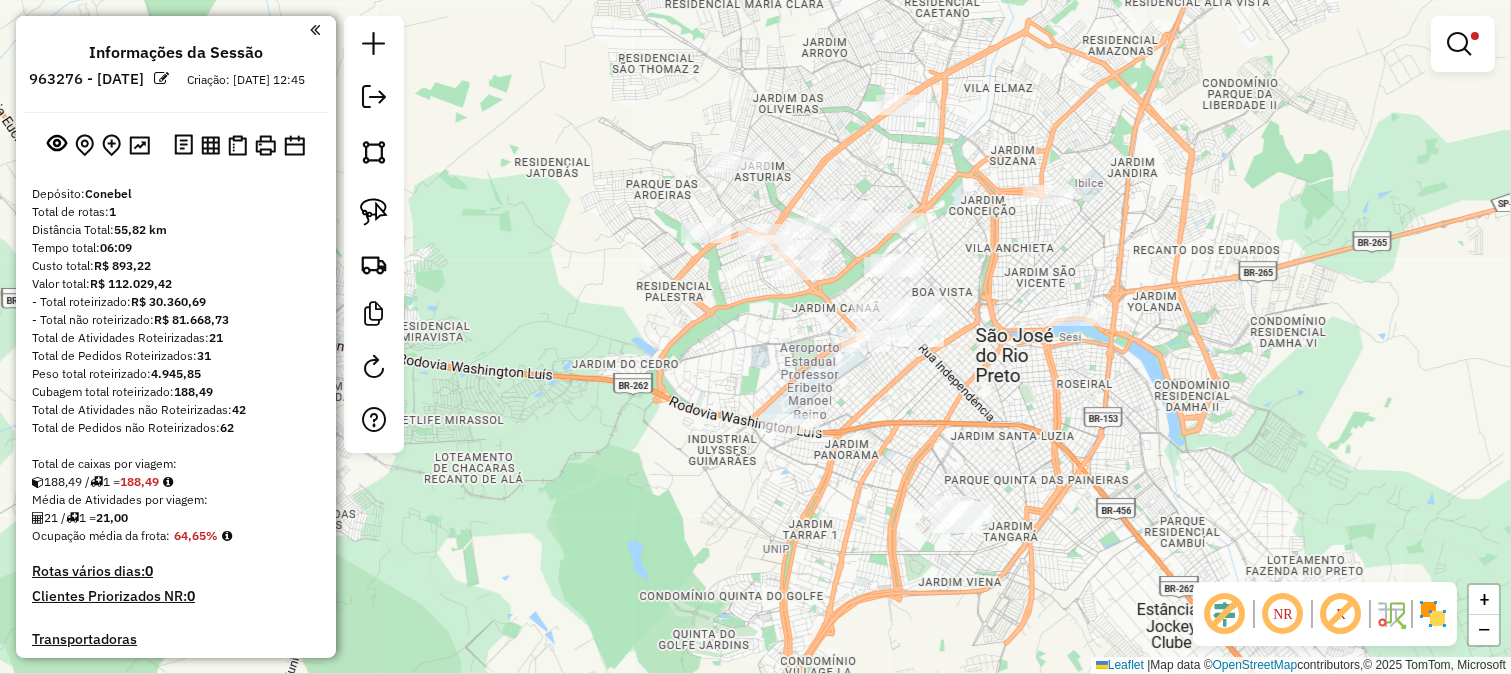 click on "Limpar filtros Janela de atendimento Grade de atendimento Capacidade Transportadoras Veículos Cliente Pedidos  Rotas Selecione os dias de semana para filtrar as janelas de atendimento  Seg   Ter   Qua   Qui   Sex   Sáb   Dom  Informe o período da janela de atendimento: De: Até:  Filtrar exatamente a janela do cliente  Considerar janela de atendimento padrão  Selecione os dias de semana para filtrar as grades de atendimento  Seg   Ter   Qua   Qui   Sex   Sáb   Dom   Considerar clientes sem dia de atendimento cadastrado  Clientes fora do dia de atendimento selecionado Filtrar as atividades entre os valores definidos abaixo:  Peso mínimo:   Peso máximo:   Cubagem mínima:   Cubagem máxima:   De:   Até:  Filtrar as atividades entre o tempo de atendimento definido abaixo:  De:   Até:   Considerar capacidade total dos clientes não roteirizados Transportadora: Selecione um ou mais itens Tipo de veículo: Selecione um ou mais itens Veículo: Selecione um ou mais itens Motorista: Selecione um ou mais itens" 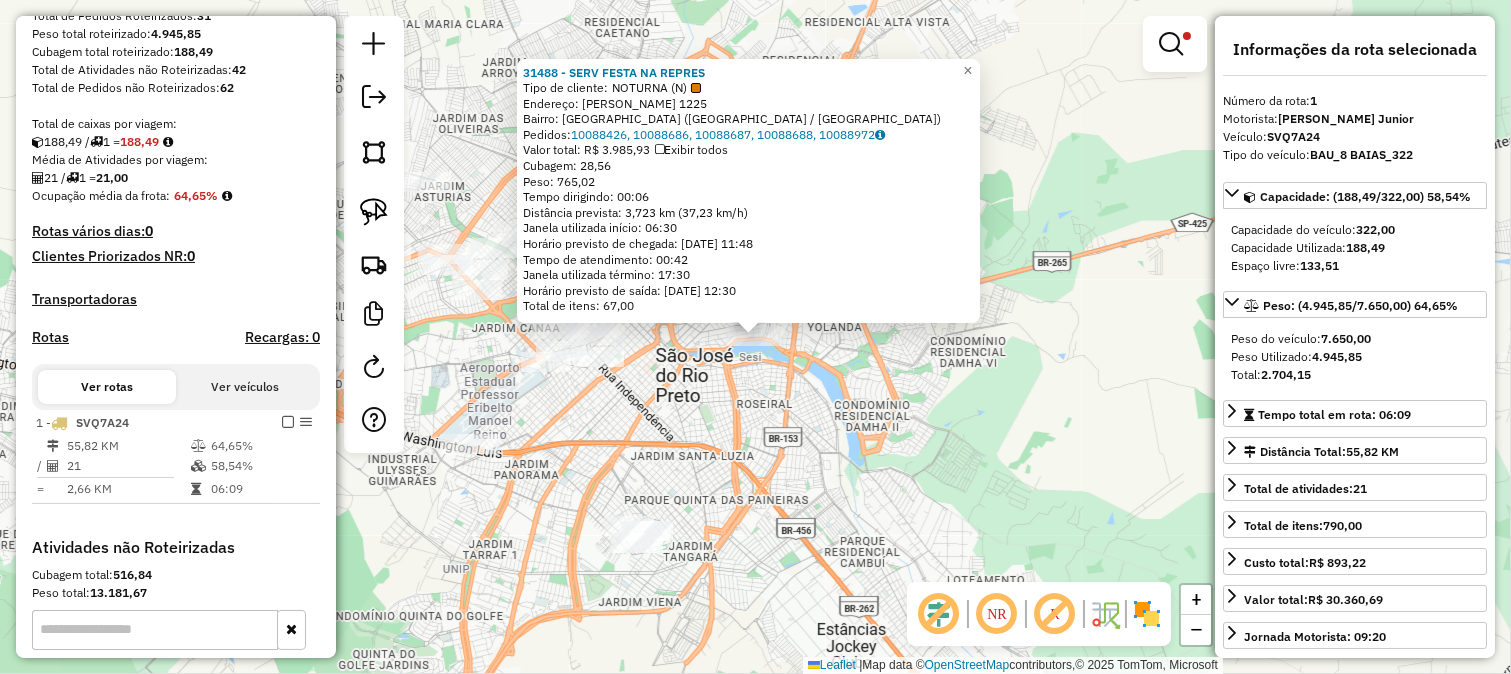 scroll, scrollTop: 596, scrollLeft: 0, axis: vertical 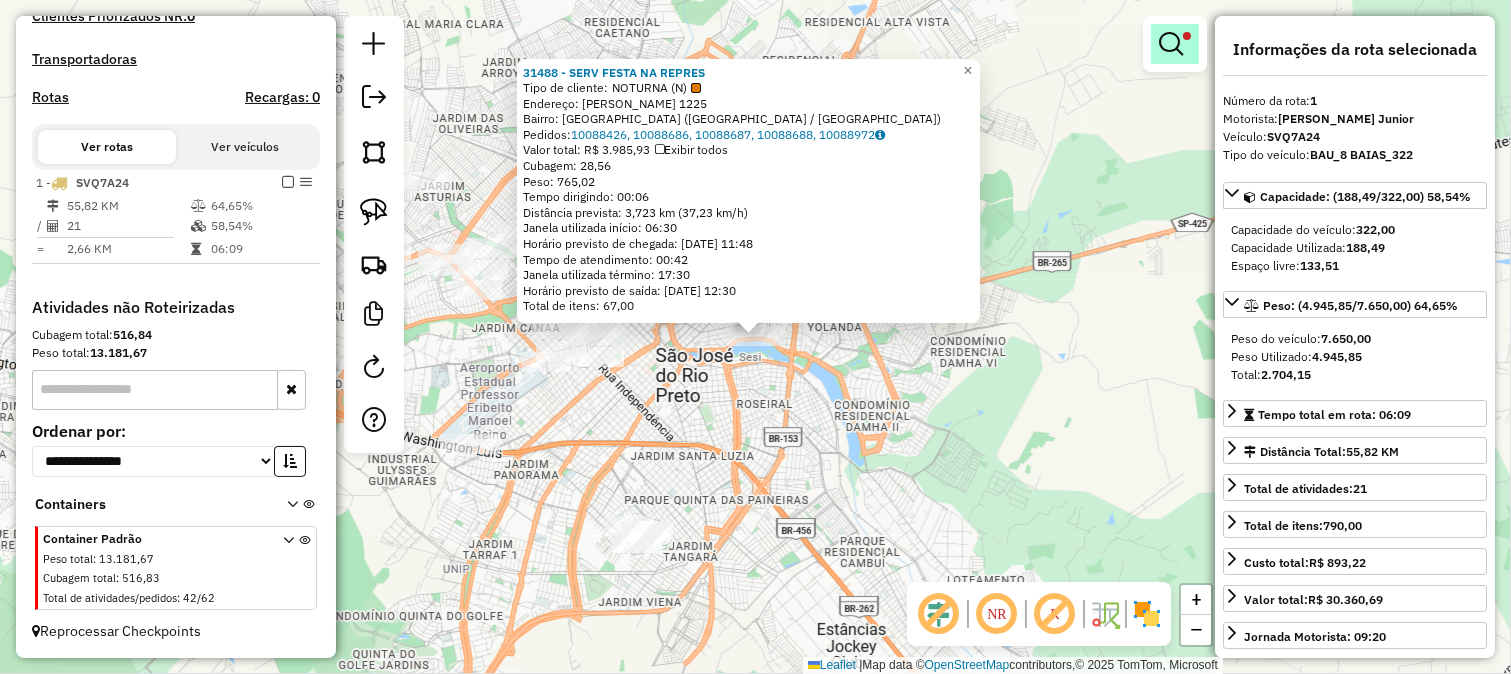 click at bounding box center (1171, 44) 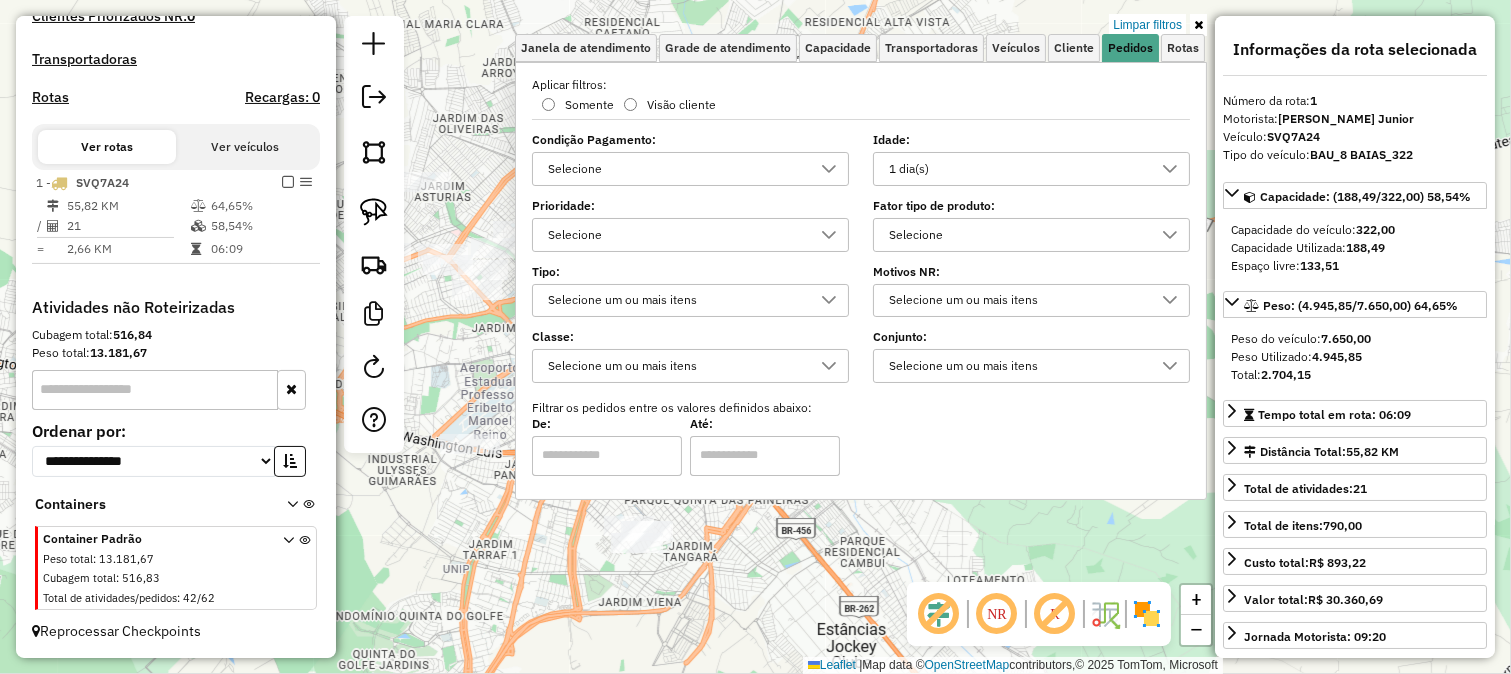 click on "31488 - SERV FESTA NA REPRES  Tipo de cliente:   NOTURNA (N)   Endereço:  [PERSON_NAME] 1225   Bairro: [GEOGRAPHIC_DATA] ([GEOGRAPHIC_DATA] / [GEOGRAPHIC_DATA])   Pedidos:  10088426, 10088686, 10088687, 10088688, 10088972   Valor total: R$ 3.985,93   Exibir todos   Cubagem: 28,56  Peso: 765,02  Tempo dirigindo: 00:06   Distância prevista: 3,723 km (37,23 km/h)   Janela utilizada início: 06:30   Horário previsto de chegada: [DATE] 11:48   Tempo de atendimento: 00:42   Janela utilizada término: 17:30   Horário previsto de saída: [DATE] 12:30   Total de itens: 67,00  × Limpar filtros Janela de atendimento Grade de atendimento Capacidade Transportadoras Veículos Cliente Pedidos  Rotas Selecione os dias de semana para filtrar as janelas de atendimento  Seg   Ter   Qua   Qui   Sex   Sáb   Dom  Informe o período da janela de atendimento: De: Até:  Filtrar exatamente a janela do cliente  Considerar janela de atendimento padrão  Selecione os dias de semana para filtrar as grades de atendimento  Seg   Ter  De:" 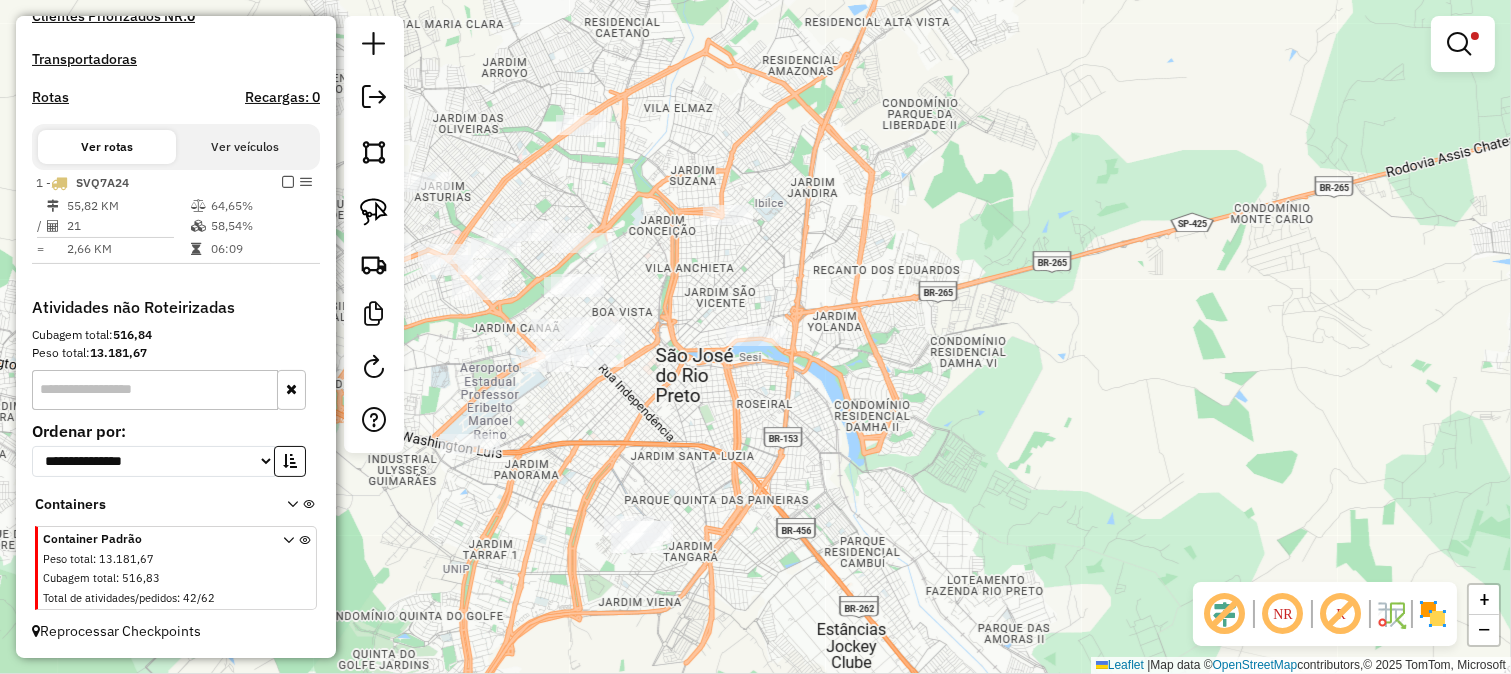 click on "Limpar filtros Janela de atendimento Grade de atendimento Capacidade Transportadoras Veículos Cliente Pedidos  Rotas Selecione os dias de semana para filtrar as janelas de atendimento  Seg   Ter   Qua   Qui   Sex   Sáb   Dom  Informe o período da janela de atendimento: De: Até:  Filtrar exatamente a janela do cliente  Considerar janela de atendimento padrão  Selecione os dias de semana para filtrar as grades de atendimento  Seg   Ter   Qua   Qui   Sex   Sáb   Dom   Considerar clientes sem dia de atendimento cadastrado  Clientes fora do dia de atendimento selecionado Filtrar as atividades entre os valores definidos abaixo:  Peso mínimo:   Peso máximo:   Cubagem mínima:   Cubagem máxima:   De:   Até:  Filtrar as atividades entre o tempo de atendimento definido abaixo:  De:   Até:   Considerar capacidade total dos clientes não roteirizados Transportadora: Selecione um ou mais itens Tipo de veículo: Selecione um ou mais itens Veículo: Selecione um ou mais itens Motorista: Selecione um ou mais itens" 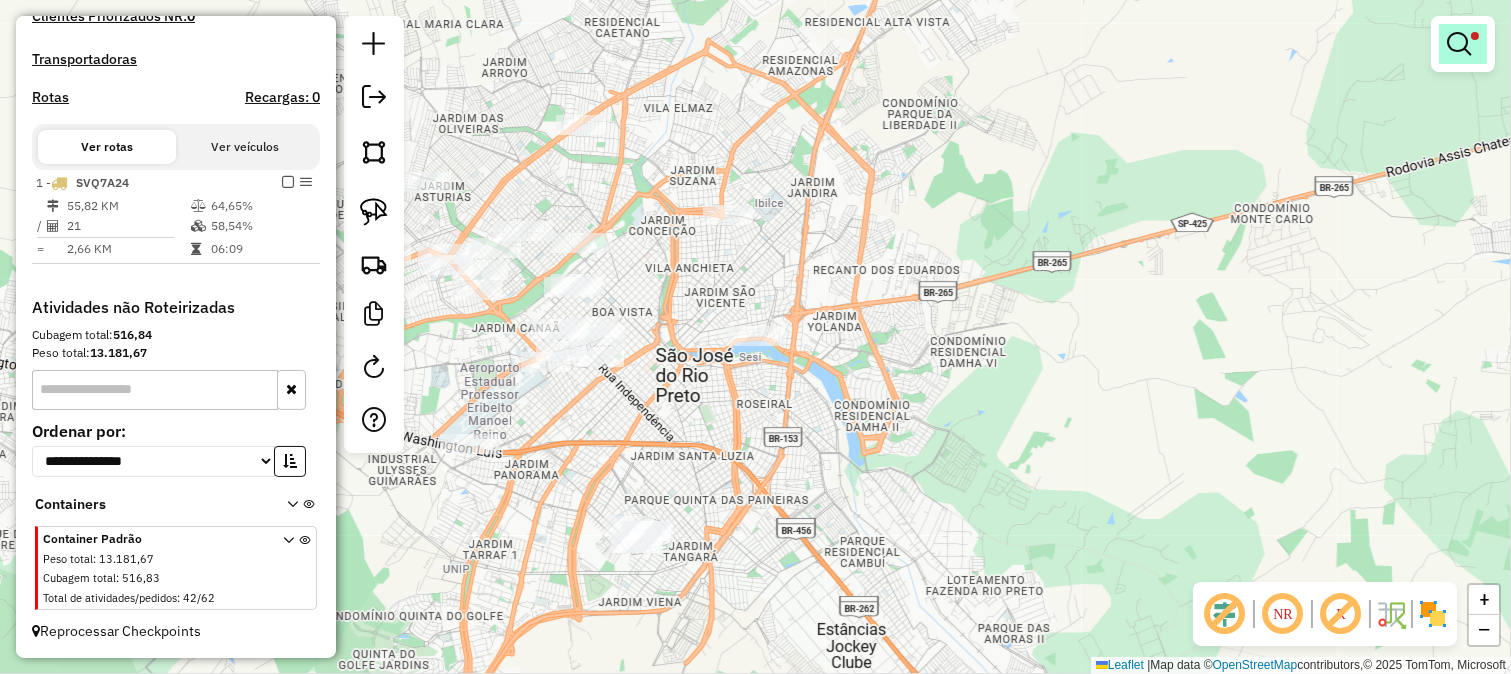 drag, startPoint x: 1491, startPoint y: 27, endPoint x: 1445, endPoint y: 52, distance: 52.35456 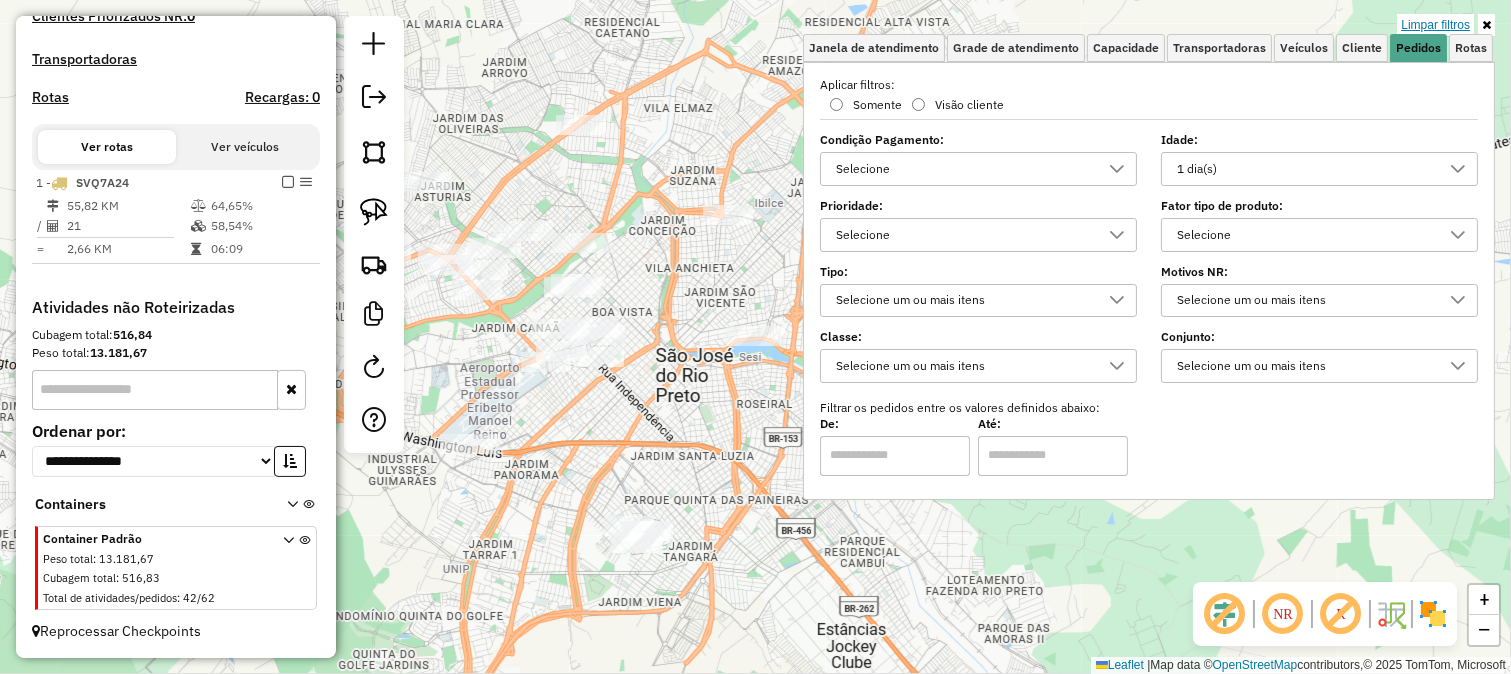click on "Limpar filtros" at bounding box center (1435, 25) 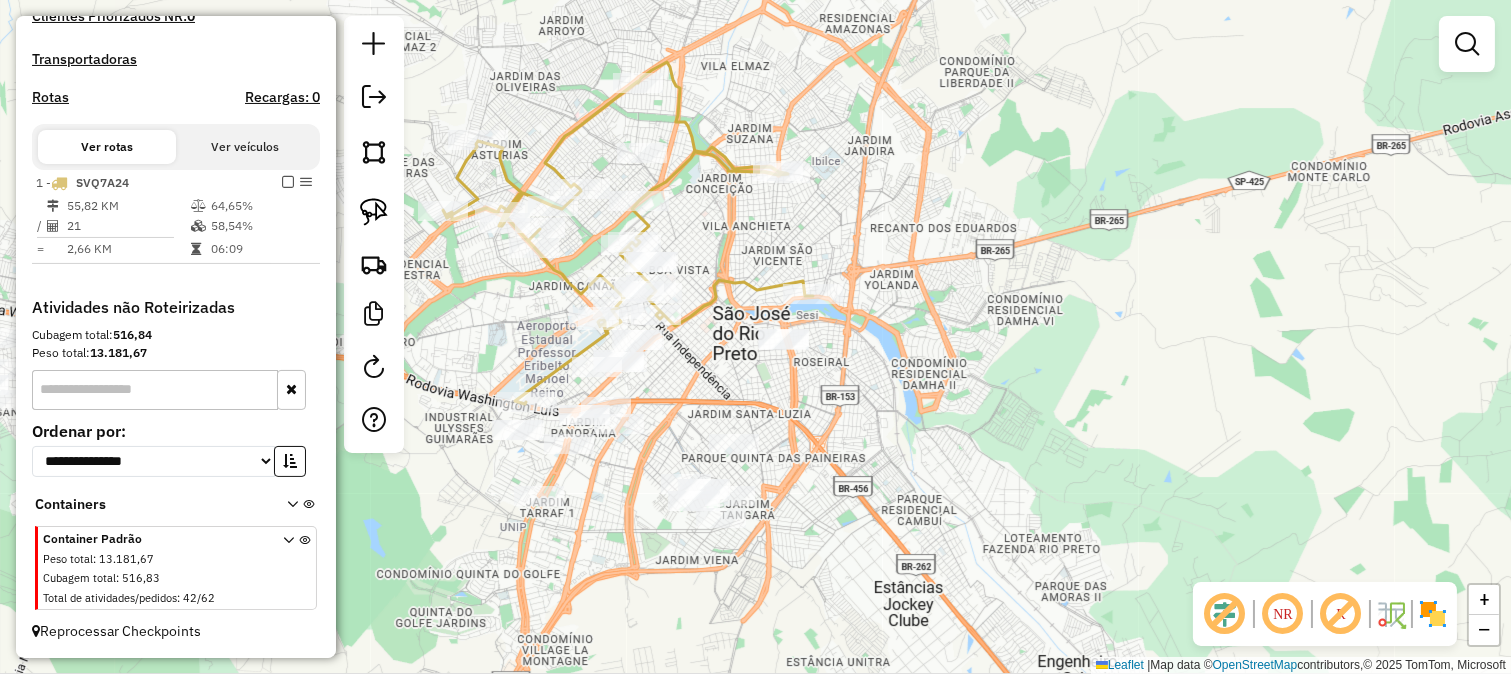 drag, startPoint x: 958, startPoint y: 258, endPoint x: 998, endPoint y: 211, distance: 61.7171 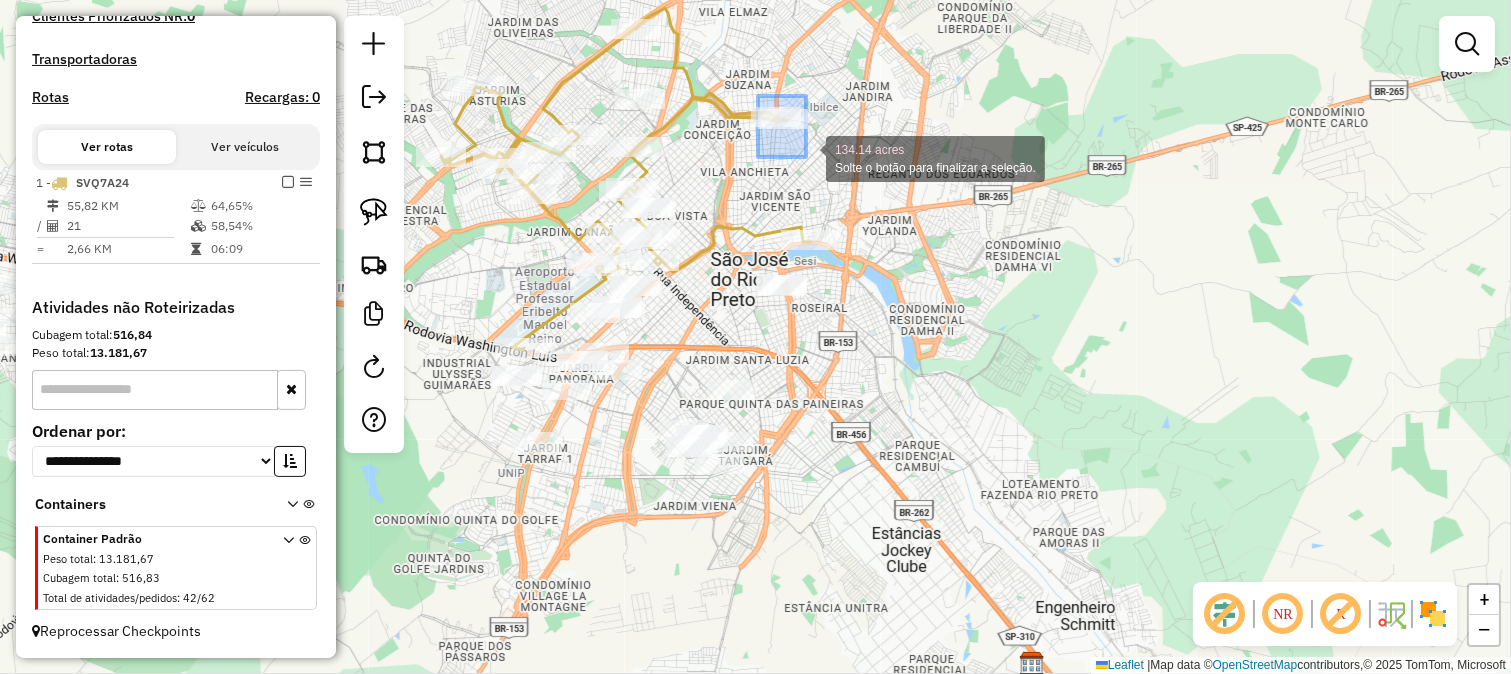 drag, startPoint x: 758, startPoint y: 96, endPoint x: 818, endPoint y: 174, distance: 98.40732 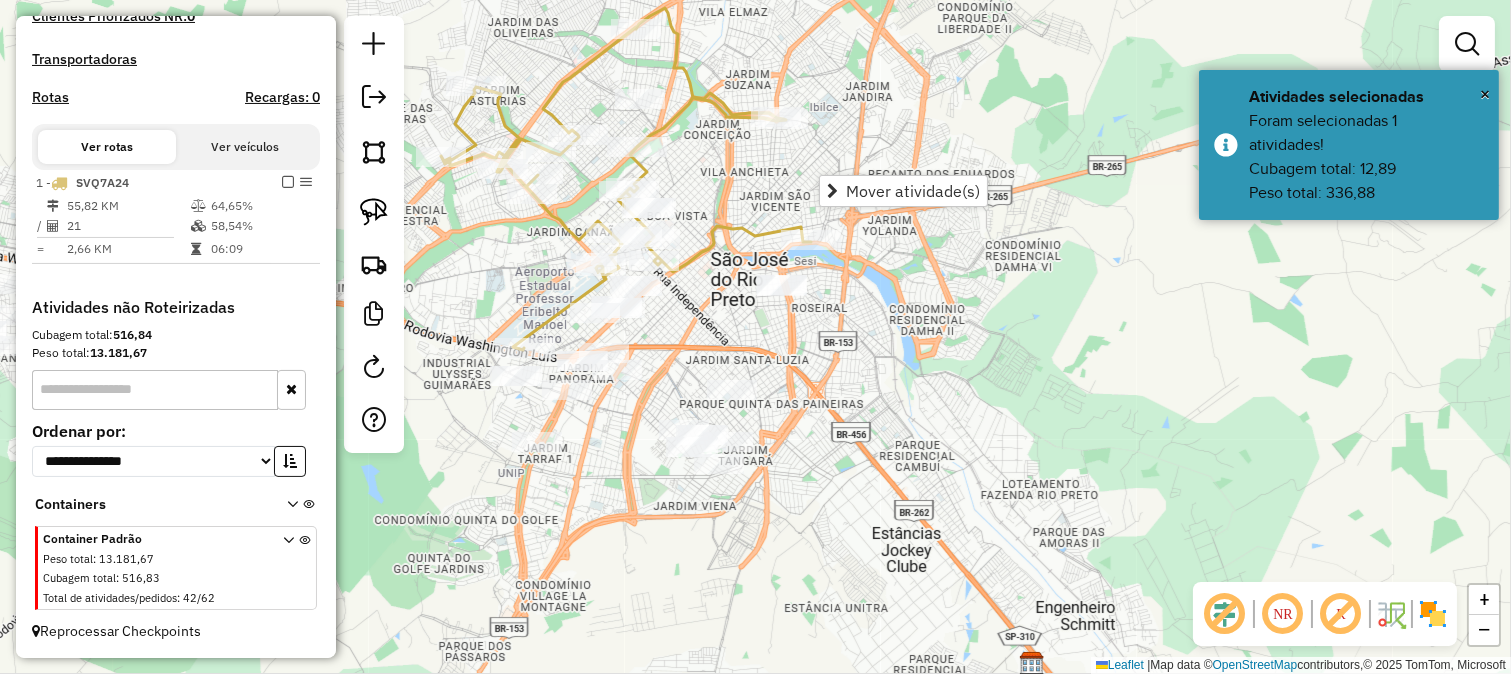 click on "Mover atividade(s)" at bounding box center [913, 191] 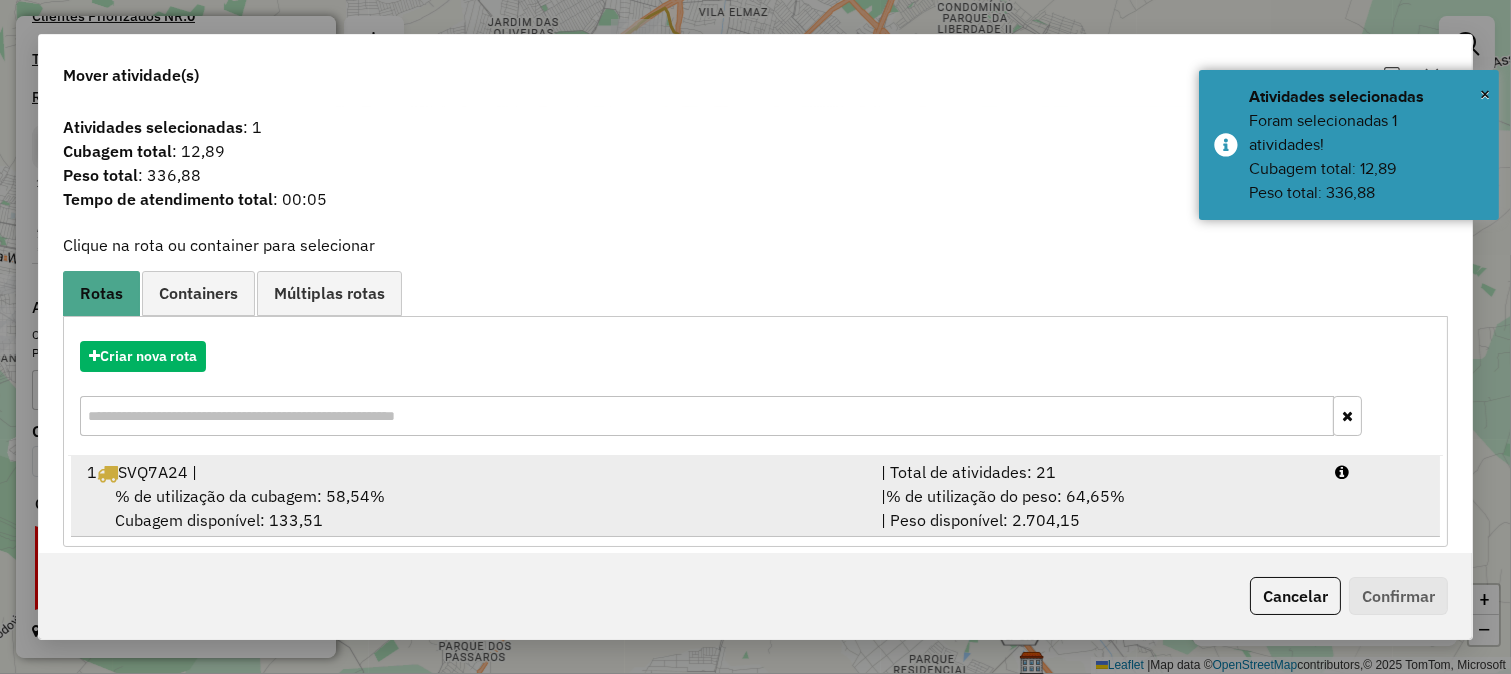 click on "| Total de atividades: 21" at bounding box center (1096, 472) 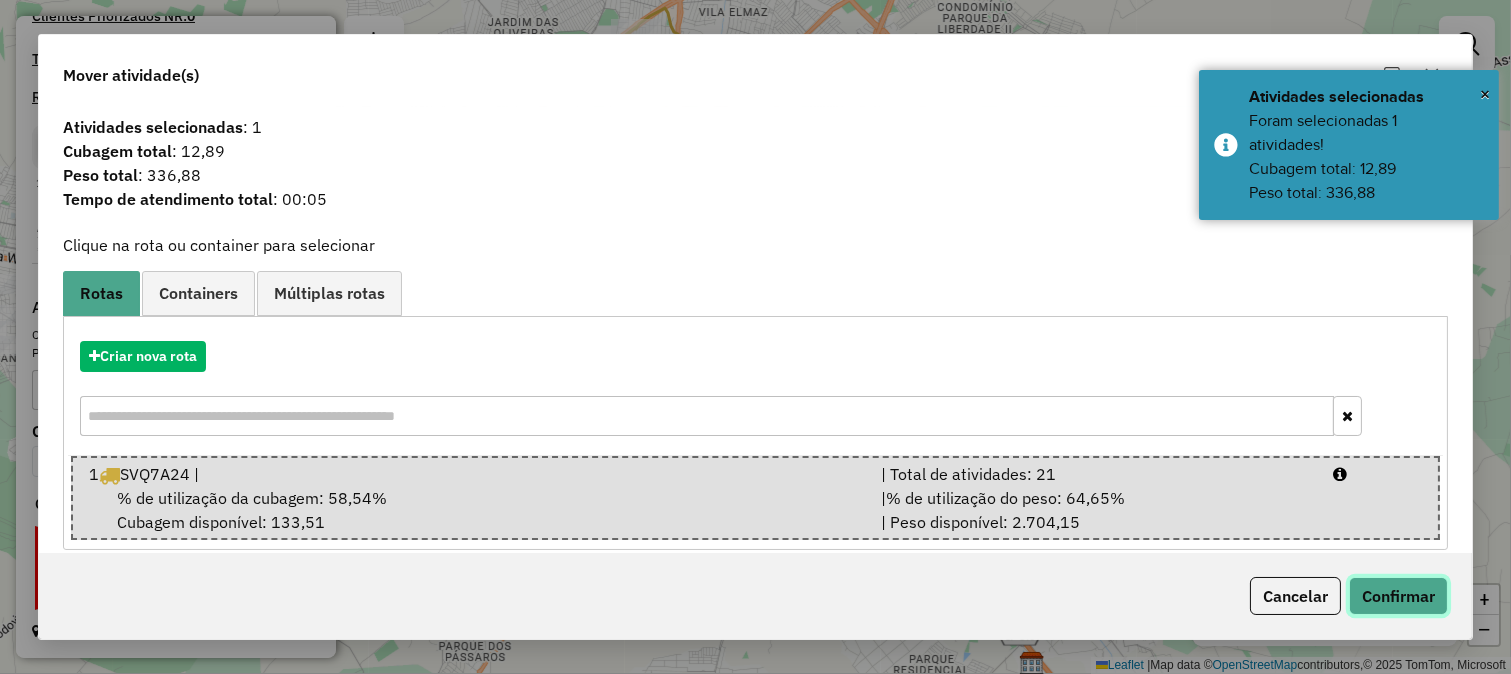 click on "Confirmar" 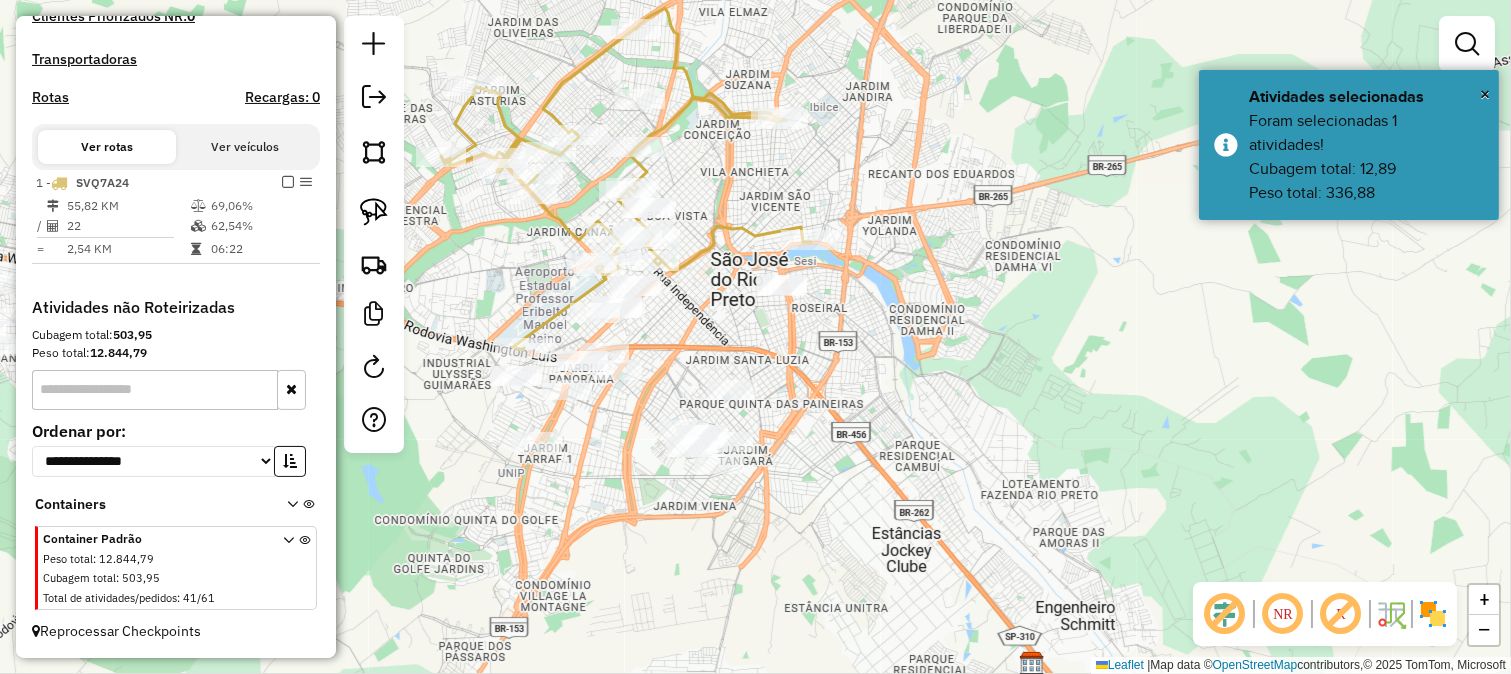 click 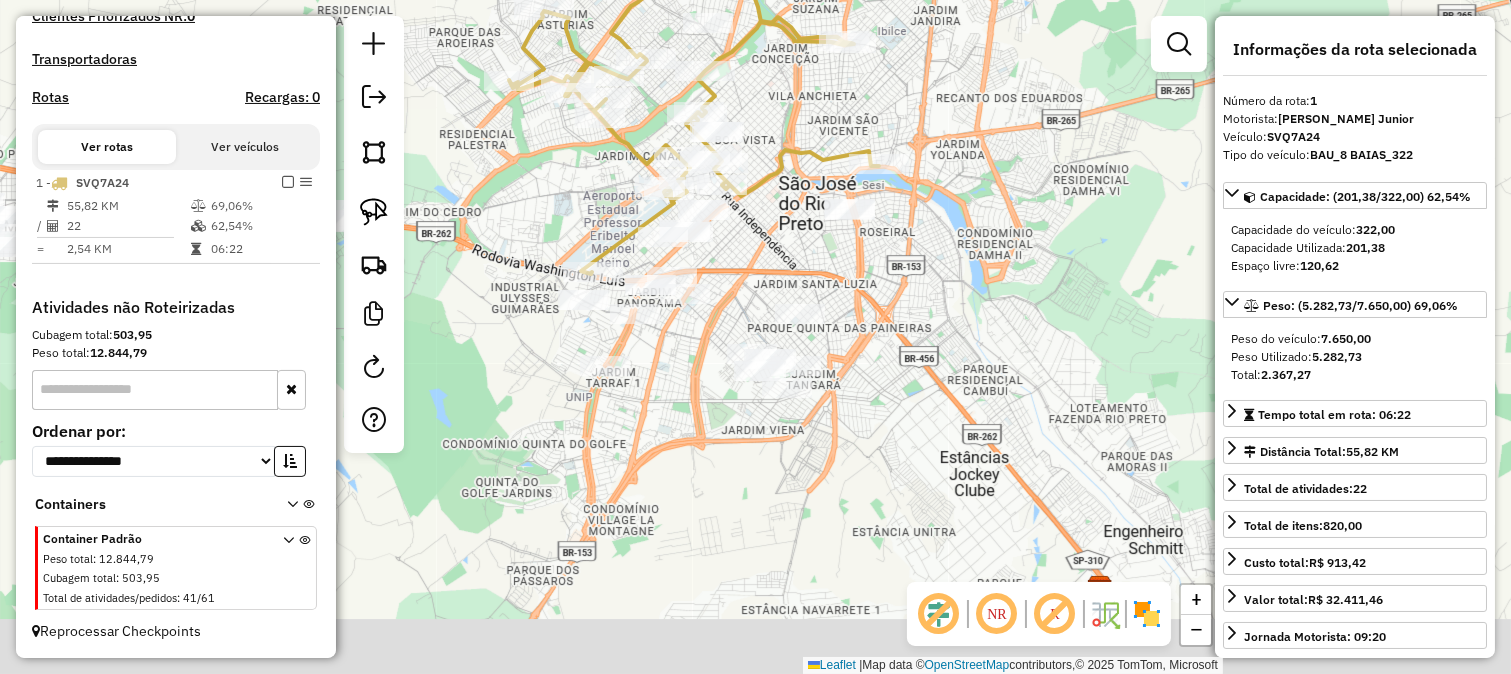 drag, startPoint x: 762, startPoint y: 201, endPoint x: 885, endPoint y: -10, distance: 244.23349 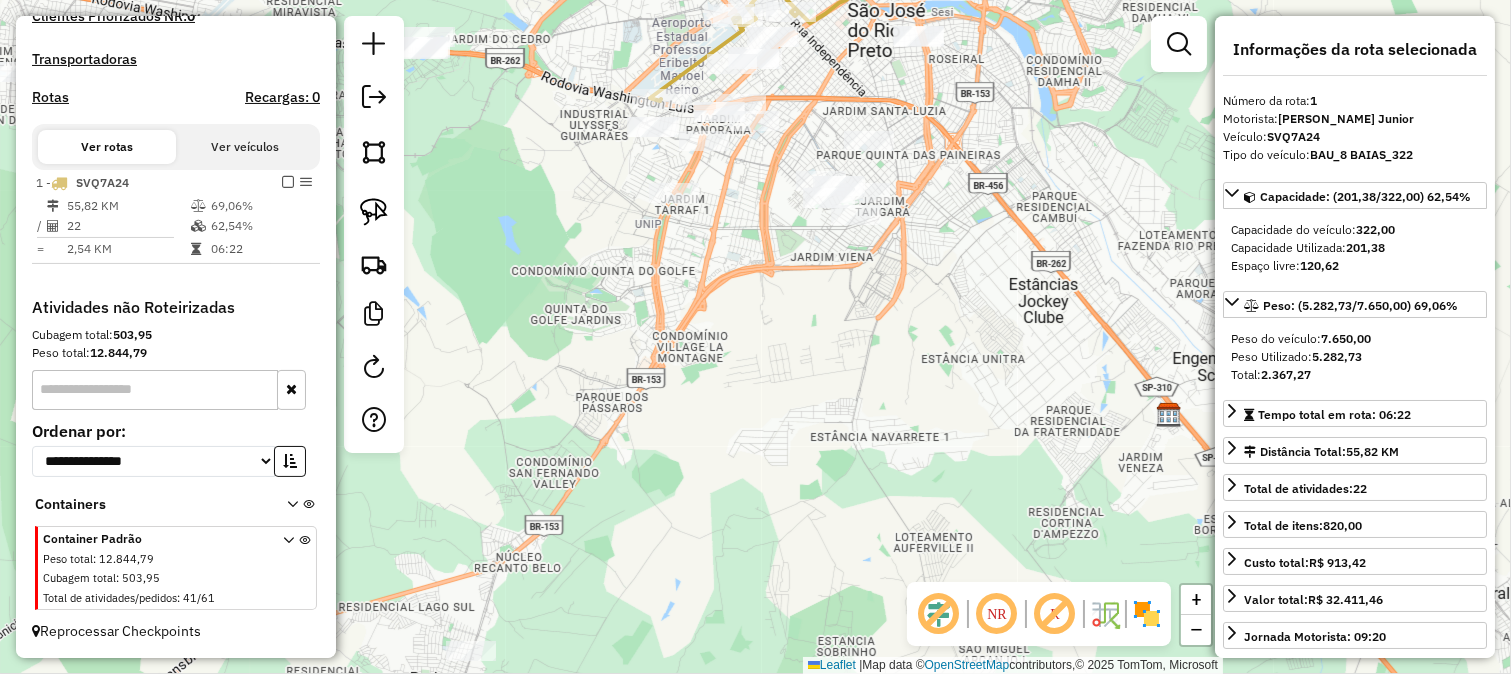 click on "Janela de atendimento Grade de atendimento Capacidade Transportadoras Veículos Cliente Pedidos  Rotas Selecione os dias de semana para filtrar as janelas de atendimento  Seg   Ter   Qua   Qui   Sex   Sáb   Dom  Informe o período da janela de atendimento: De: Até:  Filtrar exatamente a janela do cliente  Considerar janela de atendimento padrão  Selecione os dias de semana para filtrar as grades de atendimento  Seg   Ter   Qua   Qui   Sex   Sáb   Dom   Considerar clientes sem dia de atendimento cadastrado  Clientes fora do dia de atendimento selecionado Filtrar as atividades entre os valores definidos abaixo:  Peso mínimo:   Peso máximo:   Cubagem mínima:   Cubagem máxima:   De:   Até:  Filtrar as atividades entre o tempo de atendimento definido abaixo:  De:   Até:   Considerar capacidade total dos clientes não roteirizados Transportadora: Selecione um ou mais itens Tipo de veículo: Selecione um ou mais itens Veículo: Selecione um ou mais itens Motorista: Selecione um ou mais itens Nome: Rótulo:" 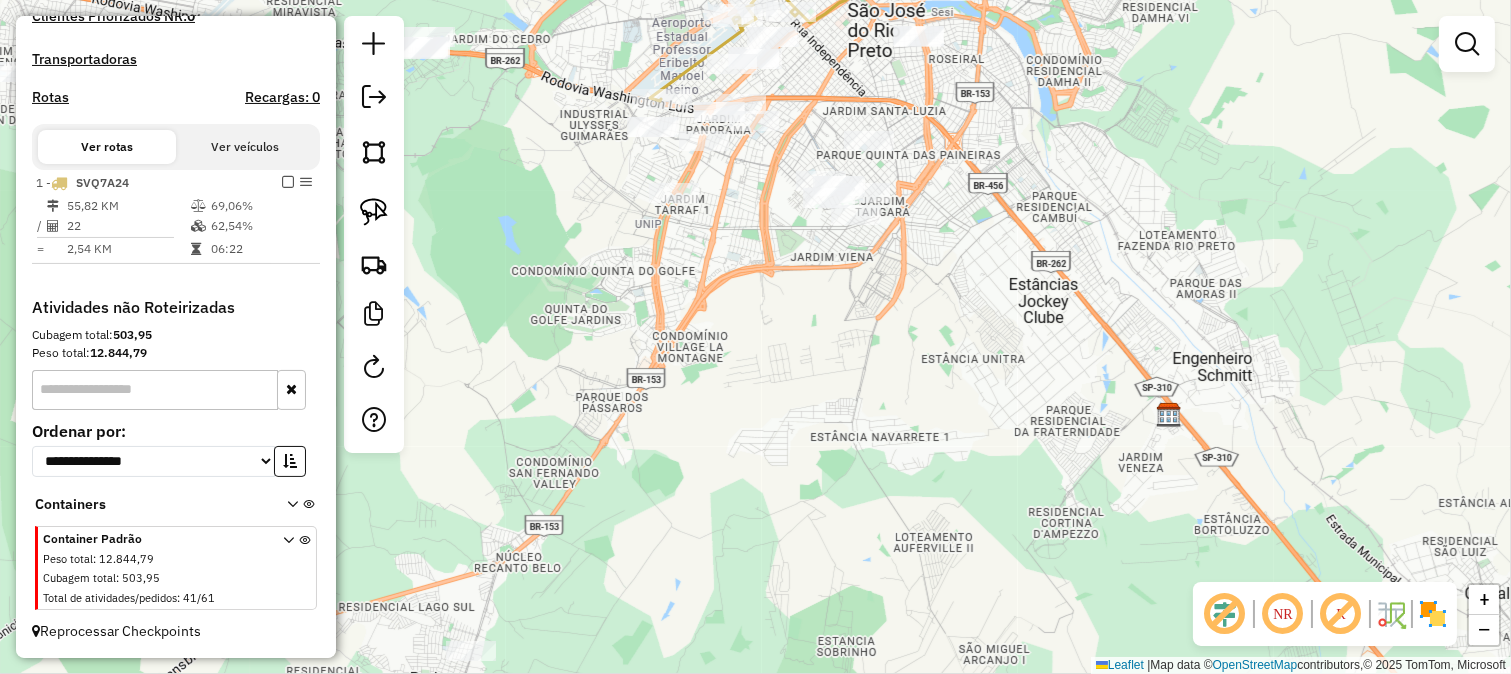 drag, startPoint x: 703, startPoint y: 370, endPoint x: 937, endPoint y: 103, distance: 355.02817 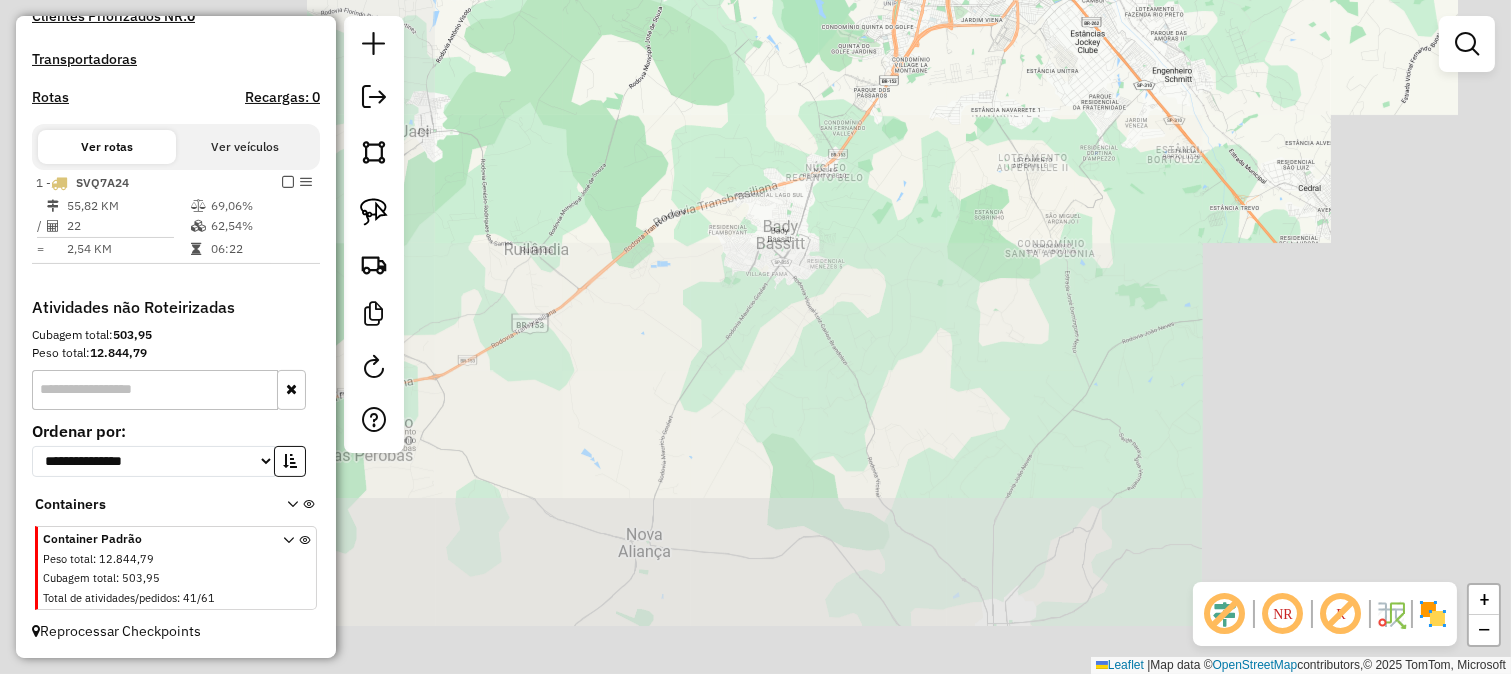 click on "Janela de atendimento Grade de atendimento Capacidade Transportadoras Veículos Cliente Pedidos  Rotas Selecione os dias de semana para filtrar as janelas de atendimento  Seg   Ter   Qua   Qui   Sex   Sáb   Dom  Informe o período da janela de atendimento: De: Até:  Filtrar exatamente a janela do cliente  Considerar janela de atendimento padrão  Selecione os dias de semana para filtrar as grades de atendimento  Seg   Ter   Qua   Qui   Sex   Sáb   Dom   Considerar clientes sem dia de atendimento cadastrado  Clientes fora do dia de atendimento selecionado Filtrar as atividades entre os valores definidos abaixo:  Peso mínimo:   Peso máximo:   Cubagem mínima:   Cubagem máxima:   De:   Até:  Filtrar as atividades entre o tempo de atendimento definido abaixo:  De:   Até:   Considerar capacidade total dos clientes não roteirizados Transportadora: Selecione um ou mais itens Tipo de veículo: Selecione um ou mais itens Veículo: Selecione um ou mais itens Motorista: Selecione um ou mais itens Nome: Rótulo:" 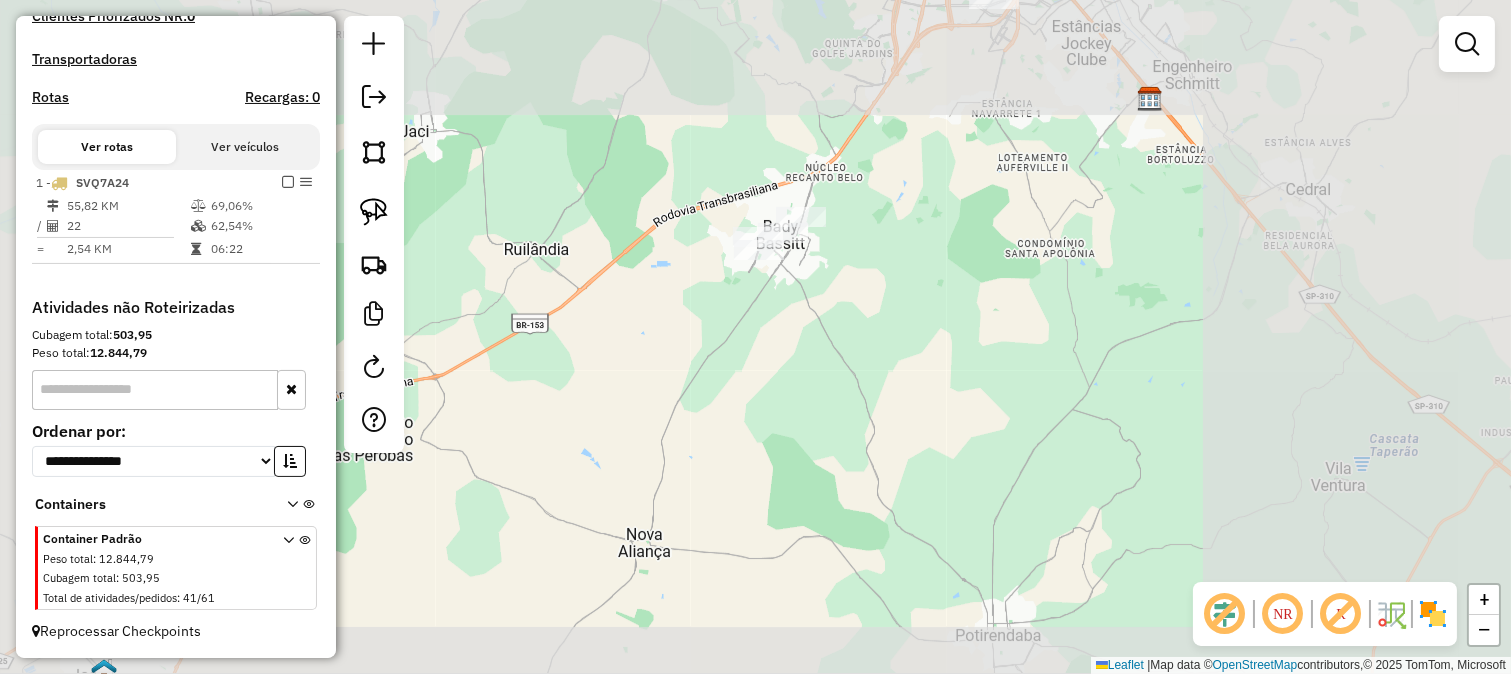 drag, startPoint x: 740, startPoint y: 220, endPoint x: 727, endPoint y: 277, distance: 58.463665 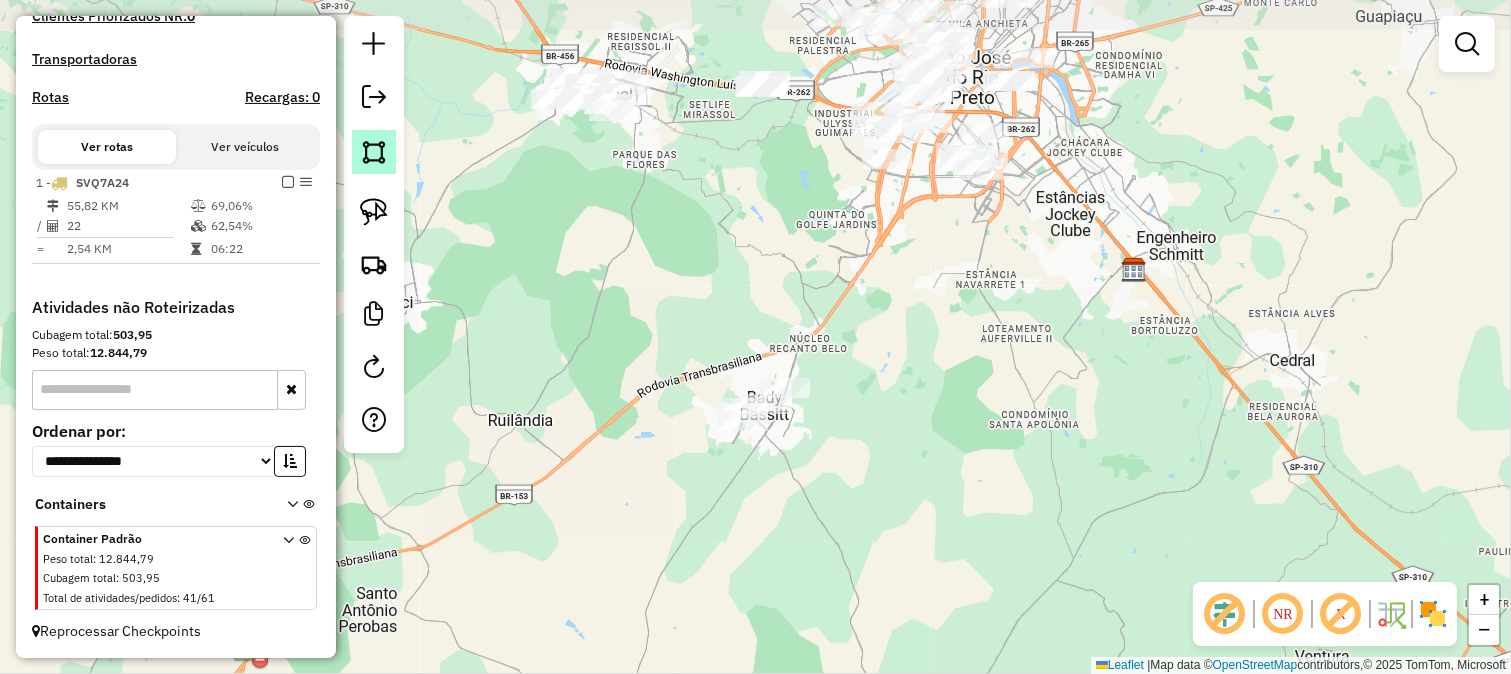 click 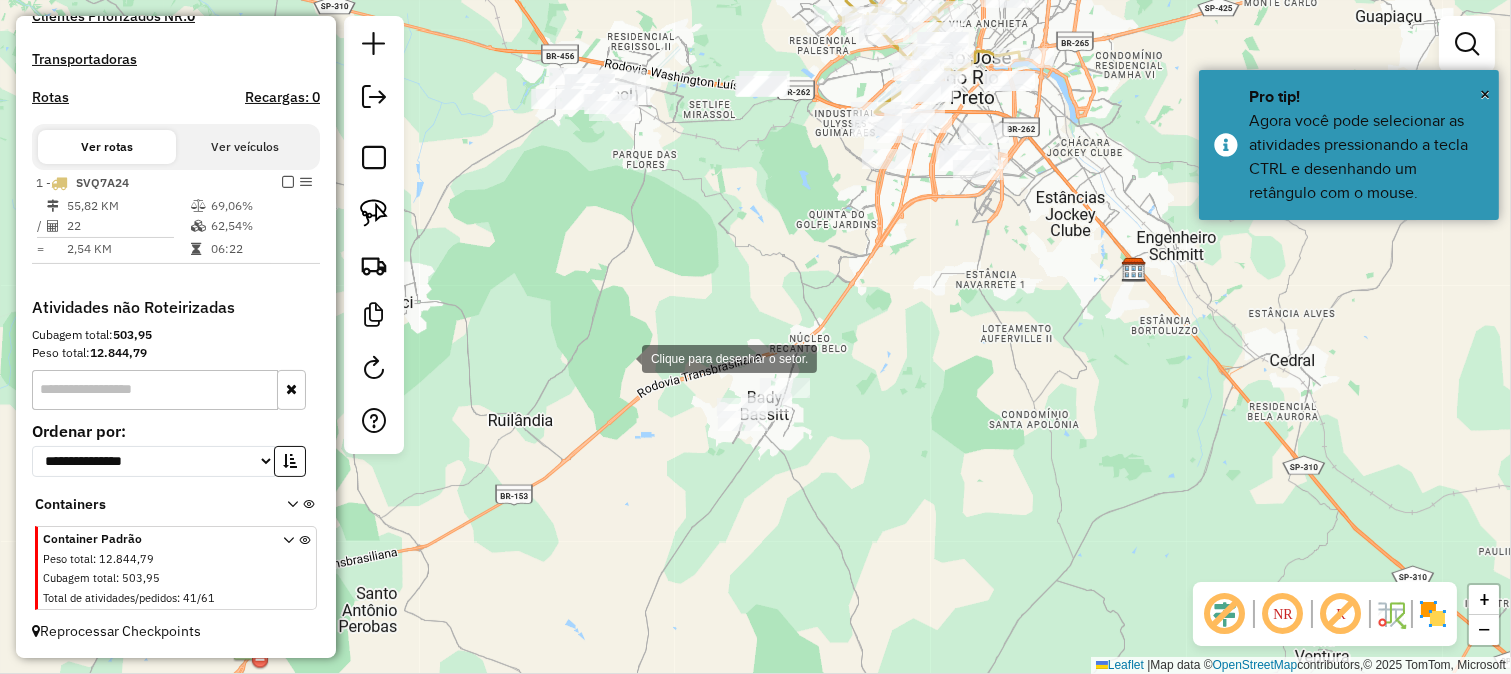 click 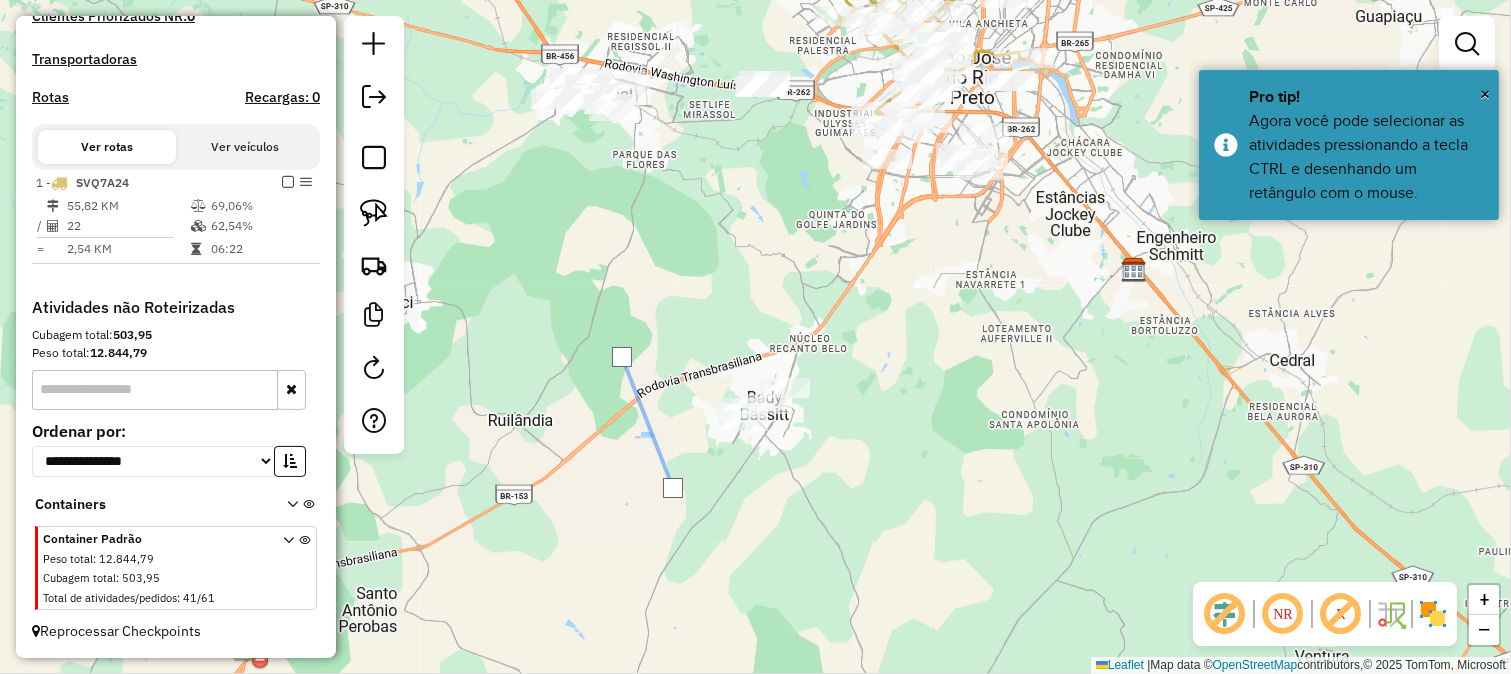 click 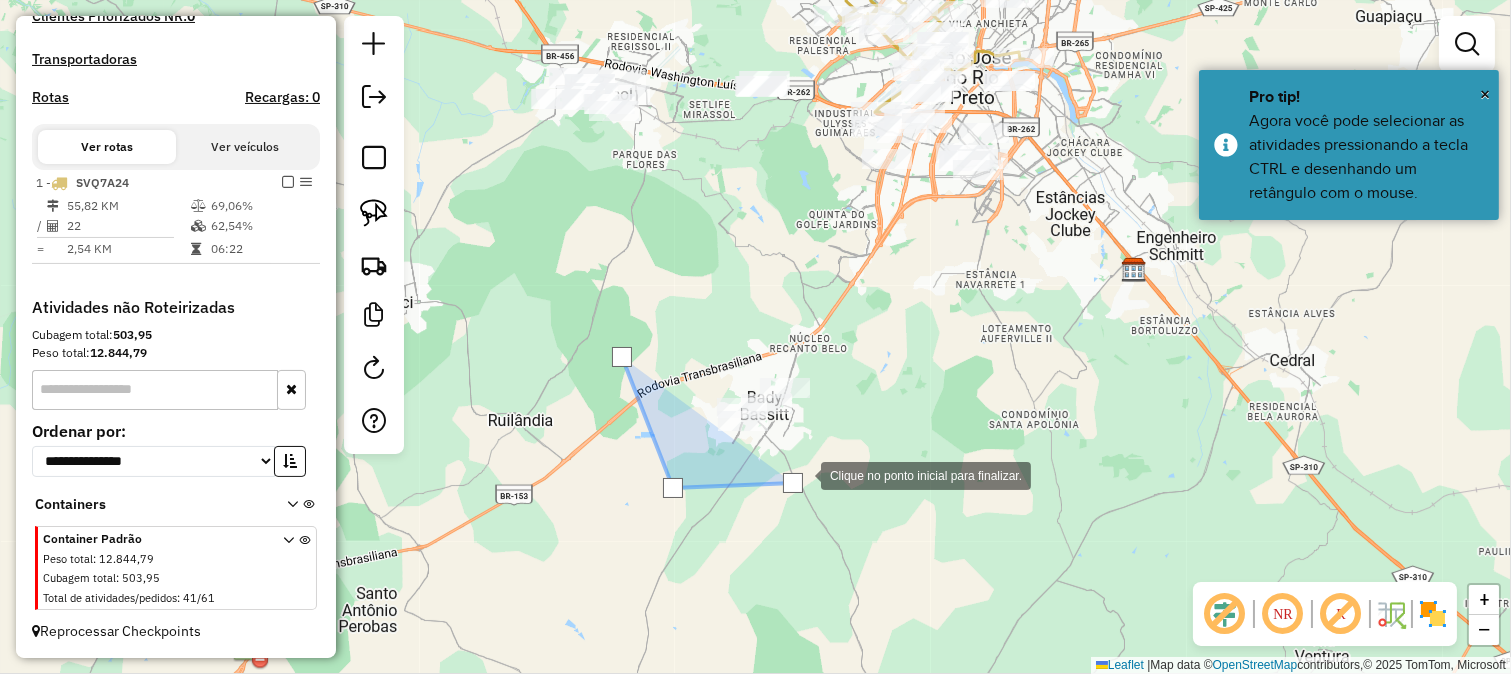 click 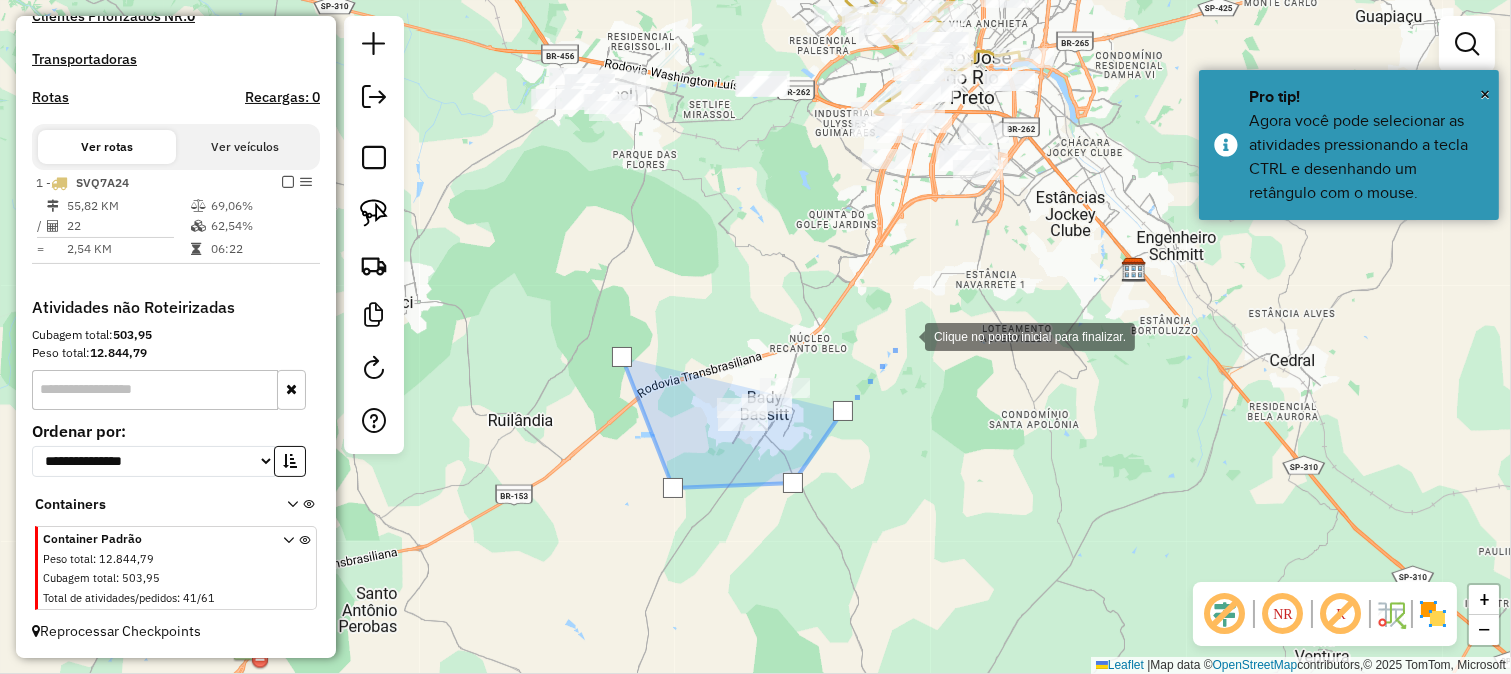 click 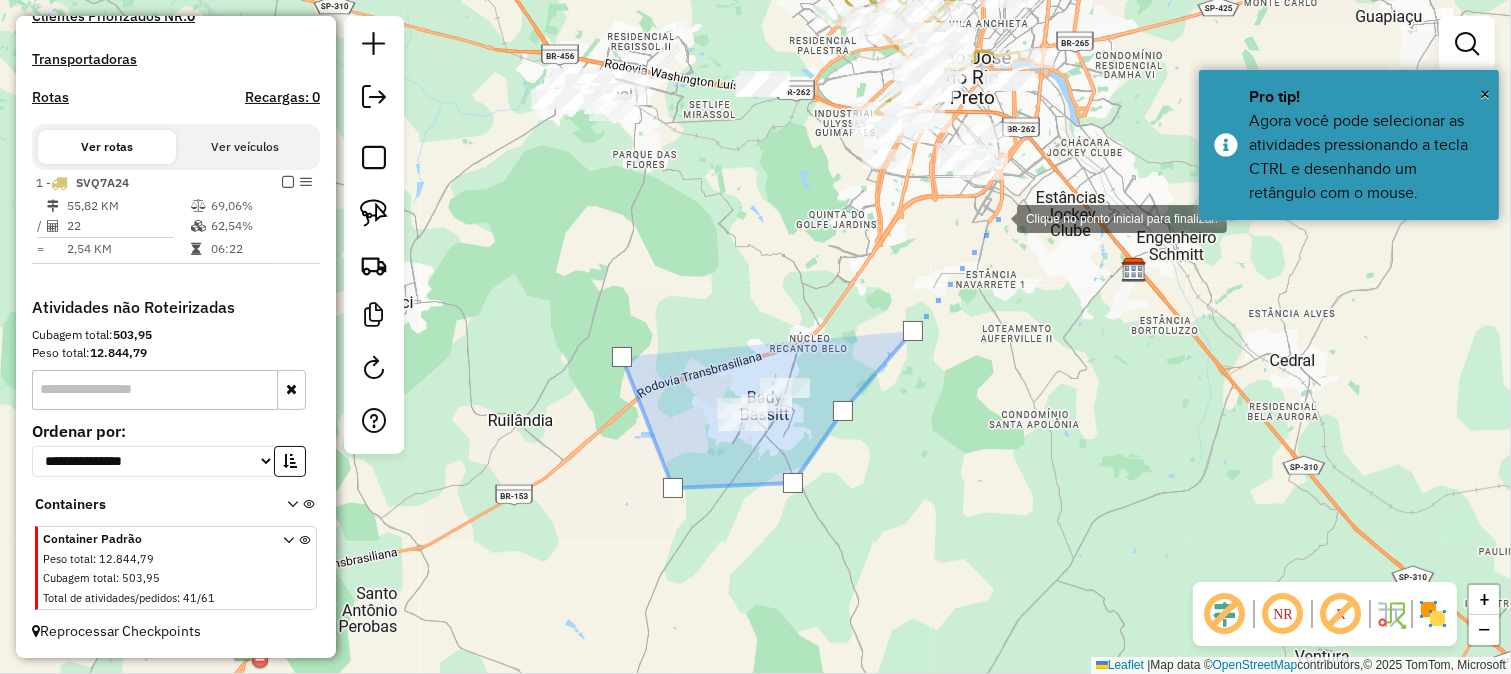 drag, startPoint x: 997, startPoint y: 217, endPoint x: 990, endPoint y: 330, distance: 113.216606 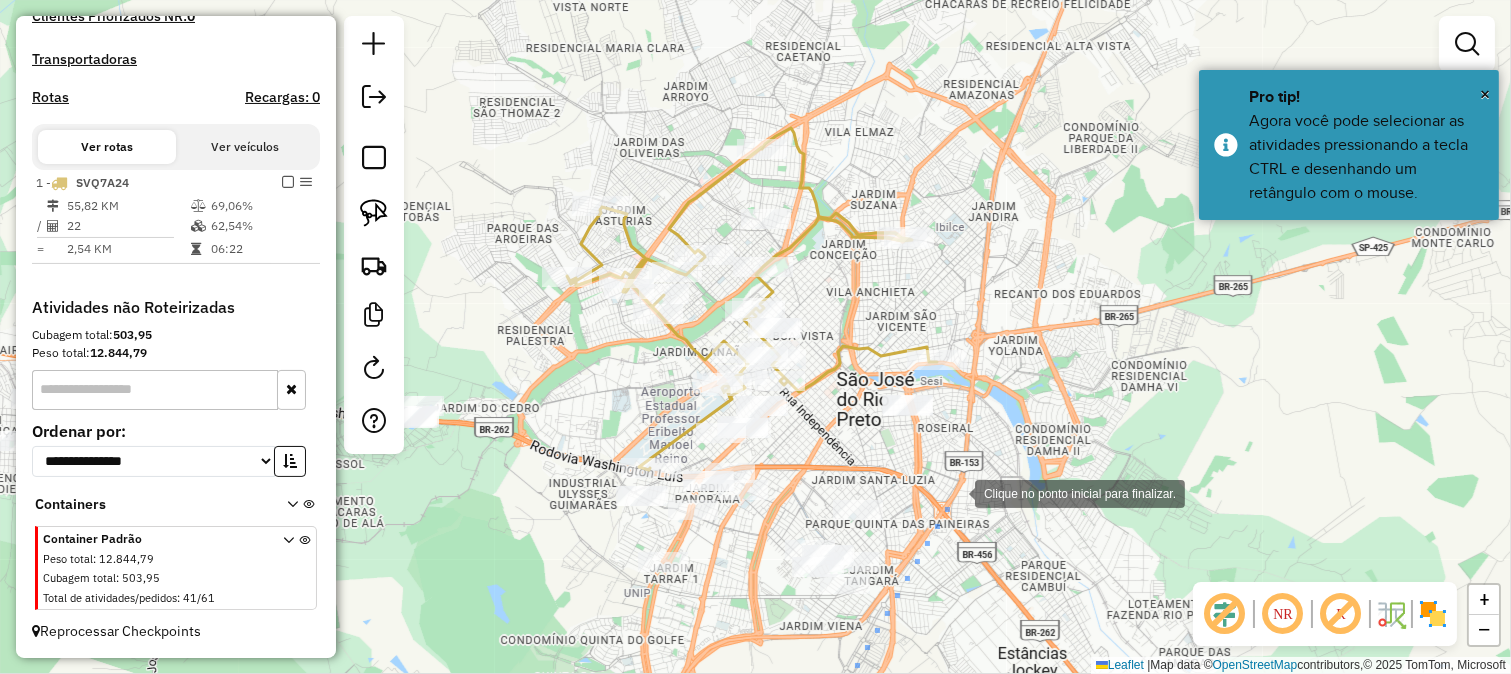 click 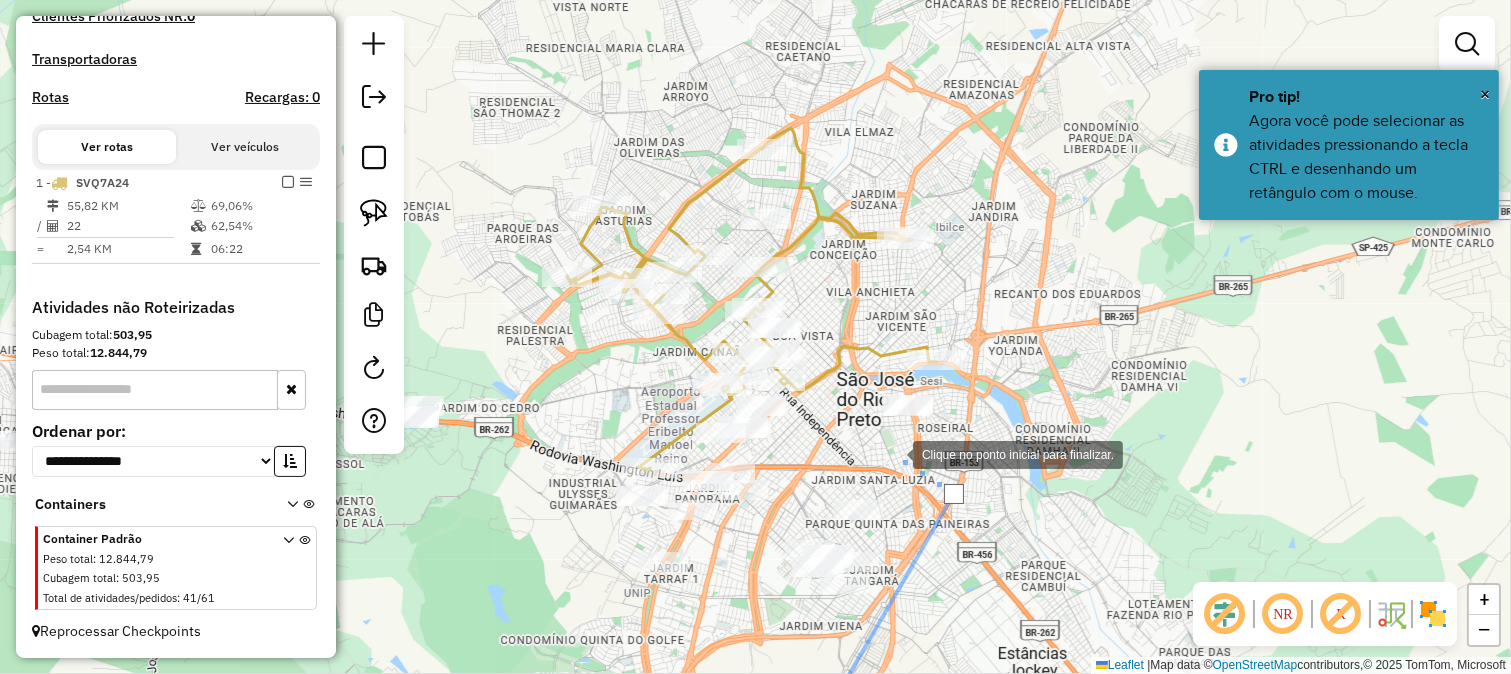 click 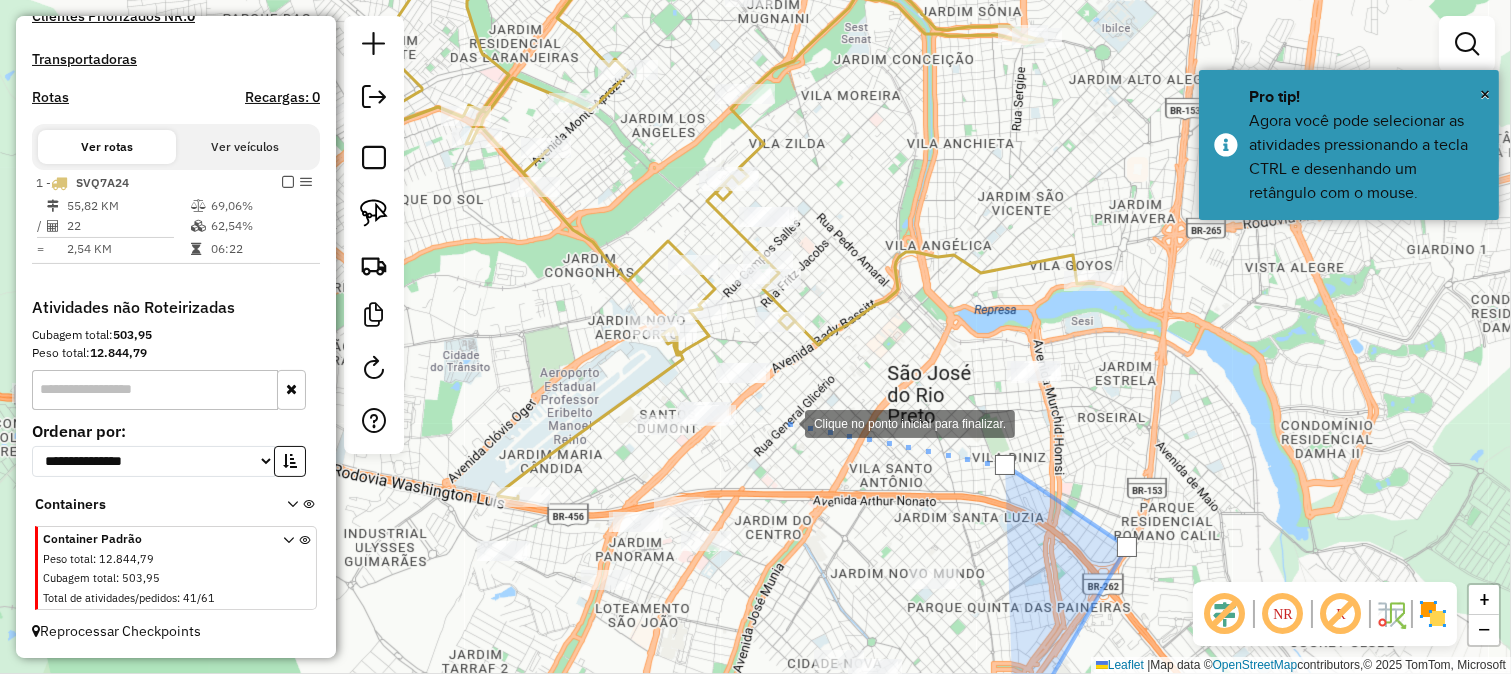 click 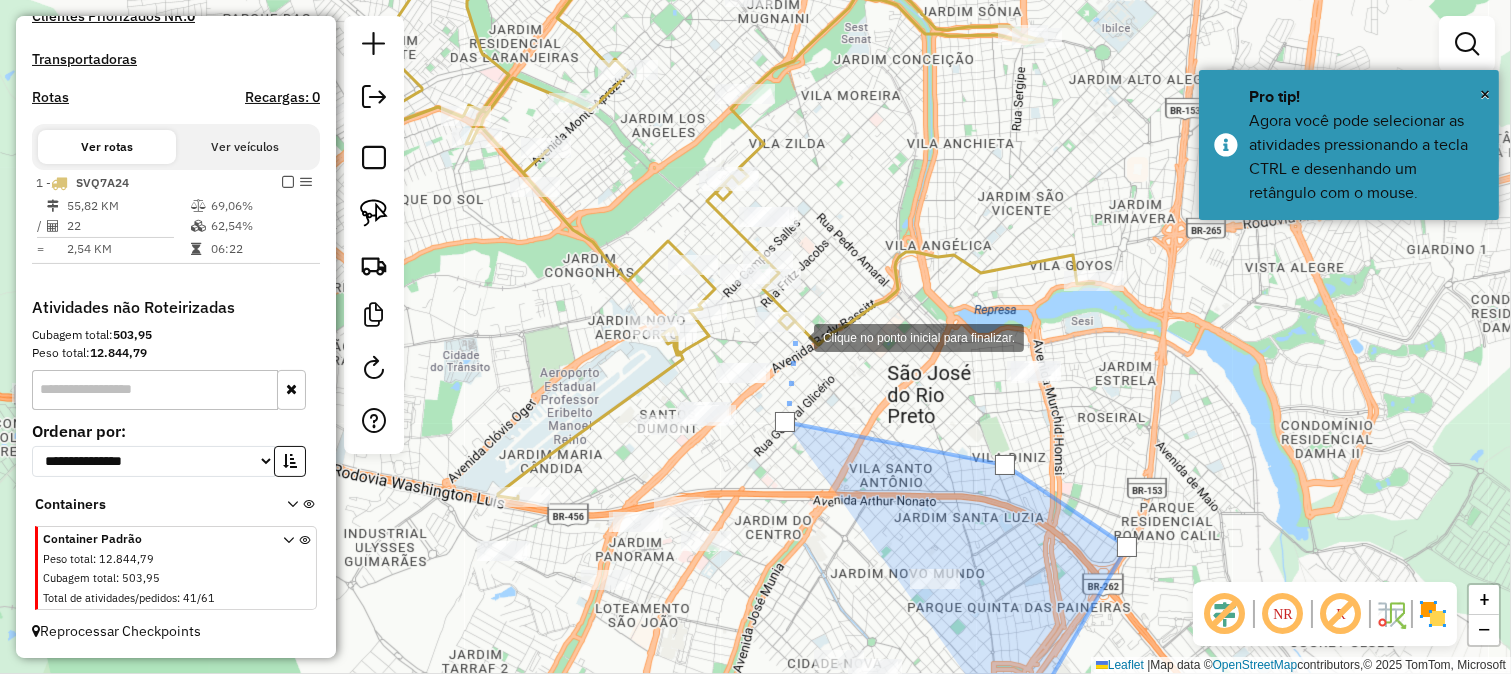 click 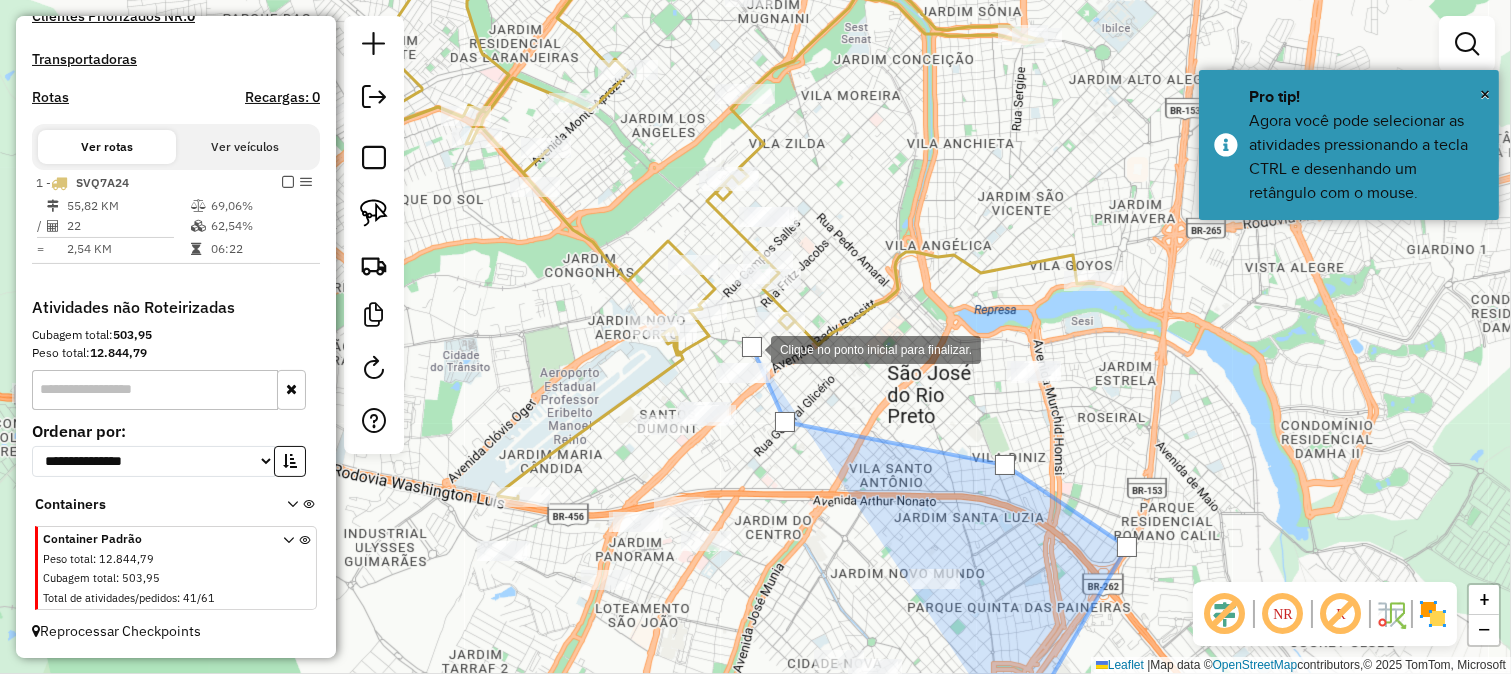 click 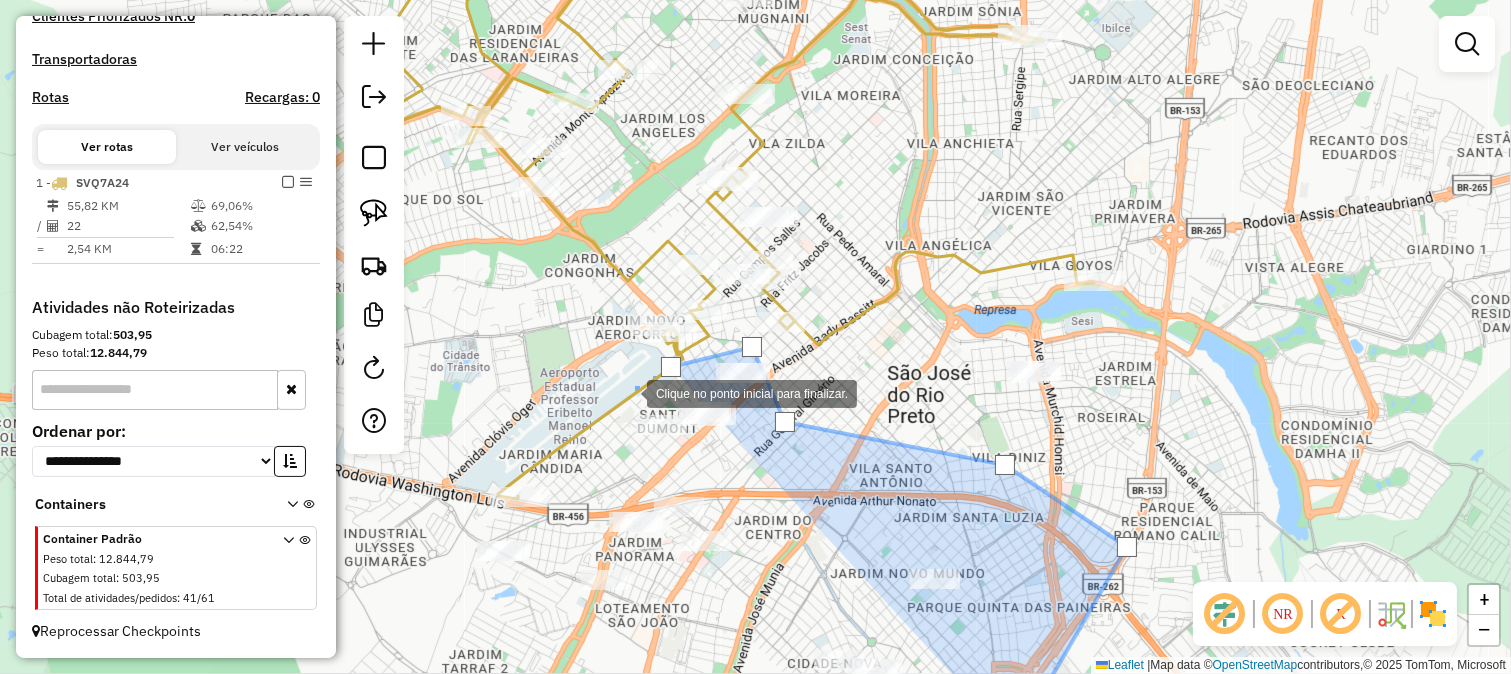 click 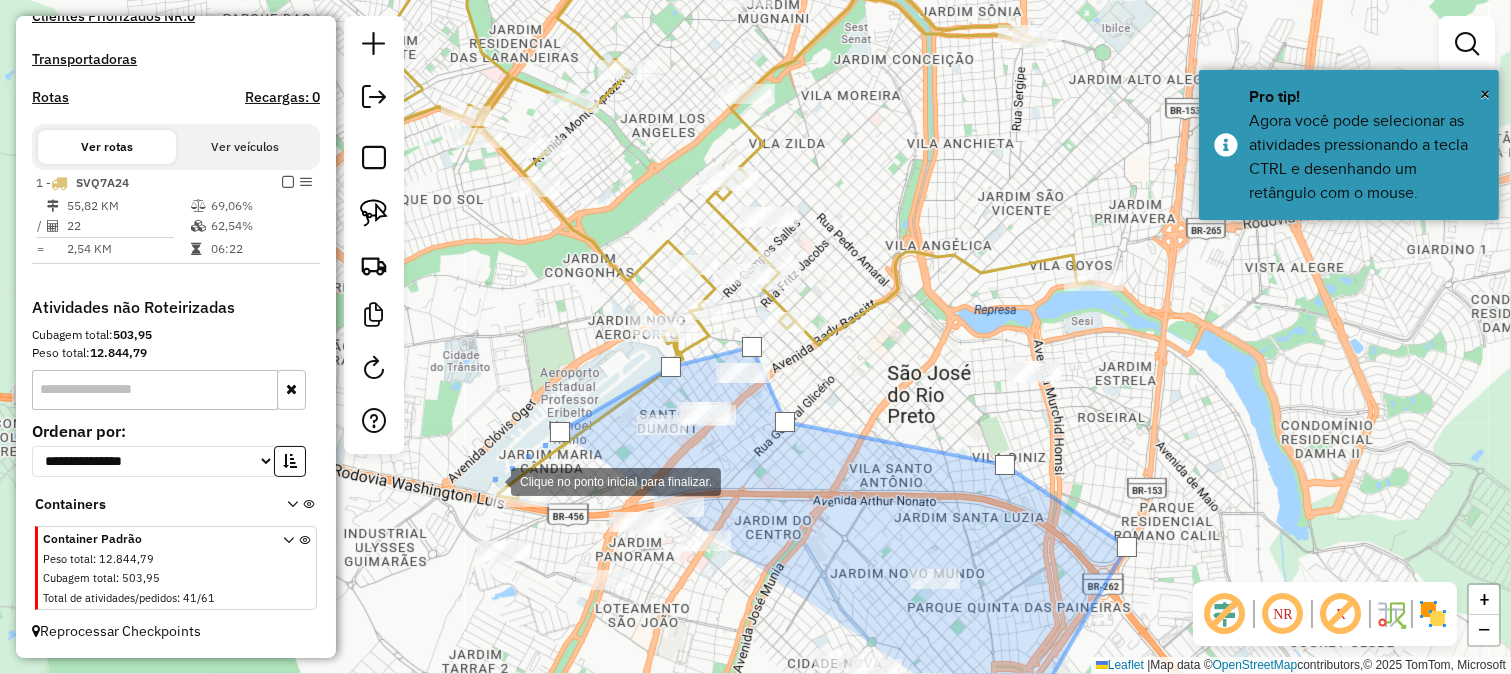 drag, startPoint x: 491, startPoint y: 480, endPoint x: 805, endPoint y: 225, distance: 404.50092 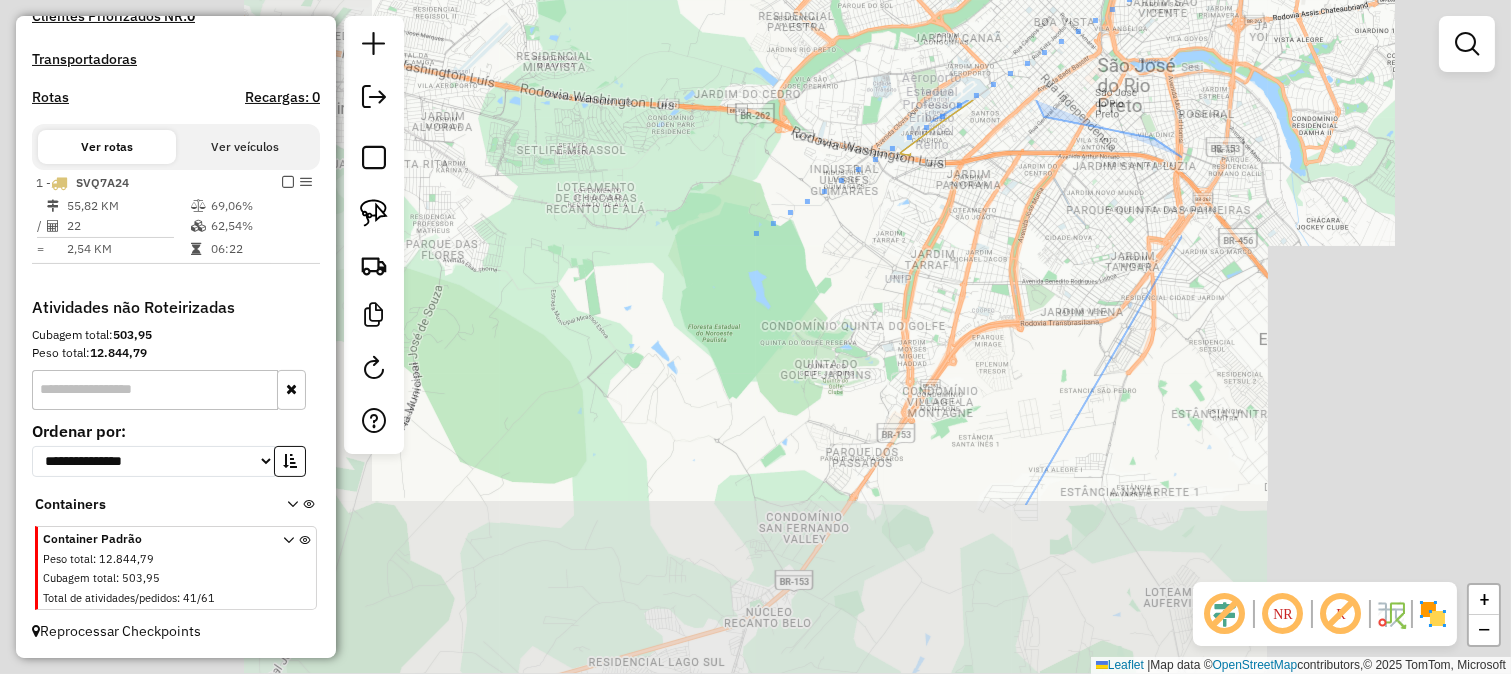 click 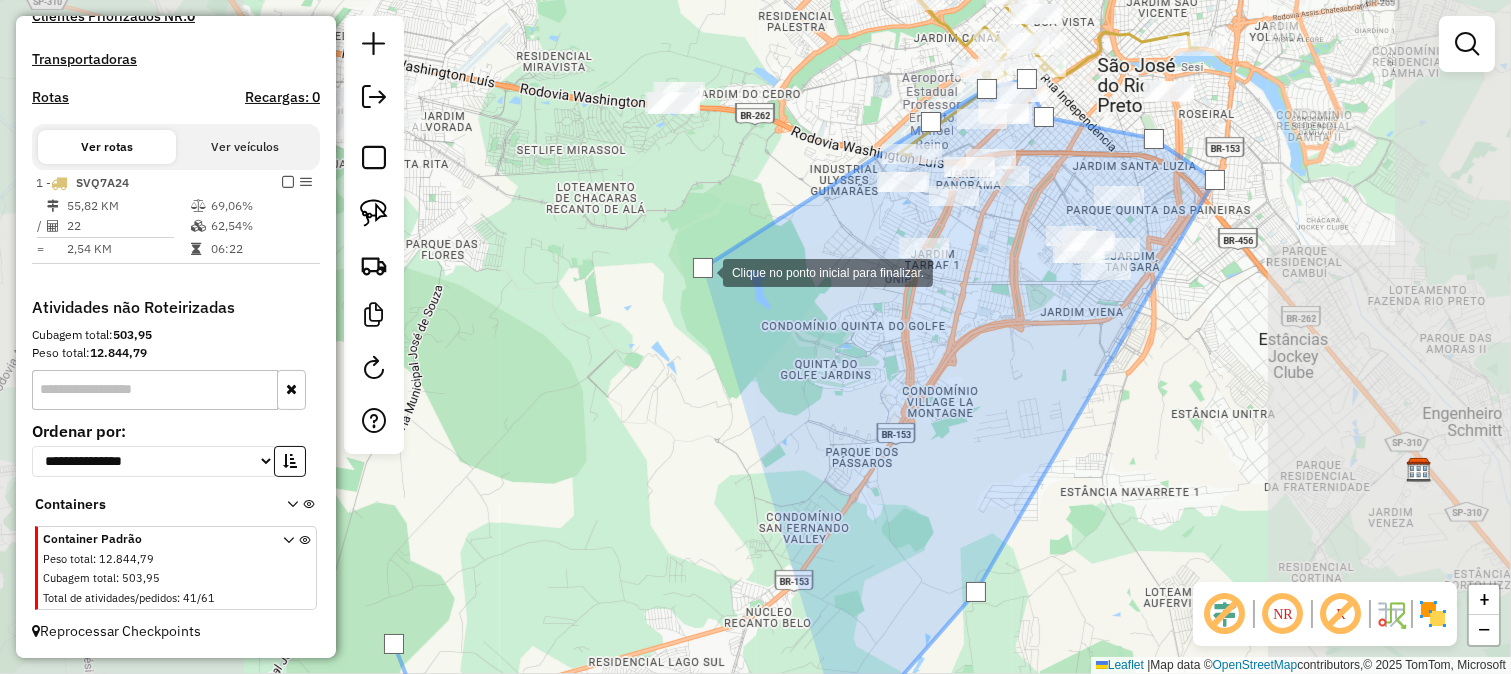 click 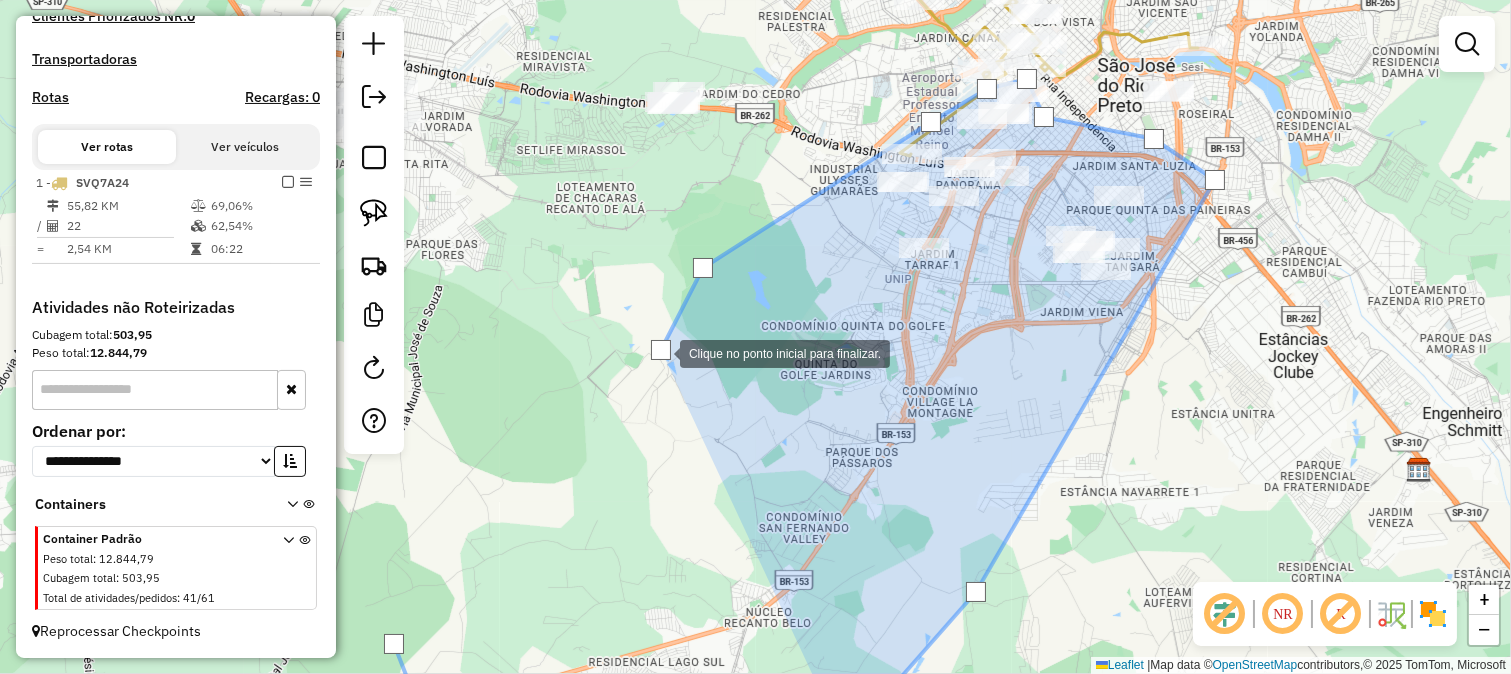 drag, startPoint x: 648, startPoint y: 413, endPoint x: 830, endPoint y: 270, distance: 231.45842 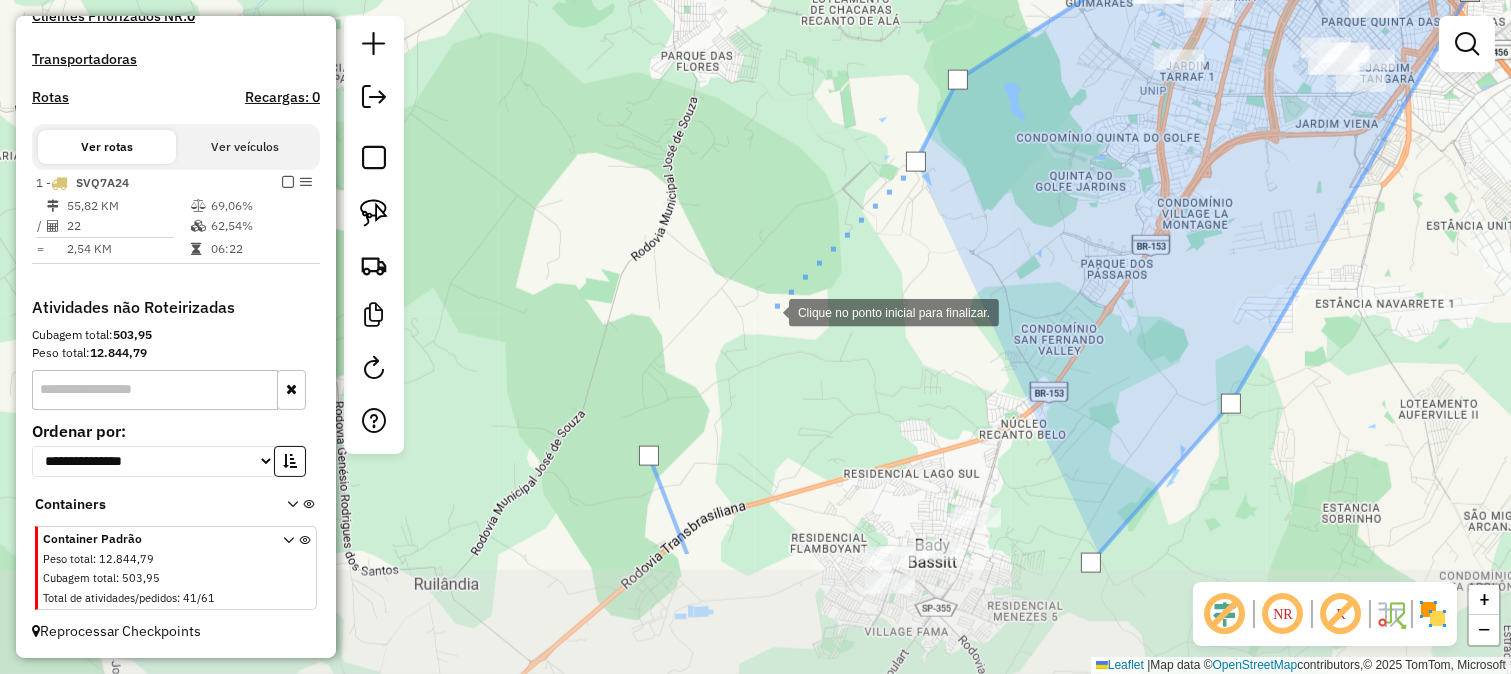 drag, startPoint x: 767, startPoint y: 312, endPoint x: 704, endPoint y: 373, distance: 87.69264 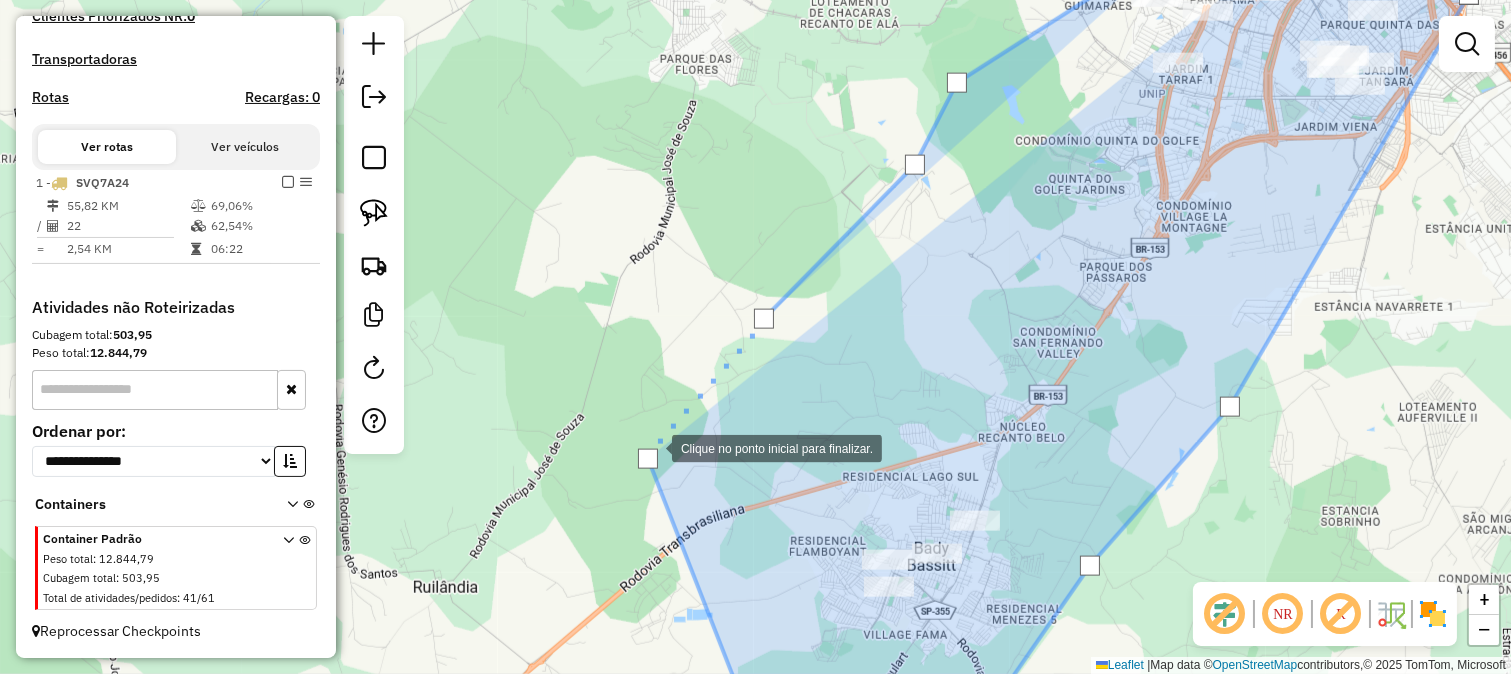 click 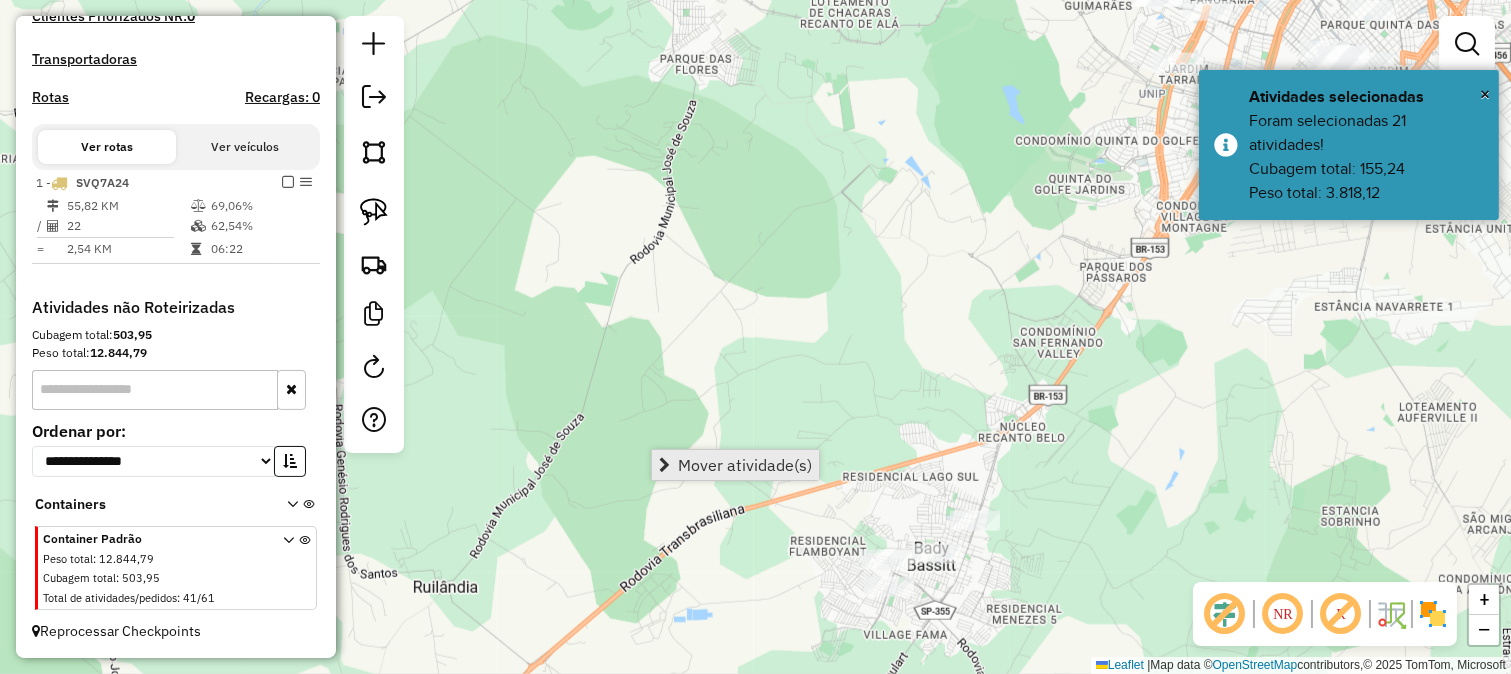 click on "Mover atividade(s)" at bounding box center [745, 465] 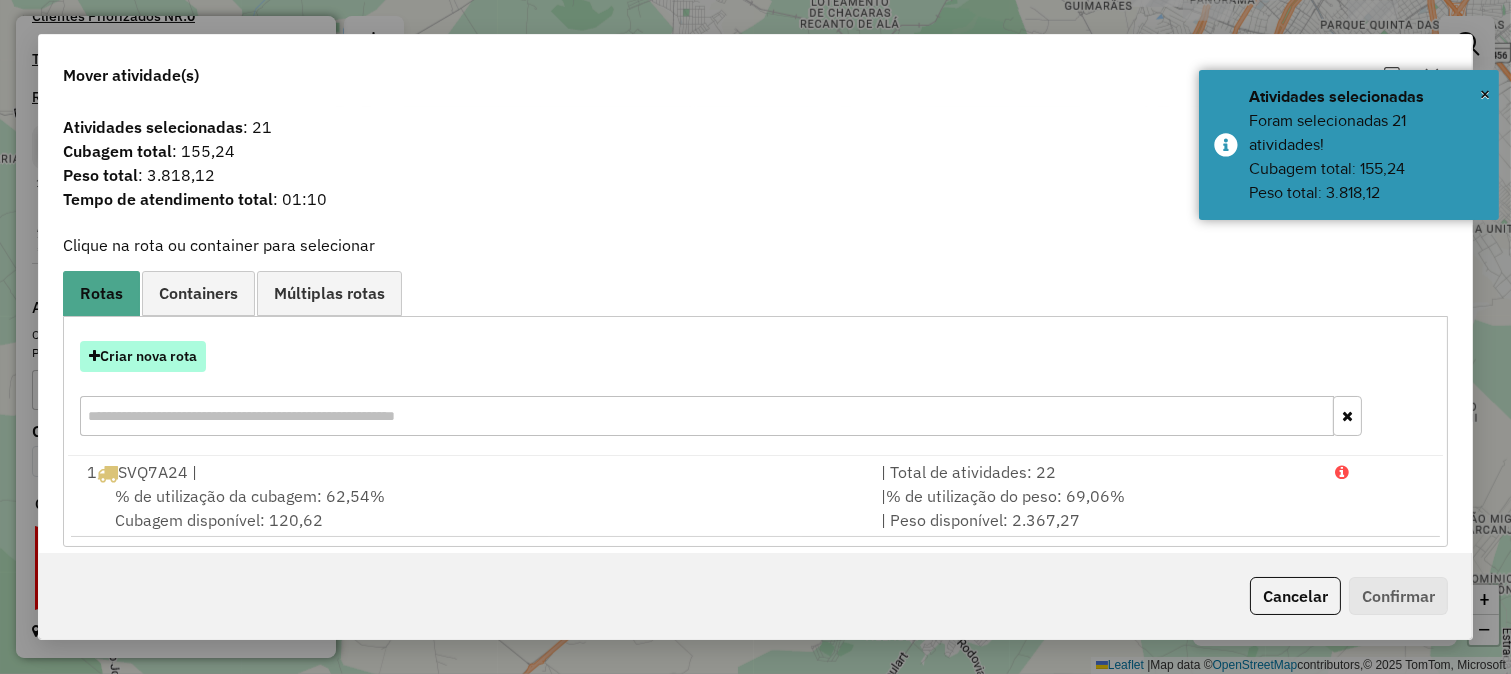 click on "Criar nova rota" at bounding box center [143, 356] 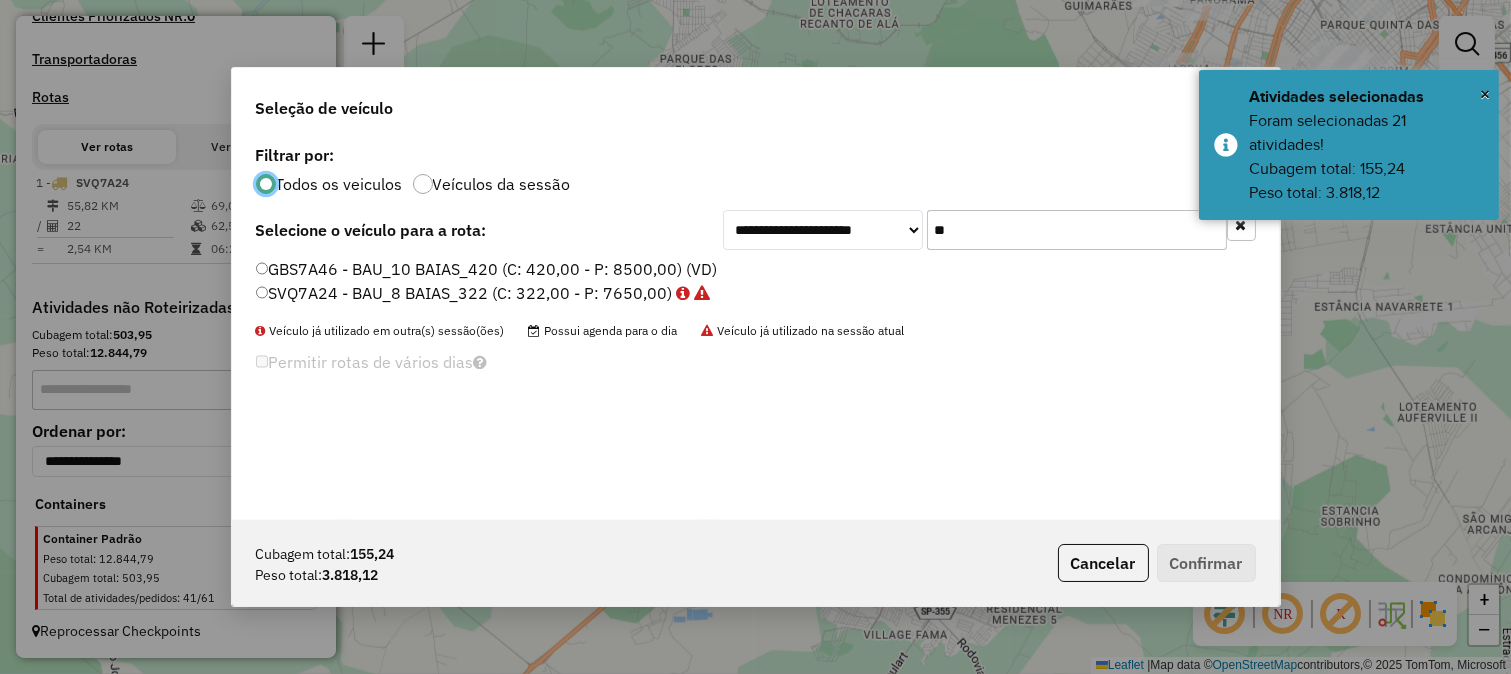 scroll, scrollTop: 11, scrollLeft: 5, axis: both 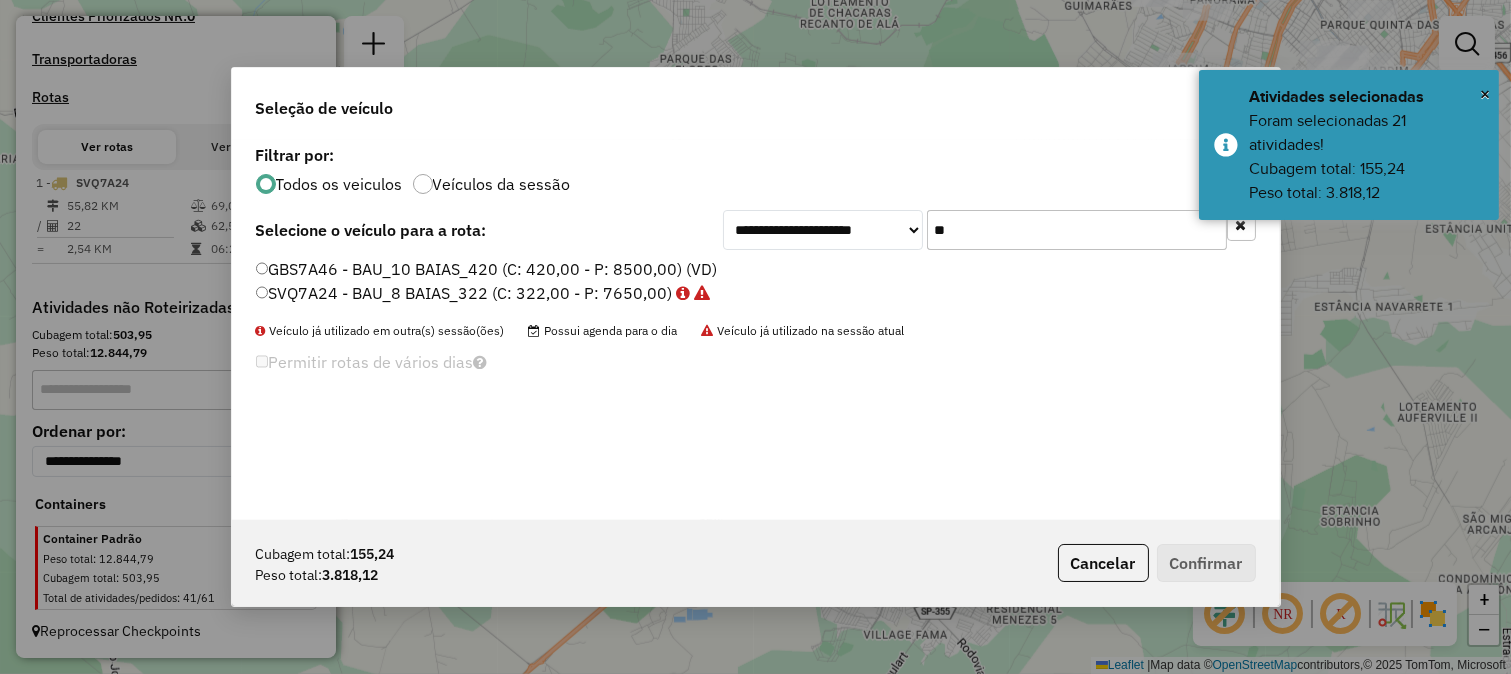 click on "**" 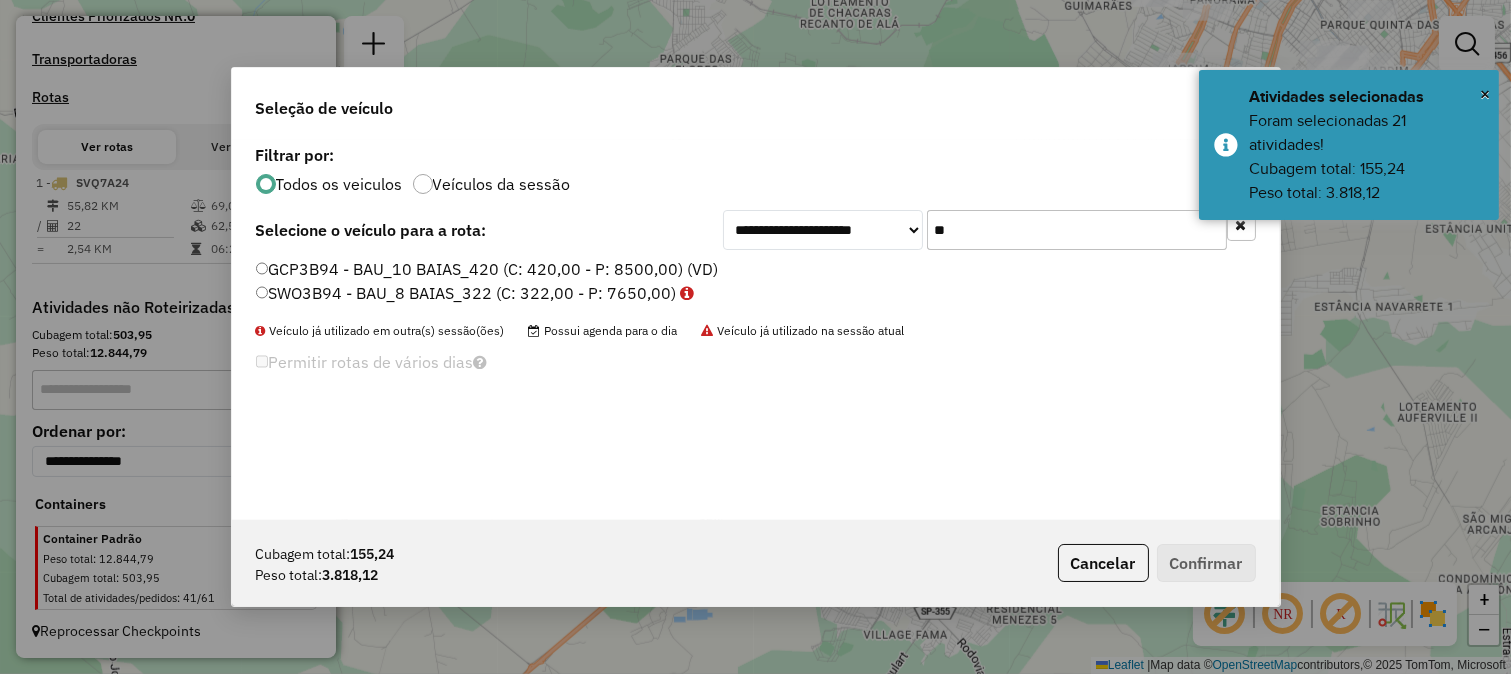 type on "**" 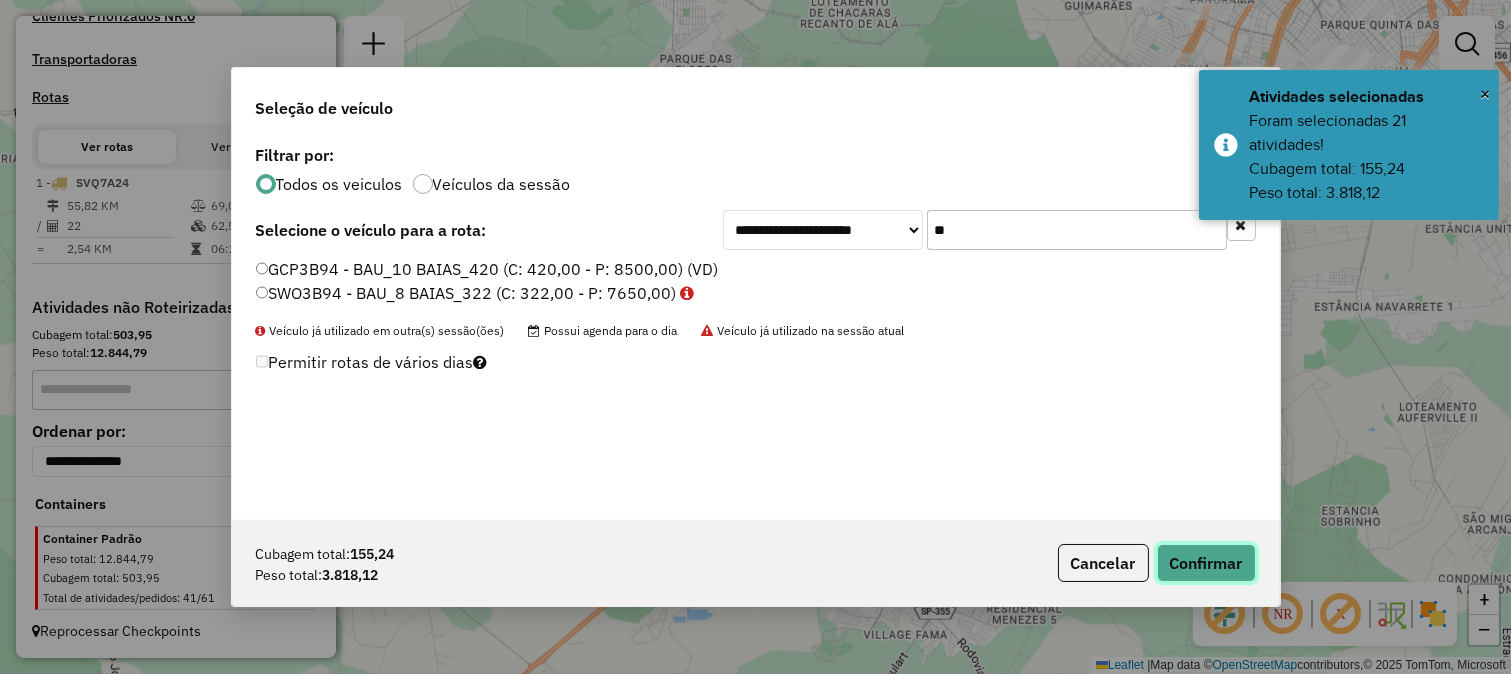 click on "Confirmar" 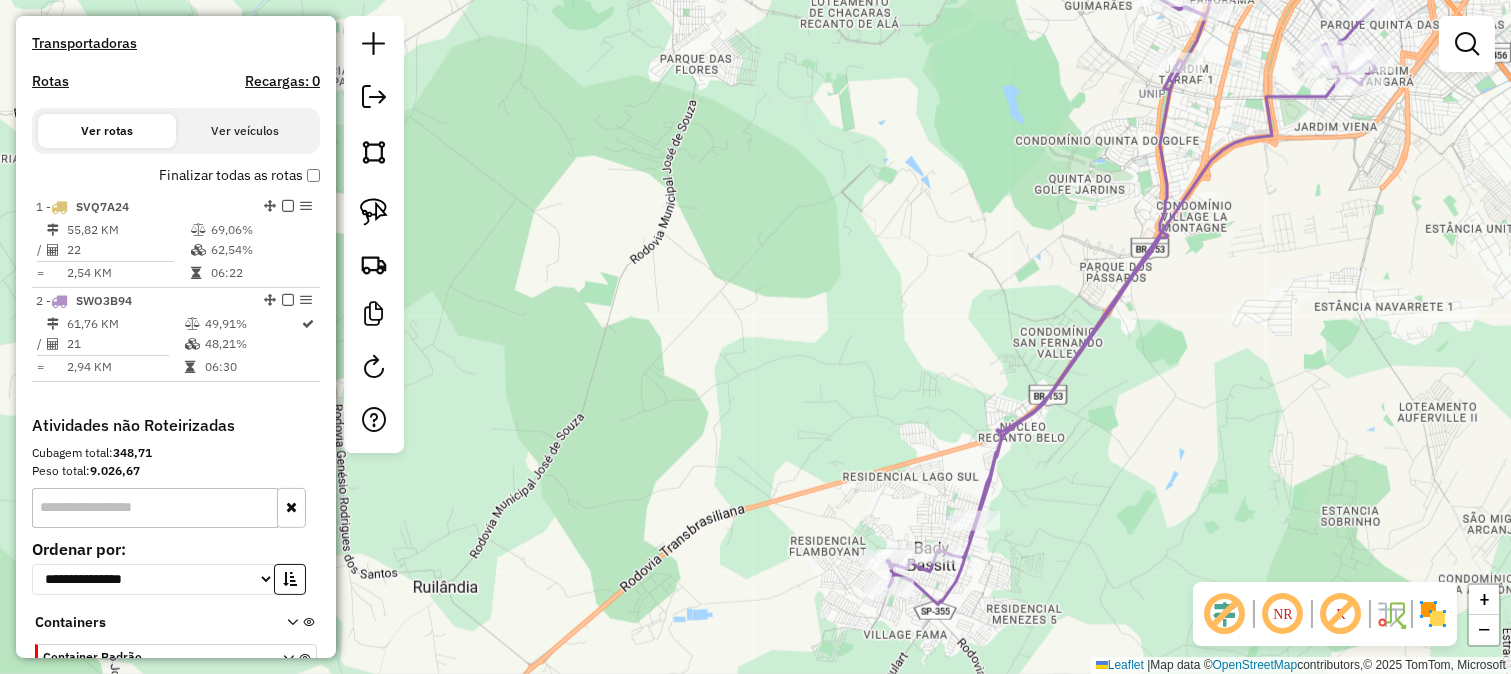 drag, startPoint x: 1192, startPoint y: 373, endPoint x: 1027, endPoint y: 500, distance: 208.21623 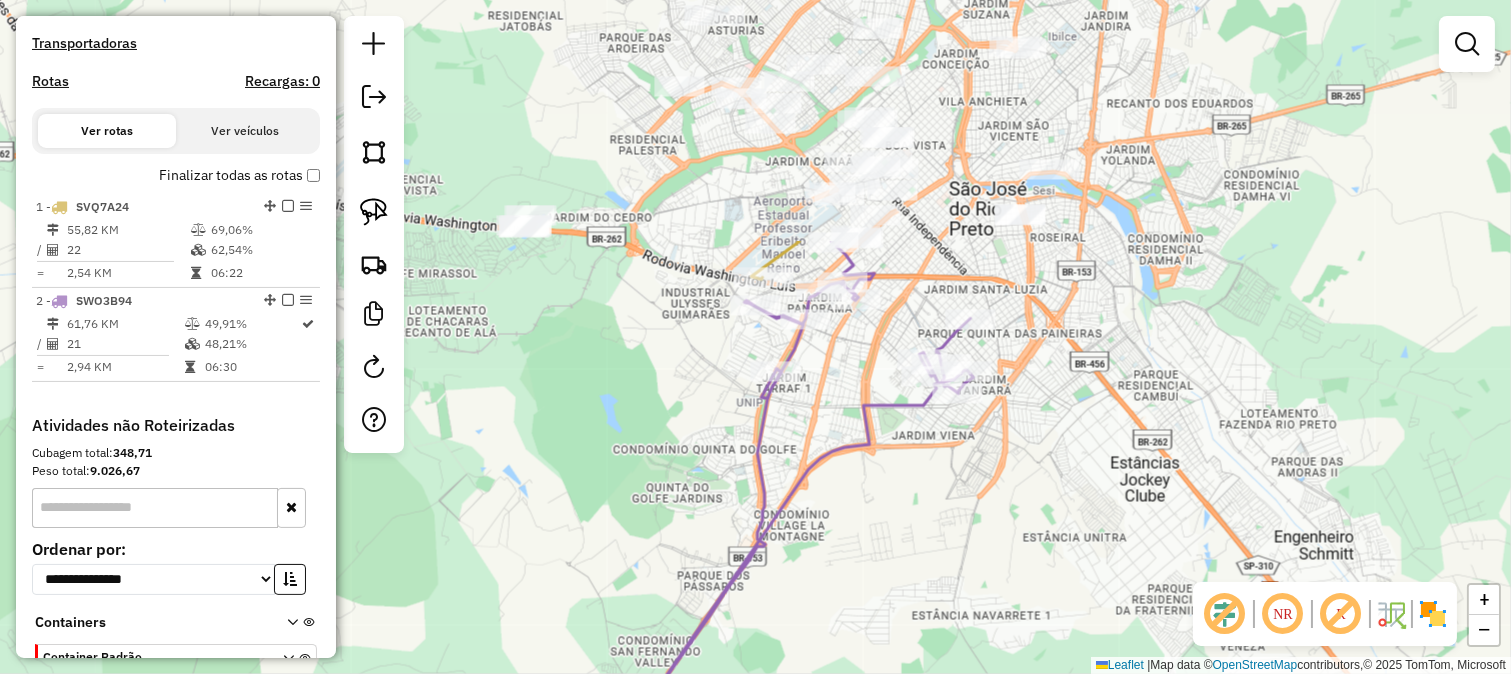 drag, startPoint x: 1096, startPoint y: 444, endPoint x: 1085, endPoint y: 463, distance: 21.954498 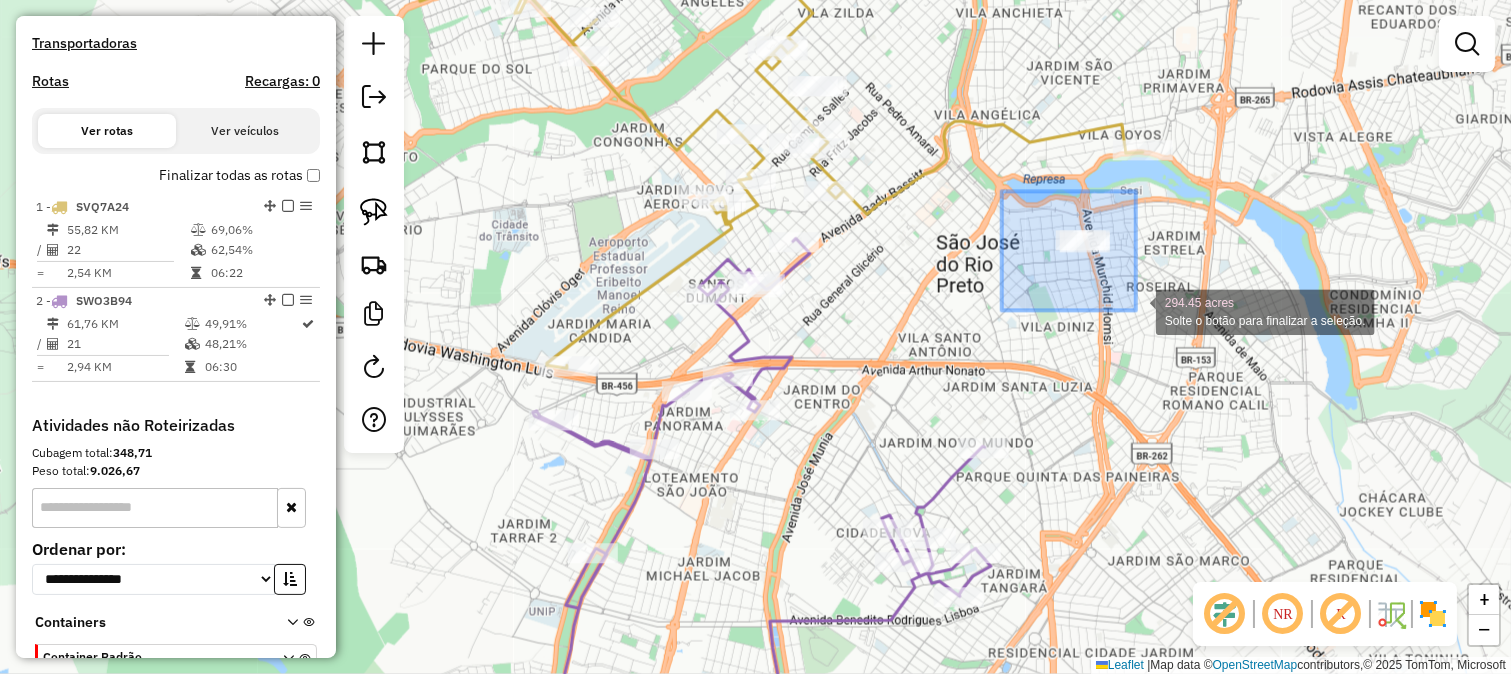 drag, startPoint x: 1002, startPoint y: 191, endPoint x: 1136, endPoint y: 311, distance: 179.87773 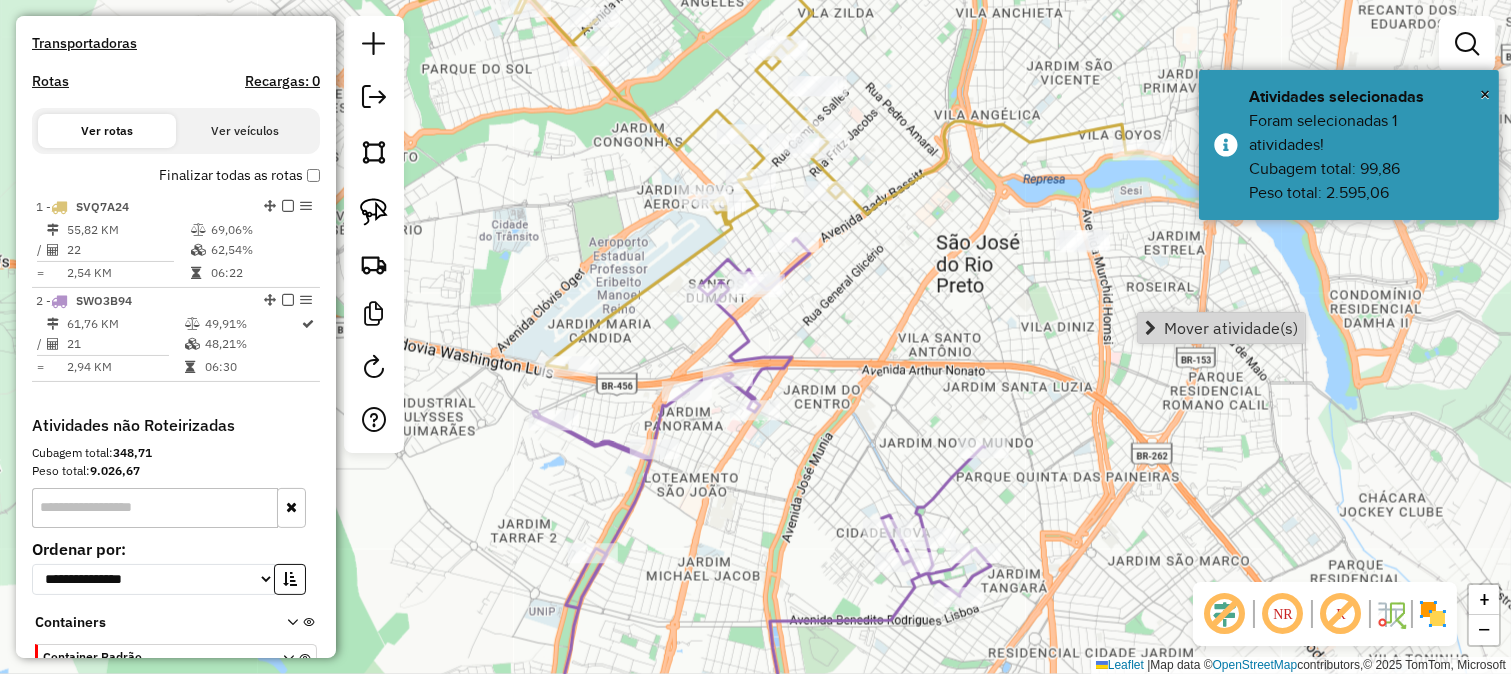 click on "Janela de atendimento Grade de atendimento Capacidade Transportadoras Veículos Cliente Pedidos  Rotas Selecione os dias de semana para filtrar as janelas de atendimento  Seg   Ter   Qua   Qui   Sex   Sáb   Dom  Informe o período da janela de atendimento: De: Até:  Filtrar exatamente a janela do cliente  Considerar janela de atendimento padrão  Selecione os dias de semana para filtrar as grades de atendimento  Seg   Ter   Qua   Qui   Sex   Sáb   Dom   Considerar clientes sem dia de atendimento cadastrado  Clientes fora do dia de atendimento selecionado Filtrar as atividades entre os valores definidos abaixo:  Peso mínimo:   Peso máximo:   Cubagem mínima:   Cubagem máxima:   De:   Até:  Filtrar as atividades entre o tempo de atendimento definido abaixo:  De:   Até:   Considerar capacidade total dos clientes não roteirizados Transportadora: Selecione um ou mais itens Tipo de veículo: Selecione um ou mais itens Veículo: Selecione um ou mais itens Motorista: Selecione um ou mais itens Nome: Rótulo:" 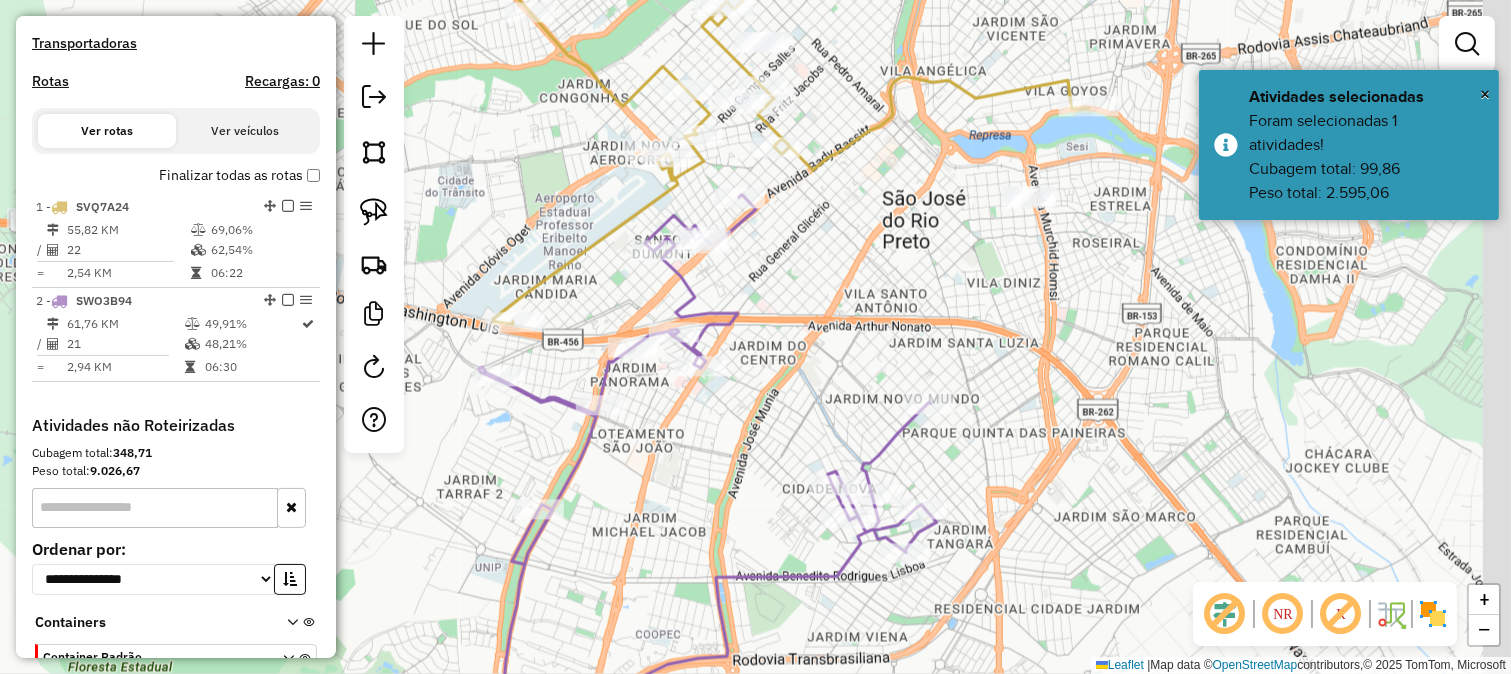 drag, startPoint x: 957, startPoint y: 315, endPoint x: 903, endPoint y: 271, distance: 69.656296 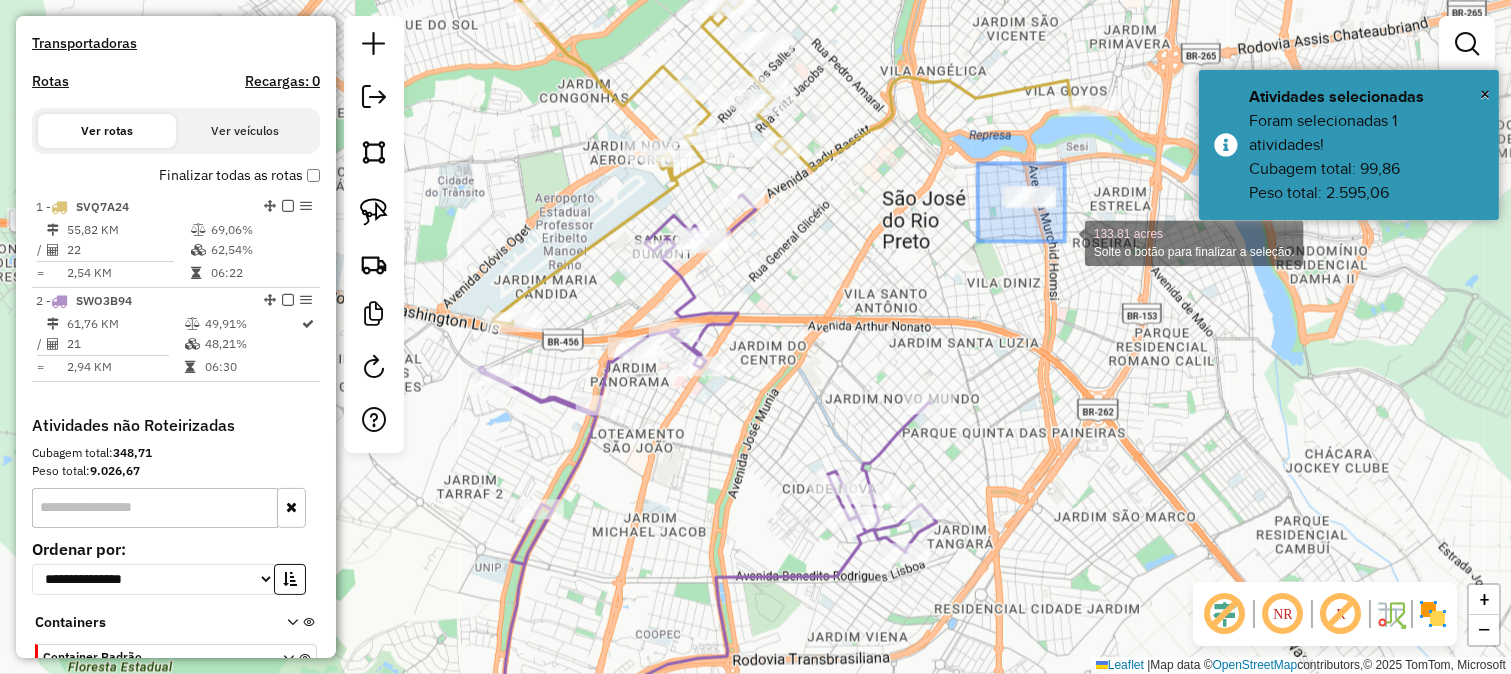 drag, startPoint x: 978, startPoint y: 163, endPoint x: 1065, endPoint y: 242, distance: 117.51595 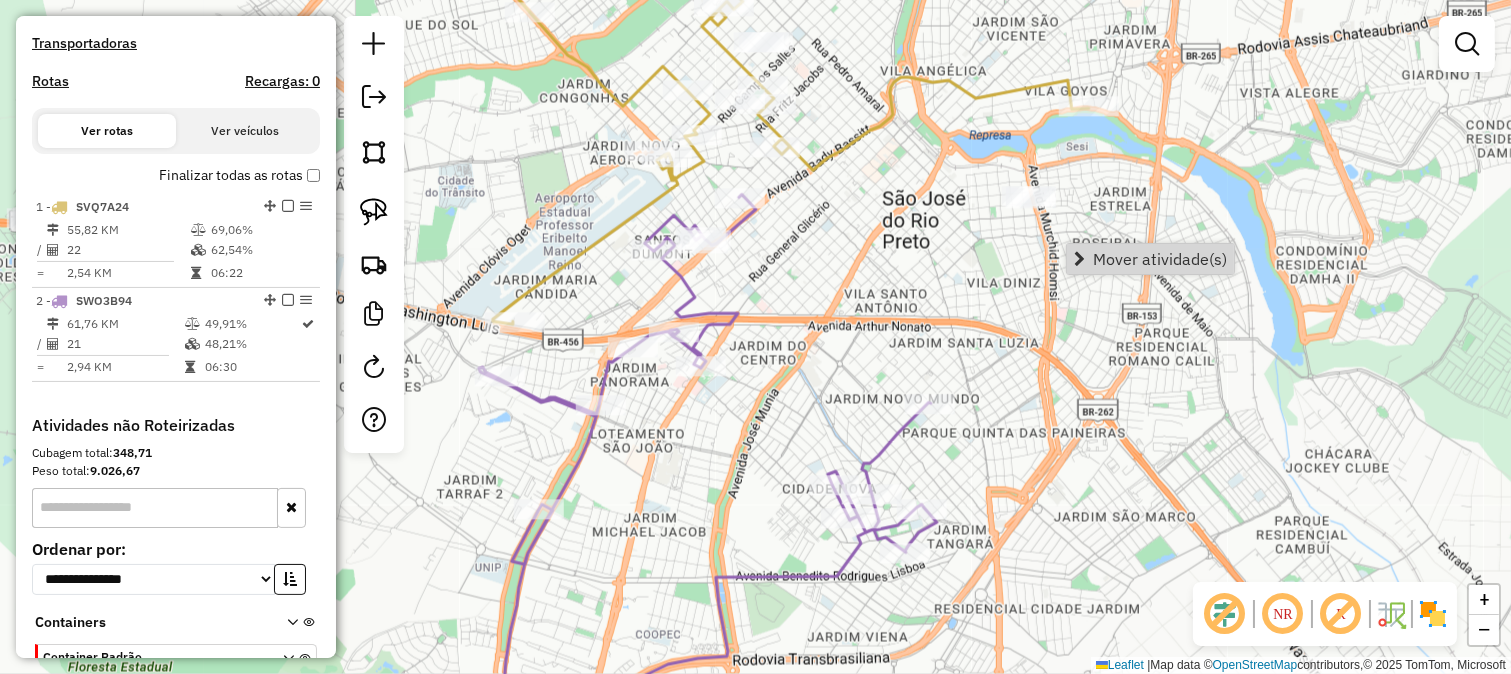click on "Janela de atendimento Grade de atendimento Capacidade Transportadoras Veículos Cliente Pedidos  Rotas Selecione os dias de semana para filtrar as janelas de atendimento  Seg   Ter   Qua   Qui   Sex   Sáb   Dom  Informe o período da janela de atendimento: De: Até:  Filtrar exatamente a janela do cliente  Considerar janela de atendimento padrão  Selecione os dias de semana para filtrar as grades de atendimento  Seg   Ter   Qua   Qui   Sex   Sáb   Dom   Considerar clientes sem dia de atendimento cadastrado  Clientes fora do dia de atendimento selecionado Filtrar as atividades entre os valores definidos abaixo:  Peso mínimo:   Peso máximo:   Cubagem mínima:   Cubagem máxima:   De:   Até:  Filtrar as atividades entre o tempo de atendimento definido abaixo:  De:   Até:   Considerar capacidade total dos clientes não roteirizados Transportadora: Selecione um ou mais itens Tipo de veículo: Selecione um ou mais itens Veículo: Selecione um ou mais itens Motorista: Selecione um ou mais itens Nome: Rótulo:" 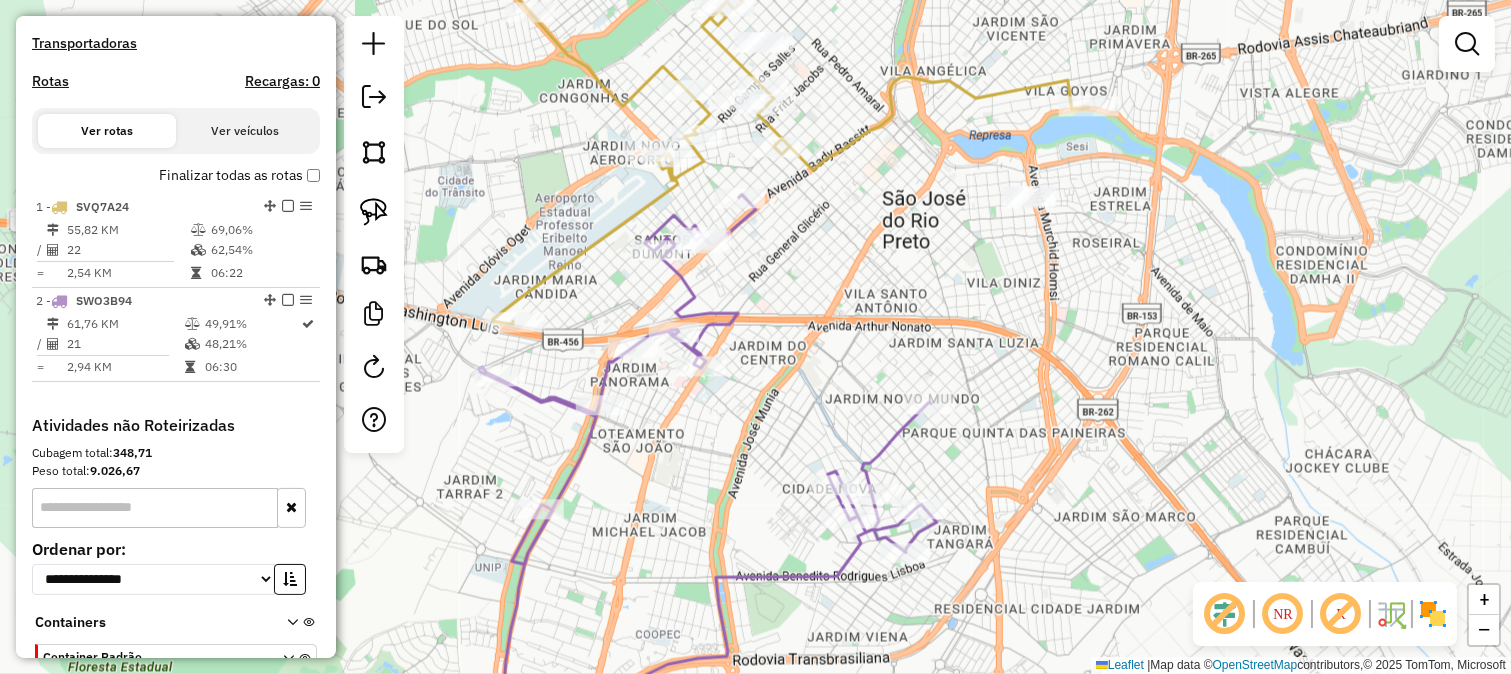 click 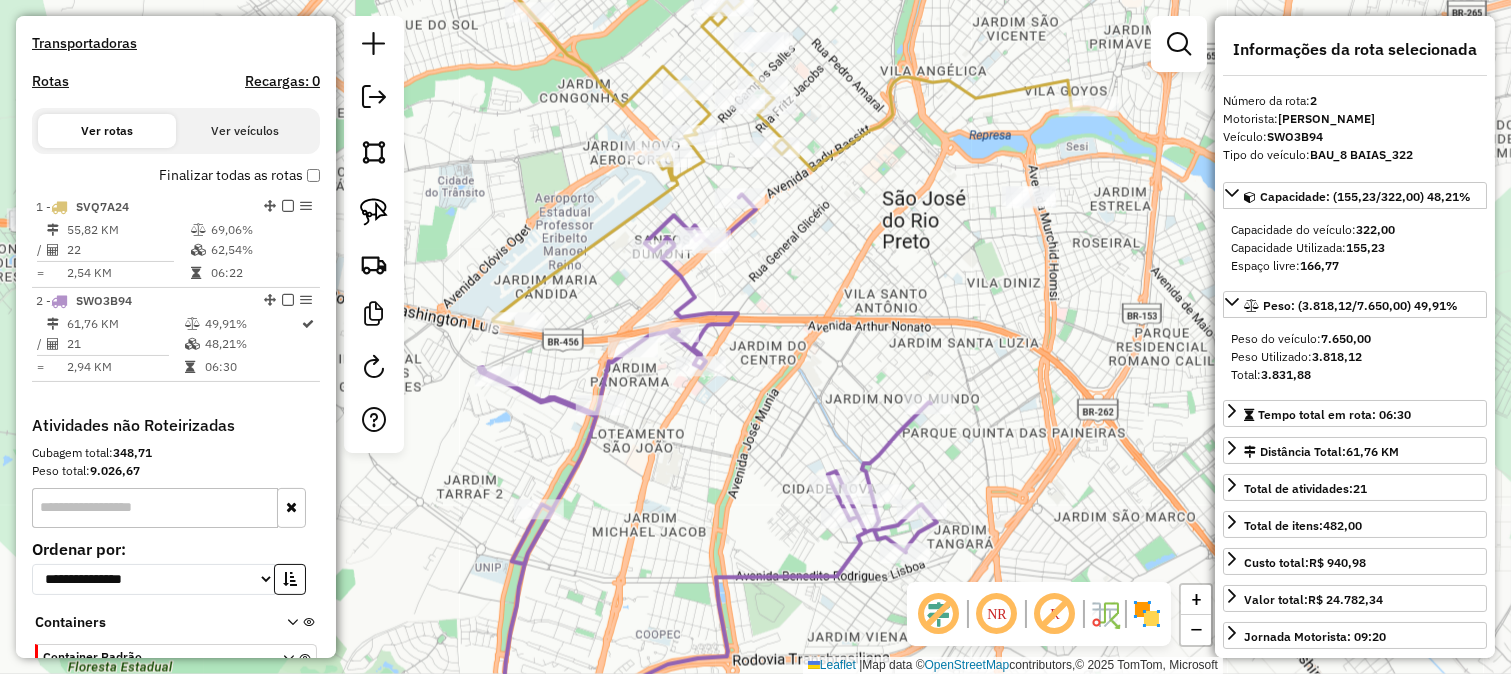 scroll, scrollTop: 731, scrollLeft: 0, axis: vertical 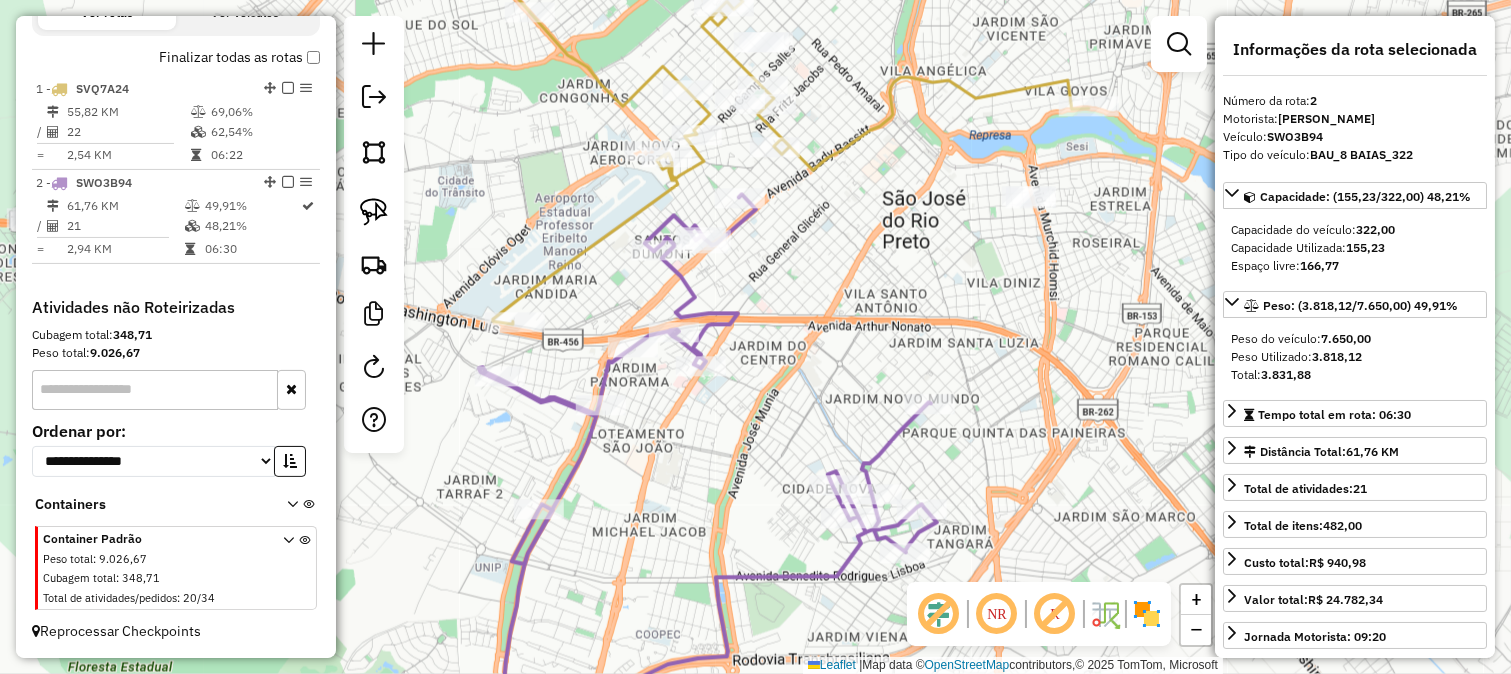drag, startPoint x: 806, startPoint y: 310, endPoint x: 872, endPoint y: 307, distance: 66.068146 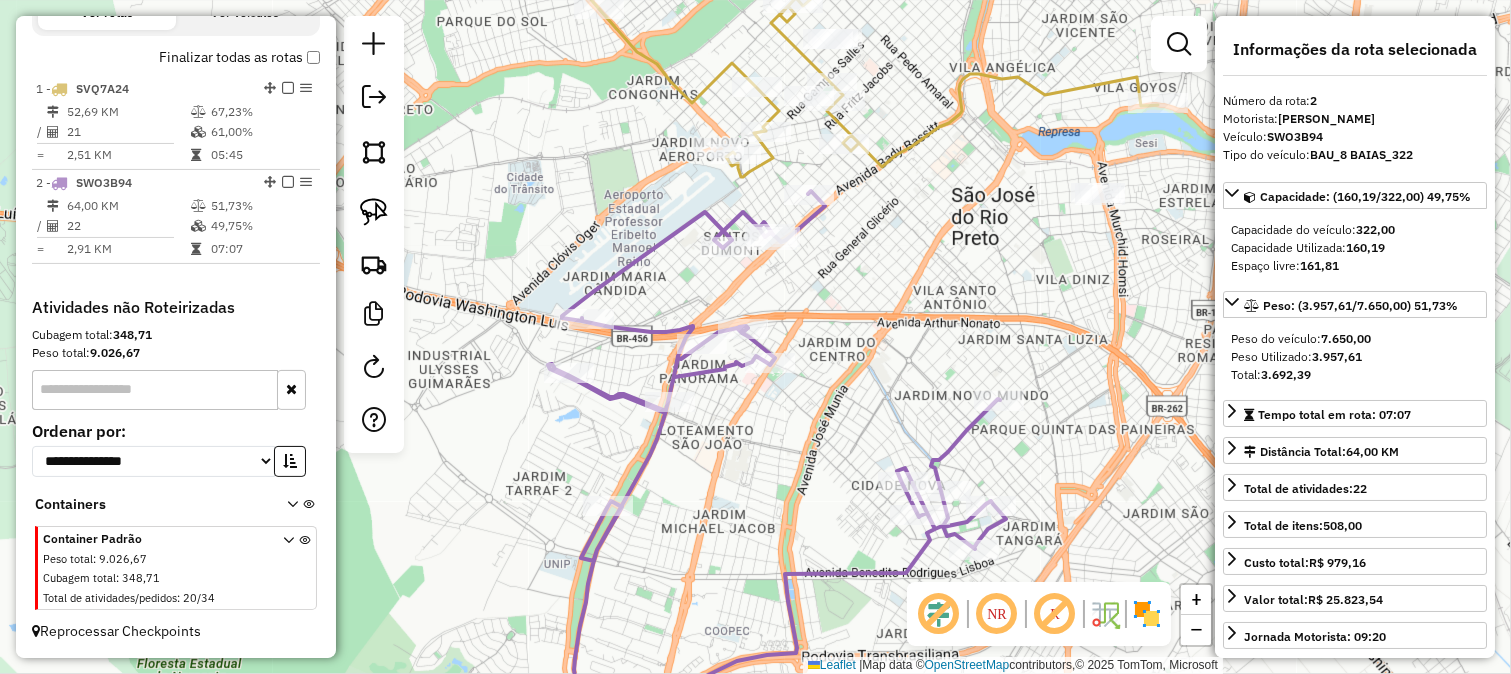 click 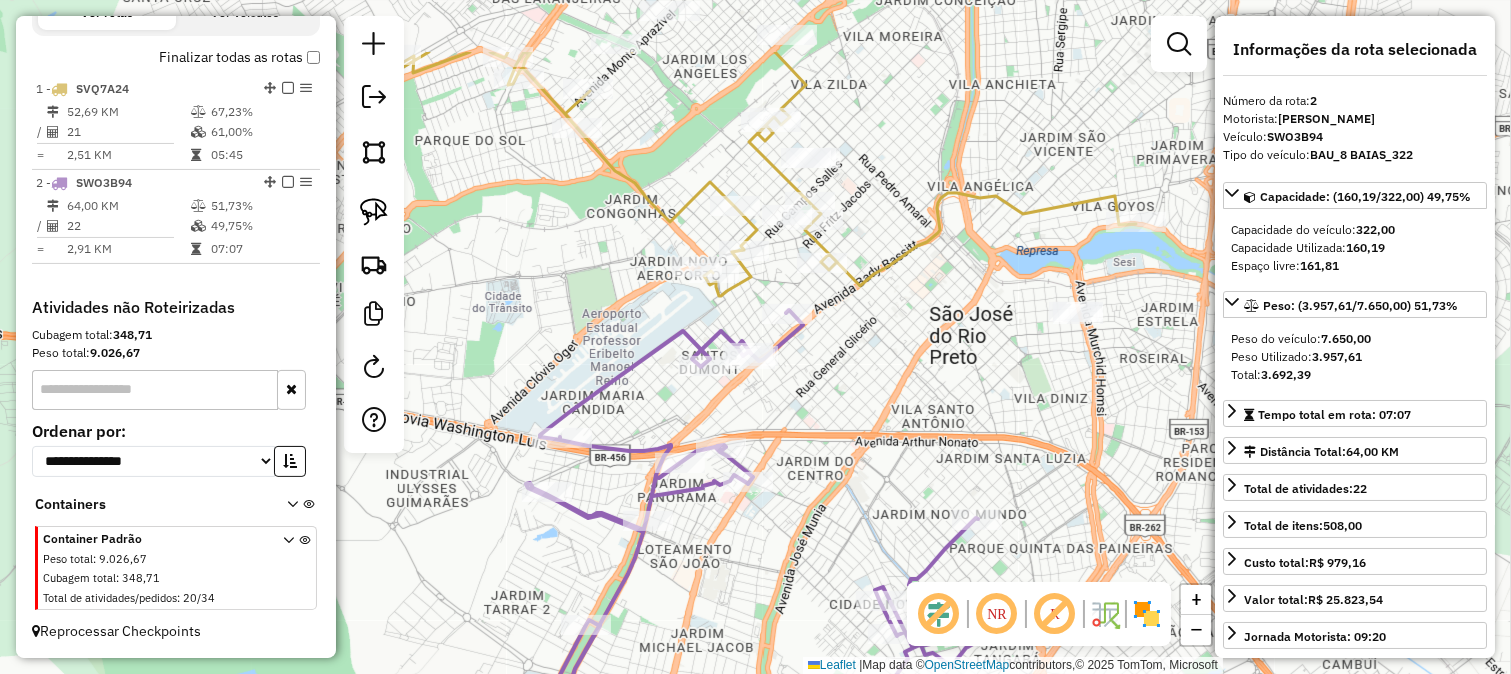 drag, startPoint x: 854, startPoint y: 266, endPoint x: 832, endPoint y: 385, distance: 121.016525 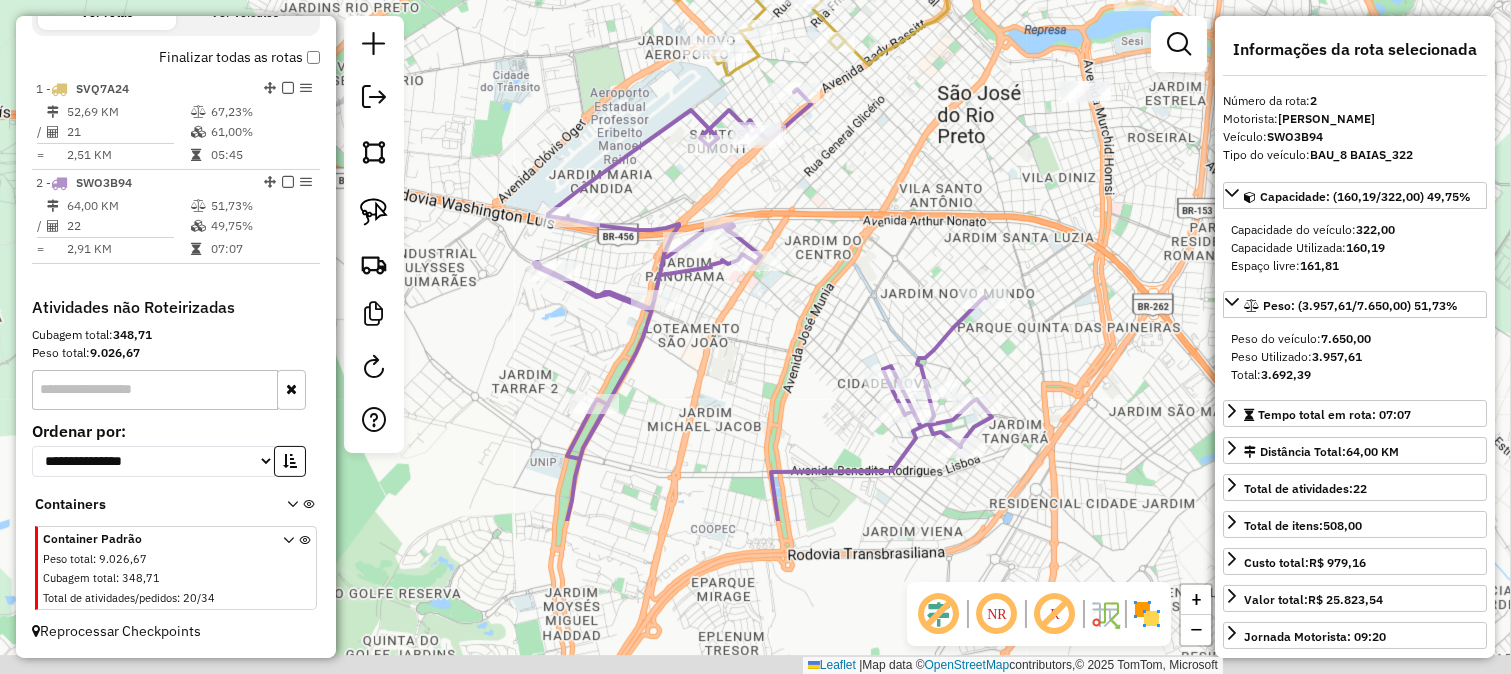 drag, startPoint x: 830, startPoint y: 385, endPoint x: 843, endPoint y: 148, distance: 237.35628 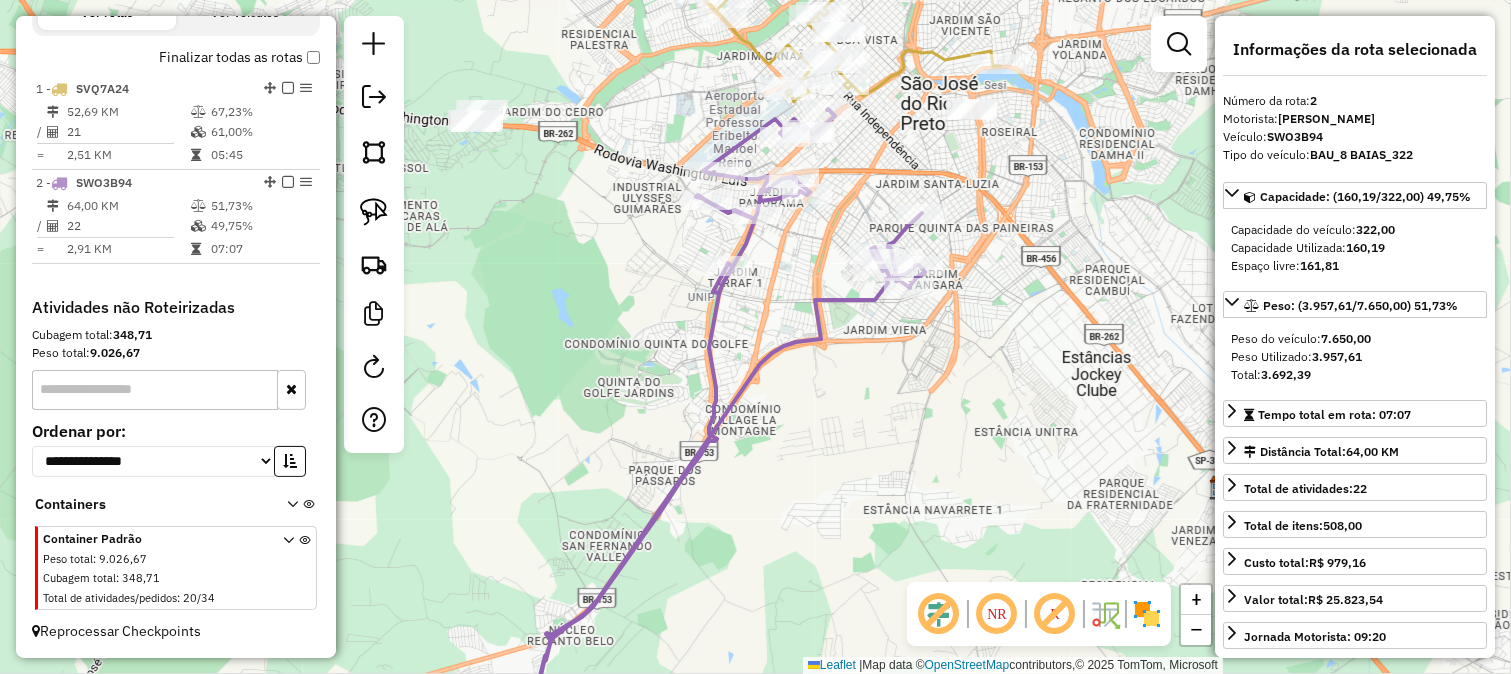 drag, startPoint x: 845, startPoint y: 397, endPoint x: 883, endPoint y: 182, distance: 218.33232 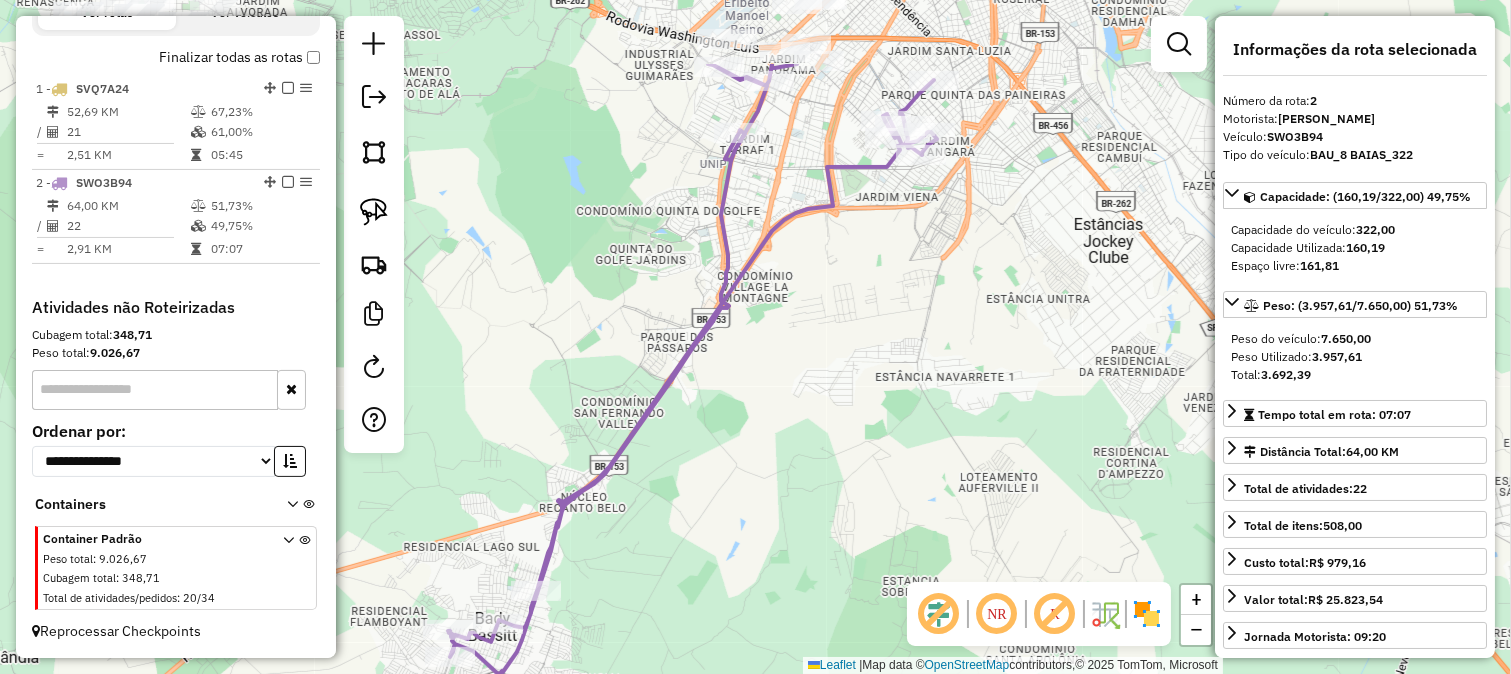 drag, startPoint x: 883, startPoint y: 150, endPoint x: 828, endPoint y: 445, distance: 300.0833 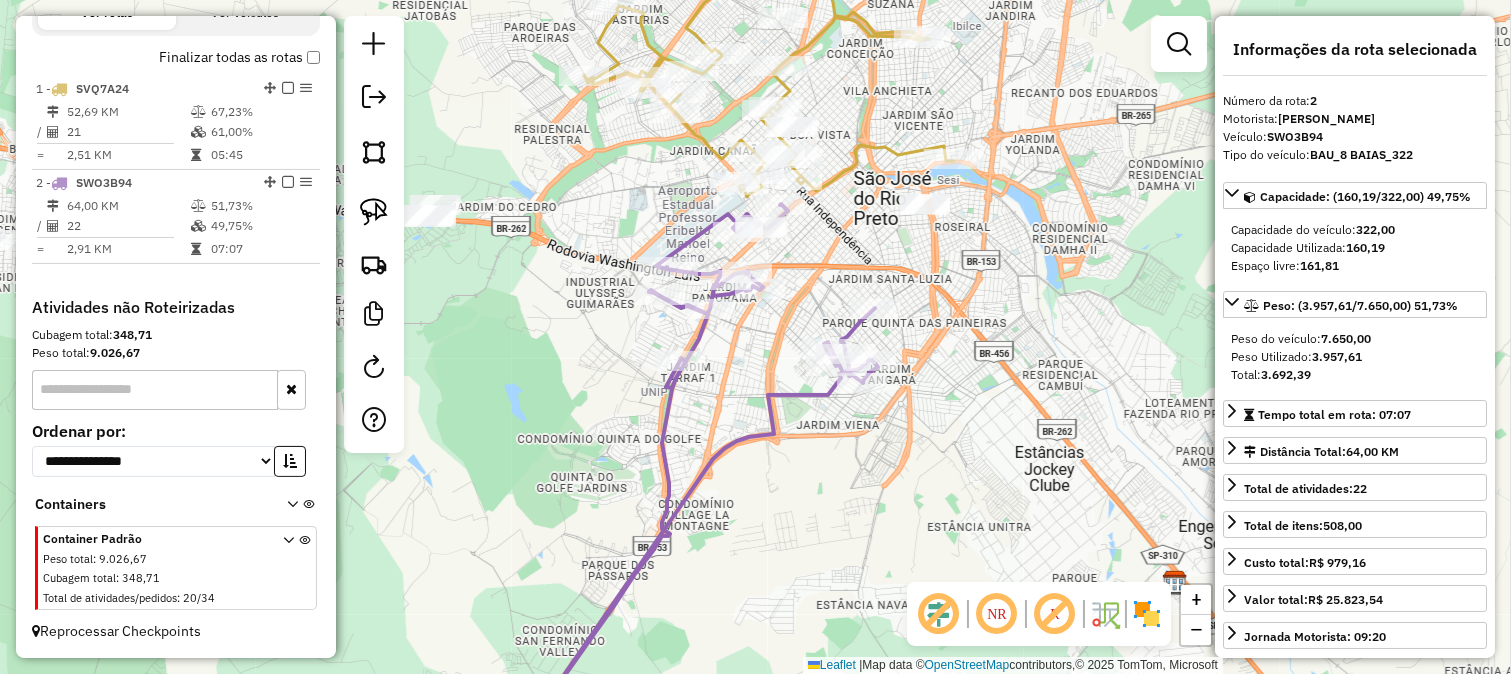 click on "Janela de atendimento Grade de atendimento Capacidade Transportadoras Veículos Cliente Pedidos  Rotas Selecione os dias de semana para filtrar as janelas de atendimento  Seg   Ter   Qua   Qui   Sex   Sáb   Dom  Informe o período da janela de atendimento: De: Até:  Filtrar exatamente a janela do cliente  Considerar janela de atendimento padrão  Selecione os dias de semana para filtrar as grades de atendimento  Seg   Ter   Qua   Qui   Sex   Sáb   Dom   Considerar clientes sem dia de atendimento cadastrado  Clientes fora do dia de atendimento selecionado Filtrar as atividades entre os valores definidos abaixo:  Peso mínimo:   Peso máximo:   Cubagem mínima:   Cubagem máxima:   De:   Até:  Filtrar as atividades entre o tempo de atendimento definido abaixo:  De:   Até:   Considerar capacidade total dos clientes não roteirizados Transportadora: Selecione um ou mais itens Tipo de veículo: Selecione um ou mais itens Veículo: Selecione um ou mais itens Motorista: Selecione um ou mais itens Nome: Rótulo:" 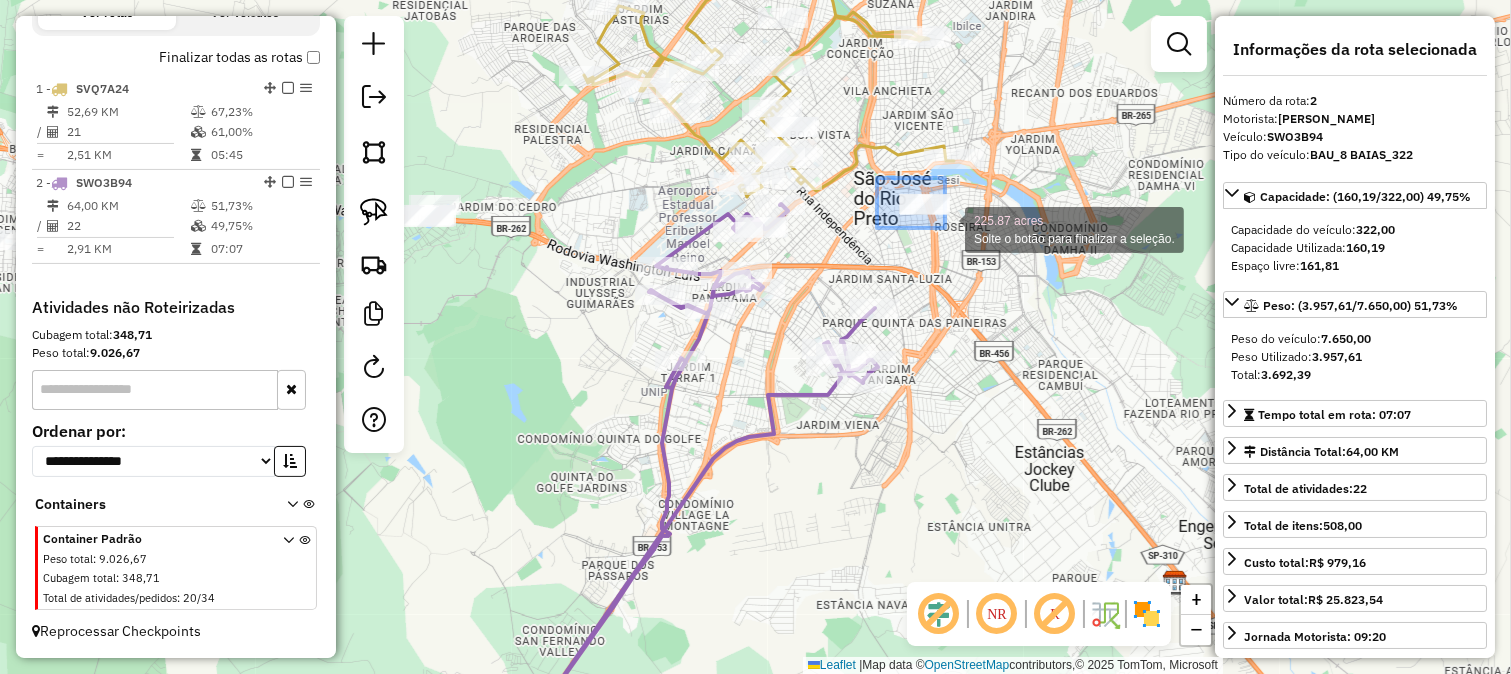 drag, startPoint x: 945, startPoint y: 228, endPoint x: 956, endPoint y: 236, distance: 13.601471 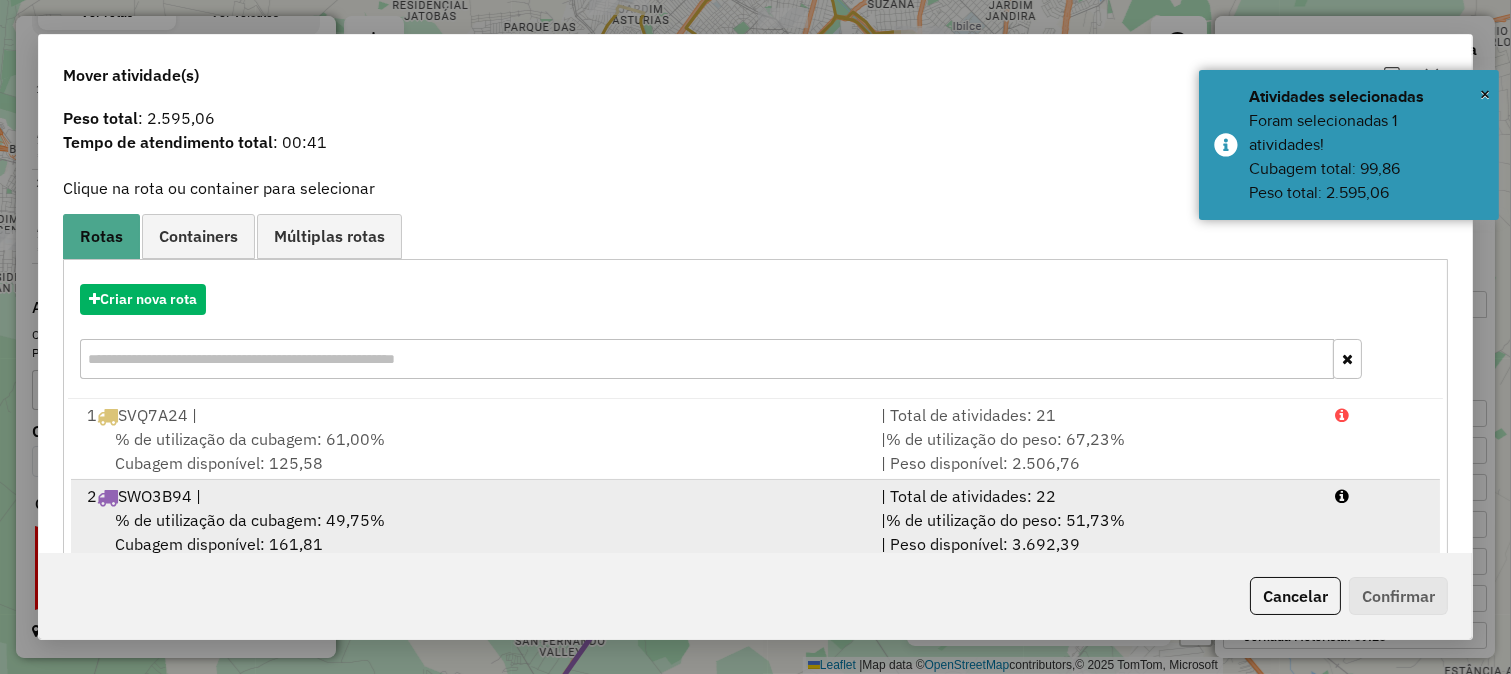 scroll, scrollTop: 98, scrollLeft: 0, axis: vertical 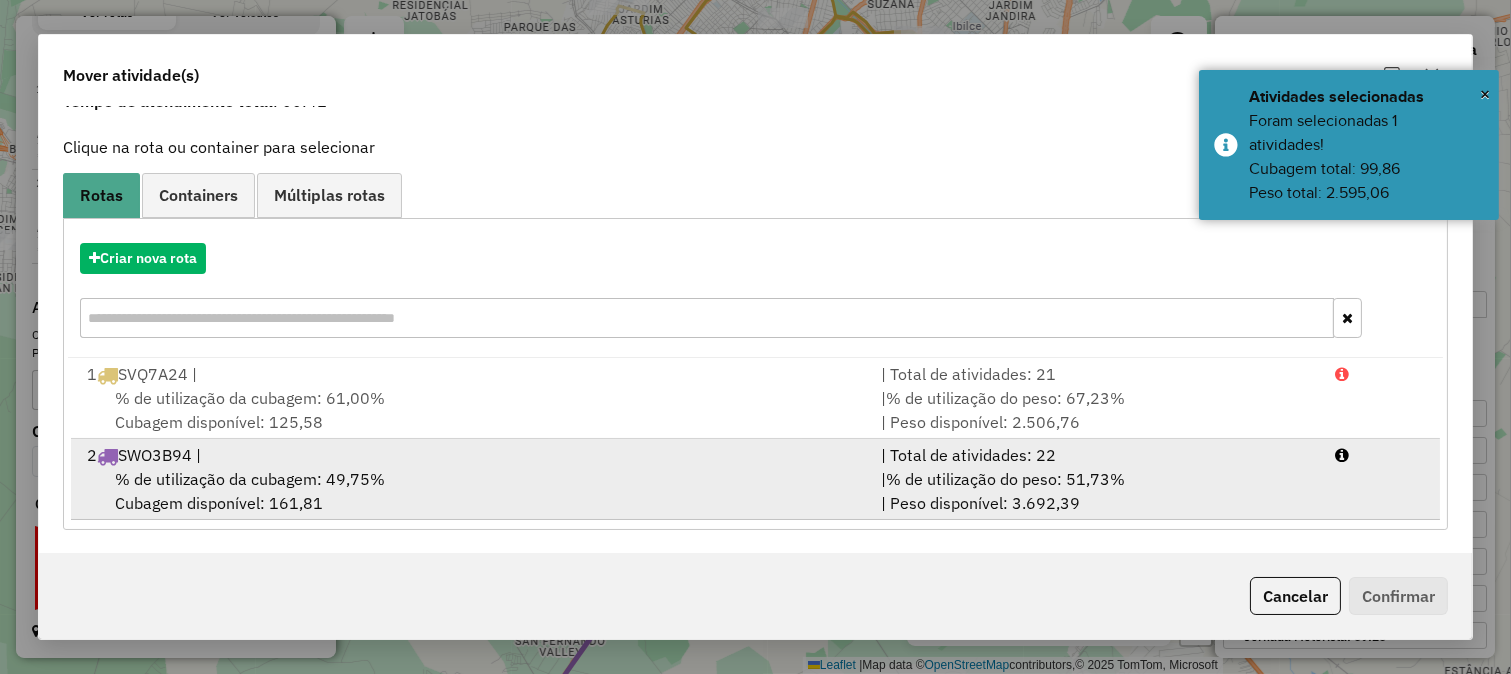 click on "|  % de utilização do peso: 51,73%  | Peso disponível: 3.692,39" at bounding box center [1096, 491] 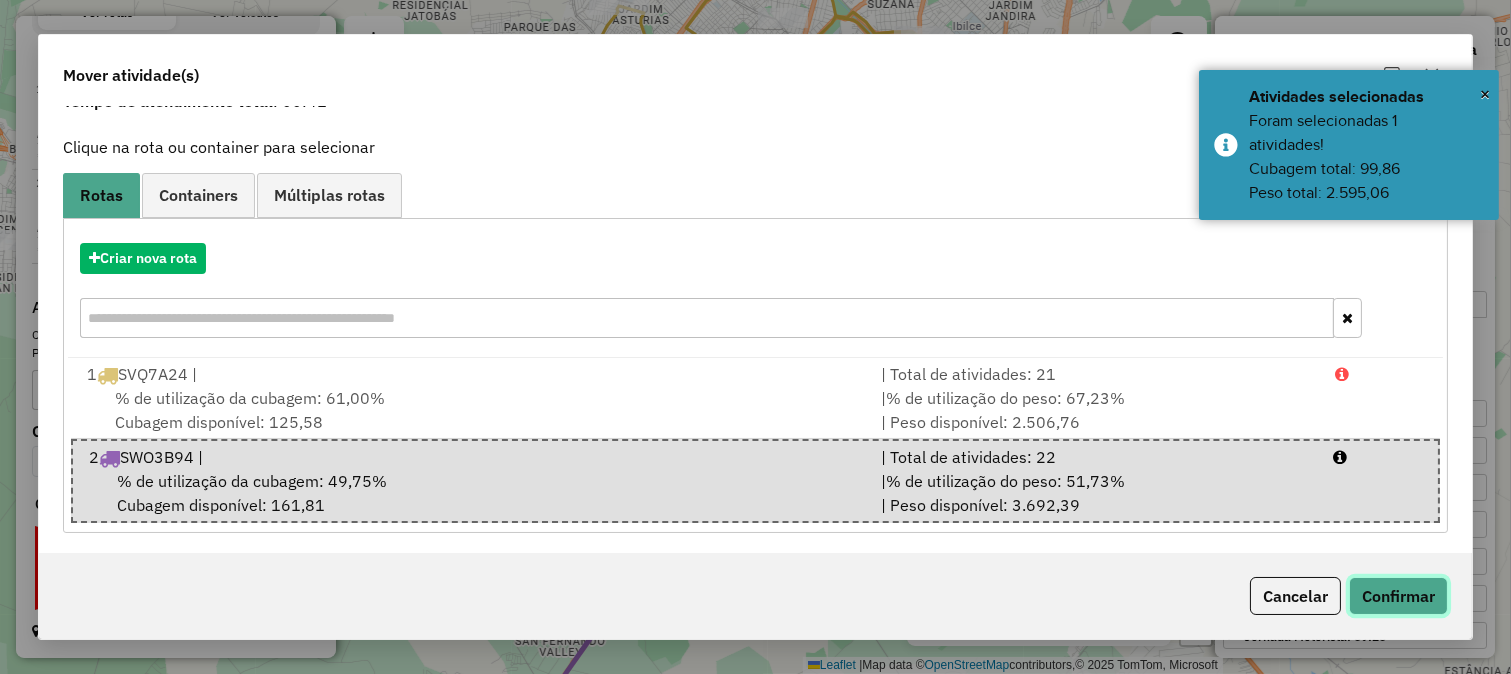 click on "Confirmar" 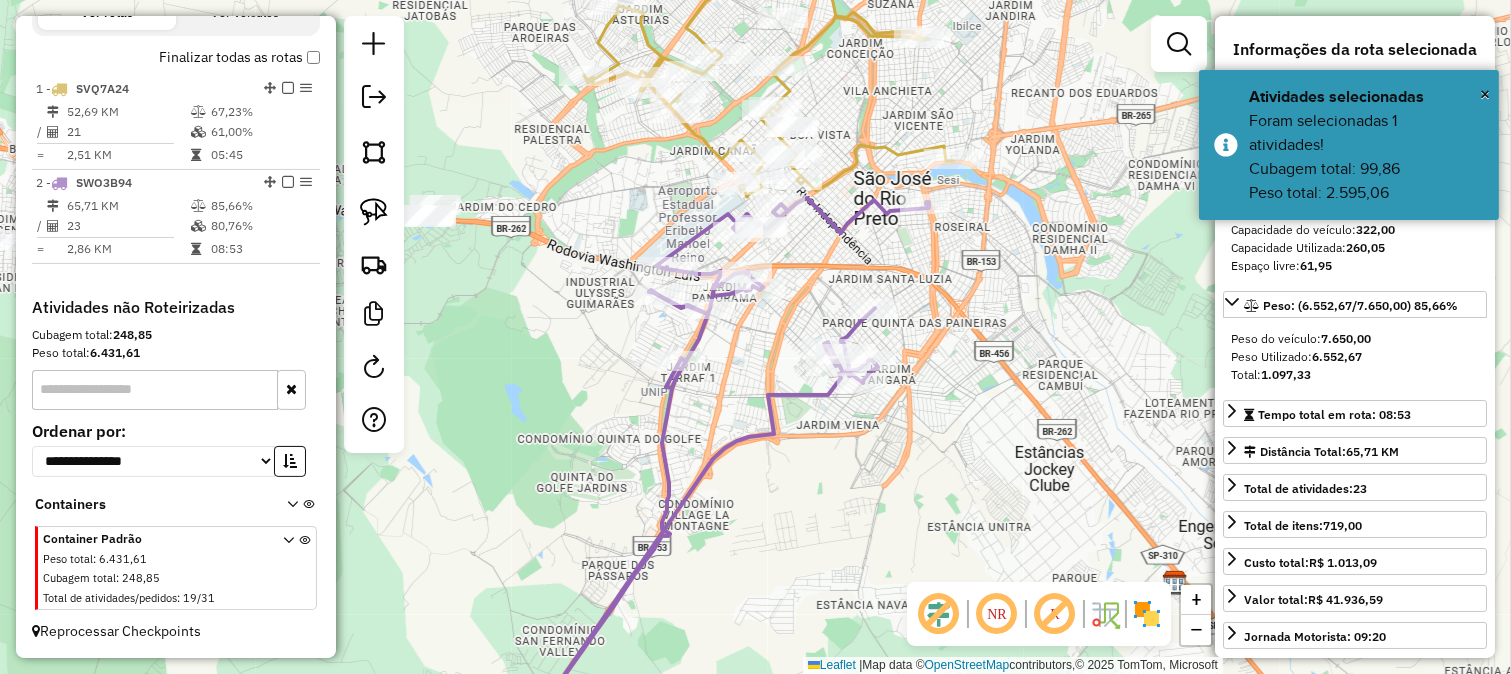 scroll, scrollTop: 0, scrollLeft: 0, axis: both 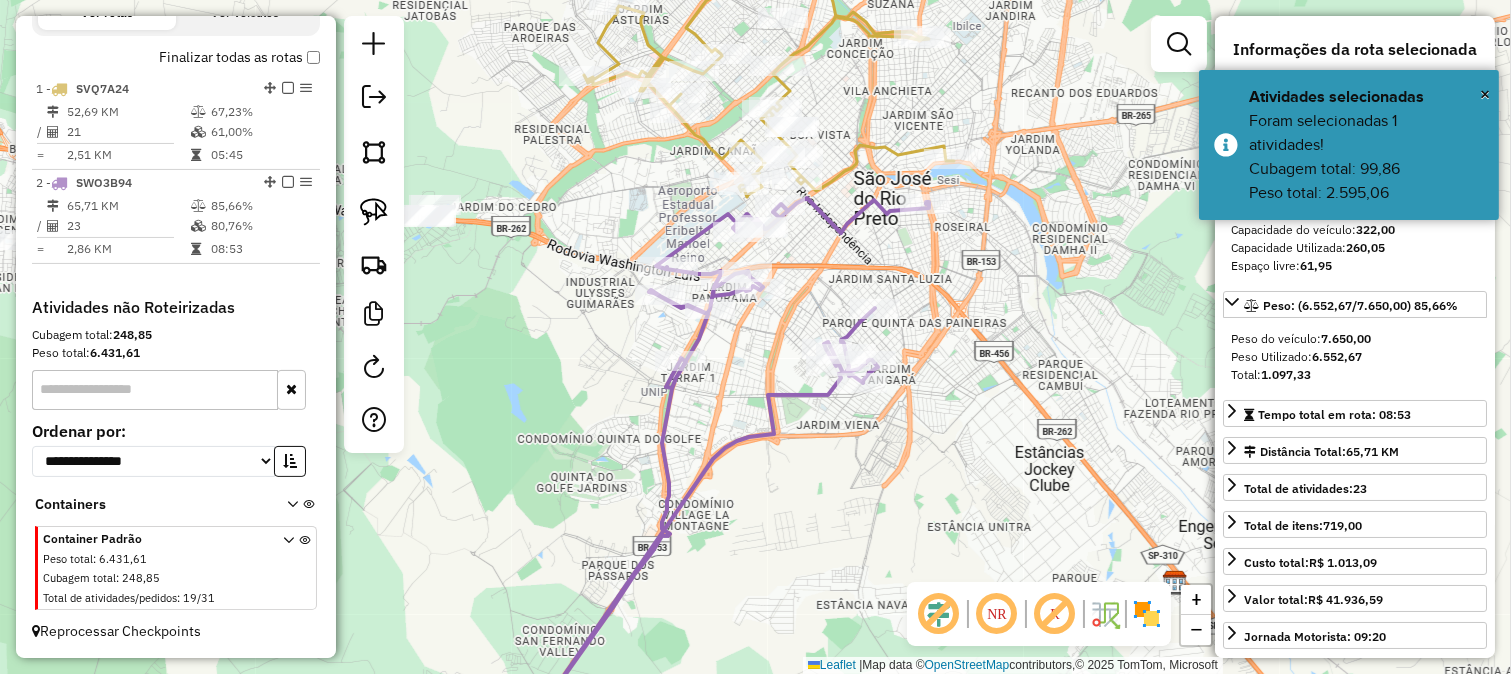 click 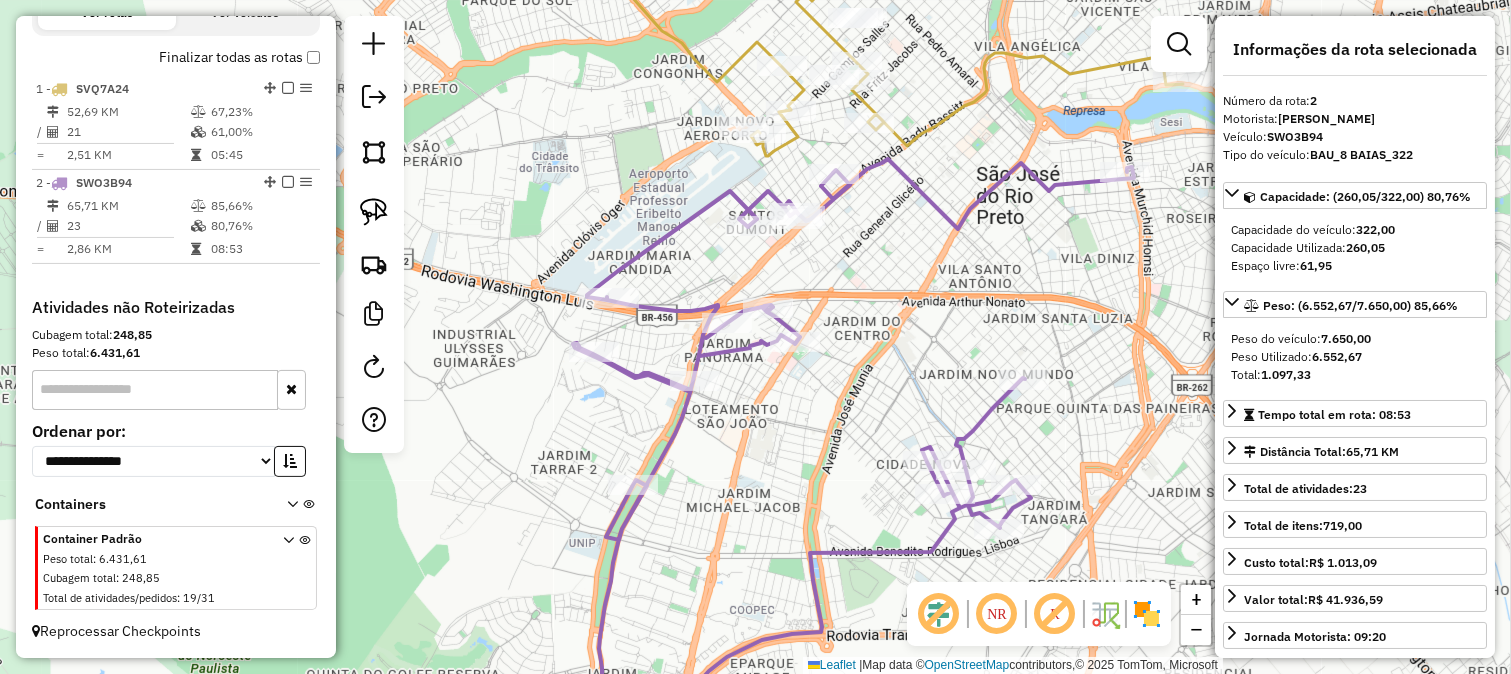 click 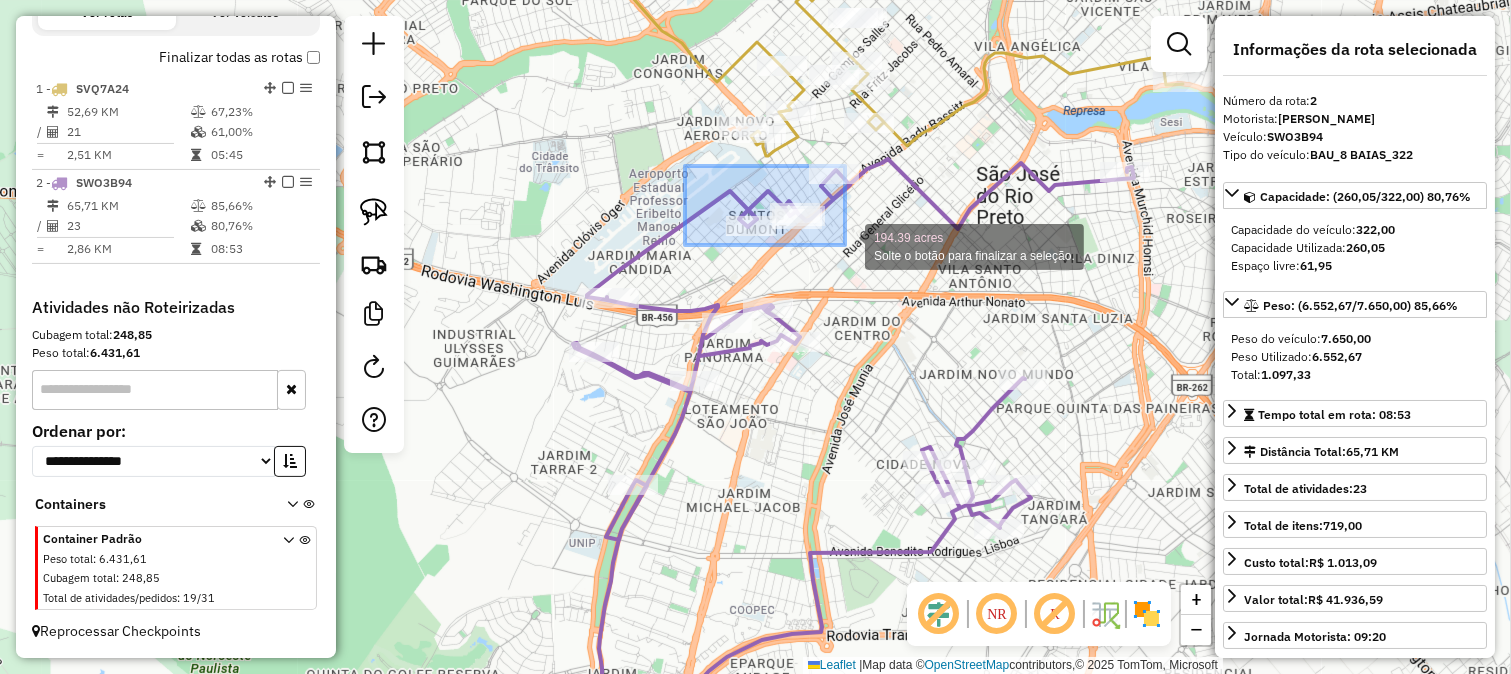 drag, startPoint x: 826, startPoint y: 236, endPoint x: 881, endPoint y: 261, distance: 60.41523 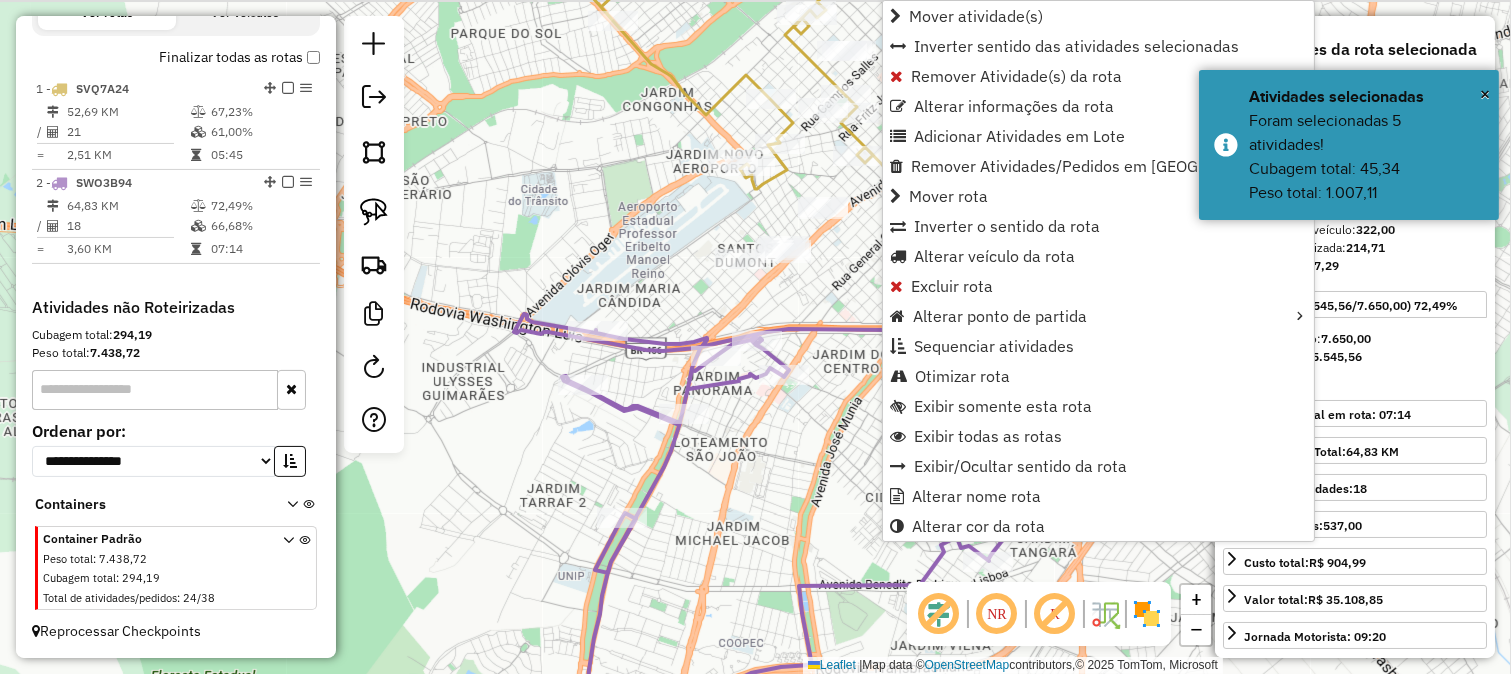 drag, startPoint x: 682, startPoint y: 311, endPoint x: 672, endPoint y: 387, distance: 76.655075 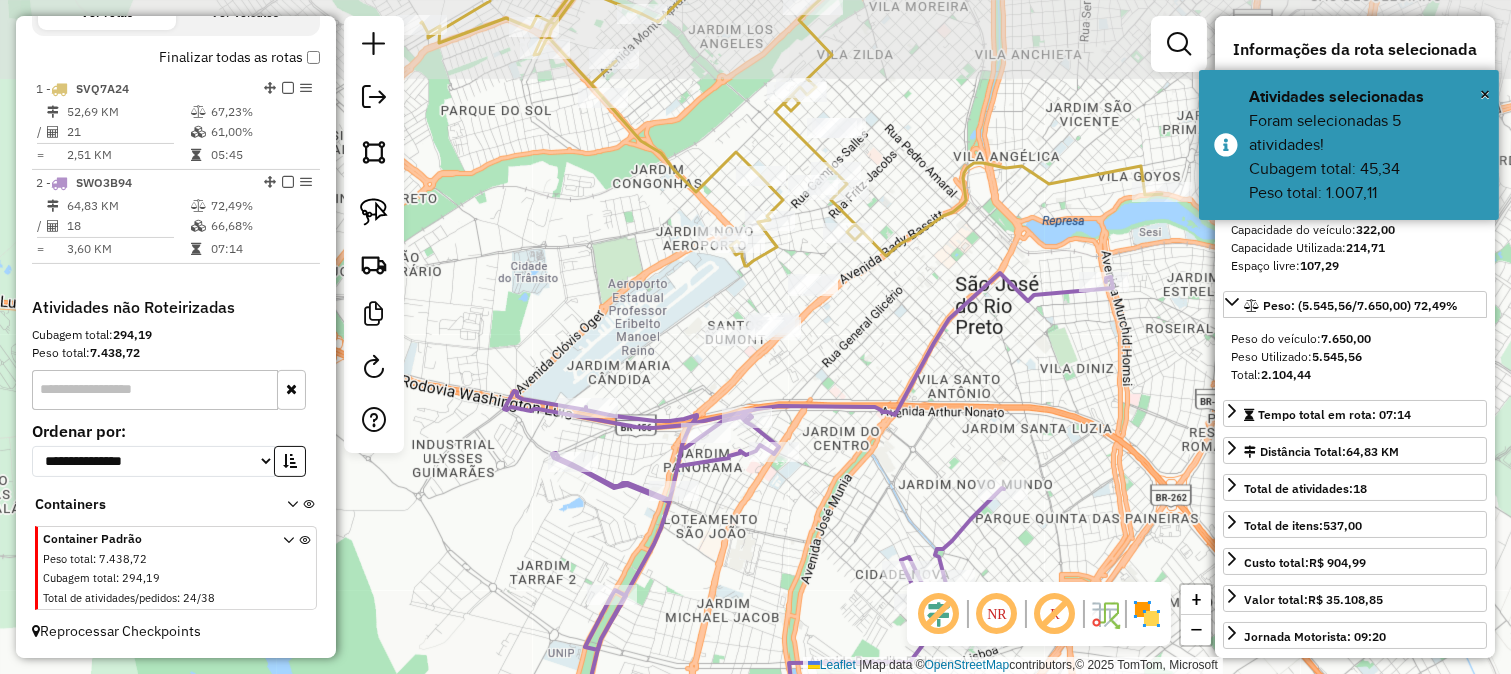 click on "Janela de atendimento Grade de atendimento Capacidade Transportadoras Veículos Cliente Pedidos  Rotas Selecione os dias de semana para filtrar as janelas de atendimento  Seg   Ter   Qua   Qui   Sex   Sáb   Dom  Informe o período da janela de atendimento: De: Até:  Filtrar exatamente a janela do cliente  Considerar janela de atendimento padrão  Selecione os dias de semana para filtrar as grades de atendimento  Seg   Ter   Qua   Qui   Sex   Sáb   Dom   Considerar clientes sem dia de atendimento cadastrado  Clientes fora do dia de atendimento selecionado Filtrar as atividades entre os valores definidos abaixo:  Peso mínimo:   Peso máximo:   Cubagem mínima:   Cubagem máxima:   De:   Até:  Filtrar as atividades entre o tempo de atendimento definido abaixo:  De:   Até:   Considerar capacidade total dos clientes não roteirizados Transportadora: Selecione um ou mais itens Tipo de veículo: Selecione um ou mais itens Veículo: Selecione um ou mais itens Motorista: Selecione um ou mais itens Nome: Rótulo:" 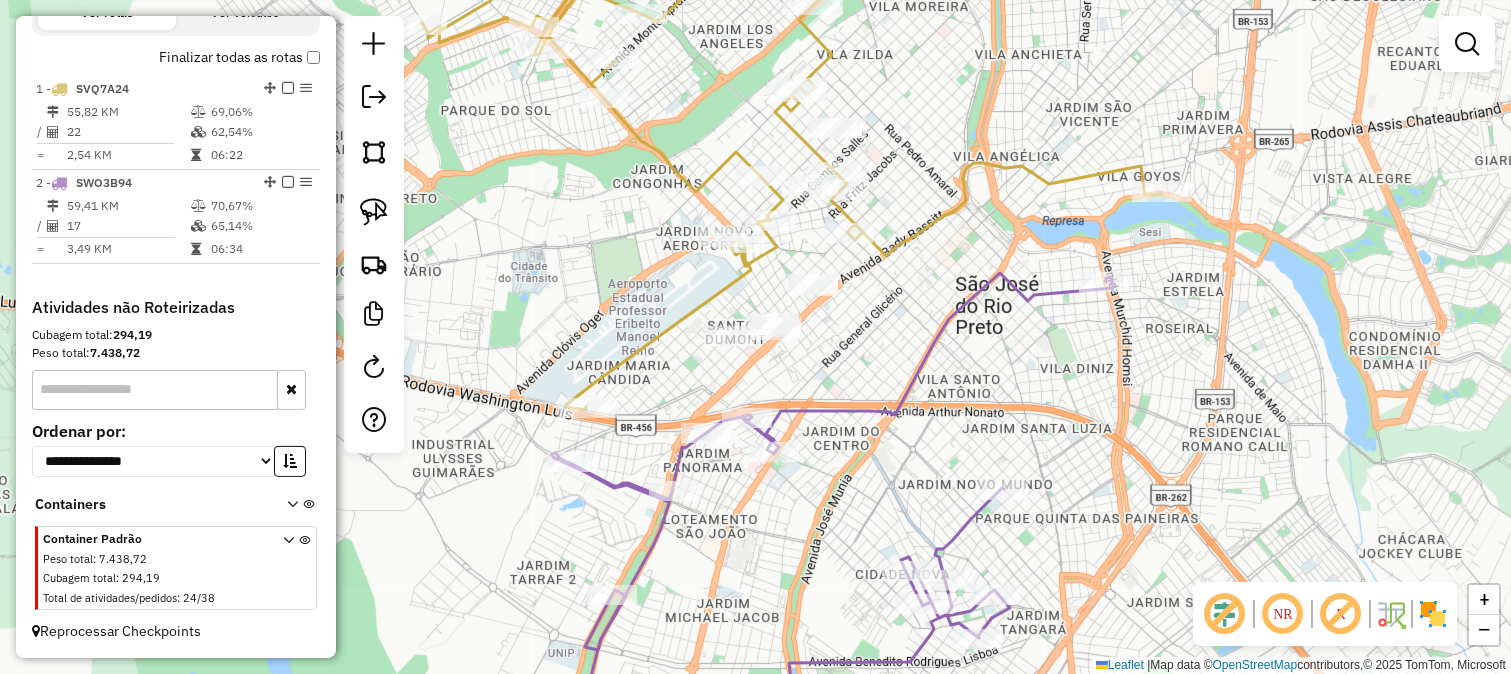 click 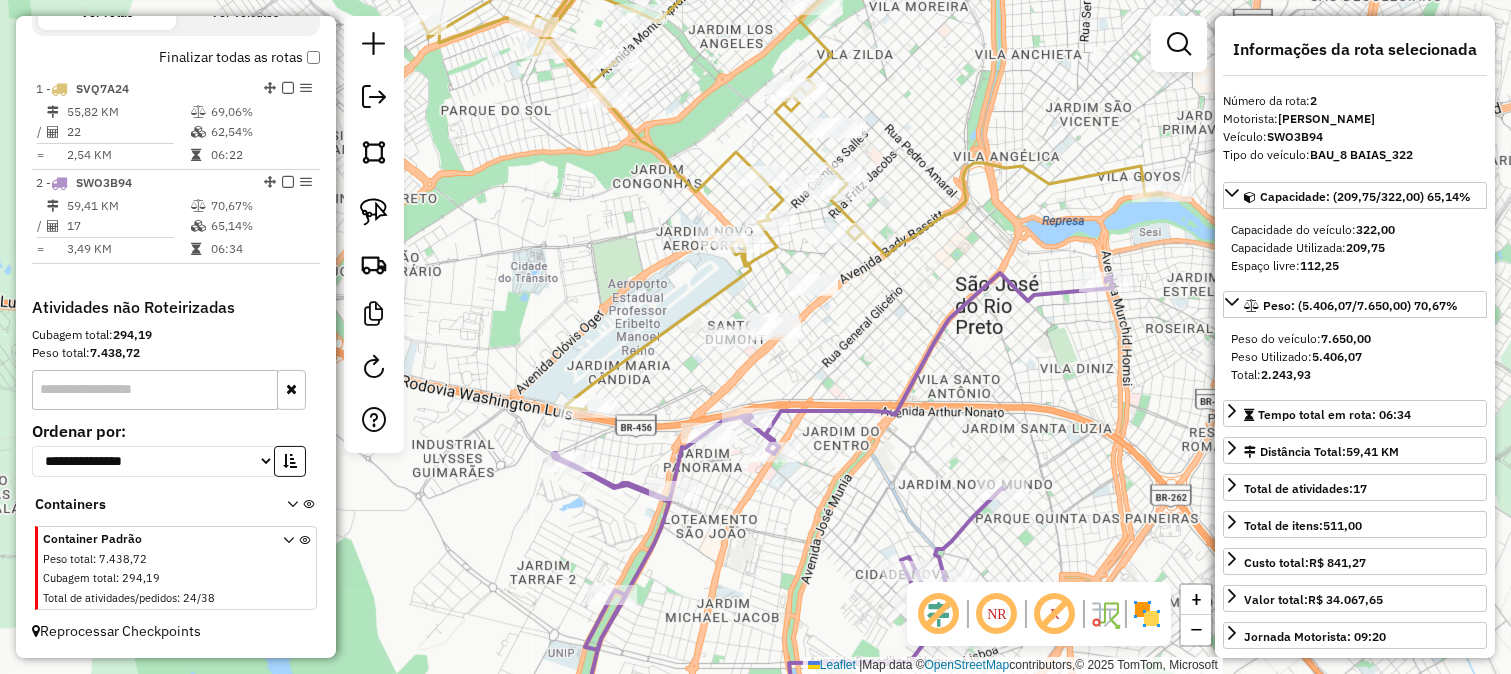 drag, startPoint x: 832, startPoint y: 488, endPoint x: 827, endPoint y: 344, distance: 144.08678 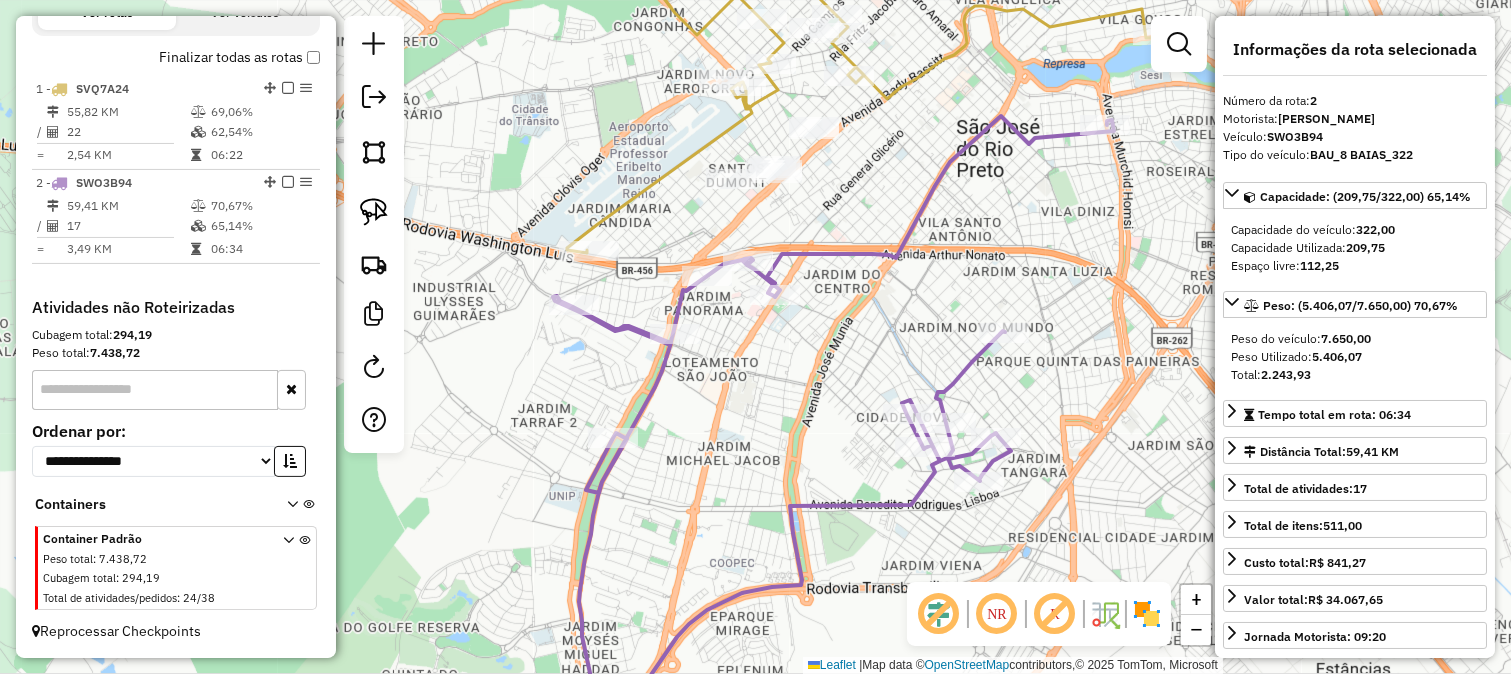drag, startPoint x: 820, startPoint y: 350, endPoint x: 745, endPoint y: 372, distance: 78.160095 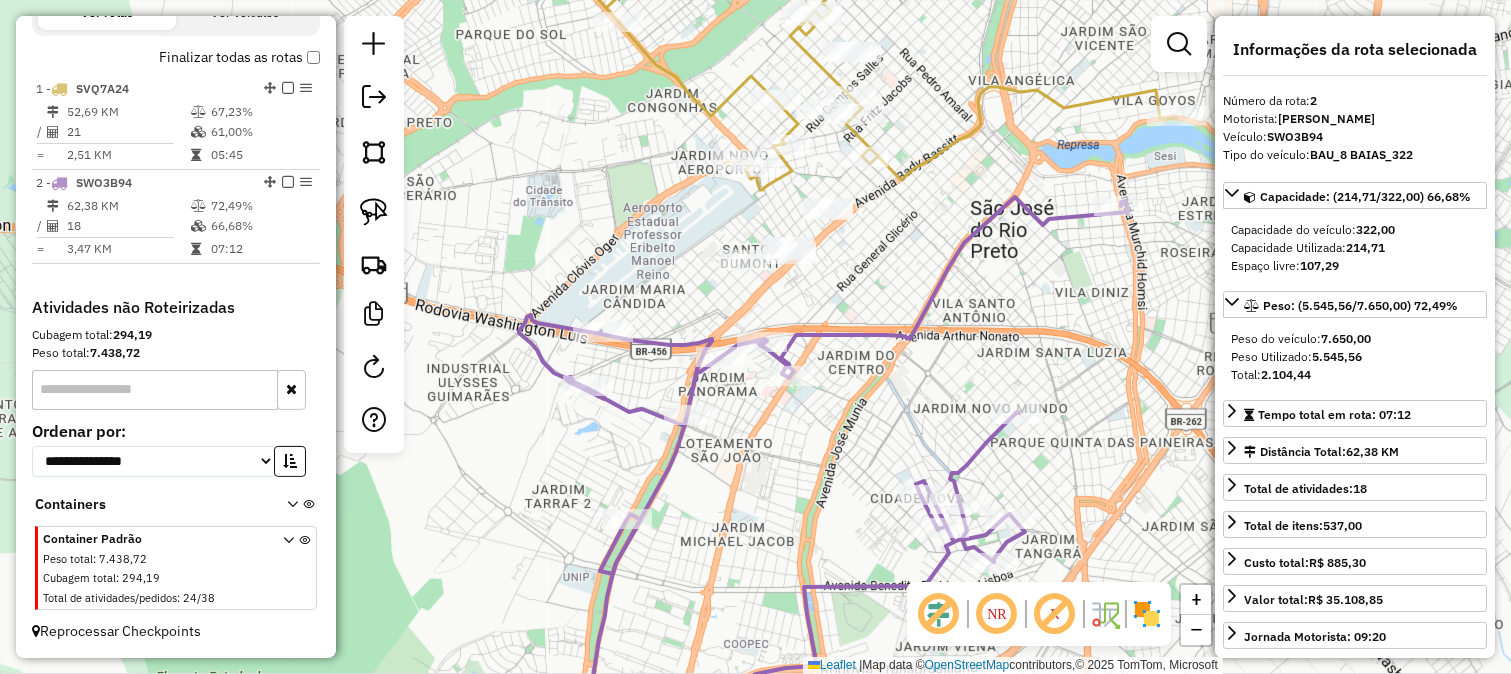 click 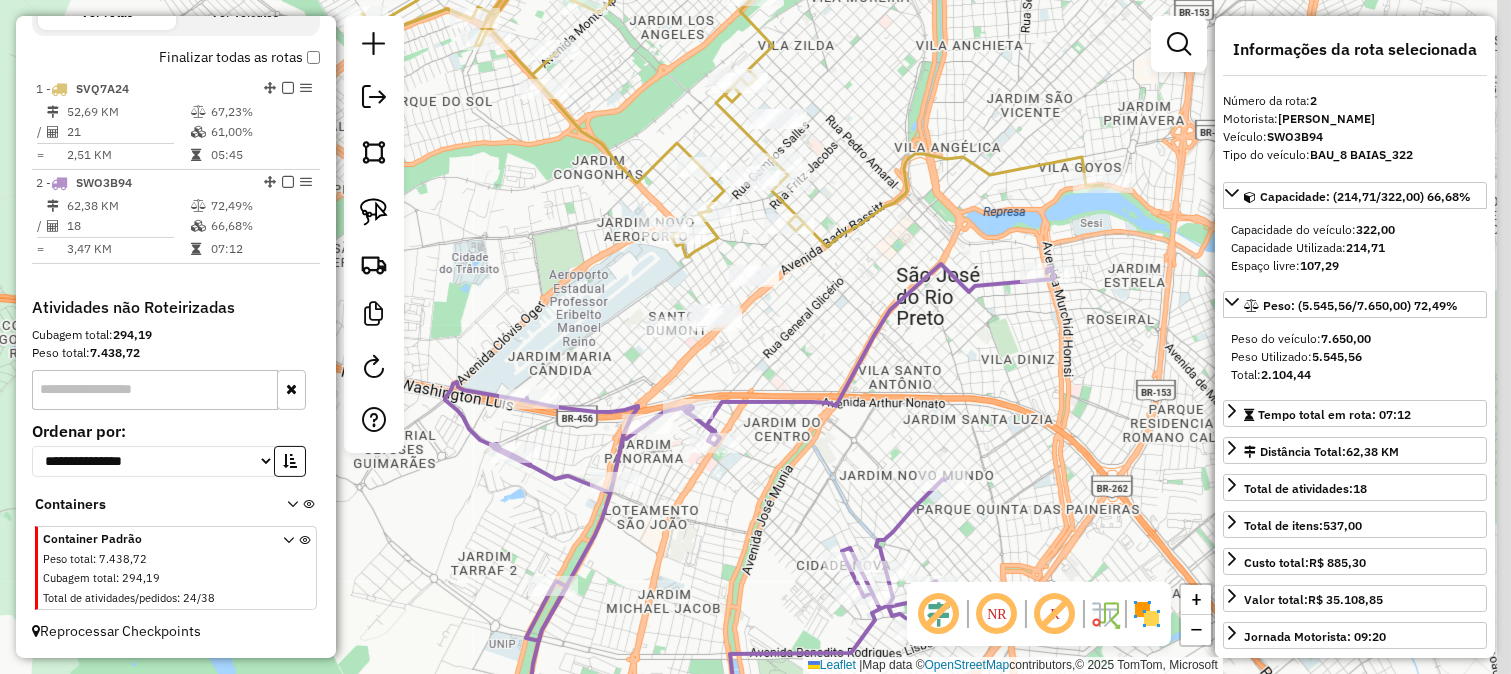 drag, startPoint x: 900, startPoint y: 266, endPoint x: 817, endPoint y: 344, distance: 113.89908 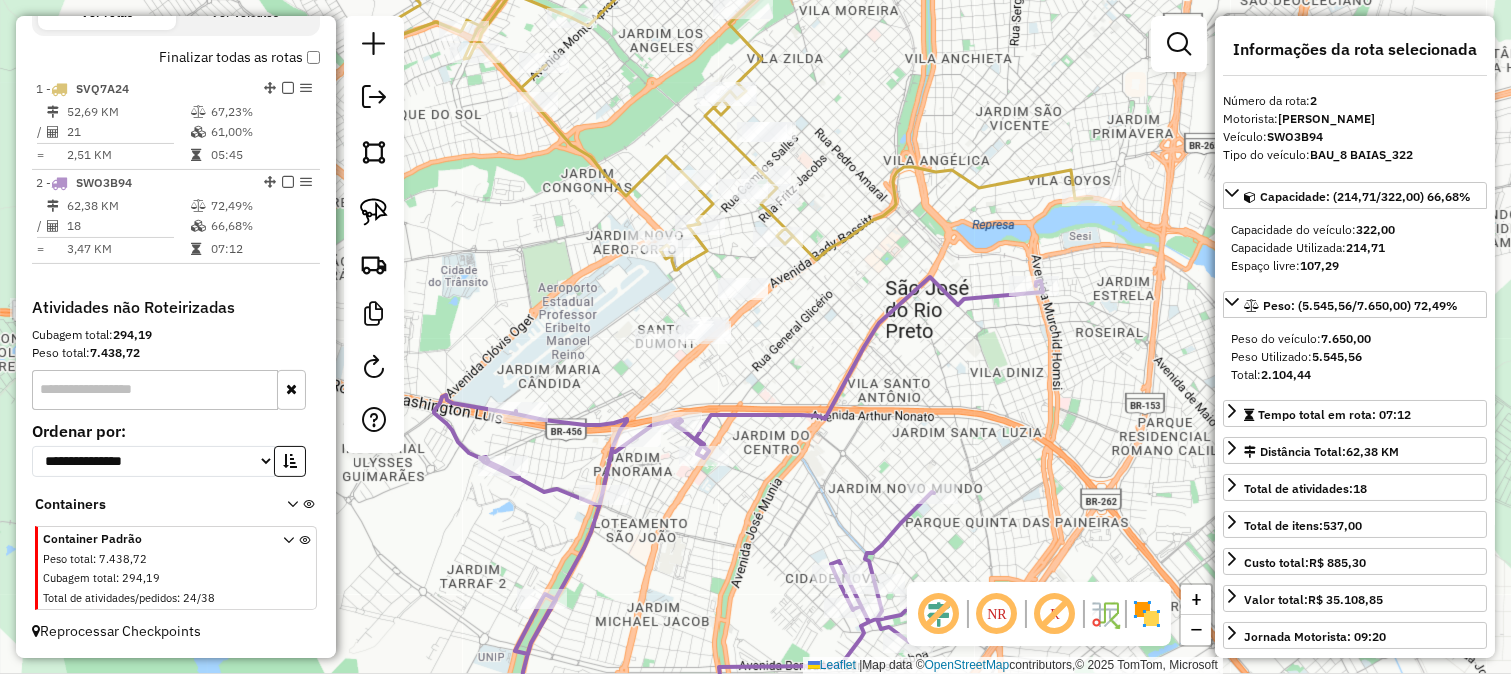 drag, startPoint x: 817, startPoint y: 344, endPoint x: 816, endPoint y: 242, distance: 102.0049 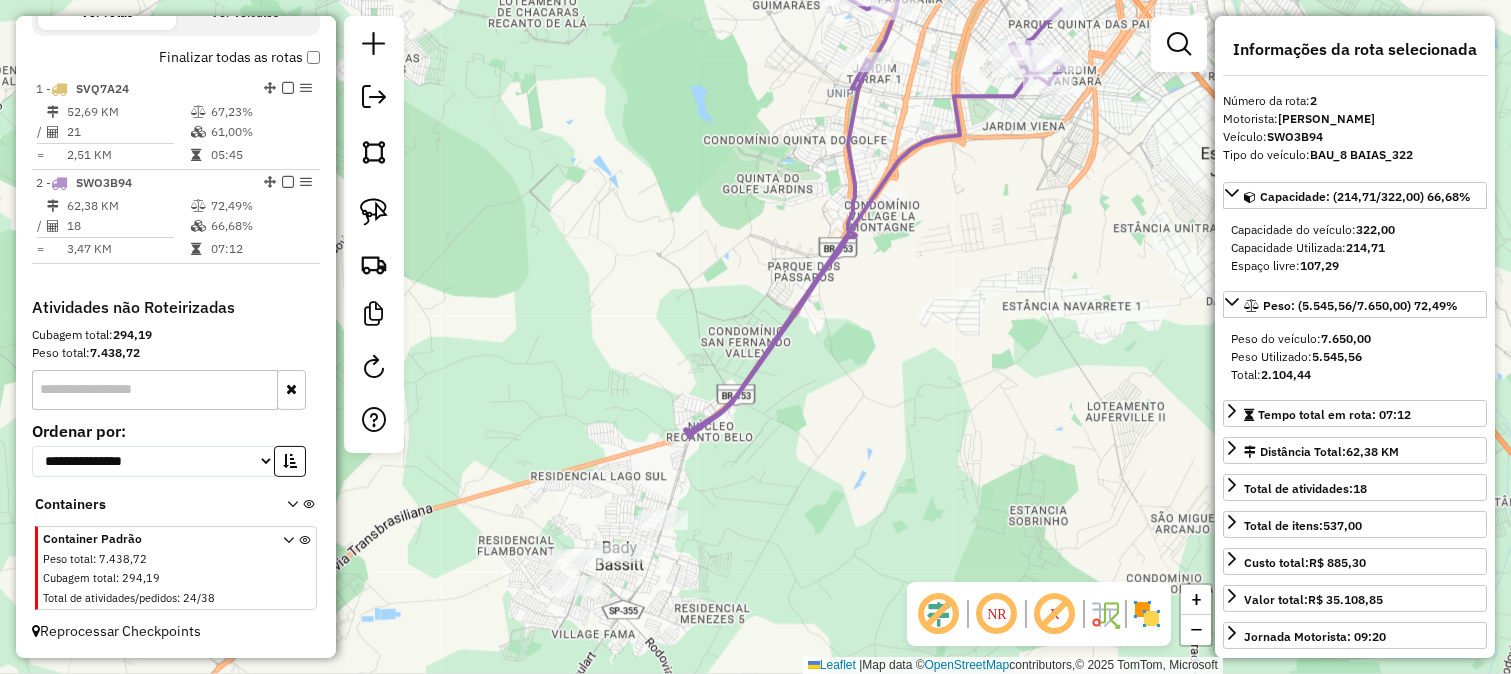 drag, startPoint x: 838, startPoint y: 464, endPoint x: 1023, endPoint y: 174, distance: 343.984 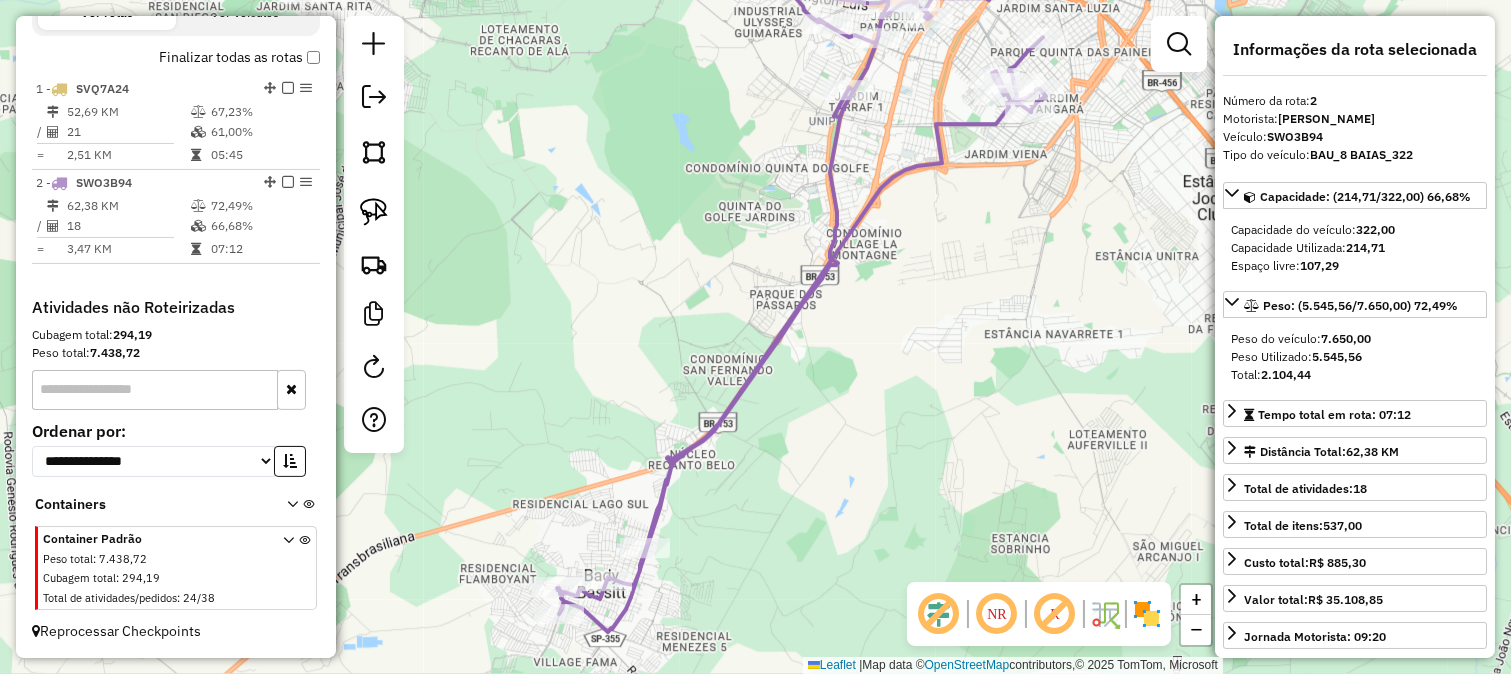 drag, startPoint x: 1016, startPoint y: 166, endPoint x: 872, endPoint y: 398, distance: 273.05676 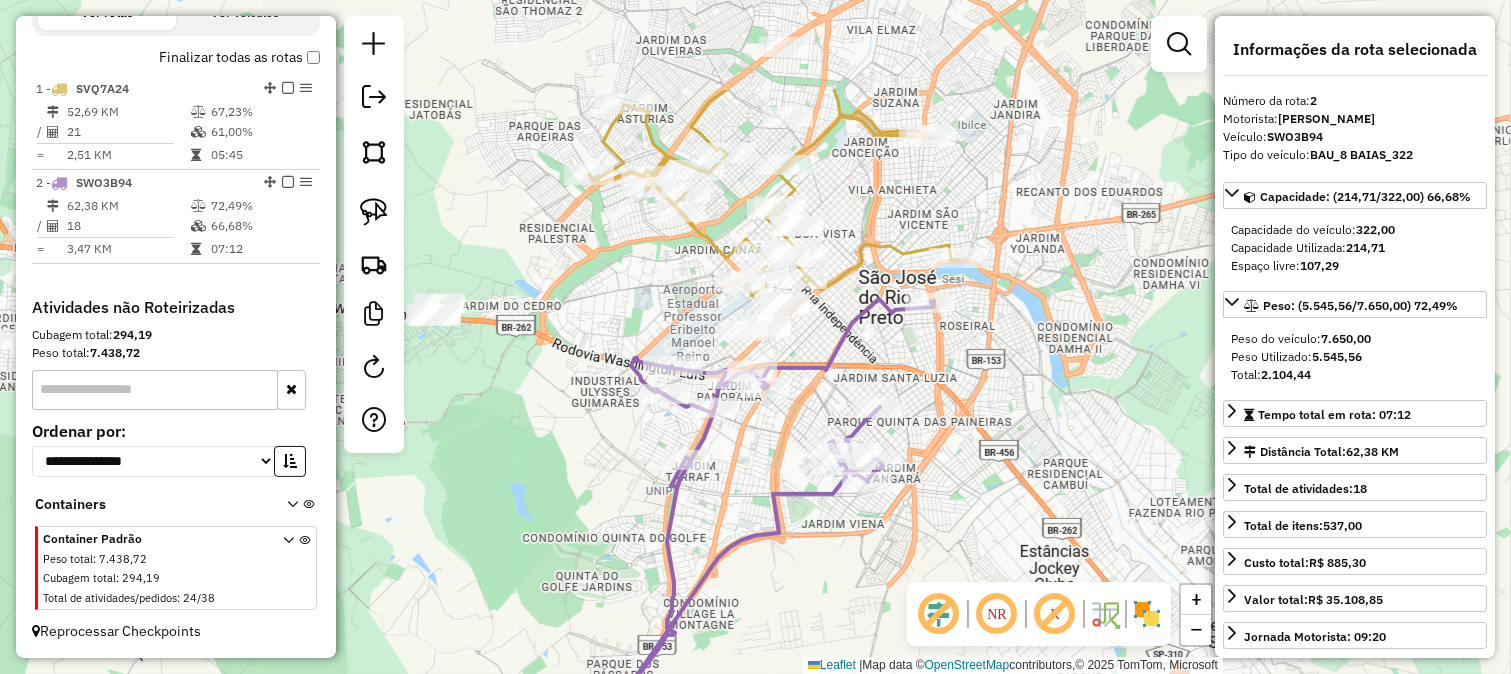 drag, startPoint x: 865, startPoint y: 180, endPoint x: 833, endPoint y: 337, distance: 160.22797 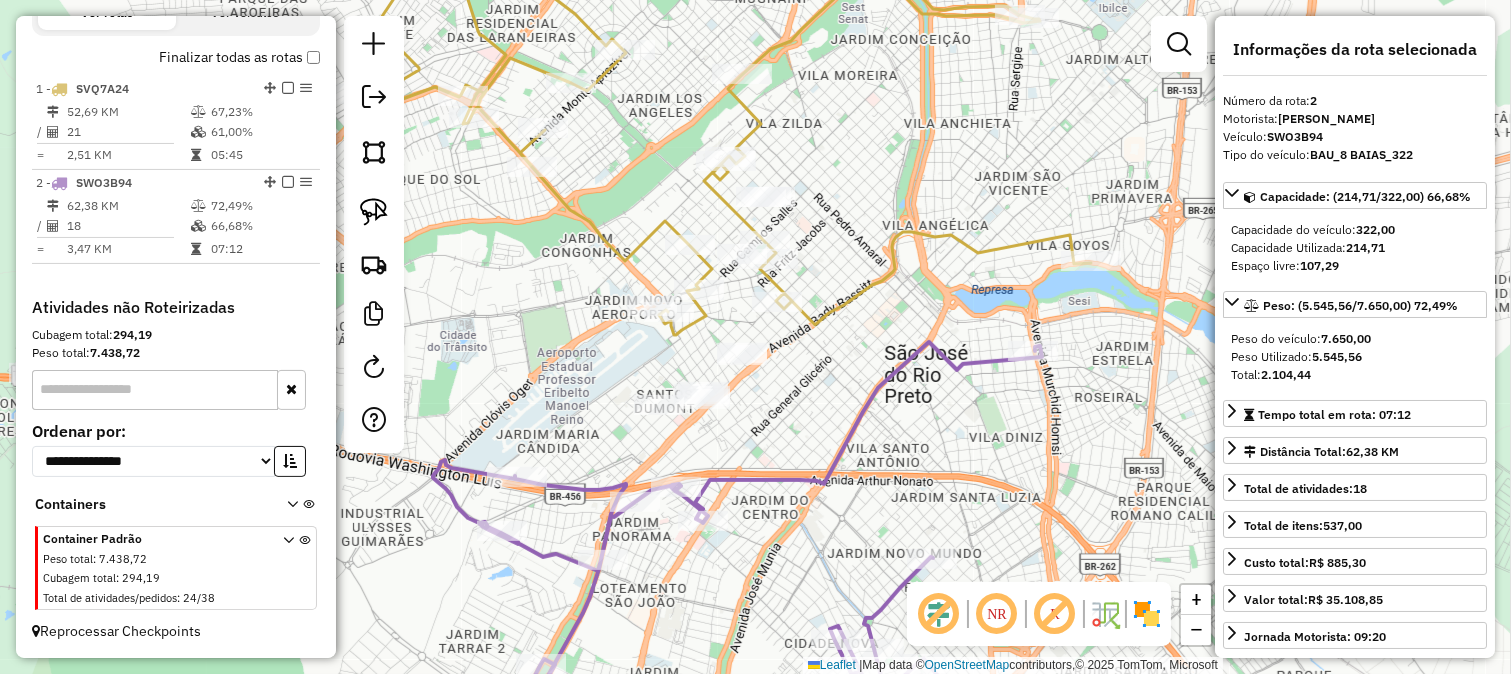 click 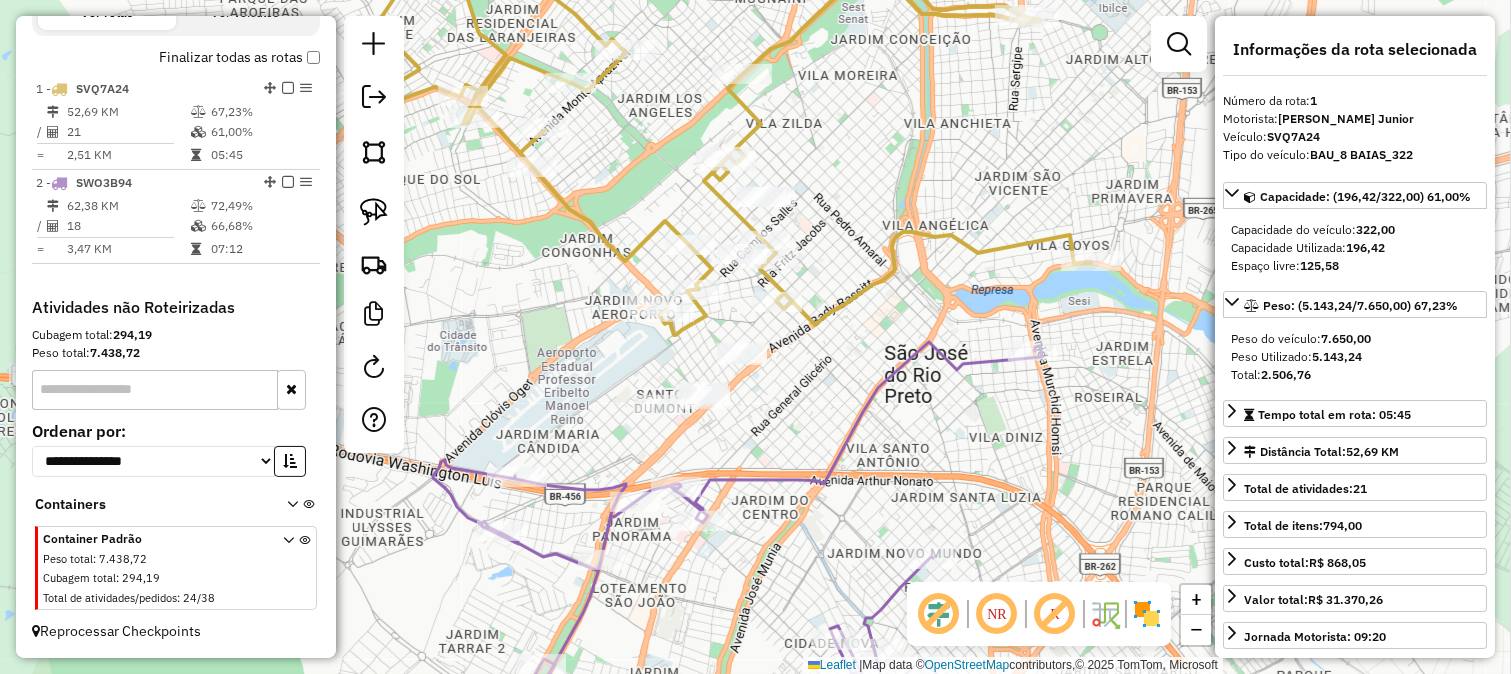 drag, startPoint x: 857, startPoint y: 171, endPoint x: 850, endPoint y: 257, distance: 86.28442 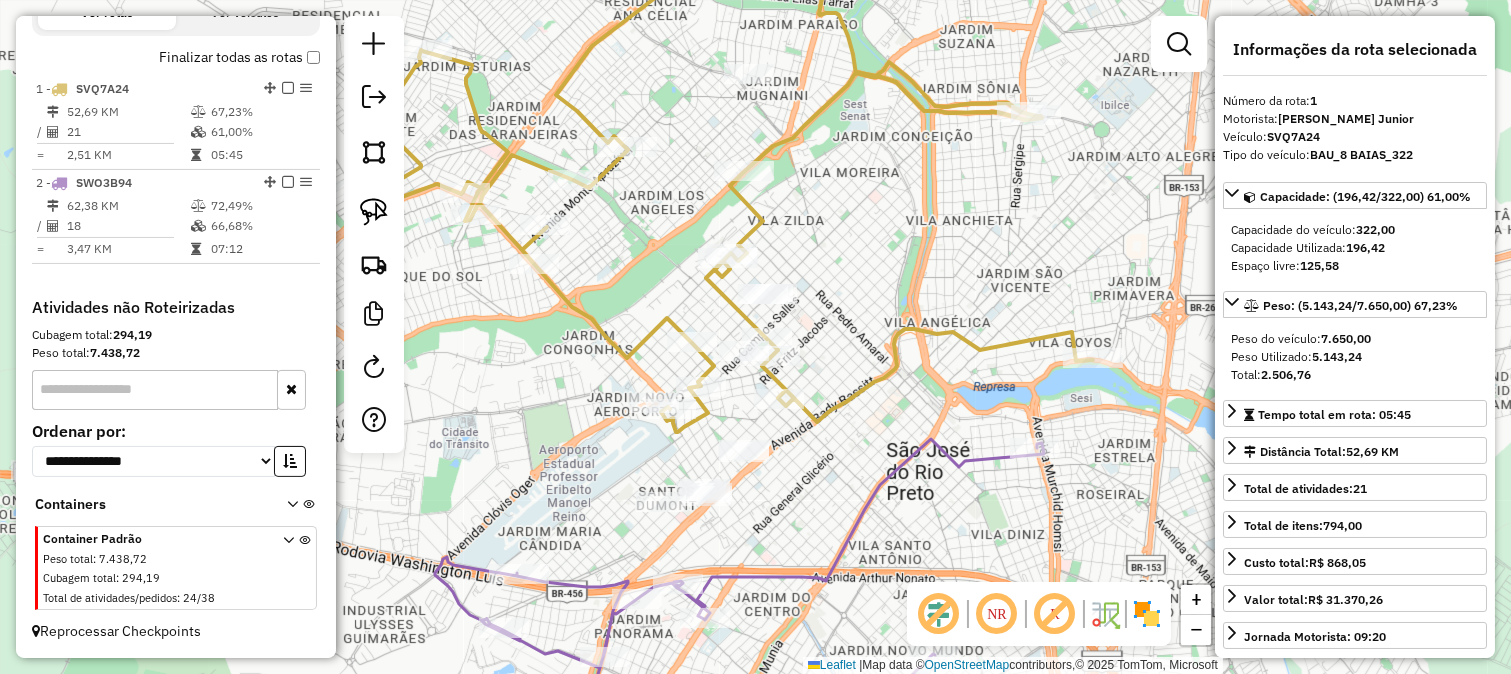 drag, startPoint x: 778, startPoint y: 221, endPoint x: 878, endPoint y: 313, distance: 135.88231 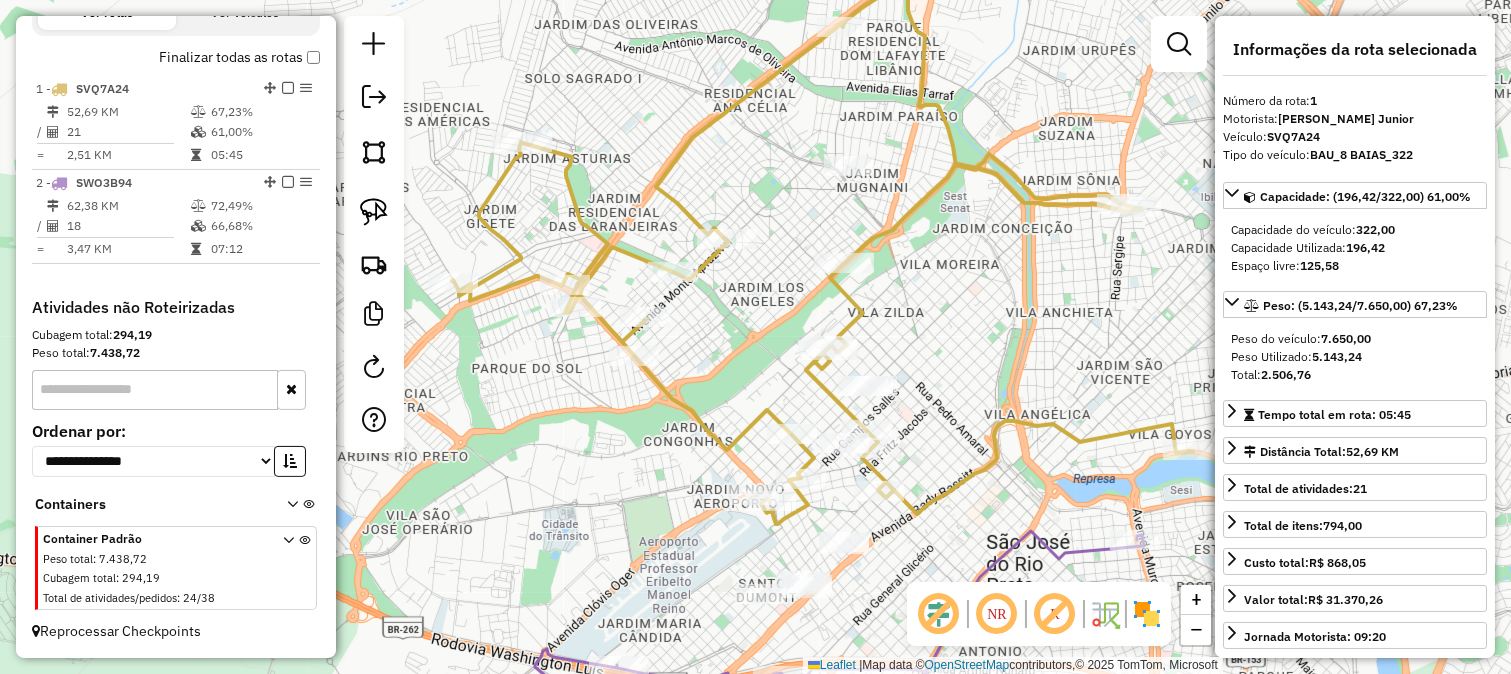 drag, startPoint x: 924, startPoint y: 431, endPoint x: 916, endPoint y: 452, distance: 22.472204 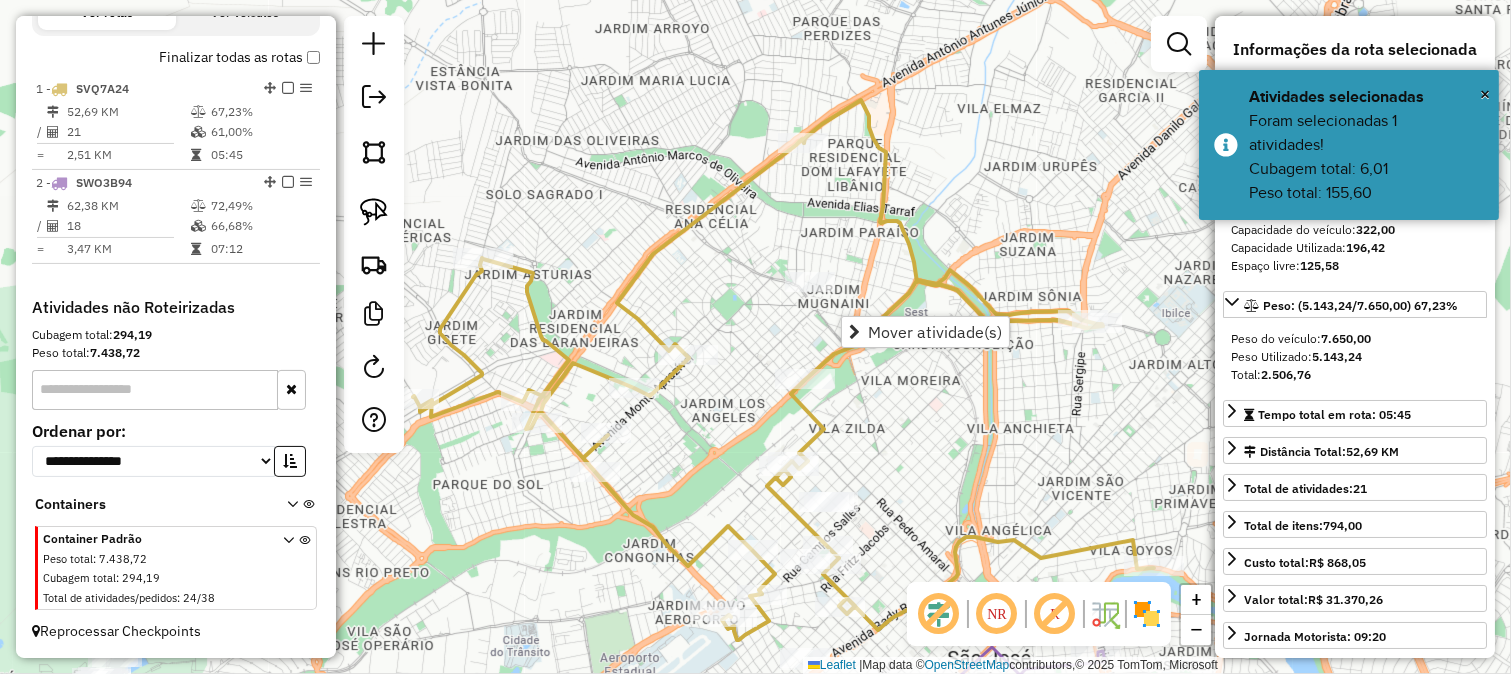 drag, startPoint x: 782, startPoint y: 247, endPoint x: 890, endPoint y: 326, distance: 133.80957 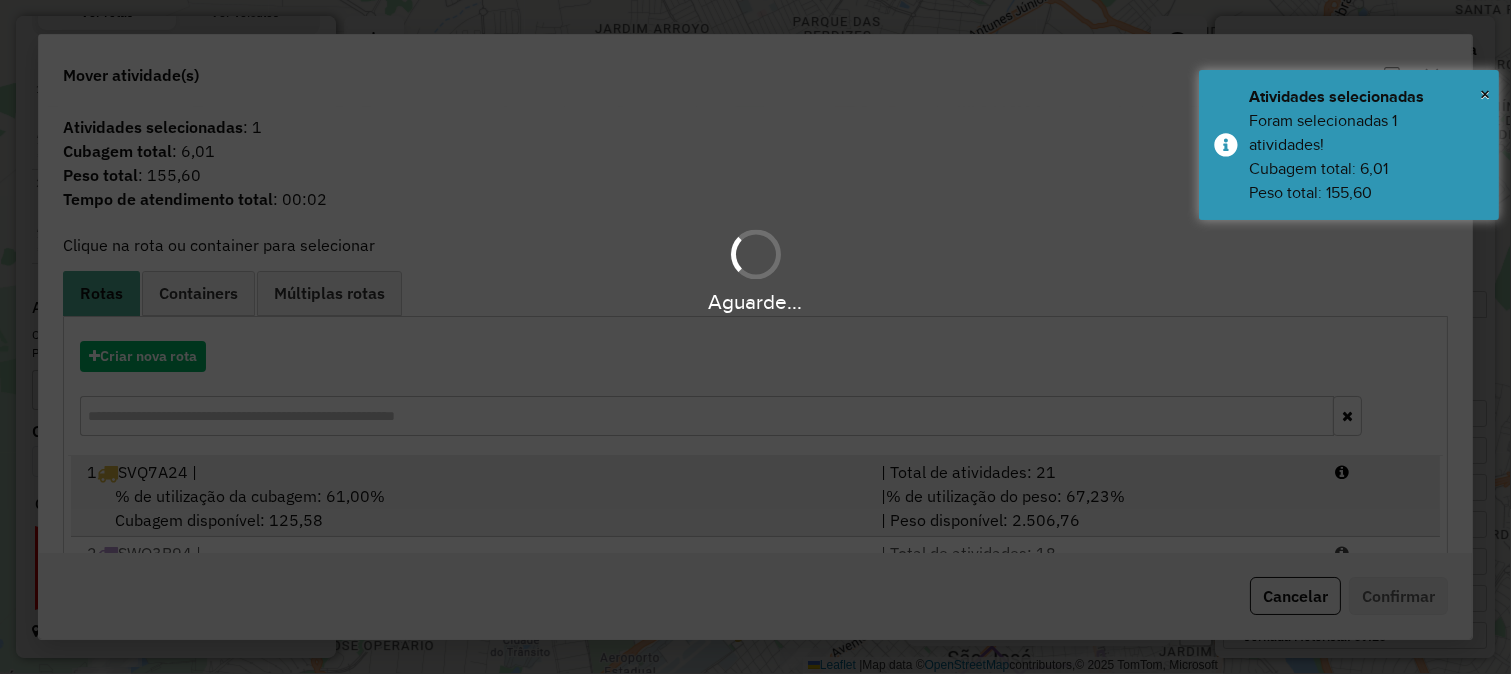 click on "1  SVQ7A24 |   | Total de atividades: 21  % de utilização da cubagem: 61,00%  Cubagem disponível: 125,58   |  % de utilização do peso: 67,23%  | Peso disponível: 2.506,76" at bounding box center (755, 496) 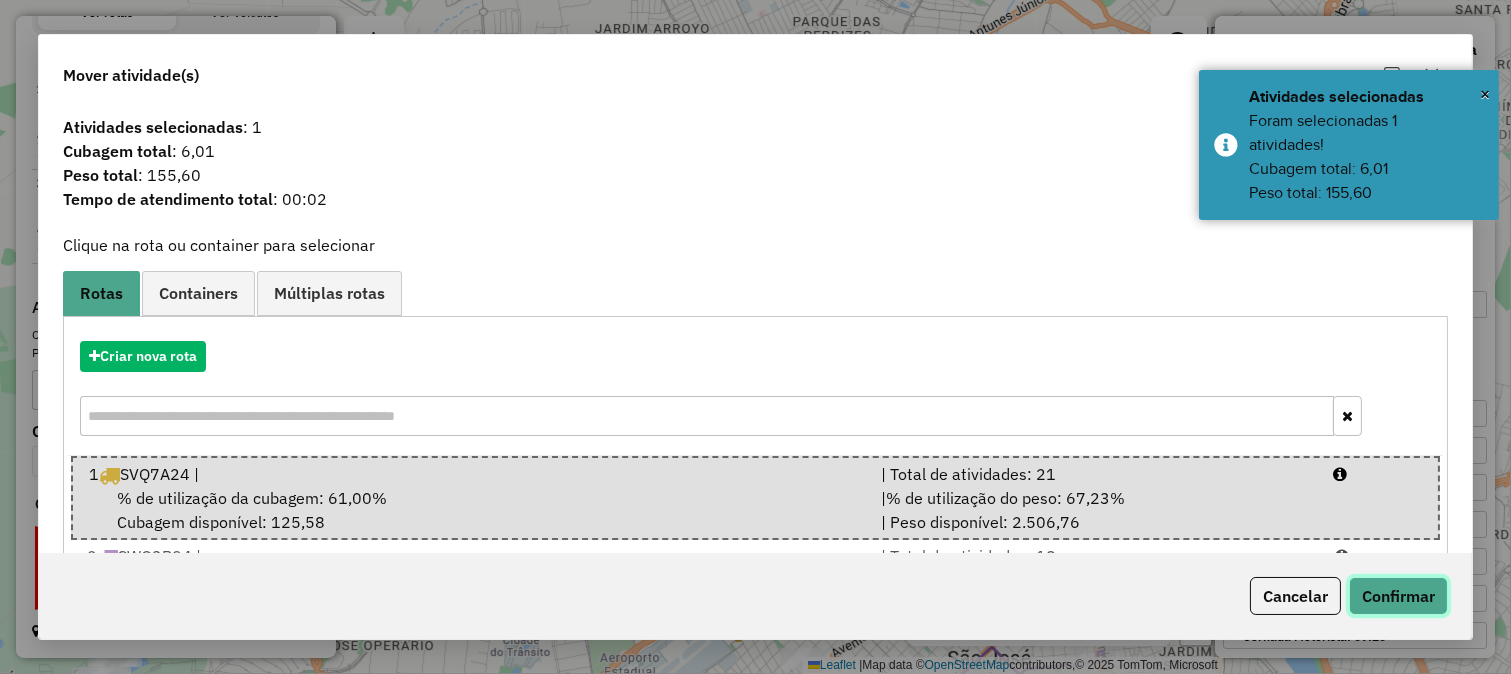 click on "Confirmar" 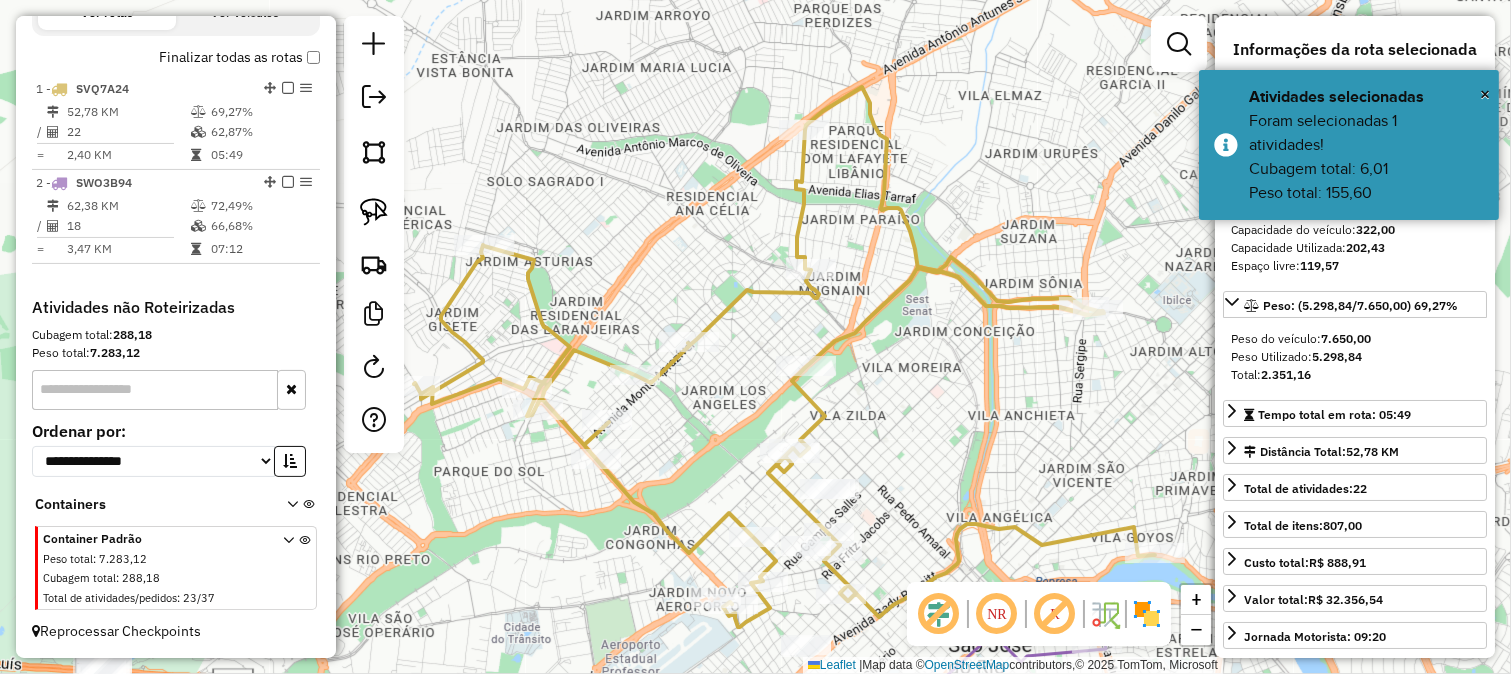 drag, startPoint x: 901, startPoint y: 404, endPoint x: 920, endPoint y: 196, distance: 208.86598 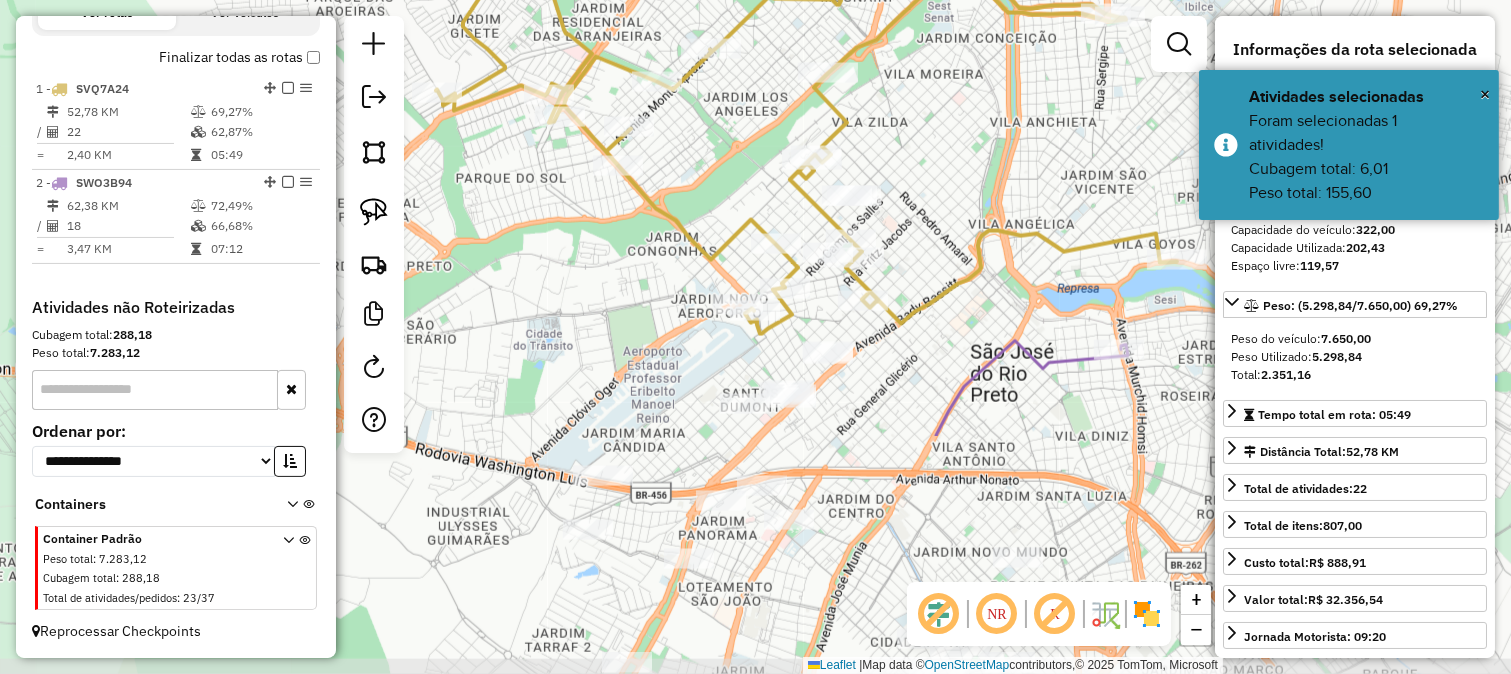 click on "Janela de atendimento Grade de atendimento Capacidade Transportadoras Veículos Cliente Pedidos  Rotas Selecione os dias de semana para filtrar as janelas de atendimento  Seg   Ter   Qua   Qui   Sex   Sáb   Dom  Informe o período da janela de atendimento: De: Até:  Filtrar exatamente a janela do cliente  Considerar janela de atendimento padrão  Selecione os dias de semana para filtrar as grades de atendimento  Seg   Ter   Qua   Qui   Sex   Sáb   Dom   Considerar clientes sem dia de atendimento cadastrado  Clientes fora do dia de atendimento selecionado Filtrar as atividades entre os valores definidos abaixo:  Peso mínimo:   Peso máximo:   Cubagem mínima:   Cubagem máxima:   De:   Até:  Filtrar as atividades entre o tempo de atendimento definido abaixo:  De:   Até:   Considerar capacidade total dos clientes não roteirizados Transportadora: Selecione um ou mais itens Tipo de veículo: Selecione um ou mais itens Veículo: Selecione um ou mais itens Motorista: Selecione um ou mais itens Nome: Rótulo:" 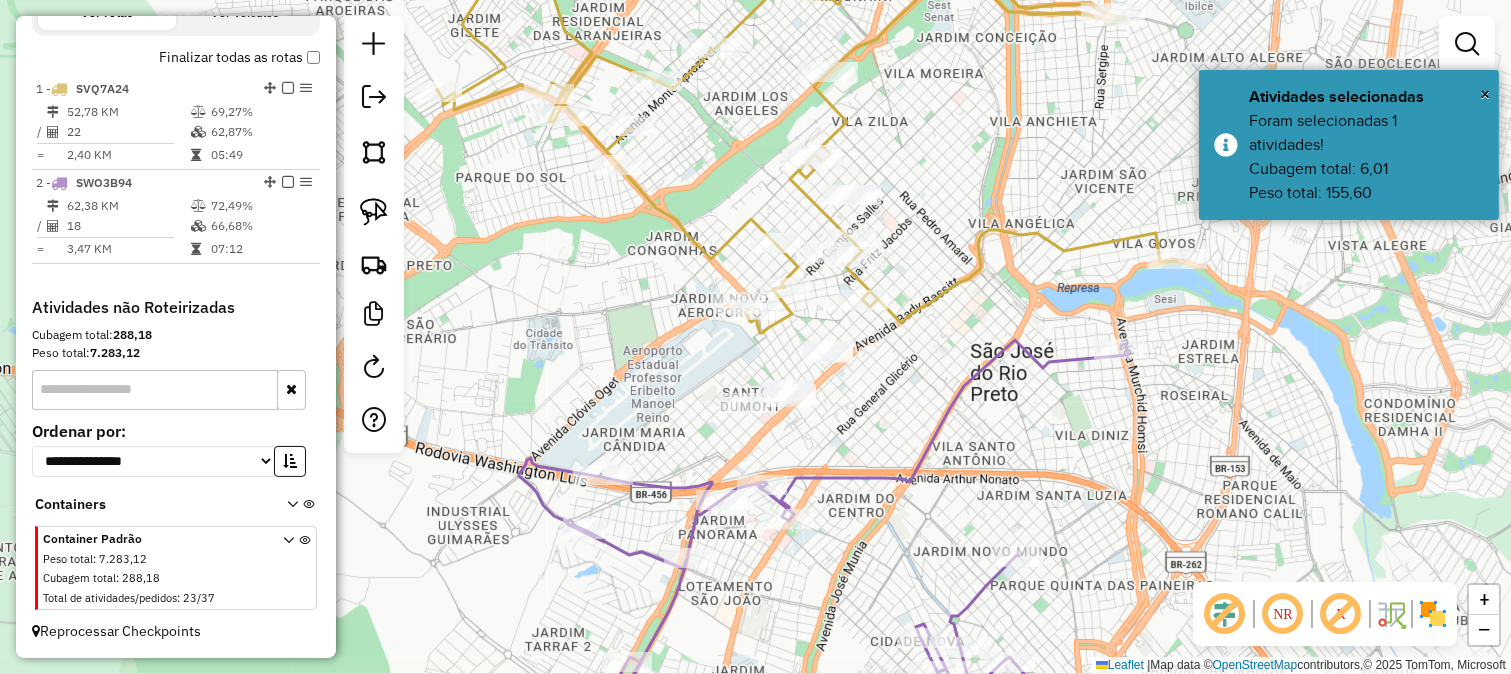 click 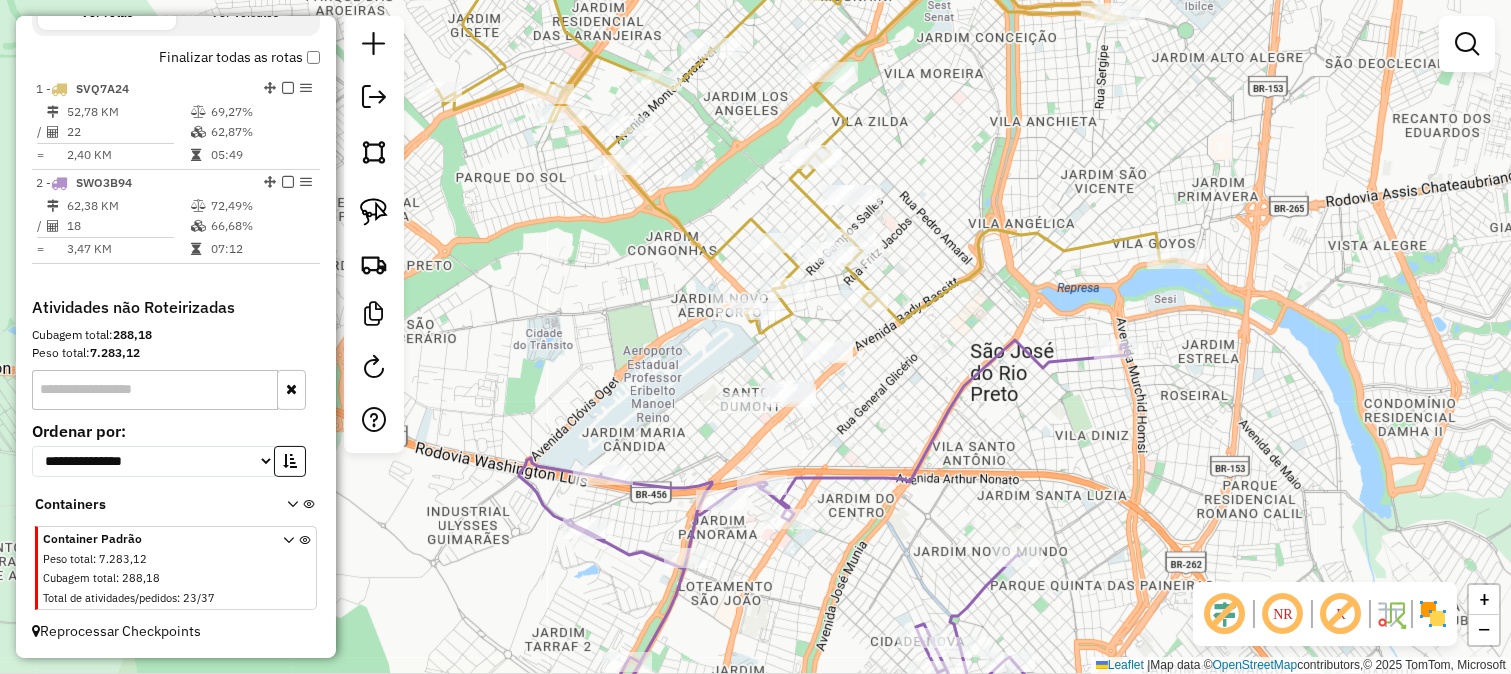 select on "**********" 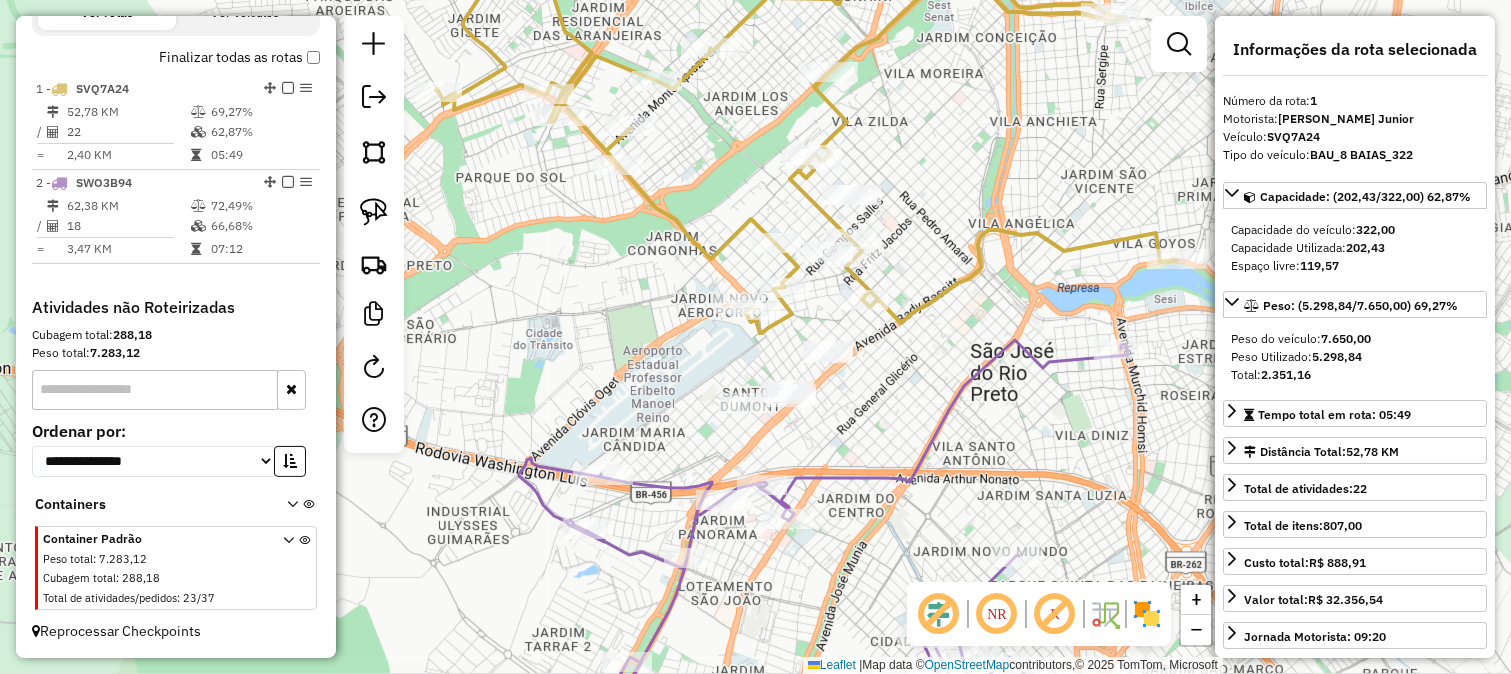 click on "Janela de atendimento Grade de atendimento Capacidade Transportadoras Veículos Cliente Pedidos  Rotas Selecione os dias de semana para filtrar as janelas de atendimento  Seg   Ter   Qua   Qui   Sex   Sáb   Dom  Informe o período da janela de atendimento: De: Até:  Filtrar exatamente a janela do cliente  Considerar janela de atendimento padrão  Selecione os dias de semana para filtrar as grades de atendimento  Seg   Ter   Qua   Qui   Sex   Sáb   Dom   Considerar clientes sem dia de atendimento cadastrado  Clientes fora do dia de atendimento selecionado Filtrar as atividades entre os valores definidos abaixo:  Peso mínimo:   Peso máximo:   Cubagem mínima:   Cubagem máxima:   De:   Até:  Filtrar as atividades entre o tempo de atendimento definido abaixo:  De:   Até:   Considerar capacidade total dos clientes não roteirizados Transportadora: Selecione um ou mais itens Tipo de veículo: Selecione um ou mais itens Veículo: Selecione um ou mais itens Motorista: Selecione um ou mais itens Nome: Rótulo:" 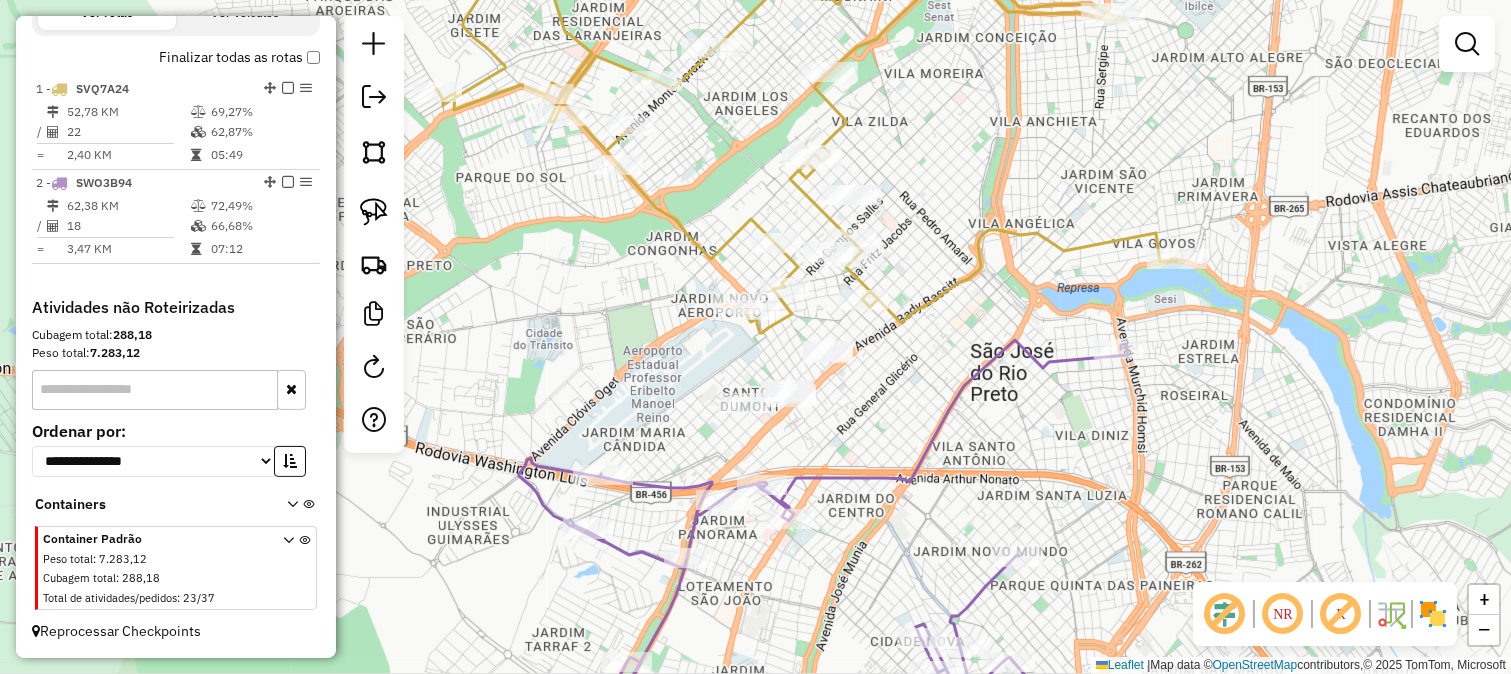 click 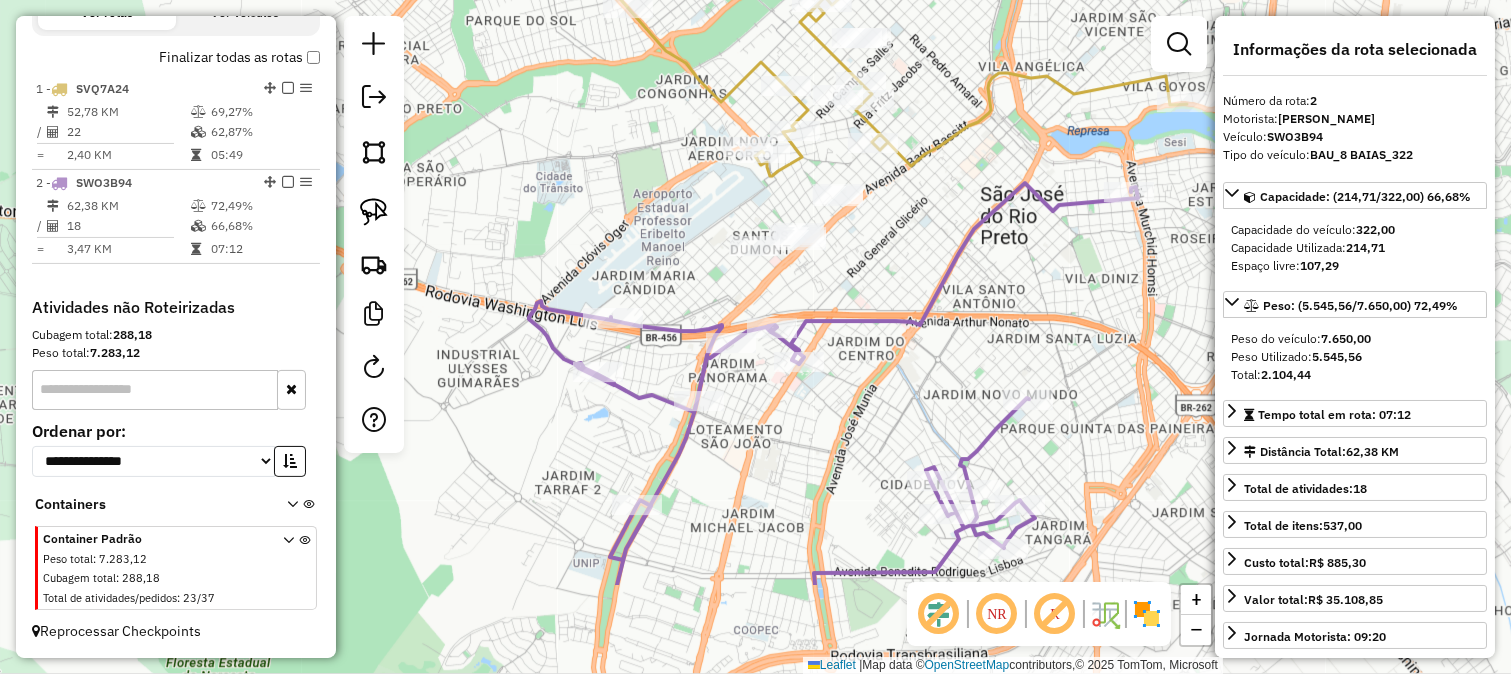 drag, startPoint x: 862, startPoint y: 444, endPoint x: 872, endPoint y: 284, distance: 160.3122 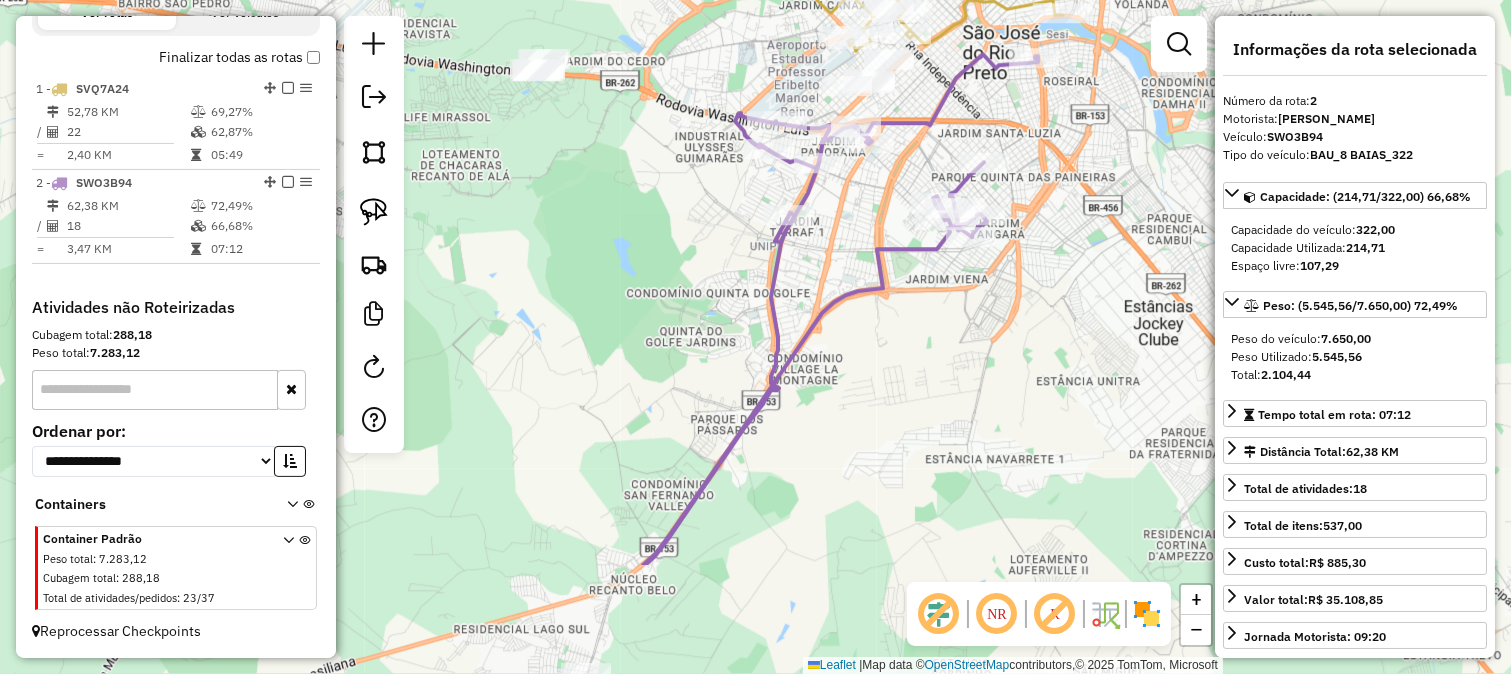drag, startPoint x: 857, startPoint y: 386, endPoint x: 891, endPoint y: 210, distance: 179.25401 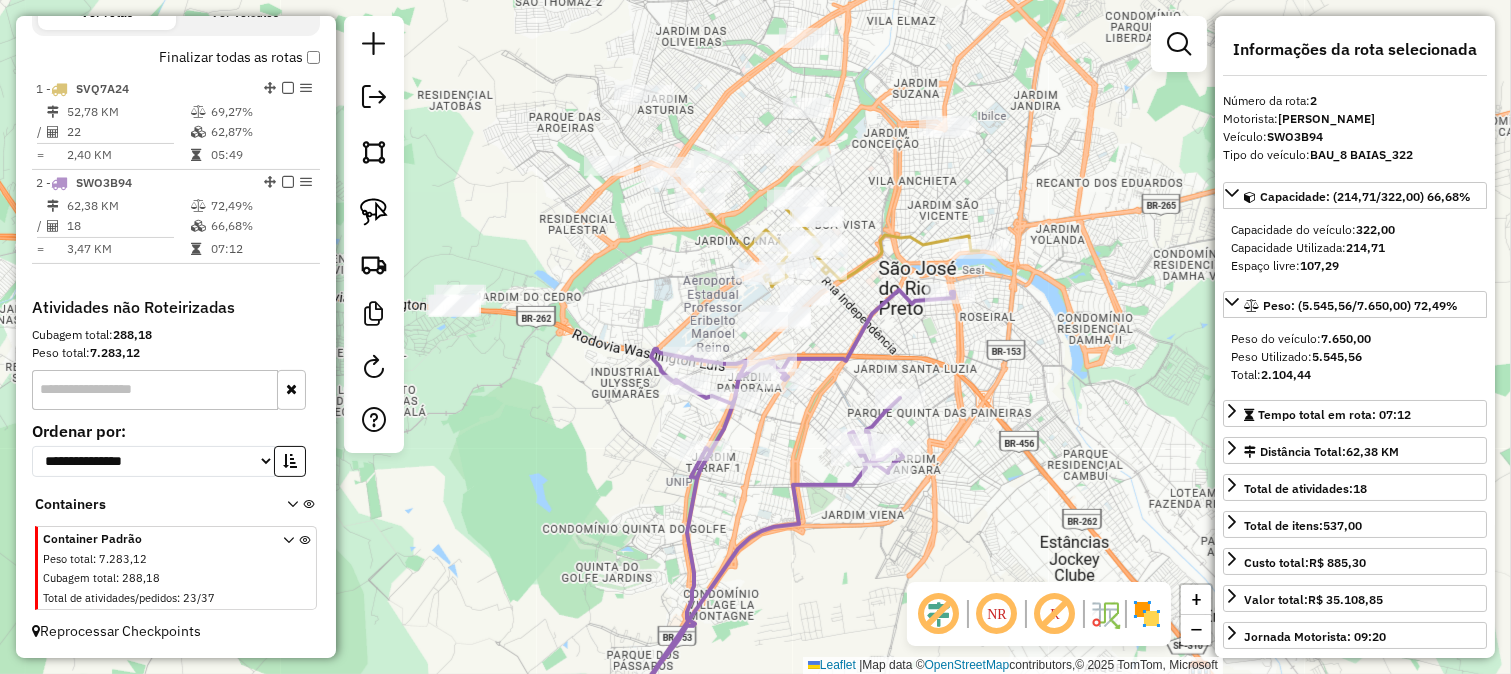 drag, startPoint x: 904, startPoint y: 162, endPoint x: 806, endPoint y: 453, distance: 307.05862 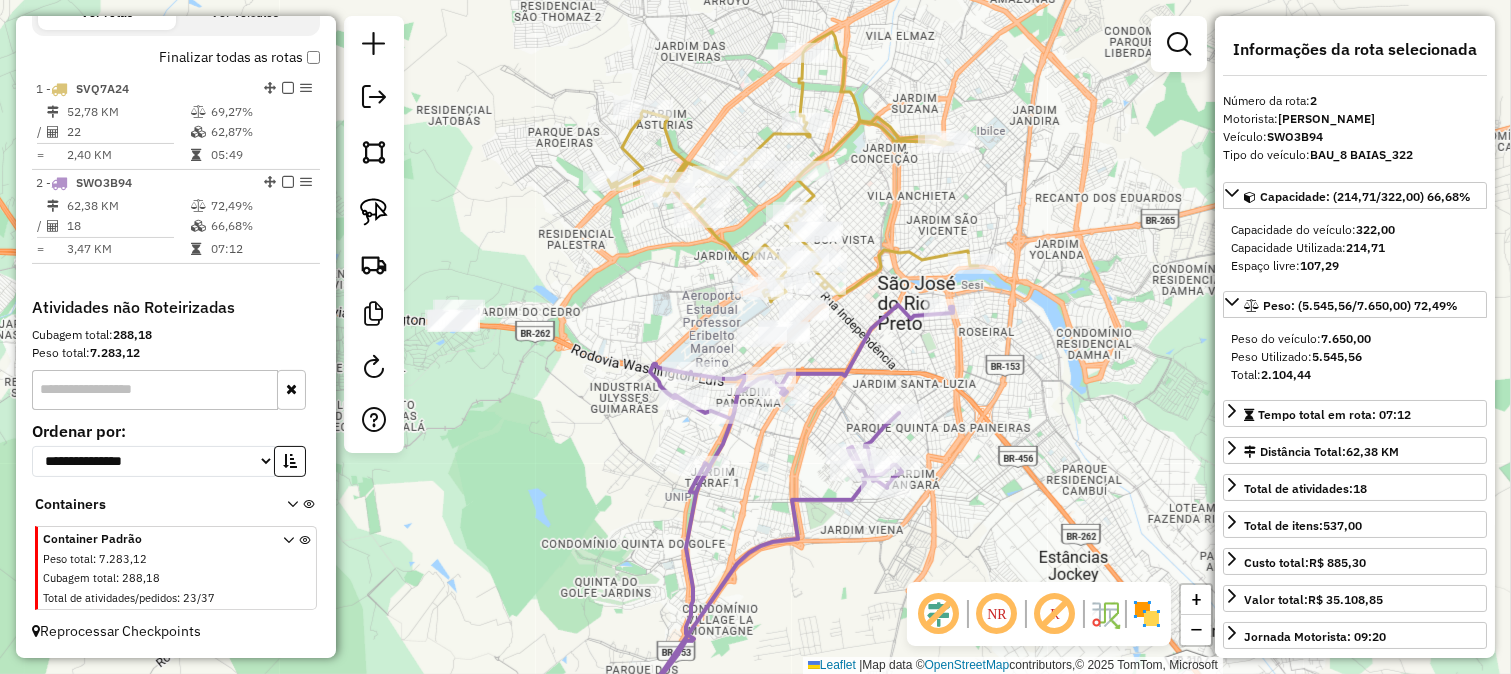 click on "Rota 2 - Placa SWO3B94  84089 - [PERSON_NAME] SMASH BURGUER Rota 2 - Placa SWO3B94  90266 - AUGUSTOS LANCHES Janela de atendimento Grade de atendimento Capacidade Transportadoras Veículos Cliente Pedidos  Rotas Selecione os dias de semana para filtrar as janelas de atendimento  Seg   Ter   Qua   Qui   Sex   Sáb   Dom  Informe o período da janela de atendimento: De: Até:  Filtrar exatamente a janela do cliente  Considerar janela de atendimento padrão  Selecione os dias de semana para filtrar as grades de atendimento  Seg   Ter   Qua   Qui   Sex   Sáb   Dom   Considerar clientes sem dia de atendimento cadastrado  Clientes fora do dia de atendimento selecionado Filtrar as atividades entre os valores definidos abaixo:  Peso mínimo:   Peso máximo:   Cubagem mínima:   Cubagem máxima:   De:   Até:  Filtrar as atividades entre o tempo de atendimento definido abaixo:  De:   Até:   Considerar capacidade total dos clientes não roteirizados Transportadora: Selecione um ou mais itens Tipo de veículo: Veículo: Nome:" 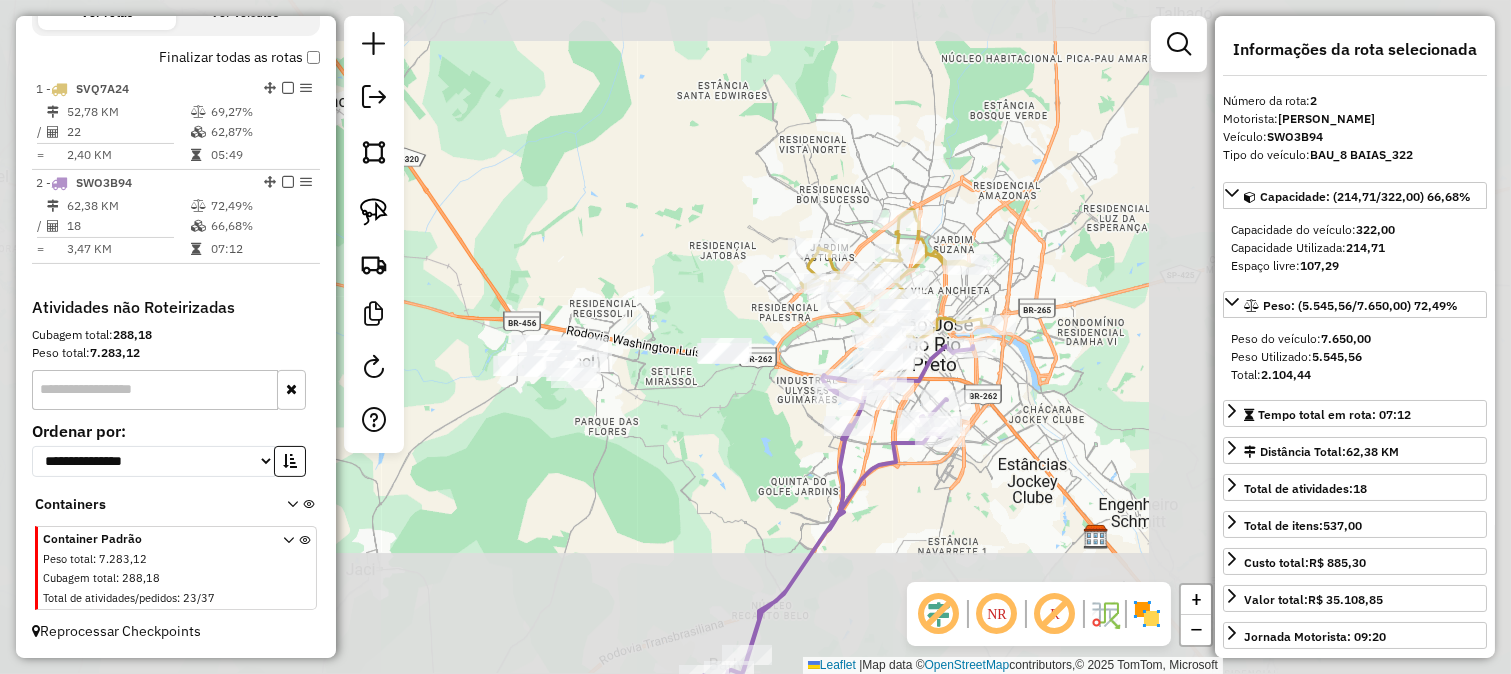 click on "Janela de atendimento Grade de atendimento Capacidade Transportadoras Veículos Cliente Pedidos  Rotas Selecione os dias de semana para filtrar as janelas de atendimento  Seg   Ter   Qua   Qui   Sex   Sáb   Dom  Informe o período da janela de atendimento: De: Até:  Filtrar exatamente a janela do cliente  Considerar janela de atendimento padrão  Selecione os dias de semana para filtrar as grades de atendimento  Seg   Ter   Qua   Qui   Sex   Sáb   Dom   Considerar clientes sem dia de atendimento cadastrado  Clientes fora do dia de atendimento selecionado Filtrar as atividades entre os valores definidos abaixo:  Peso mínimo:   Peso máximo:   Cubagem mínima:   Cubagem máxima:   De:   Até:  Filtrar as atividades entre o tempo de atendimento definido abaixo:  De:   Até:   Considerar capacidade total dos clientes não roteirizados Transportadora: Selecione um ou mais itens Tipo de veículo: Selecione um ou mais itens Veículo: Selecione um ou mais itens Motorista: Selecione um ou mais itens Nome: Rótulo:" 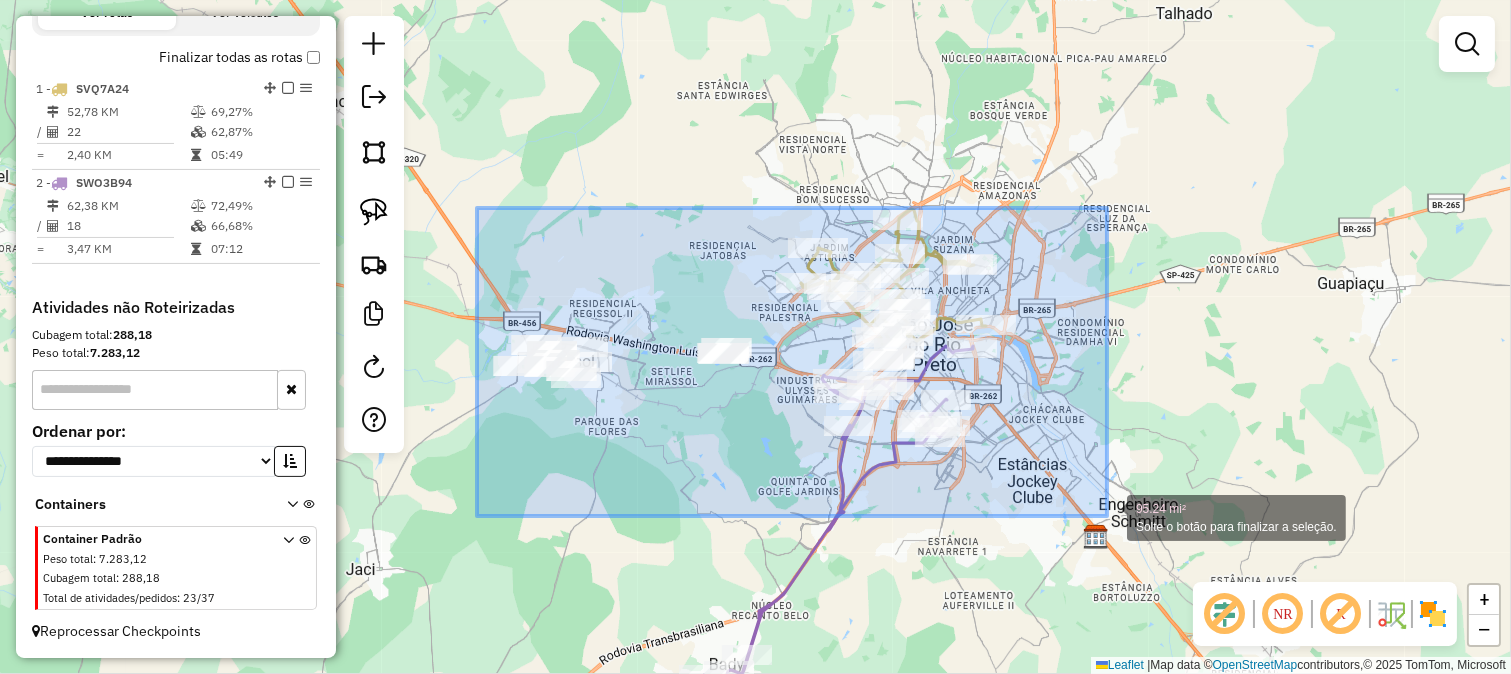 drag, startPoint x: 477, startPoint y: 208, endPoint x: 1107, endPoint y: 516, distance: 701.25885 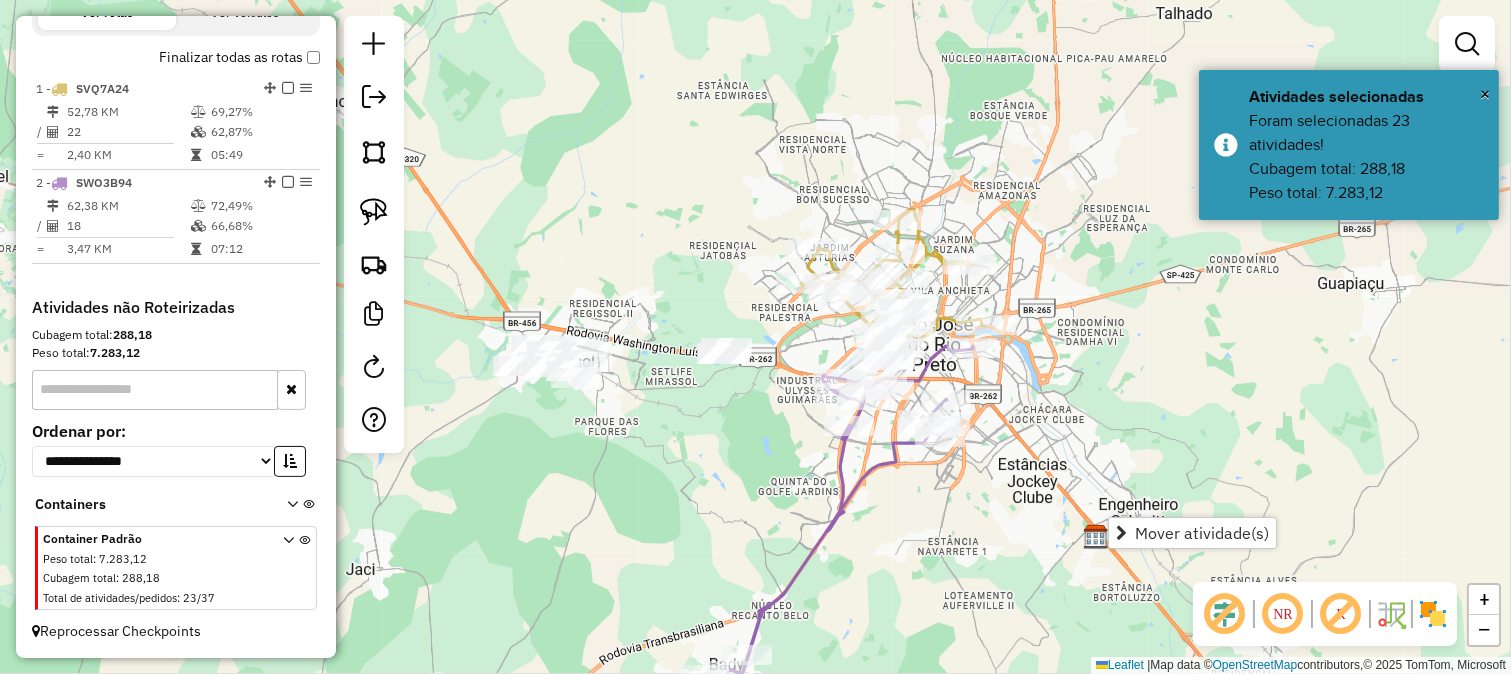 click on "Janela de atendimento Grade de atendimento Capacidade Transportadoras Veículos Cliente Pedidos  Rotas Selecione os dias de semana para filtrar as janelas de atendimento  Seg   Ter   Qua   Qui   Sex   Sáb   Dom  Informe o período da janela de atendimento: De: Até:  Filtrar exatamente a janela do cliente  Considerar janela de atendimento padrão  Selecione os dias de semana para filtrar as grades de atendimento  Seg   Ter   Qua   Qui   Sex   Sáb   Dom   Considerar clientes sem dia de atendimento cadastrado  Clientes fora do dia de atendimento selecionado Filtrar as atividades entre os valores definidos abaixo:  Peso mínimo:   Peso máximo:   Cubagem mínima:   Cubagem máxima:   De:   Até:  Filtrar as atividades entre o tempo de atendimento definido abaixo:  De:   Até:   Considerar capacidade total dos clientes não roteirizados Transportadora: Selecione um ou mais itens Tipo de veículo: Selecione um ou mais itens Veículo: Selecione um ou mais itens Motorista: Selecione um ou mais itens Nome: Rótulo:" 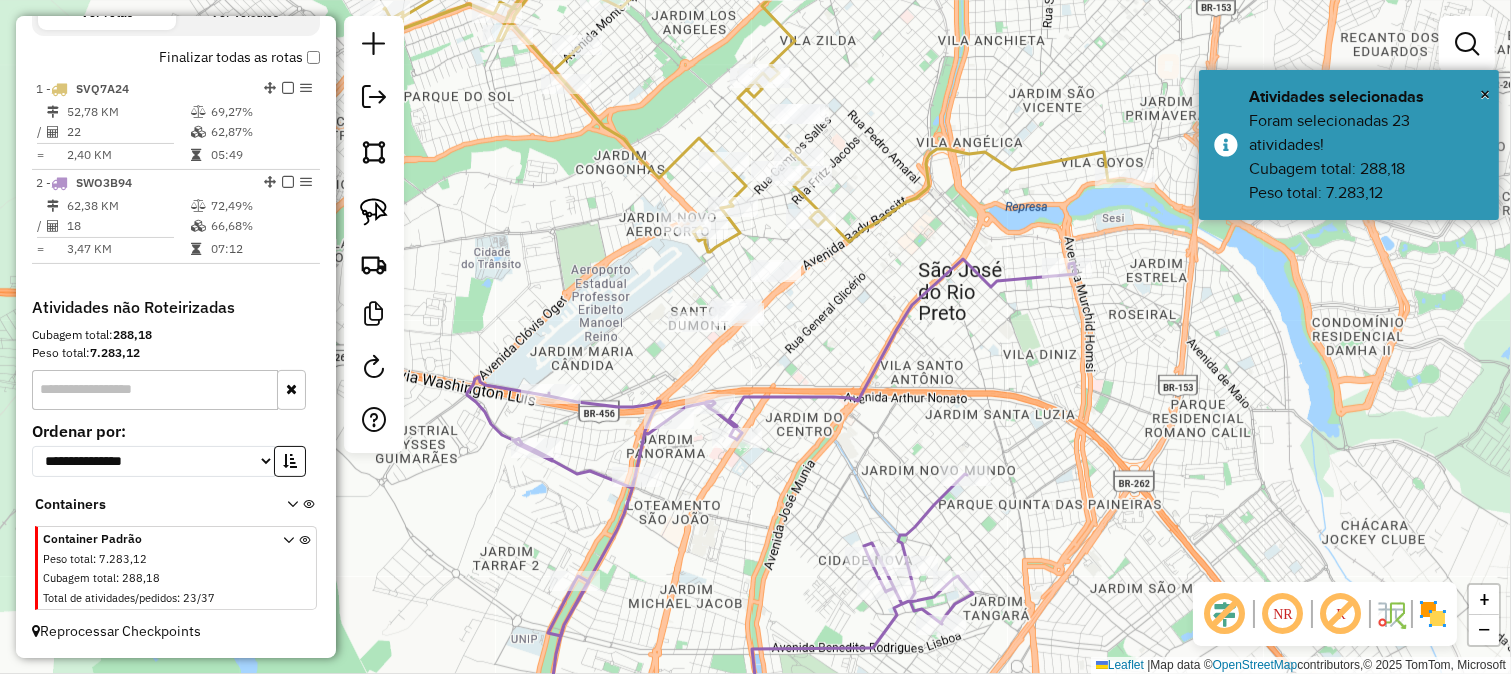 click 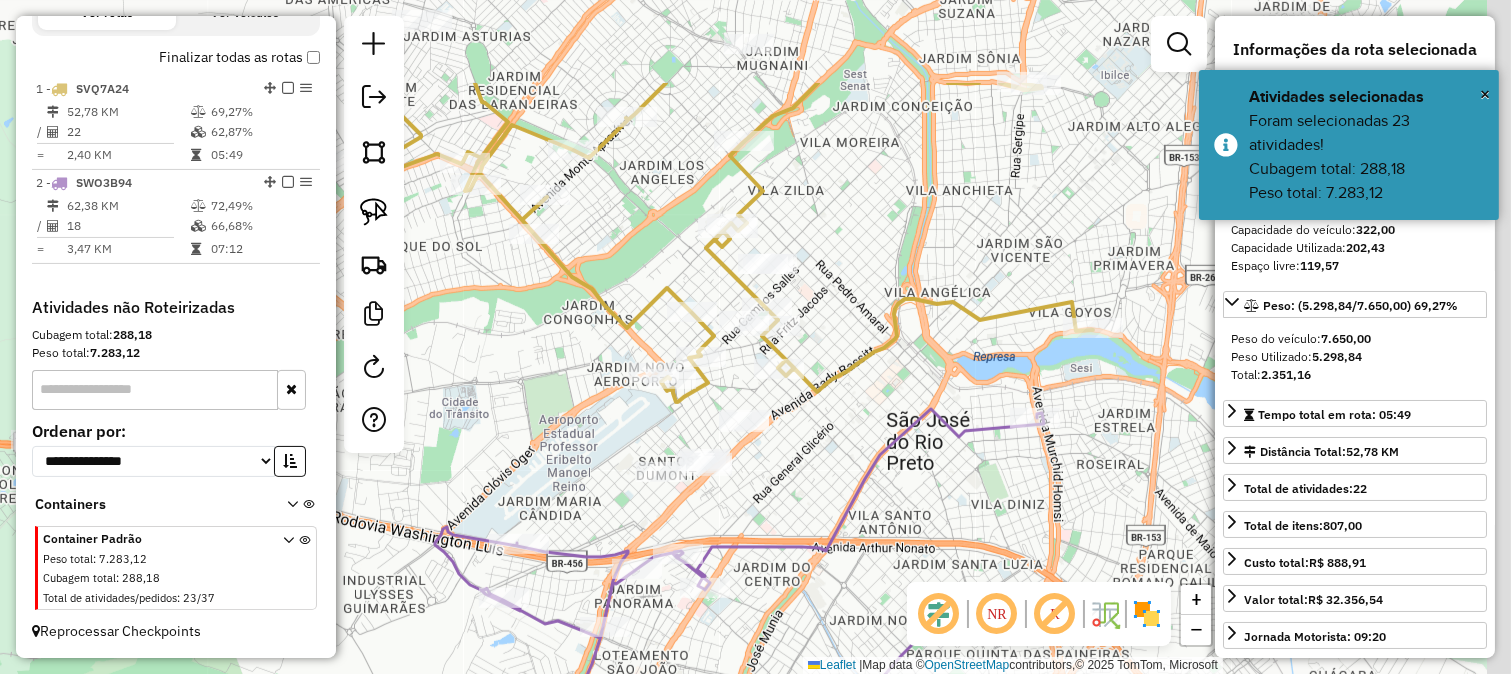 drag, startPoint x: 851, startPoint y: 410, endPoint x: 850, endPoint y: 456, distance: 46.010868 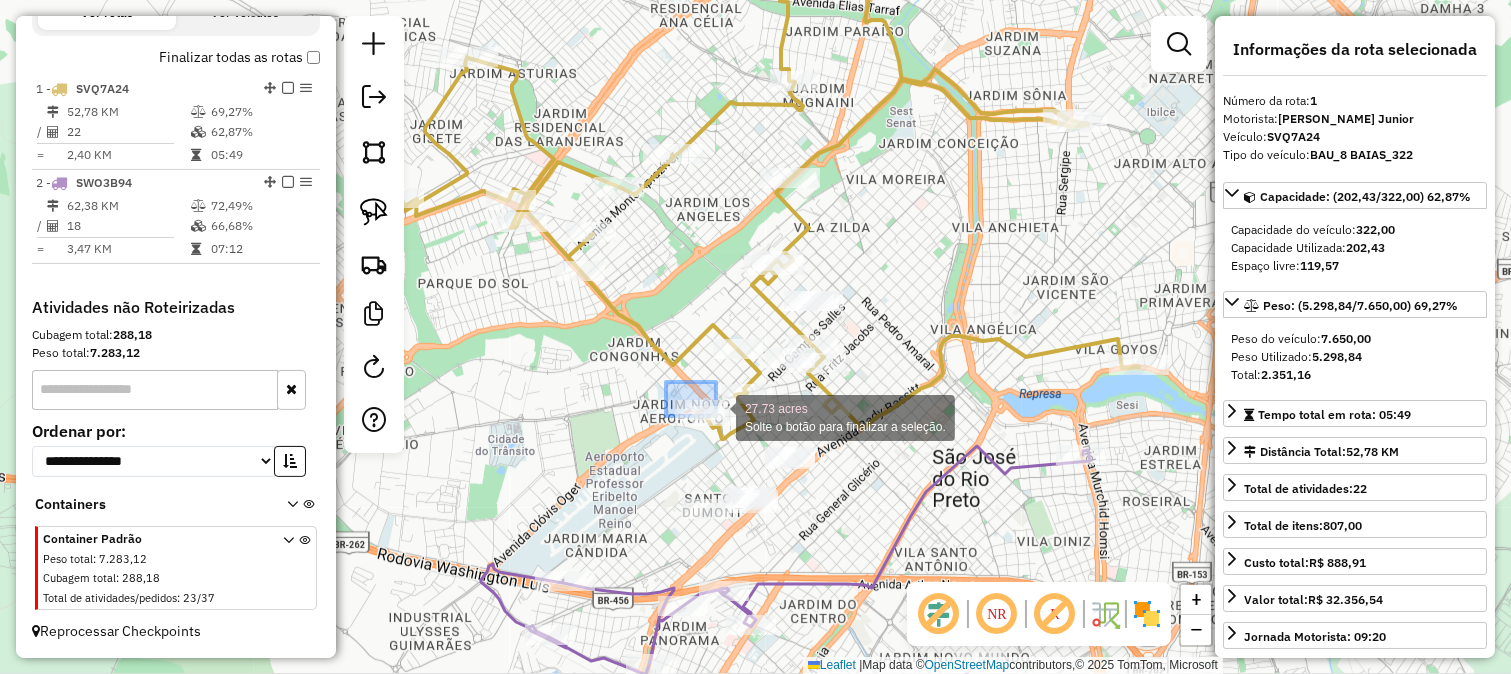 click on "27.73 acres Solte o botão para finalizar a seleção. Janela de atendimento Grade de atendimento Capacidade Transportadoras Veículos Cliente Pedidos  Rotas Selecione os dias de semana para filtrar as janelas de atendimento  Seg   Ter   Qua   Qui   Sex   Sáb   Dom  Informe o período da janela de atendimento: De: Até:  Filtrar exatamente a janela do cliente  Considerar janela de atendimento padrão  Selecione os dias de semana para filtrar as grades de atendimento  Seg   Ter   Qua   Qui   Sex   Sáb   Dom   Considerar clientes sem dia de atendimento cadastrado  Clientes fora do dia de atendimento selecionado Filtrar as atividades entre os valores definidos abaixo:  Peso mínimo:   Peso máximo:   Cubagem mínima:   Cubagem máxima:   De:   Até:  Filtrar as atividades entre o tempo de atendimento definido abaixo:  De:   Até:   Considerar capacidade total dos clientes não roteirizados Transportadora: Selecione um ou mais itens Tipo de veículo: Selecione um ou mais itens Veículo: Motorista: Nome: Setor:" 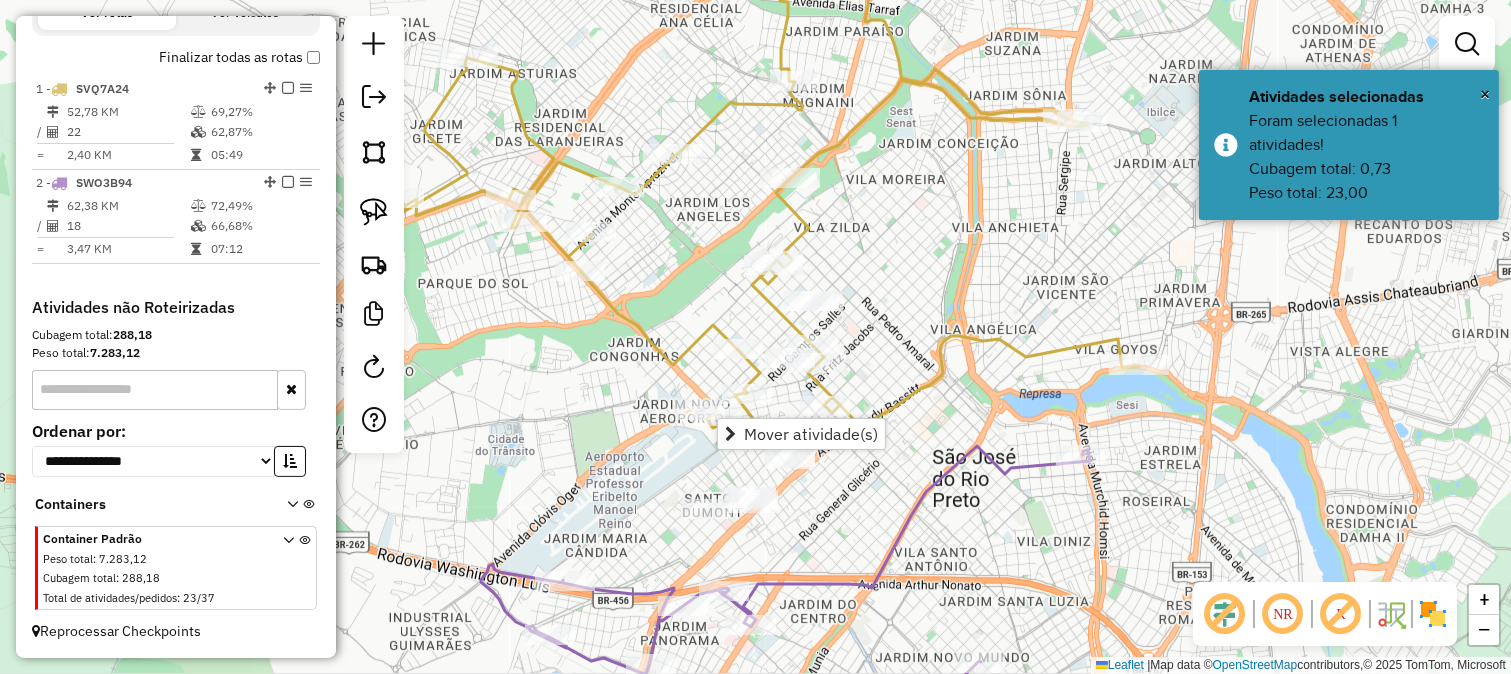 drag, startPoint x: 687, startPoint y: 396, endPoint x: 747, endPoint y: 424, distance: 66.211784 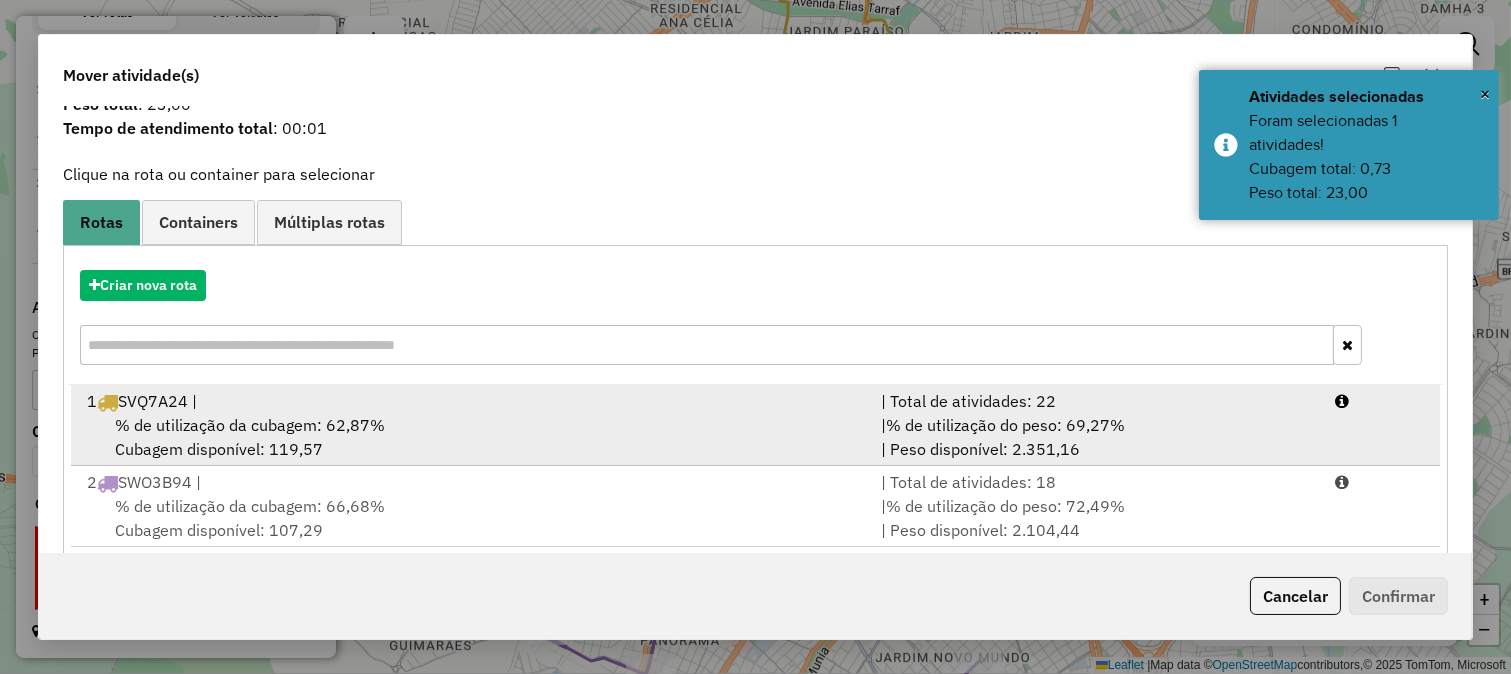 scroll, scrollTop: 98, scrollLeft: 0, axis: vertical 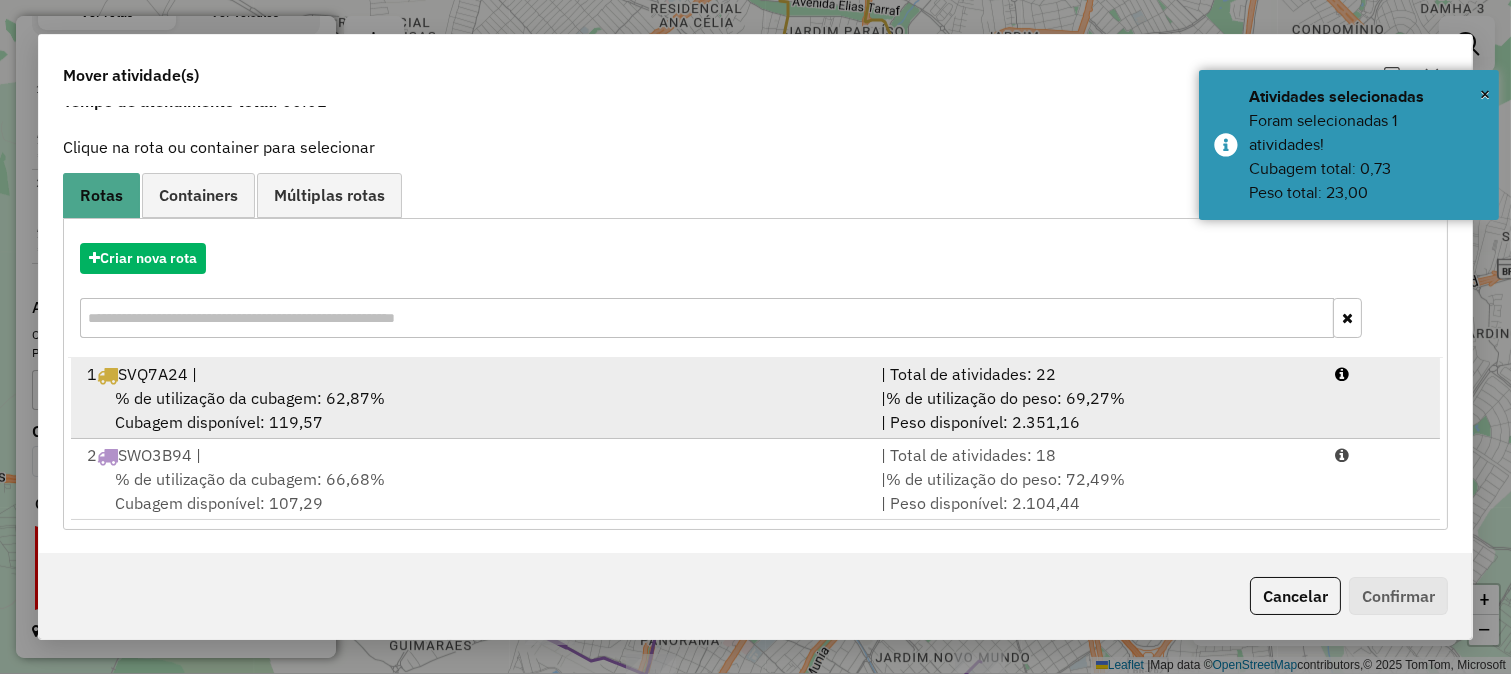 drag, startPoint x: 873, startPoint y: 442, endPoint x: 924, endPoint y: 420, distance: 55.542778 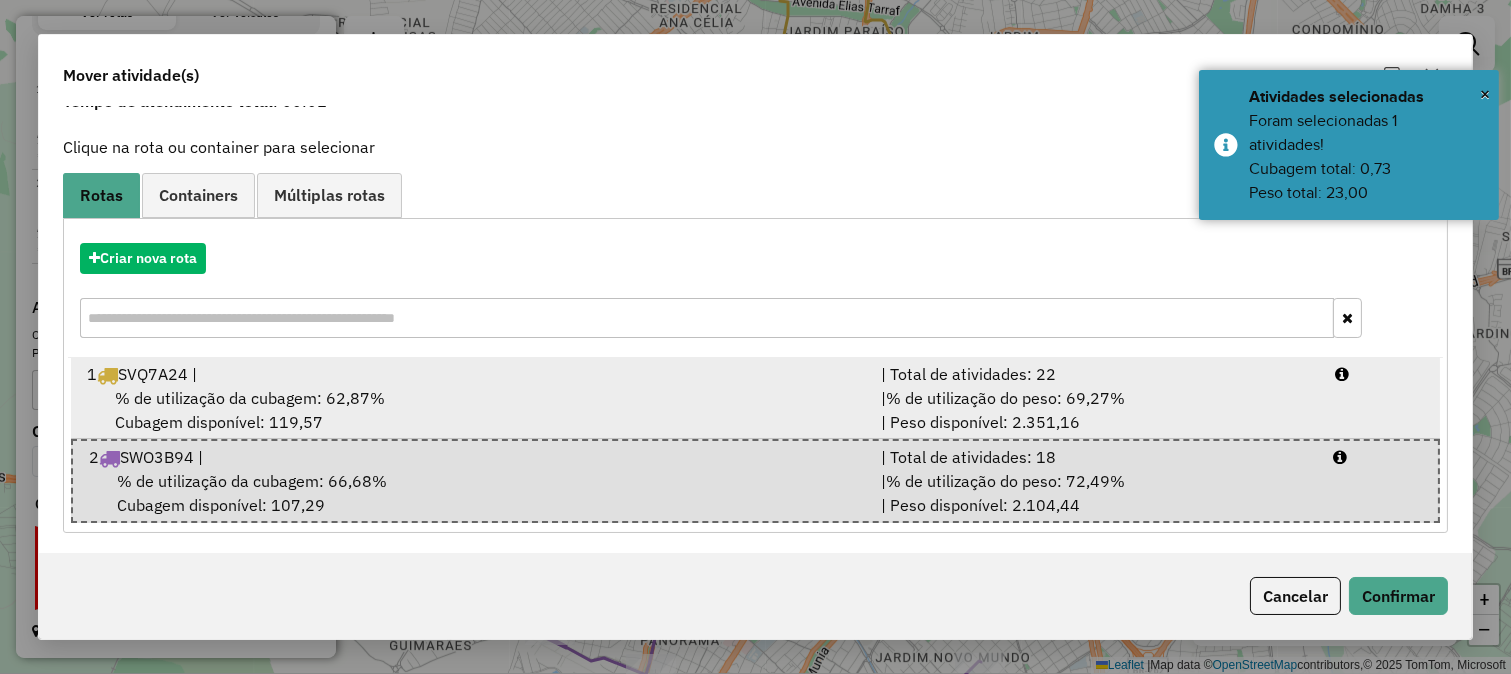 click on "% de utilização do peso: 69,27%" at bounding box center [1005, 398] 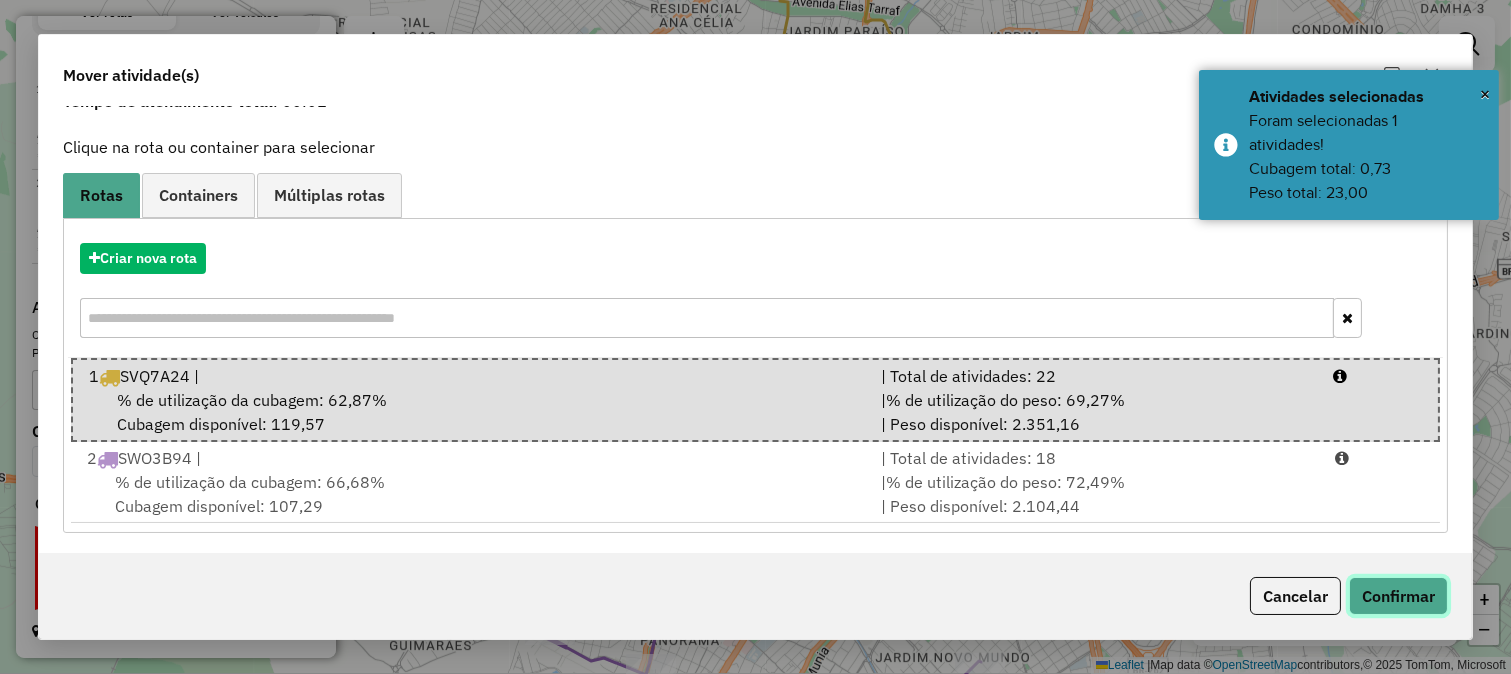 click on "Confirmar" 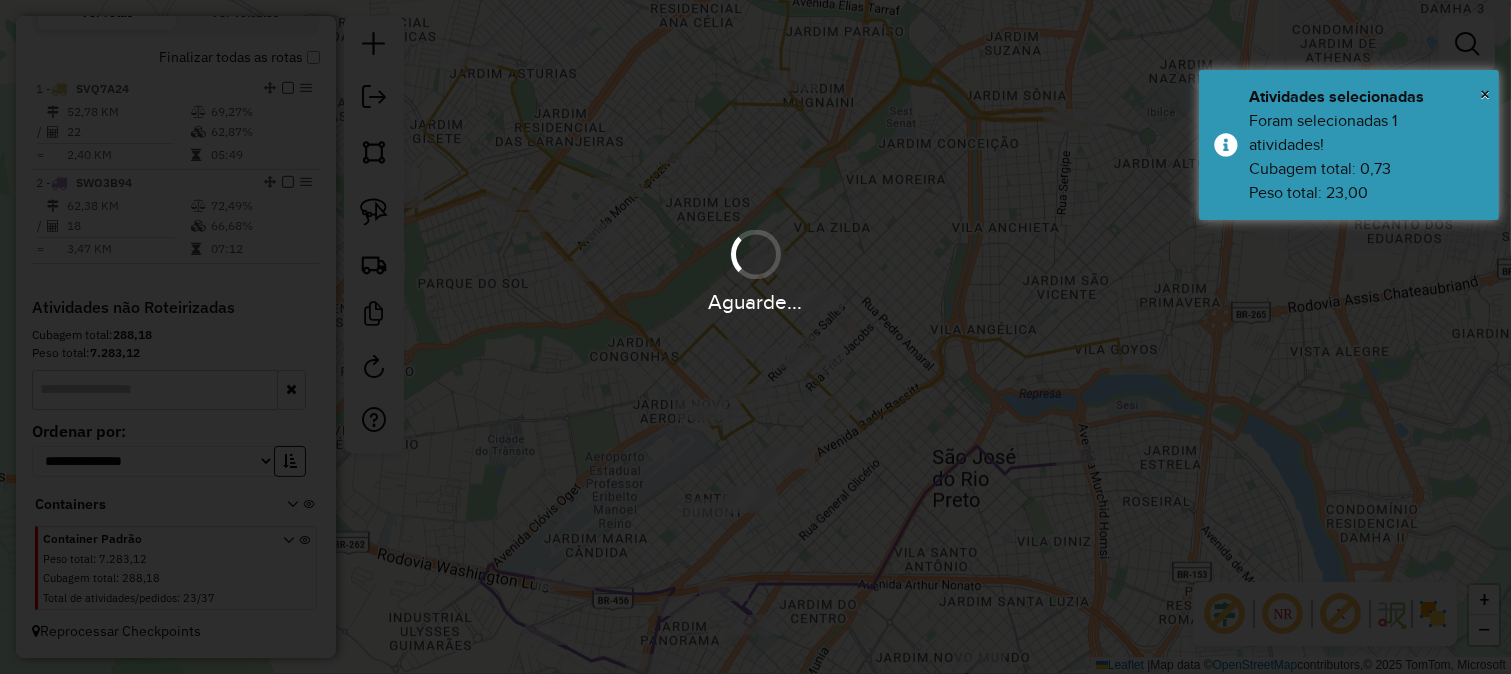 scroll, scrollTop: 0, scrollLeft: 0, axis: both 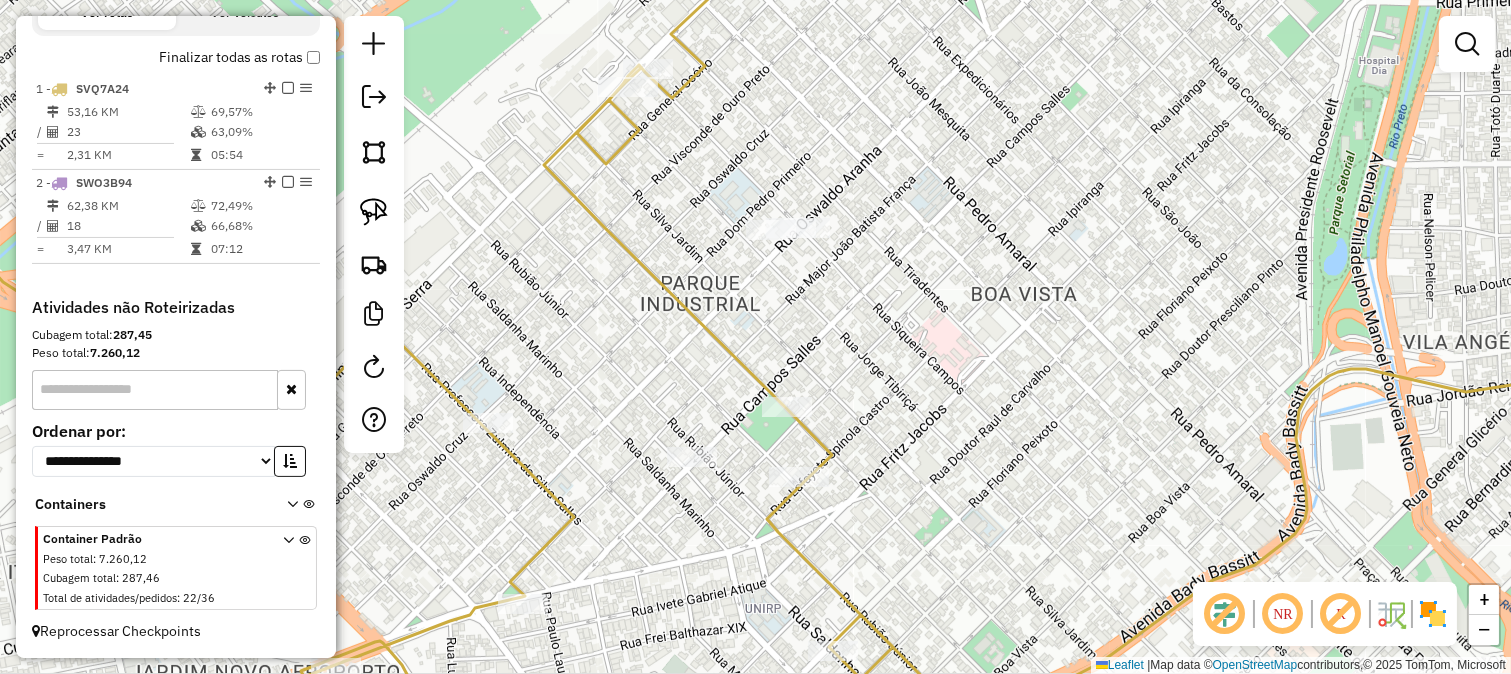 click 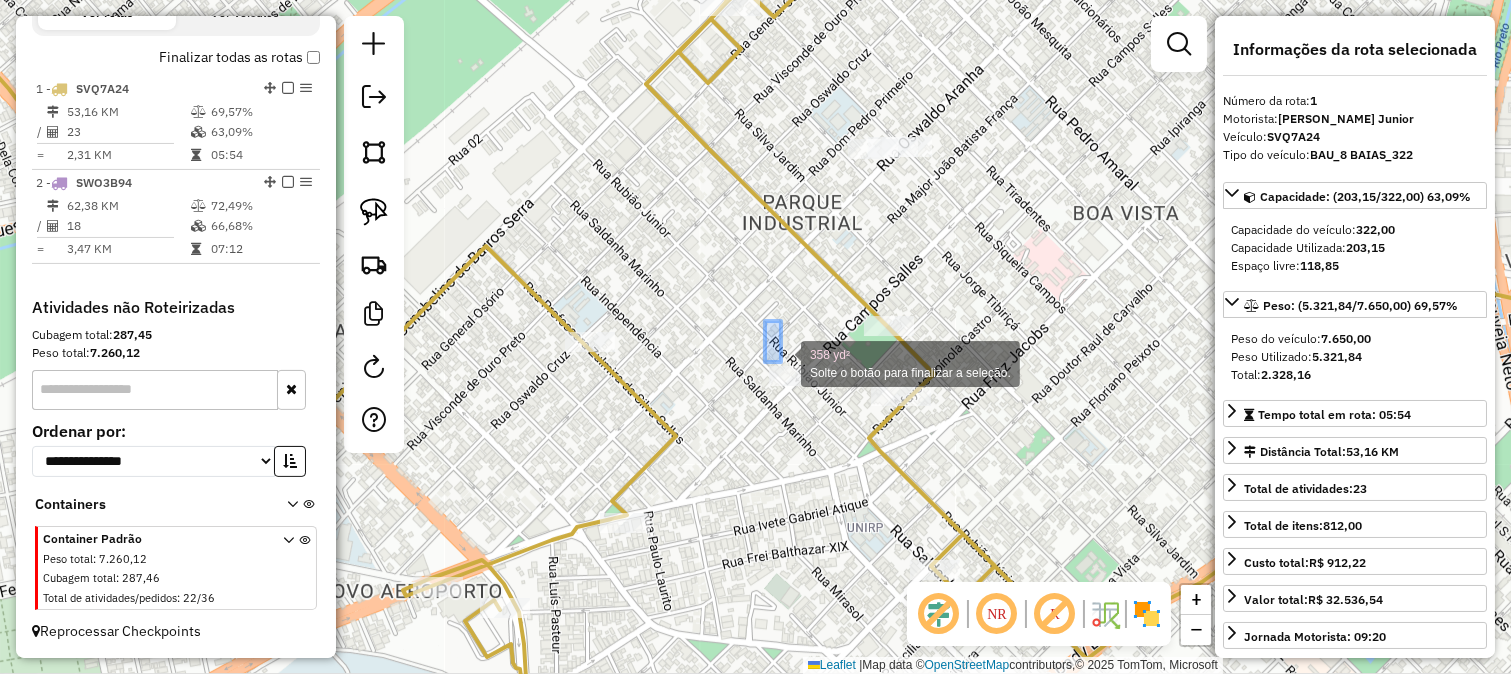 drag, startPoint x: 765, startPoint y: 321, endPoint x: 848, endPoint y: 445, distance: 149.21461 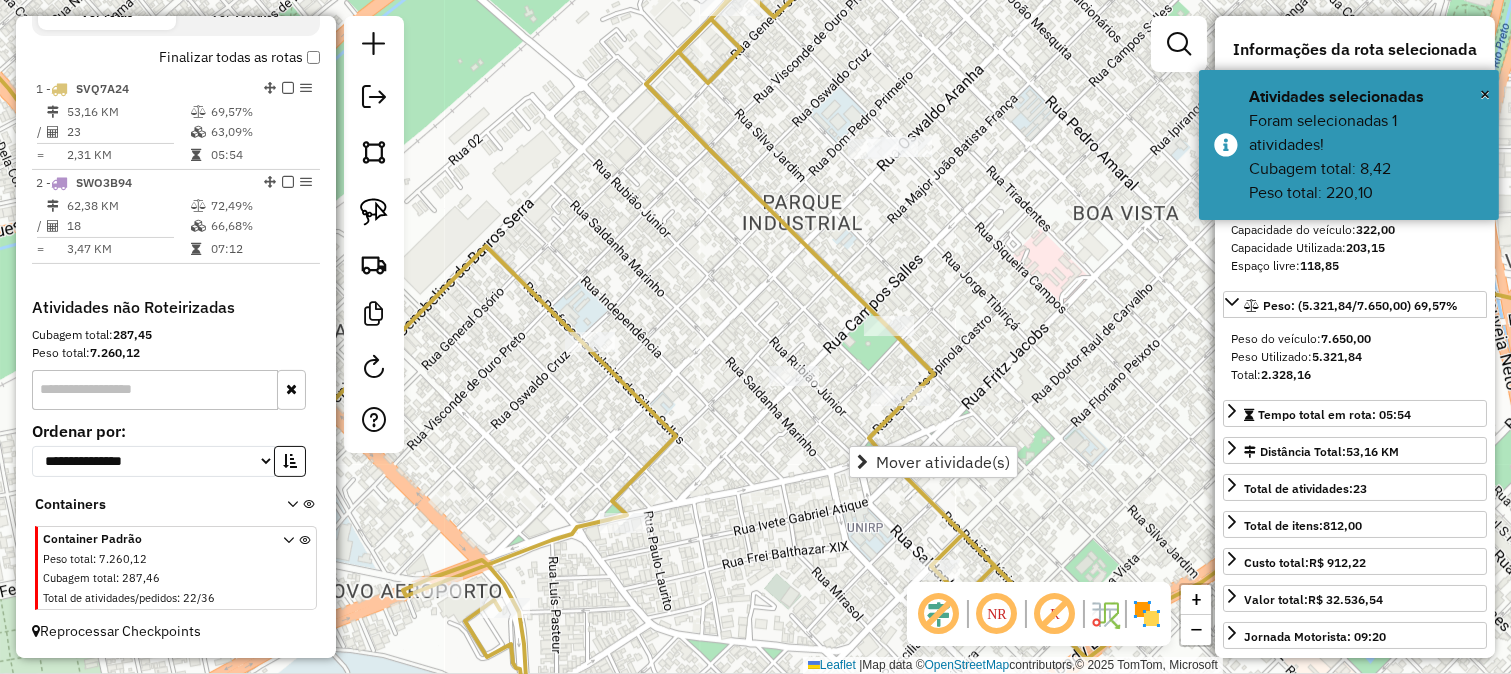 click on "Mover atividade(s)" at bounding box center (943, 462) 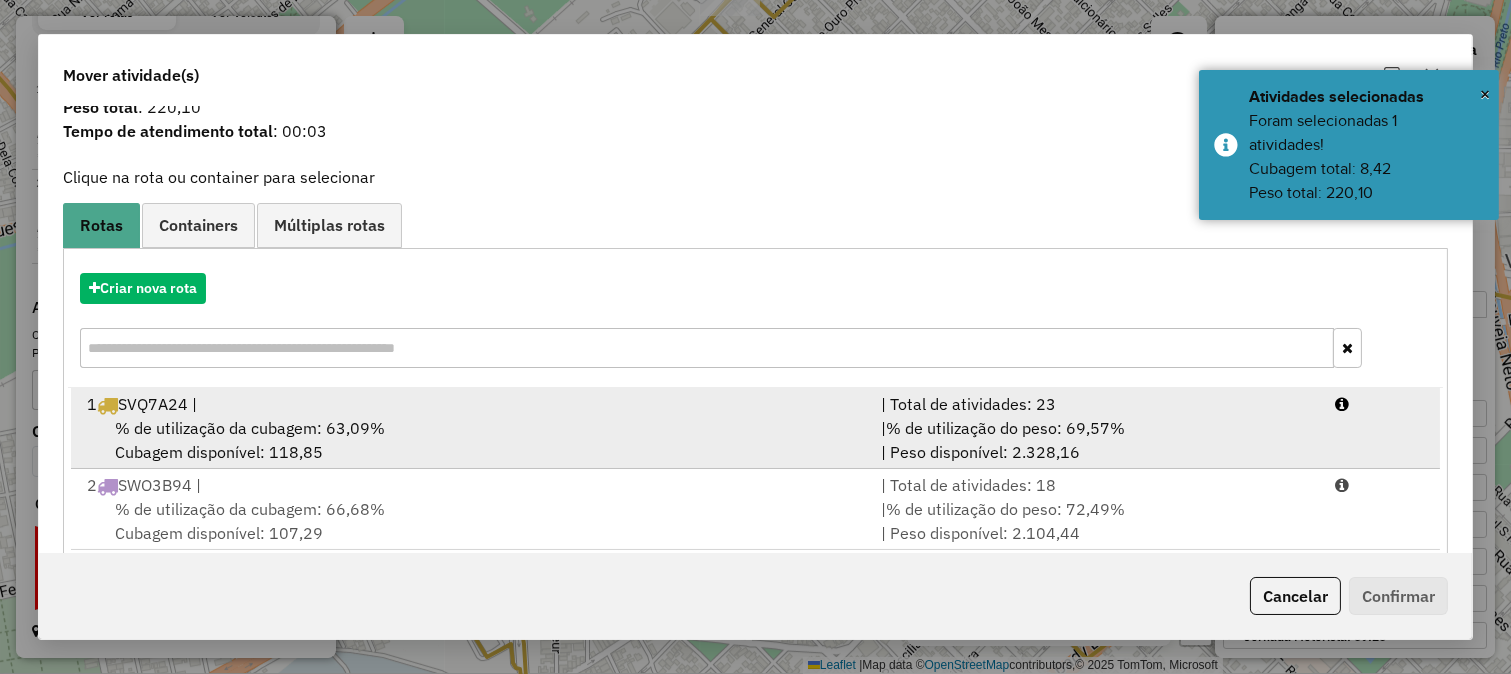 scroll, scrollTop: 98, scrollLeft: 0, axis: vertical 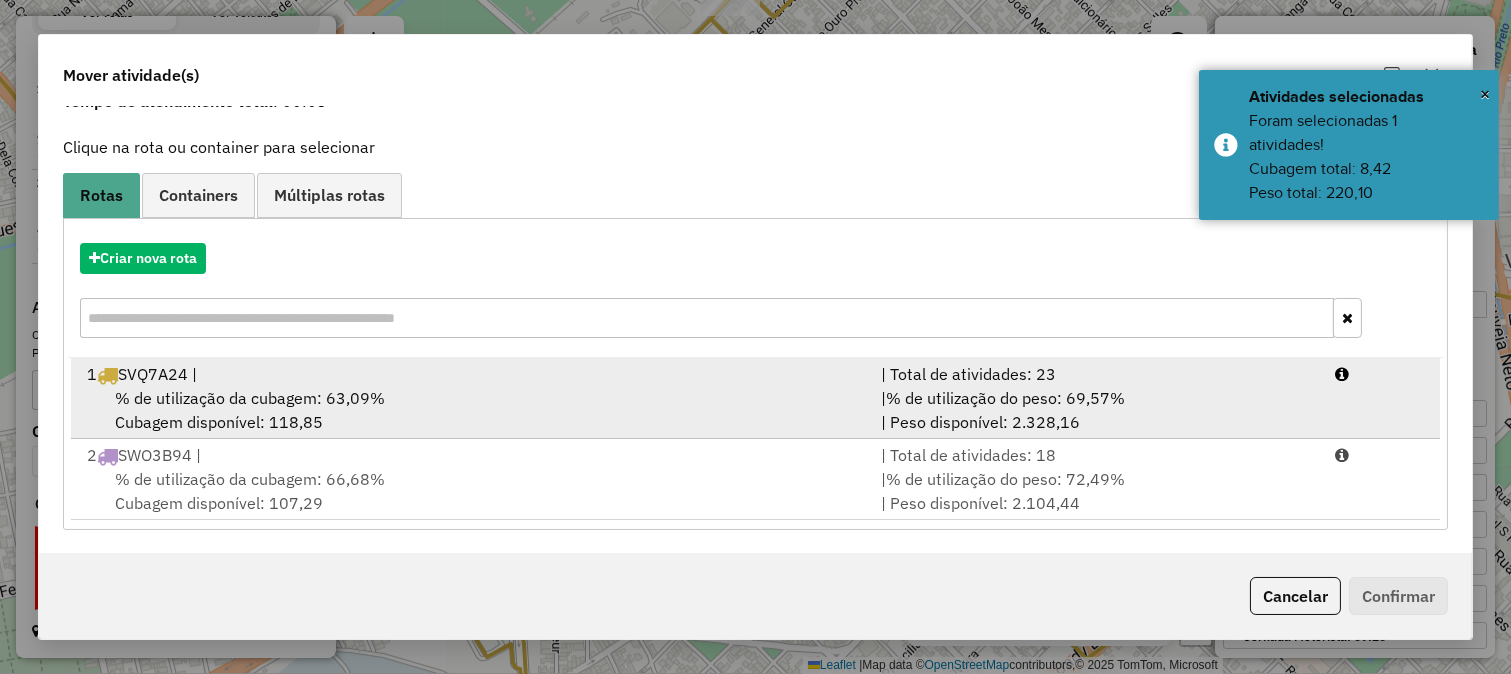 click on "% de utilização do peso: 69,57%" at bounding box center (1005, 398) 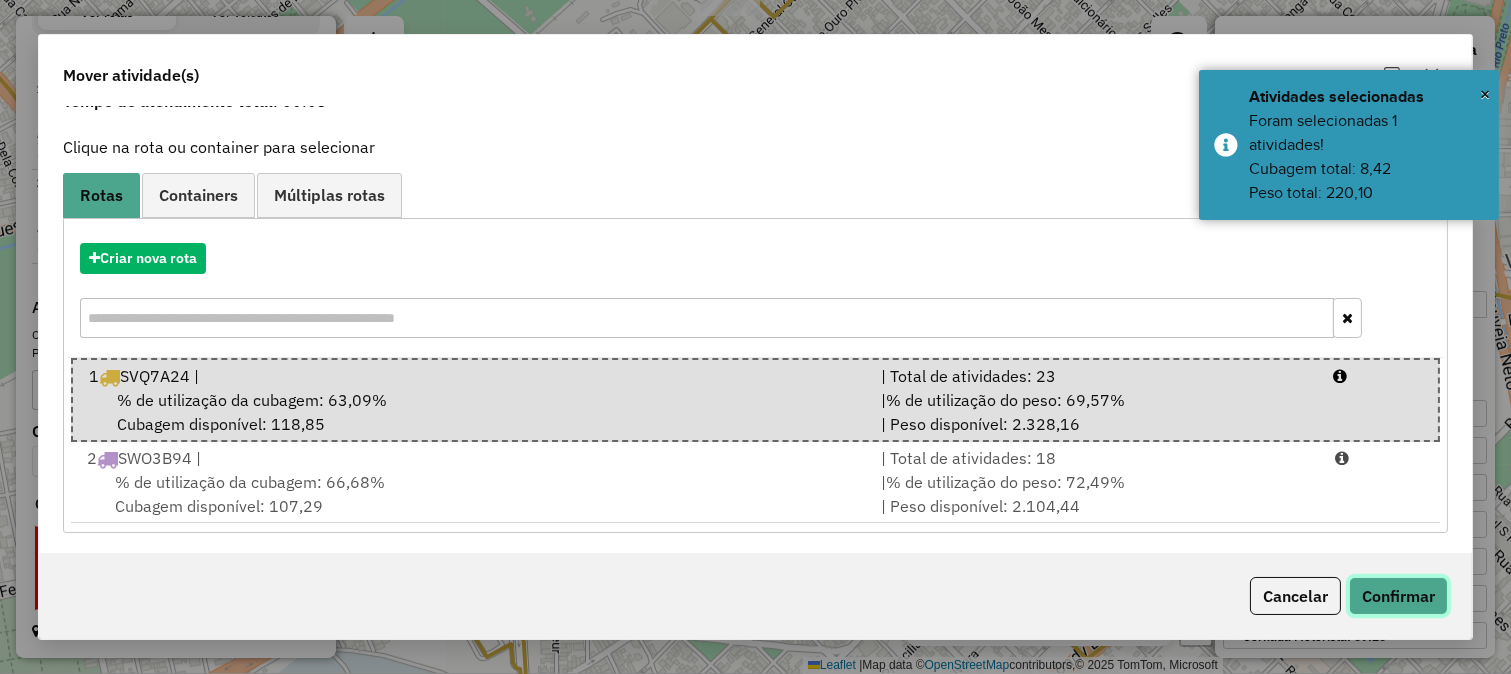click on "Confirmar" 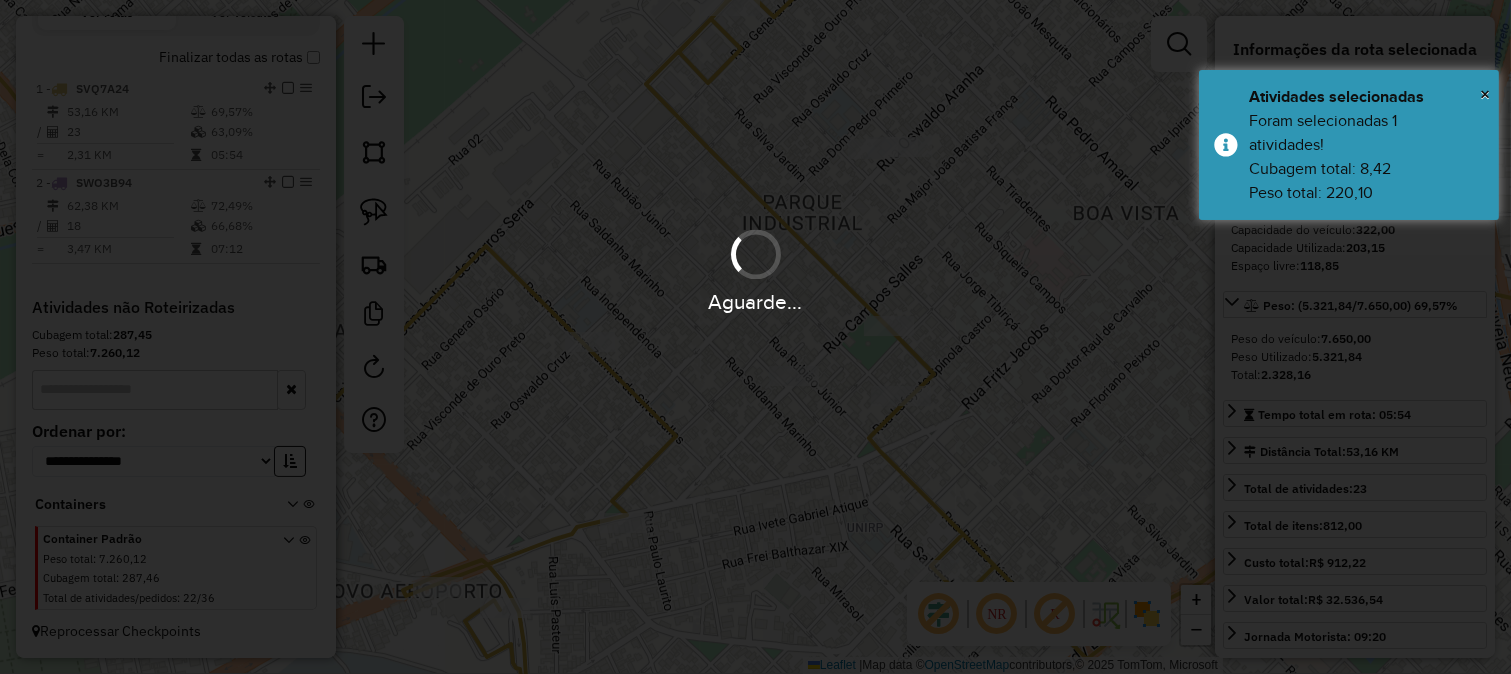 scroll, scrollTop: 0, scrollLeft: 0, axis: both 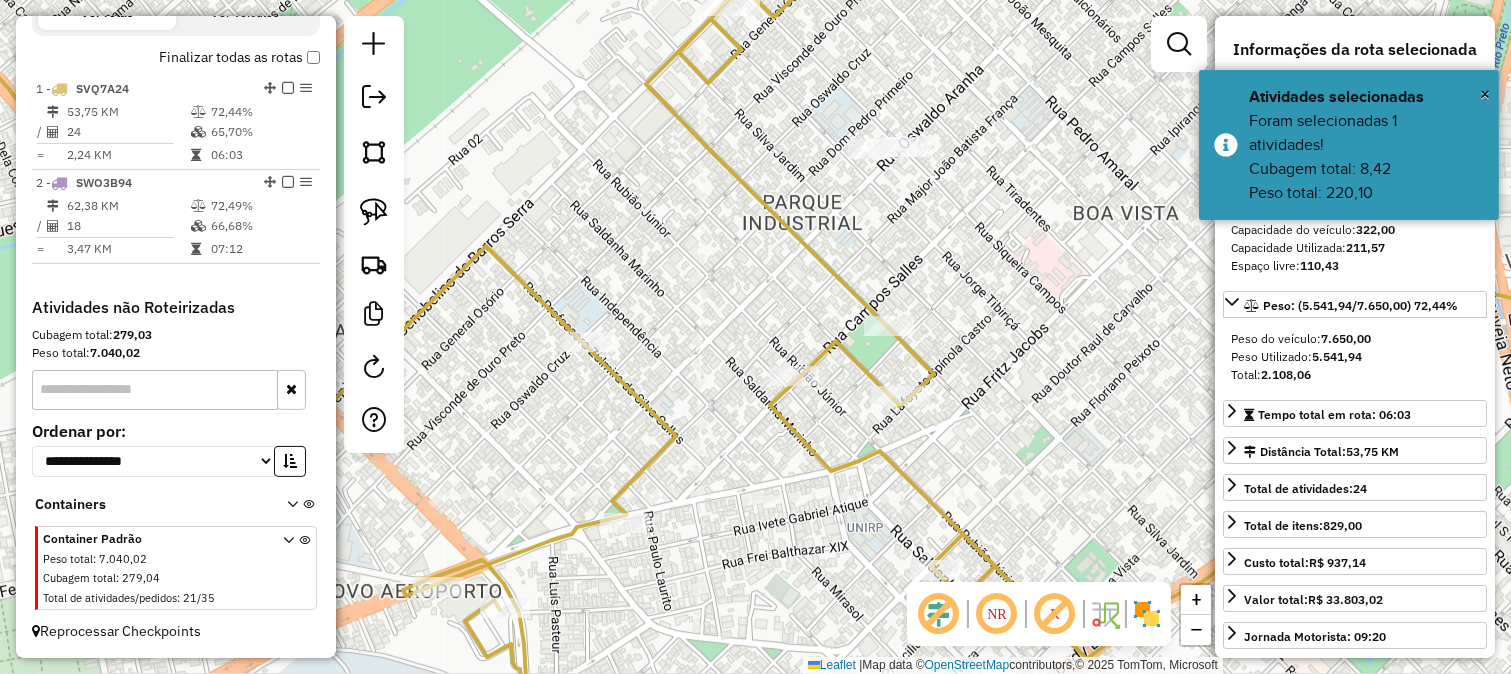 click 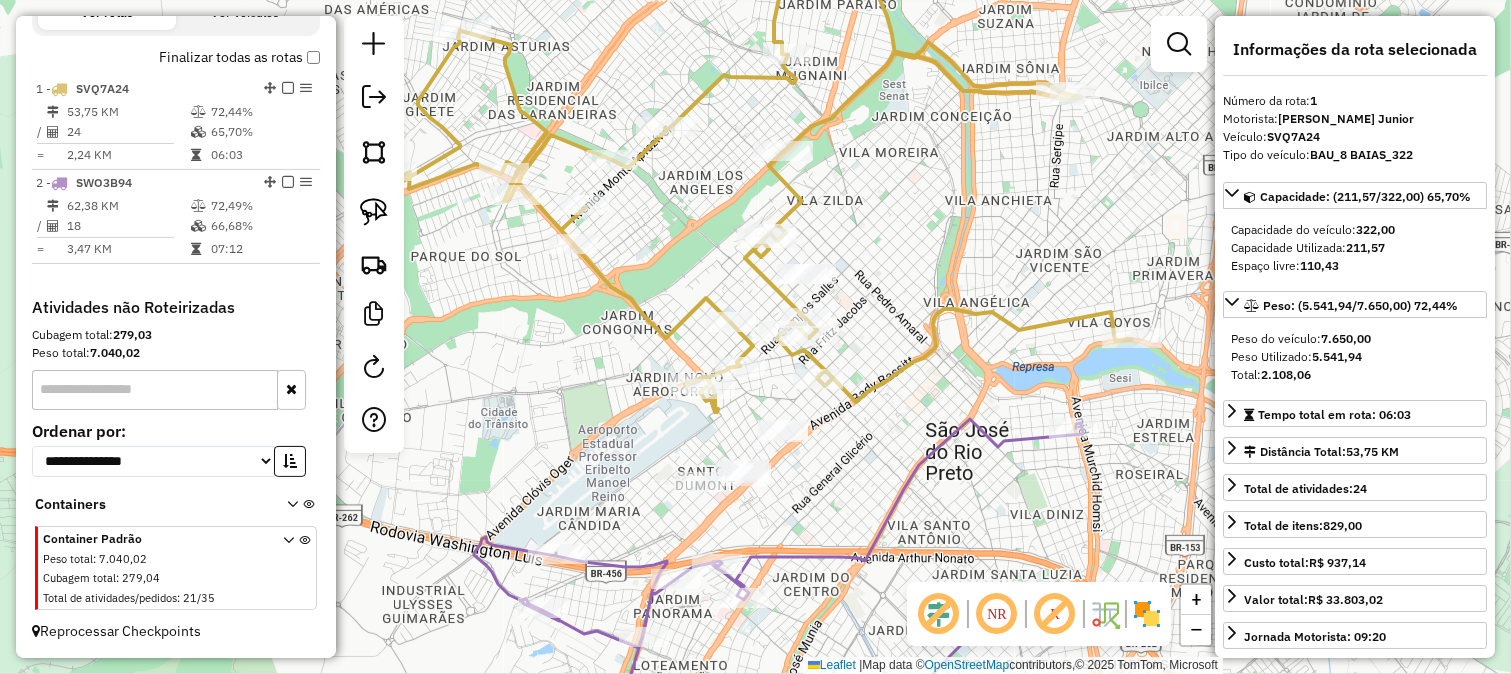 click on "Janela de atendimento Grade de atendimento Capacidade Transportadoras Veículos Cliente Pedidos  Rotas Selecione os dias de semana para filtrar as janelas de atendimento  Seg   Ter   Qua   Qui   Sex   Sáb   Dom  Informe o período da janela de atendimento: De: Até:  Filtrar exatamente a janela do cliente  Considerar janela de atendimento padrão  Selecione os dias de semana para filtrar as grades de atendimento  Seg   Ter   Qua   Qui   Sex   Sáb   Dom   Considerar clientes sem dia de atendimento cadastrado  Clientes fora do dia de atendimento selecionado Filtrar as atividades entre os valores definidos abaixo:  Peso mínimo:   Peso máximo:   Cubagem mínima:   Cubagem máxima:   De:   Até:  Filtrar as atividades entre o tempo de atendimento definido abaixo:  De:   Até:   Considerar capacidade total dos clientes não roteirizados Transportadora: Selecione um ou mais itens Tipo de veículo: Selecione um ou mais itens Veículo: Selecione um ou mais itens Motorista: Selecione um ou mais itens Nome: Rótulo:" 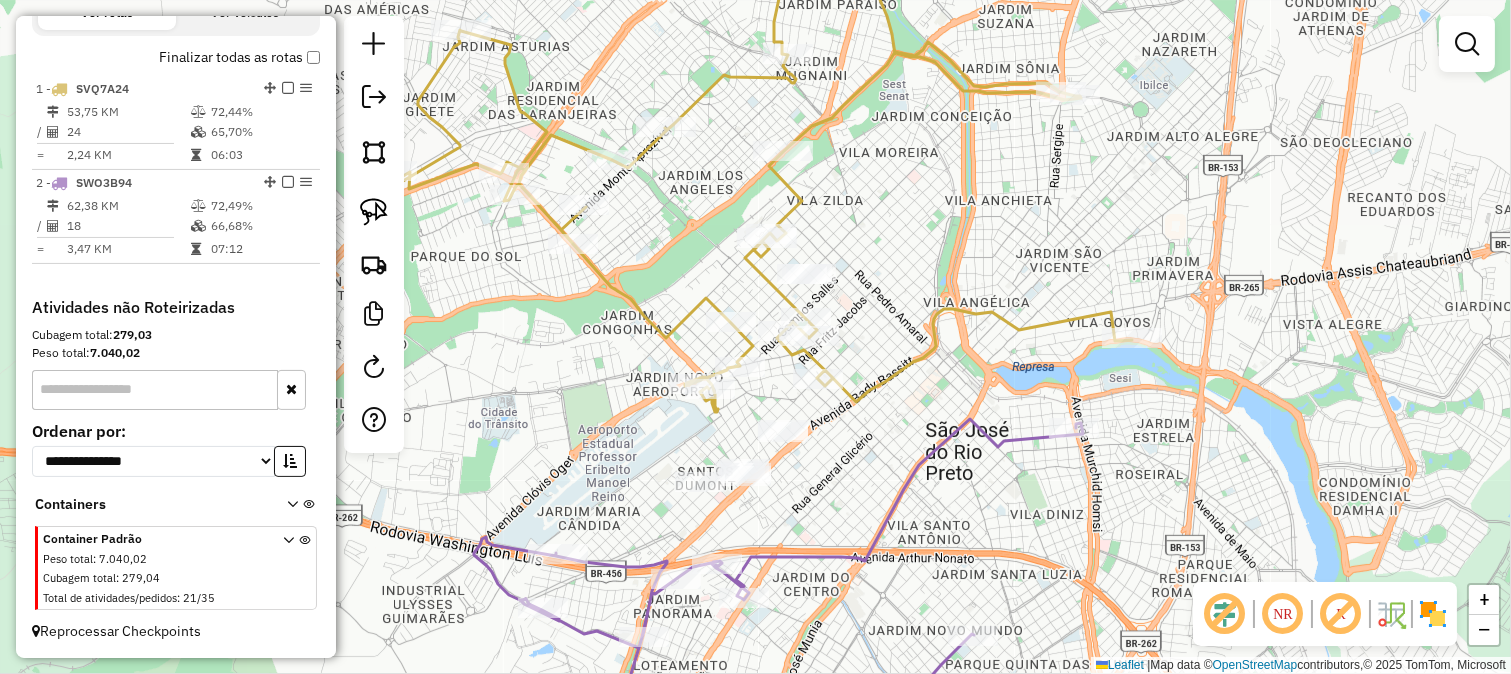 click on "Janela de atendimento Grade de atendimento Capacidade Transportadoras Veículos Cliente Pedidos  Rotas Selecione os dias de semana para filtrar as janelas de atendimento  Seg   Ter   Qua   Qui   Sex   Sáb   Dom  Informe o período da janela de atendimento: De: Até:  Filtrar exatamente a janela do cliente  Considerar janela de atendimento padrão  Selecione os dias de semana para filtrar as grades de atendimento  Seg   Ter   Qua   Qui   Sex   Sáb   Dom   Considerar clientes sem dia de atendimento cadastrado  Clientes fora do dia de atendimento selecionado Filtrar as atividades entre os valores definidos abaixo:  Peso mínimo:   Peso máximo:   Cubagem mínima:   Cubagem máxima:   De:   Até:  Filtrar as atividades entre o tempo de atendimento definido abaixo:  De:   Até:   Considerar capacidade total dos clientes não roteirizados Transportadora: Selecione um ou mais itens Tipo de veículo: Selecione um ou mais itens Veículo: Selecione um ou mais itens Motorista: Selecione um ou mais itens Nome: Rótulo:" 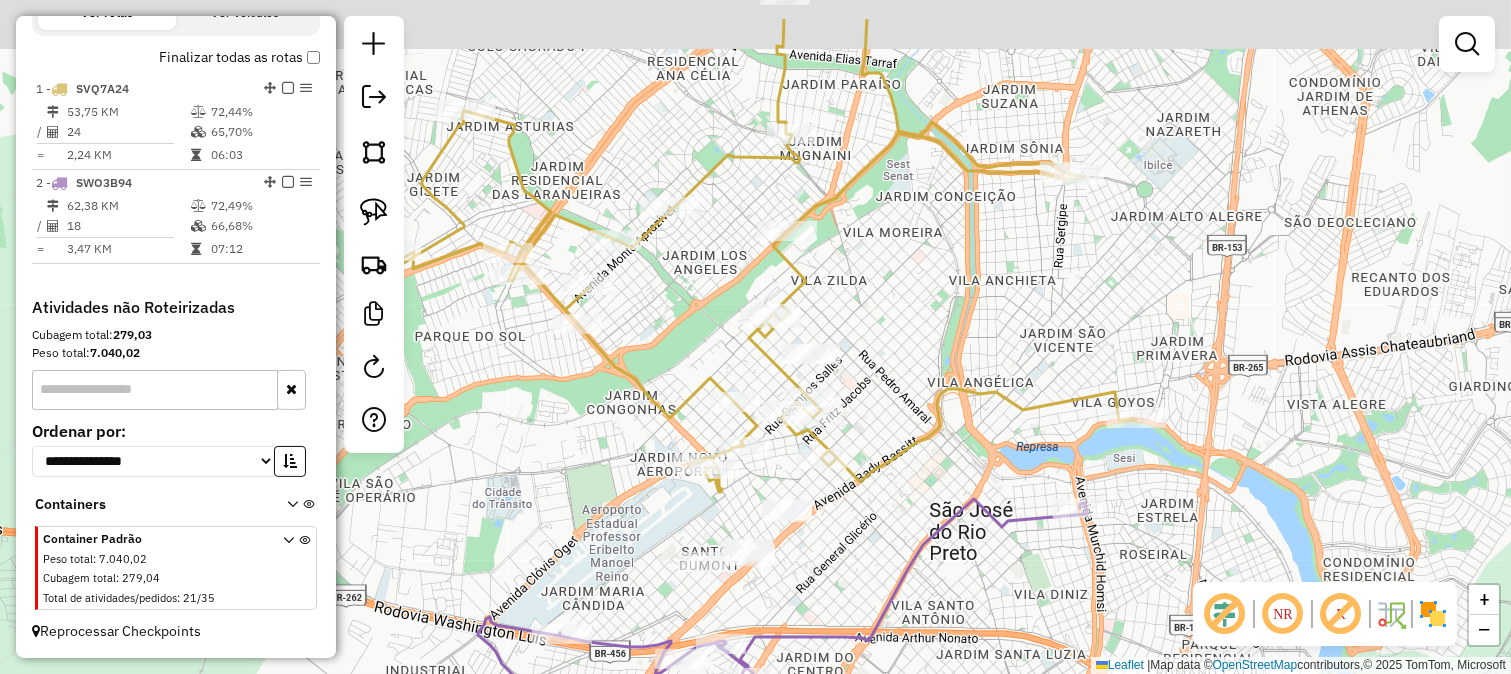 drag, startPoint x: 871, startPoint y: 362, endPoint x: 866, endPoint y: 415, distance: 53.235325 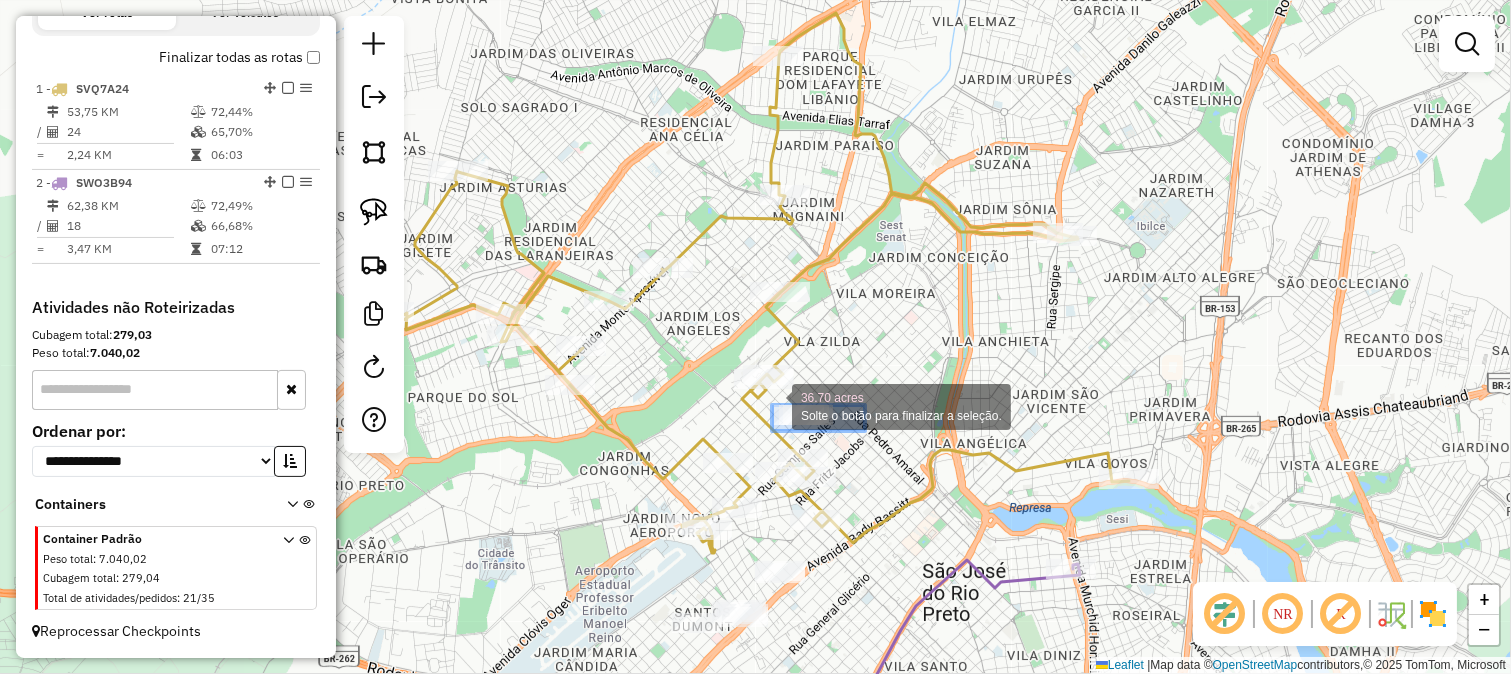 drag, startPoint x: 834, startPoint y: 421, endPoint x: 763, endPoint y: 402, distance: 73.4983 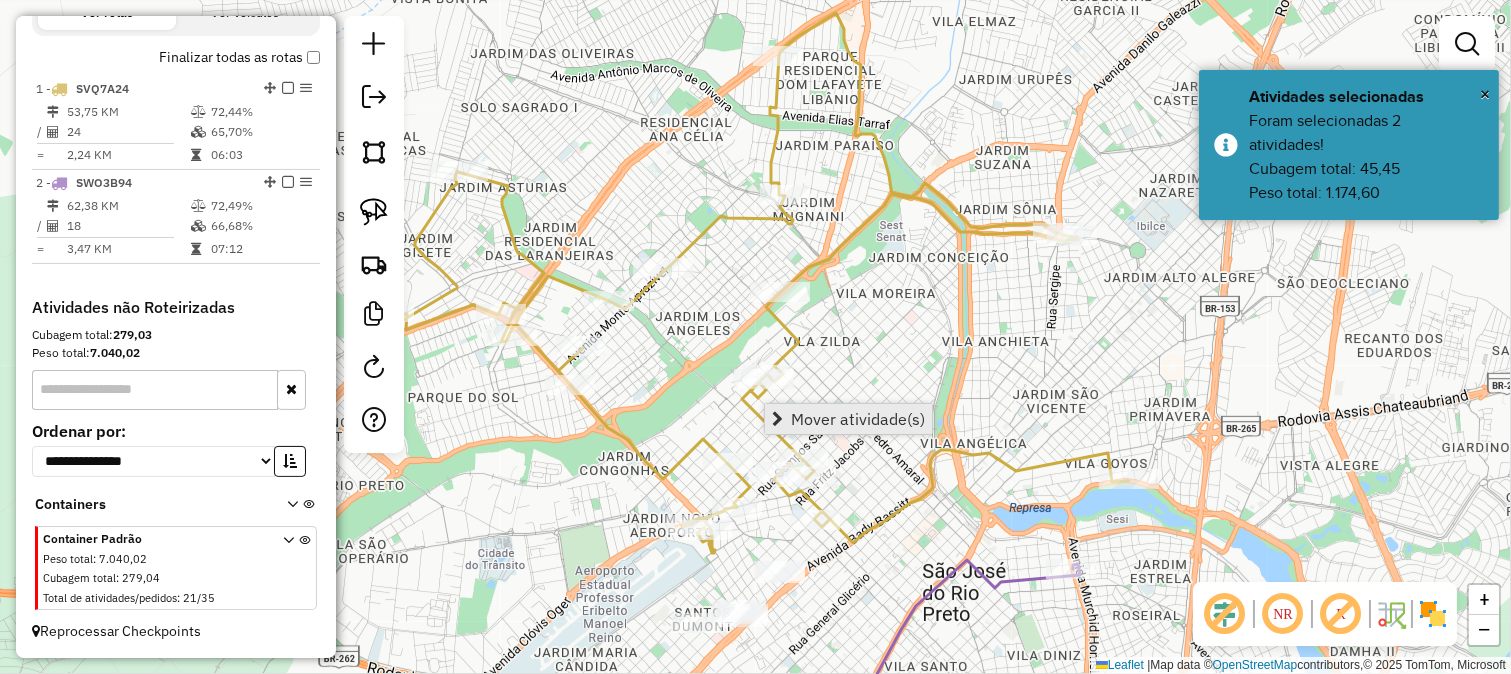 click on "Mover atividade(s)" at bounding box center [858, 419] 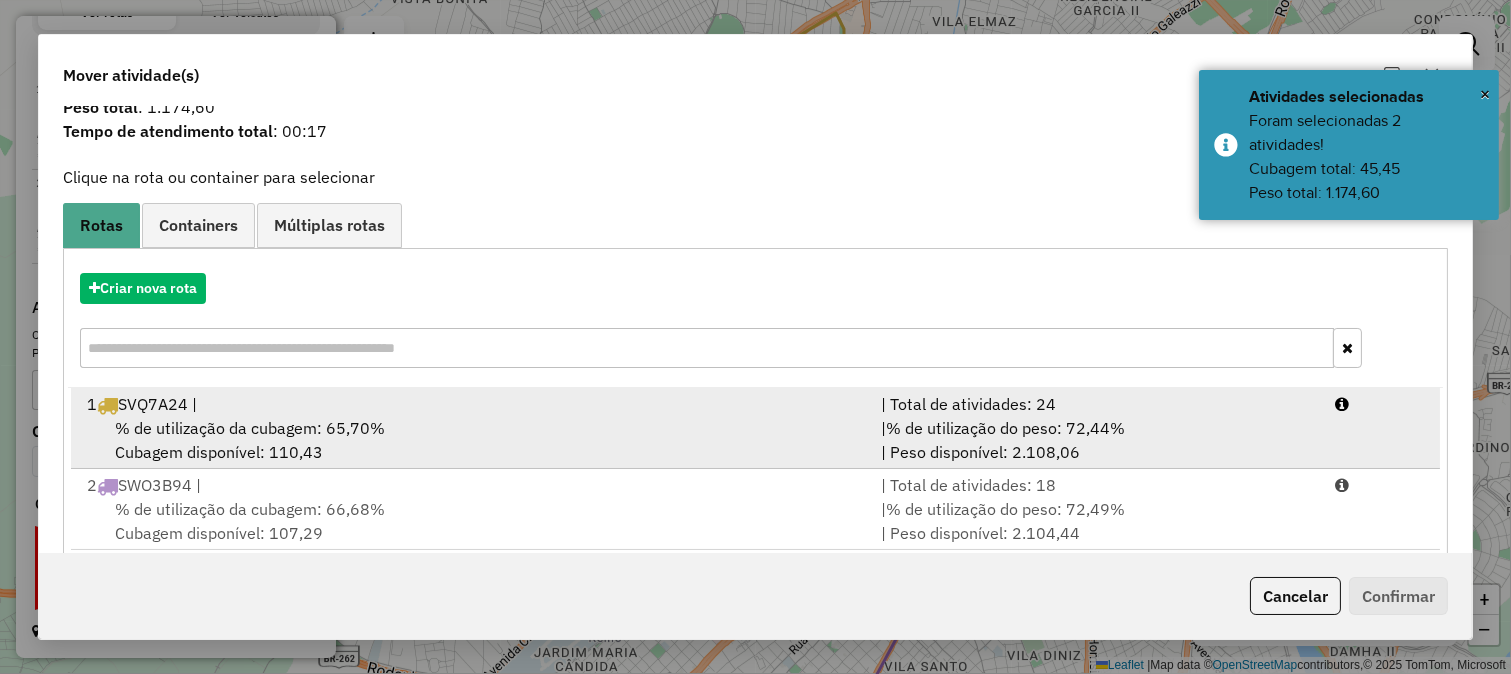 scroll, scrollTop: 98, scrollLeft: 0, axis: vertical 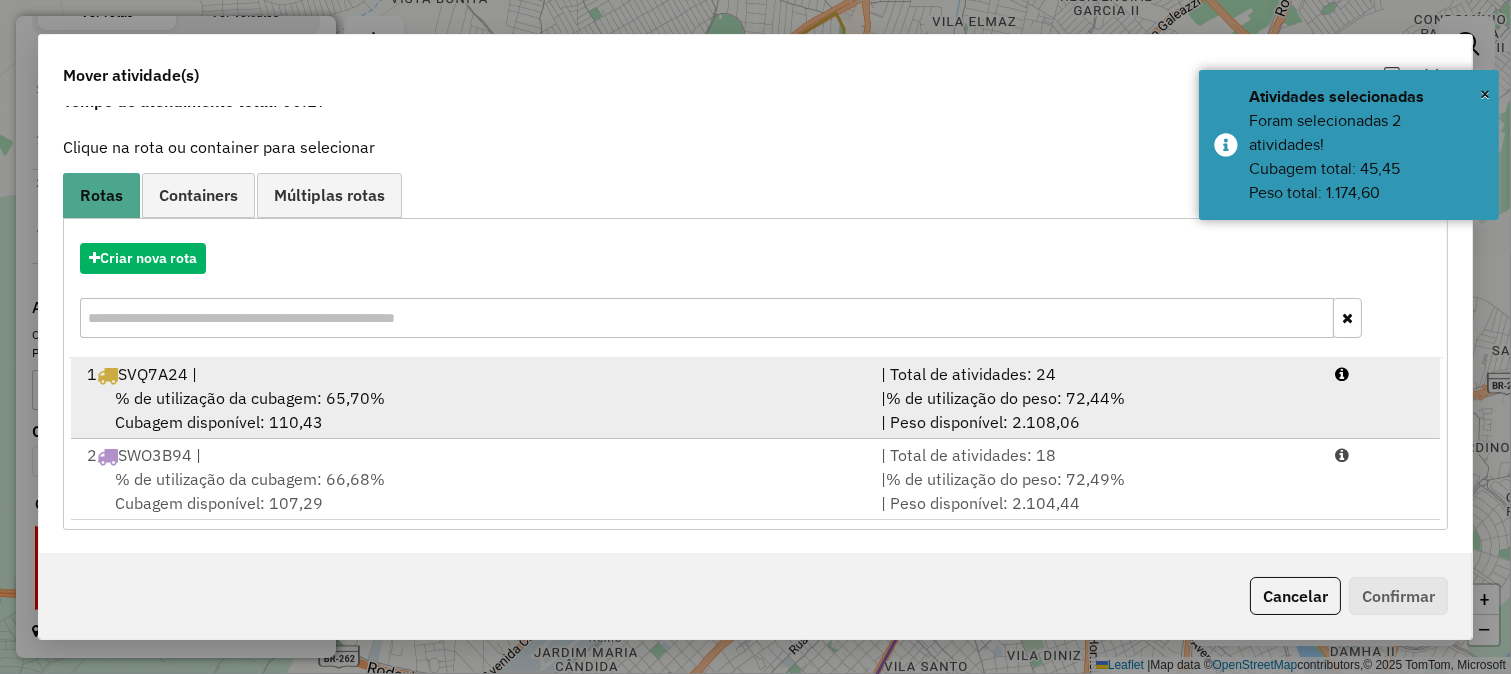 click on "|  % de utilização do peso: 72,44%  | Peso disponível: 2.108,06" at bounding box center (1096, 410) 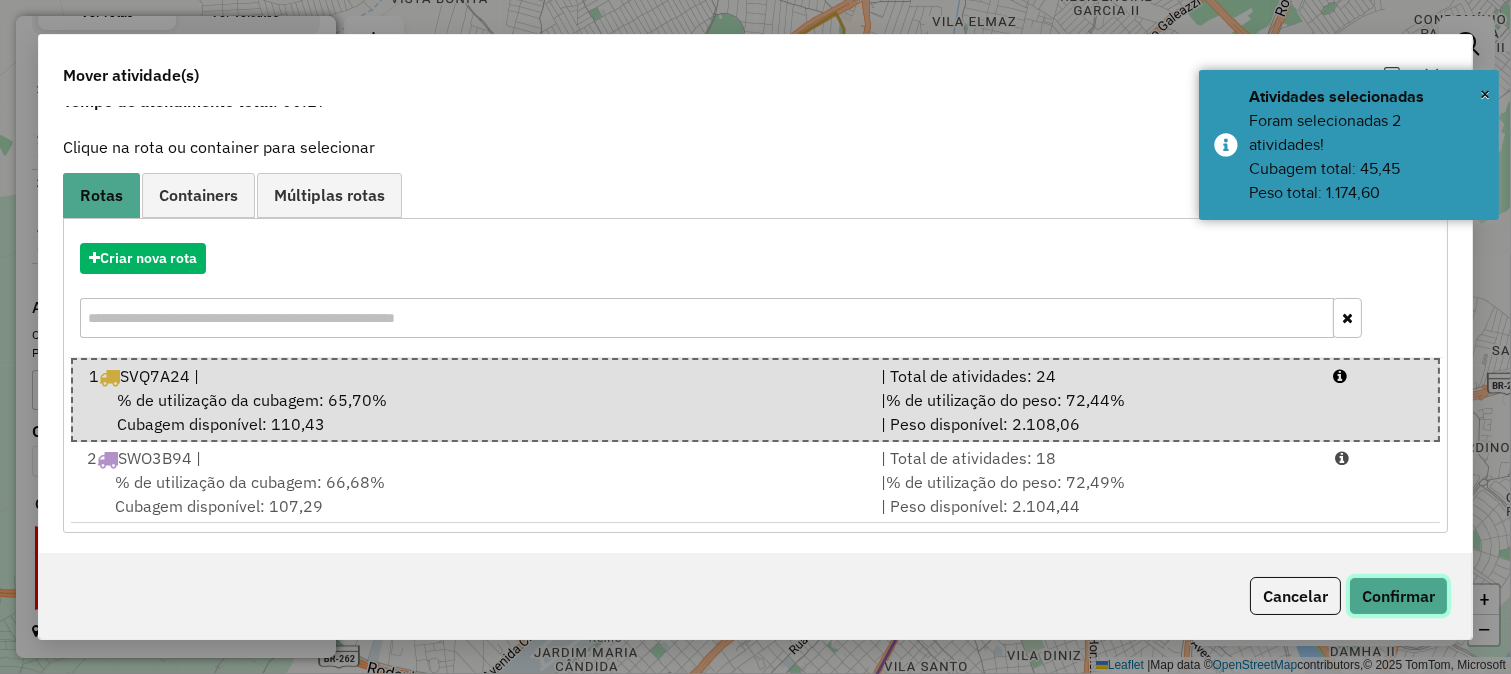 click on "Confirmar" 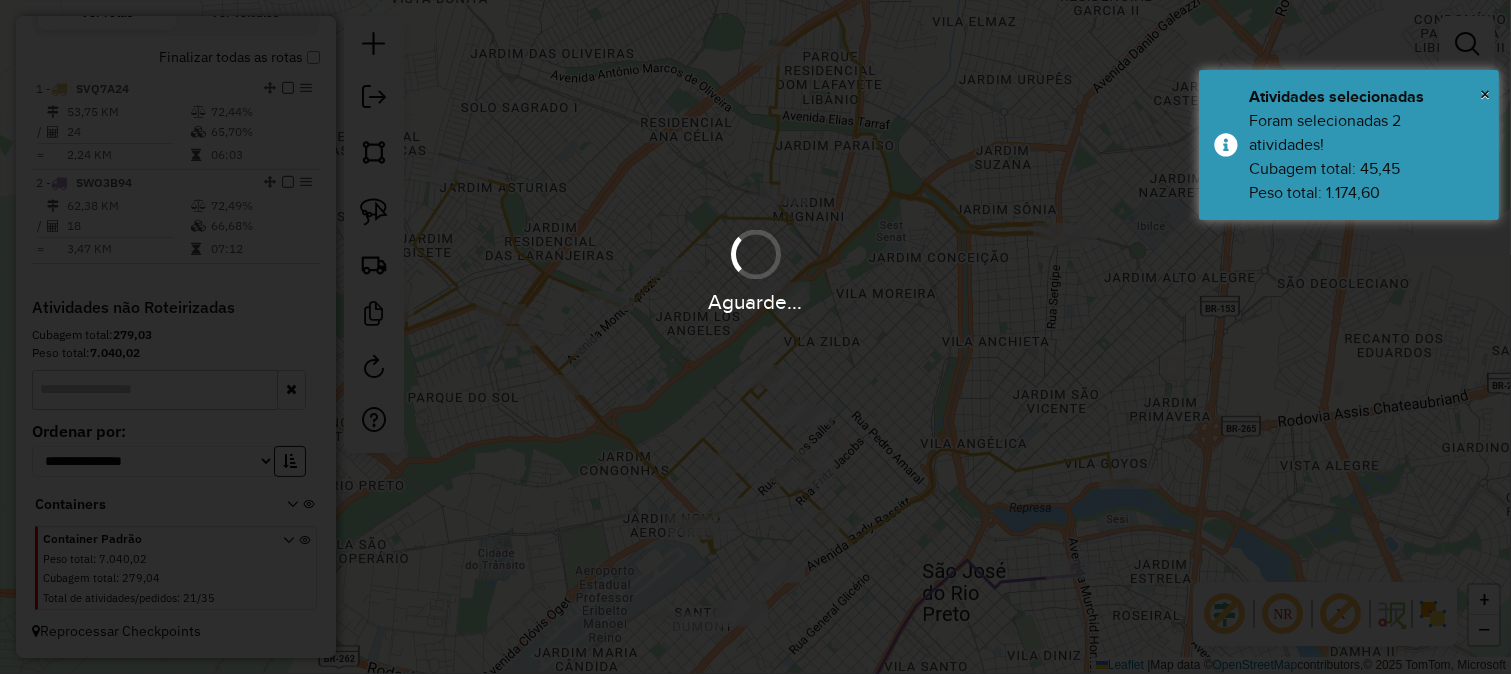scroll, scrollTop: 0, scrollLeft: 0, axis: both 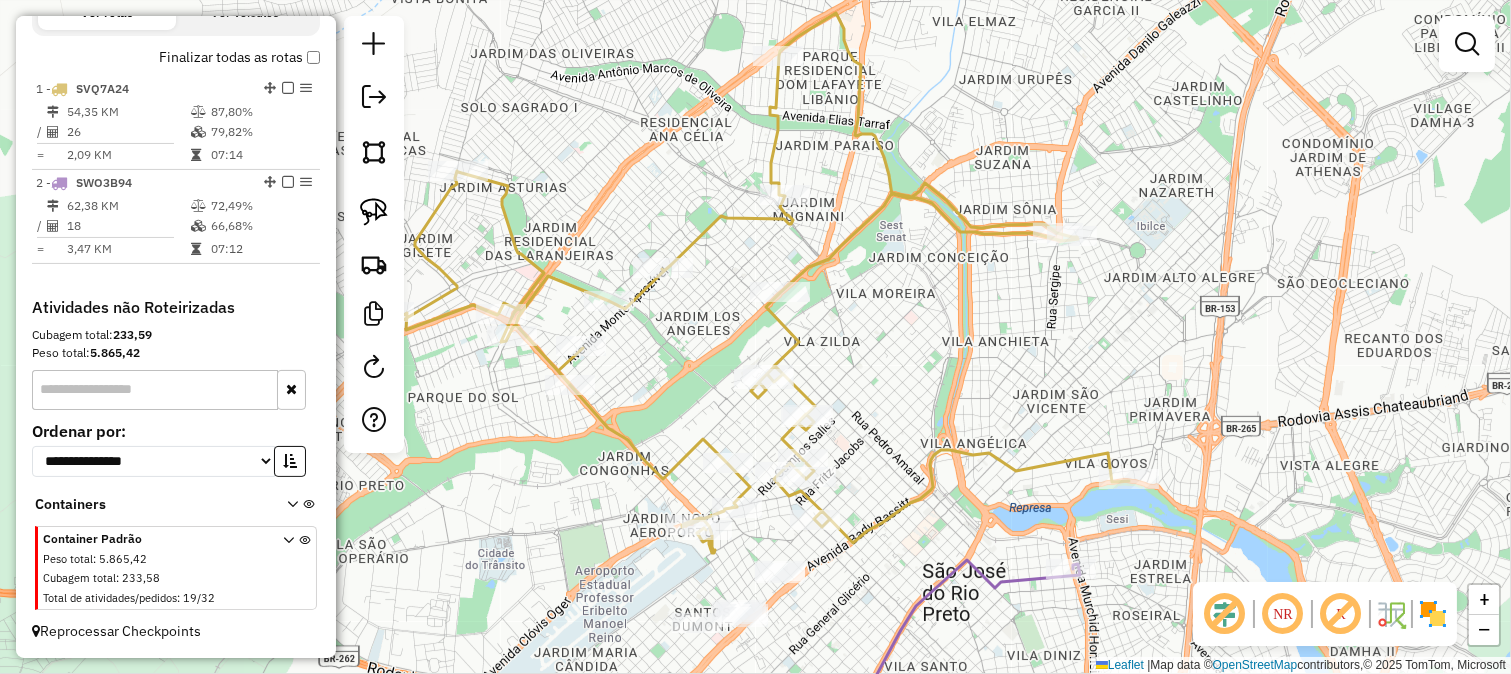 click 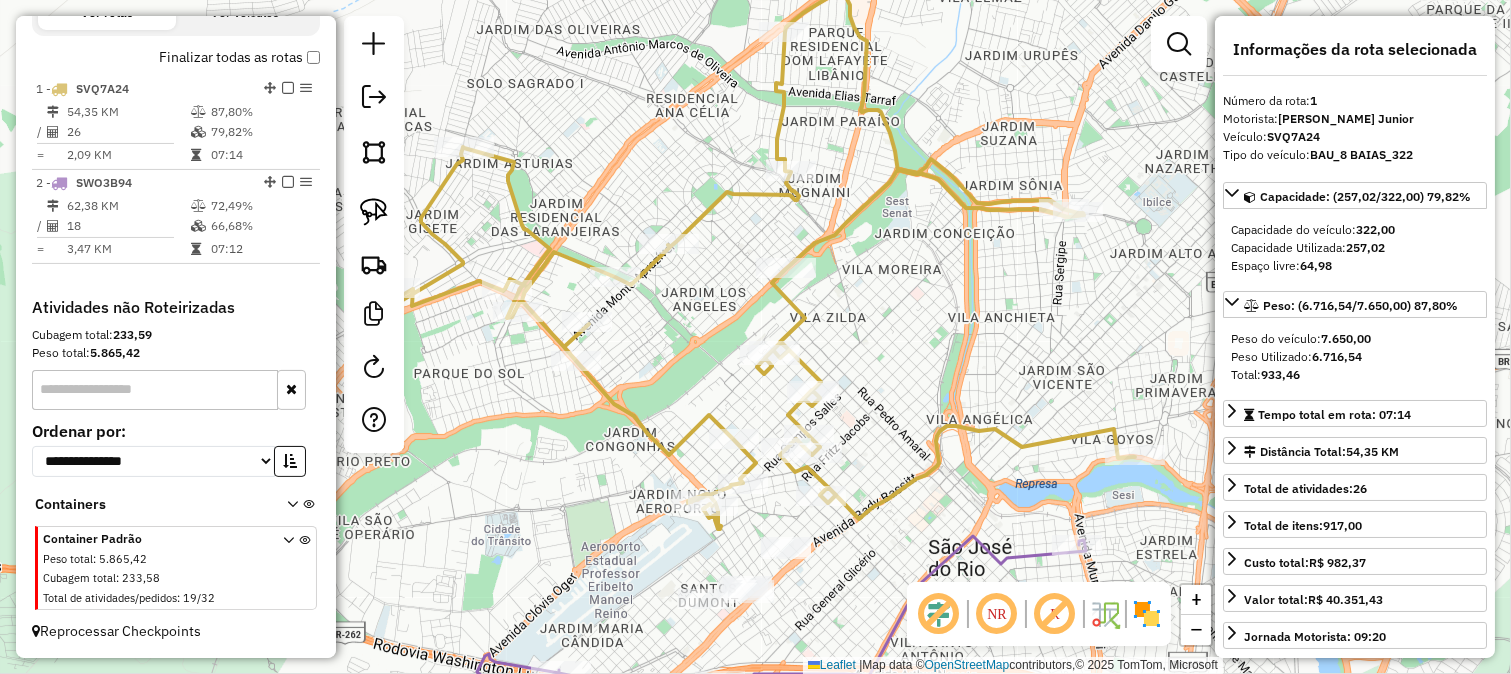 drag, startPoint x: 840, startPoint y: 358, endPoint x: 851, endPoint y: 257, distance: 101.597244 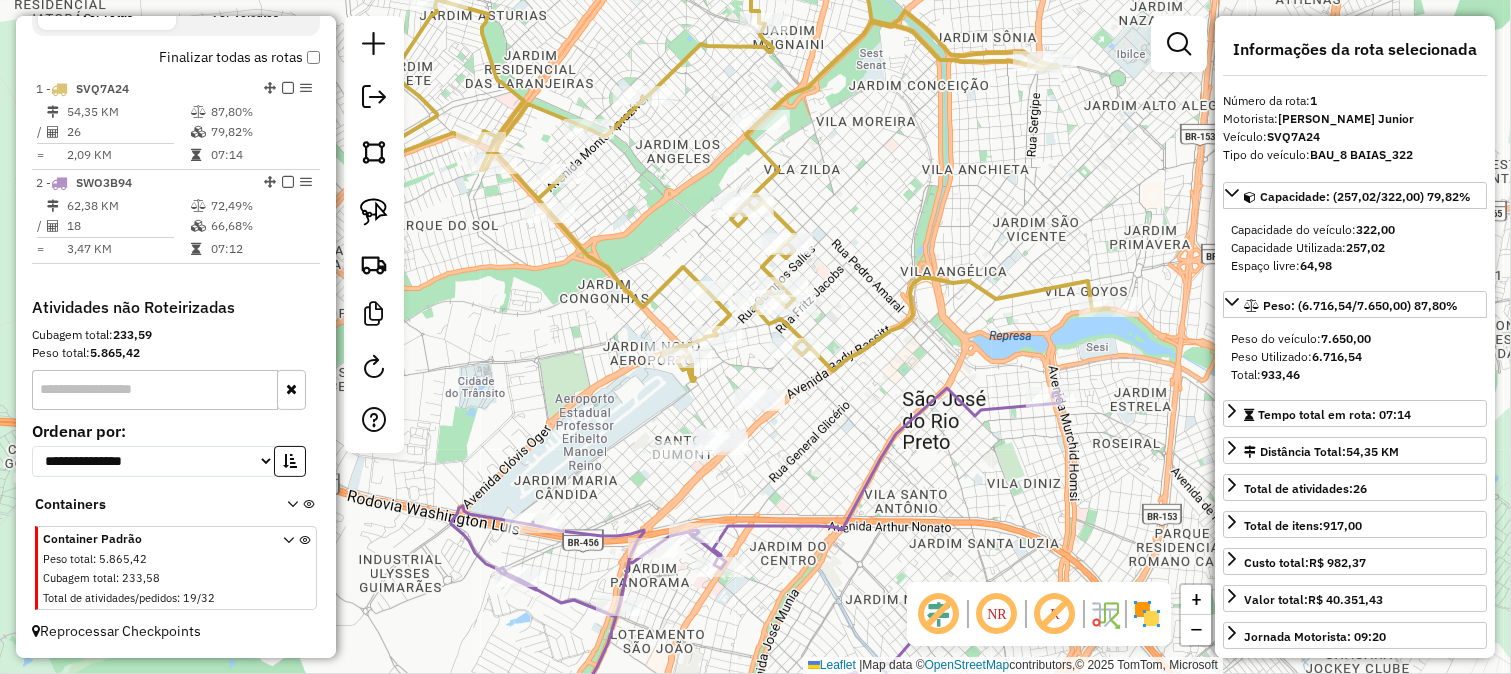 drag, startPoint x: 798, startPoint y: 403, endPoint x: 832, endPoint y: 312, distance: 97.144226 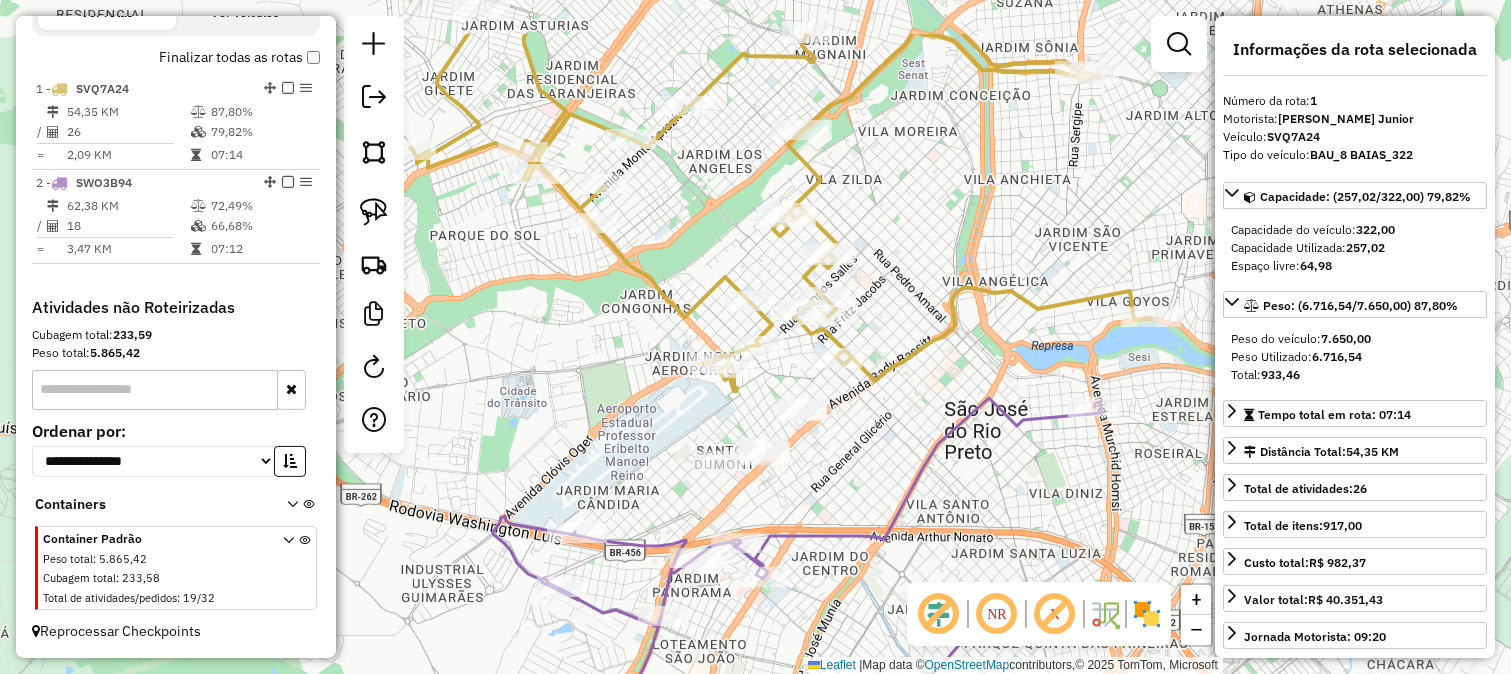 drag, startPoint x: 848, startPoint y: 304, endPoint x: 846, endPoint y: 386, distance: 82.02438 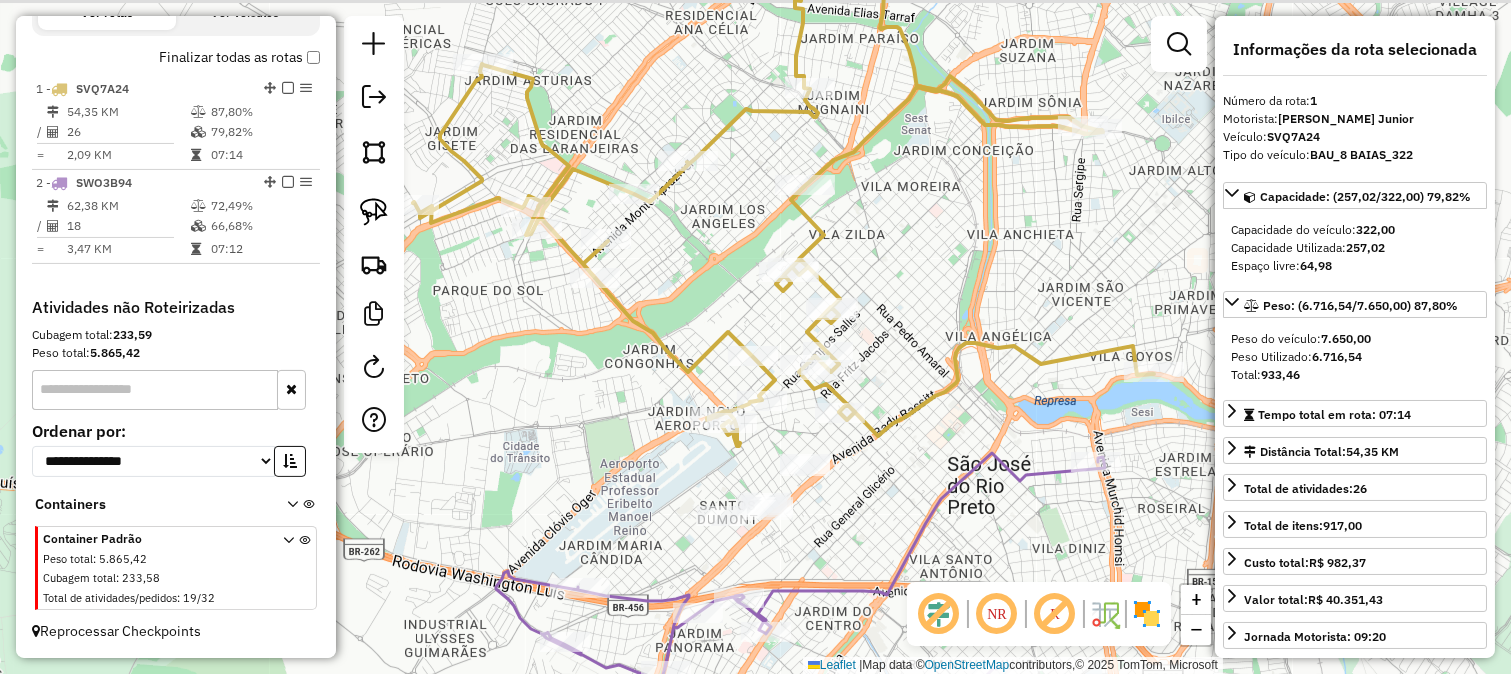 drag, startPoint x: 887, startPoint y: 277, endPoint x: 893, endPoint y: 332, distance: 55.326305 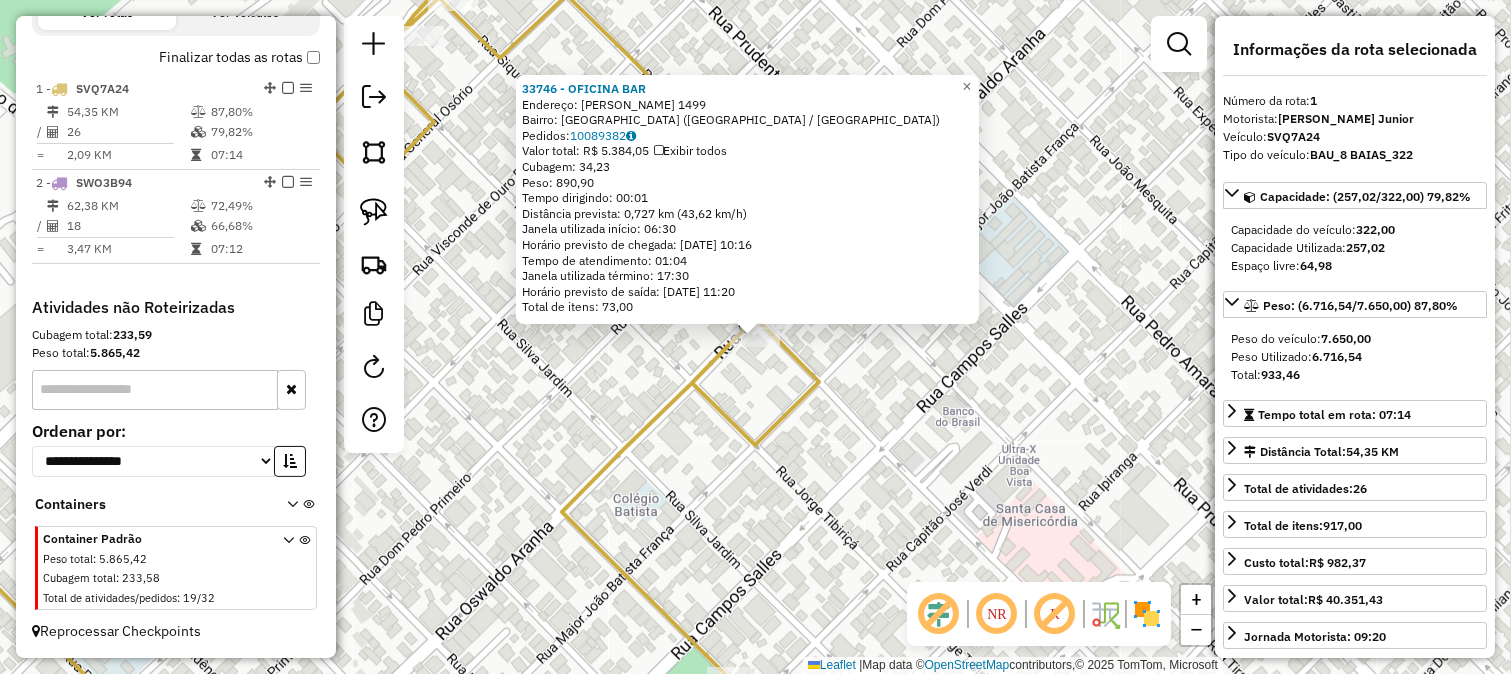 click on "33746 - OFICINA BAR  Endereço:  [PERSON_NAME] 1499   Bairro: [GEOGRAPHIC_DATA] ([GEOGRAPHIC_DATA] / [GEOGRAPHIC_DATA])   Pedidos:  10089382   Valor total: R$ 5.384,05   Exibir todos   Cubagem: 34,23  Peso: 890,90  Tempo dirigindo: 00:01   Distância prevista: 0,727 km (43,62 km/h)   [GEOGRAPHIC_DATA] utilizada início: 06:30   Horário previsto de chegada: [DATE] 10:16   Tempo de atendimento: 01:04   Janela utilizada término: 17:30   Horário previsto de saída: [DATE] 11:20   Total de itens: 73,00  × Janela de atendimento Grade de atendimento Capacidade Transportadoras Veículos Cliente Pedidos  Rotas Selecione os dias de semana para filtrar as janelas de atendimento  Seg   Ter   Qua   Qui   Sex   Sáb   Dom  Informe o período da janela de atendimento: De: Até:  Filtrar exatamente a janela do cliente  Considerar janela de atendimento padrão  Selecione os dias de semana para filtrar as grades de atendimento  Seg   Ter   Qua   Qui   Sex   Sáb   Dom   Considerar clientes sem dia de atendimento cadastrado  Peso mínimo:" 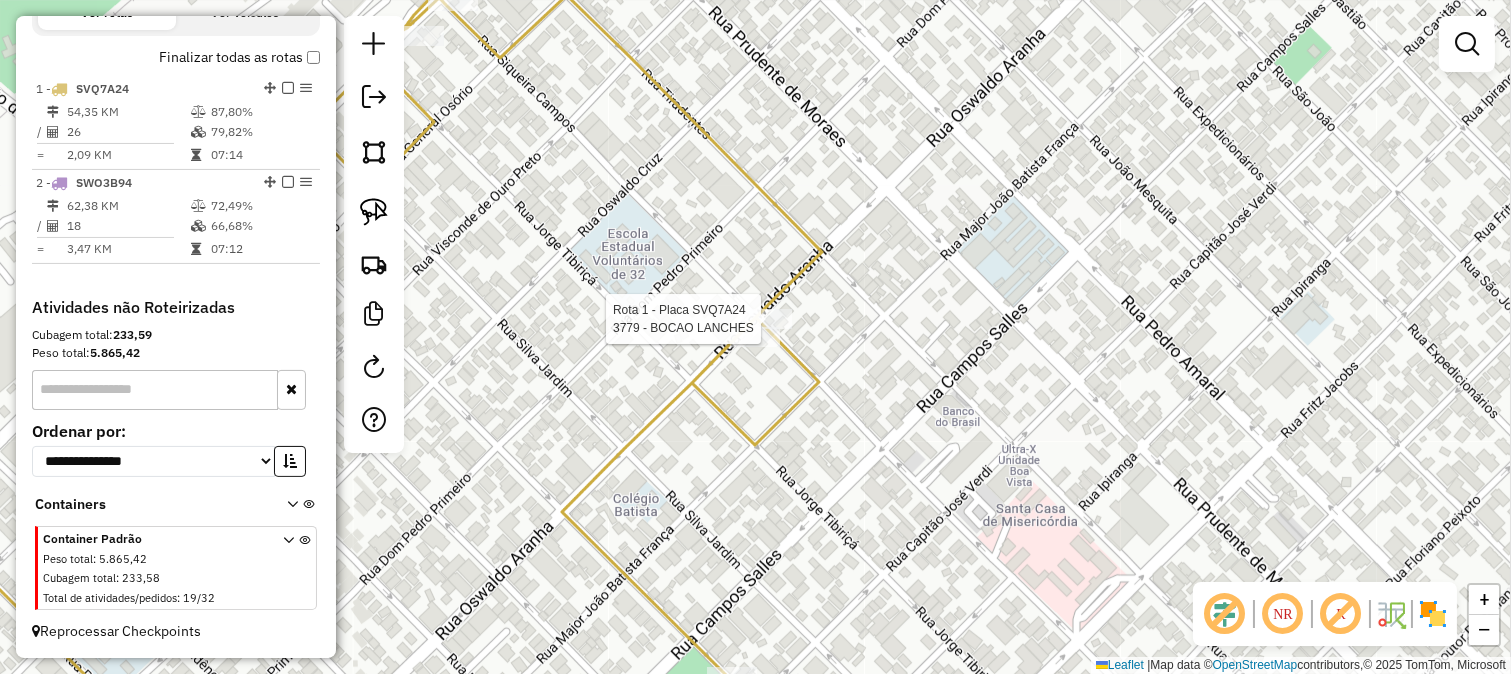 select on "**********" 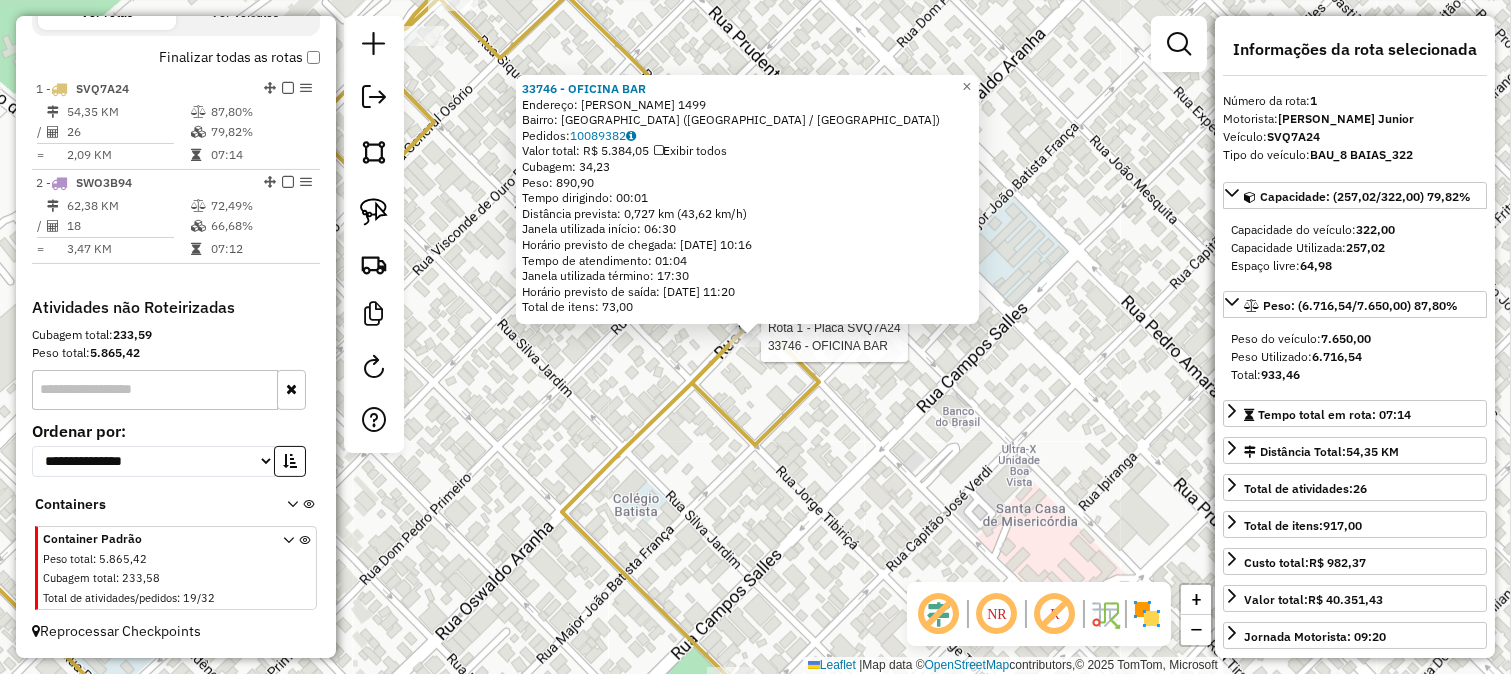 click on "33746 - OFICINA BAR  Endereço:  [PERSON_NAME] 1499   Bairro: [GEOGRAPHIC_DATA] ([GEOGRAPHIC_DATA] / [GEOGRAPHIC_DATA])   Pedidos:  10089382   Valor total: R$ 5.384,05   Exibir todos   Cubagem: 34,23  Peso: 890,90  Tempo dirigindo: 00:01   Distância prevista: 0,727 km (43,62 km/h)   [GEOGRAPHIC_DATA] utilizada início: 06:30   Horário previsto de chegada: [DATE] 10:16   Tempo de atendimento: 01:04   Janela utilizada término: 17:30   Horário previsto de saída: [DATE] 11:20   Total de itens: 73,00" 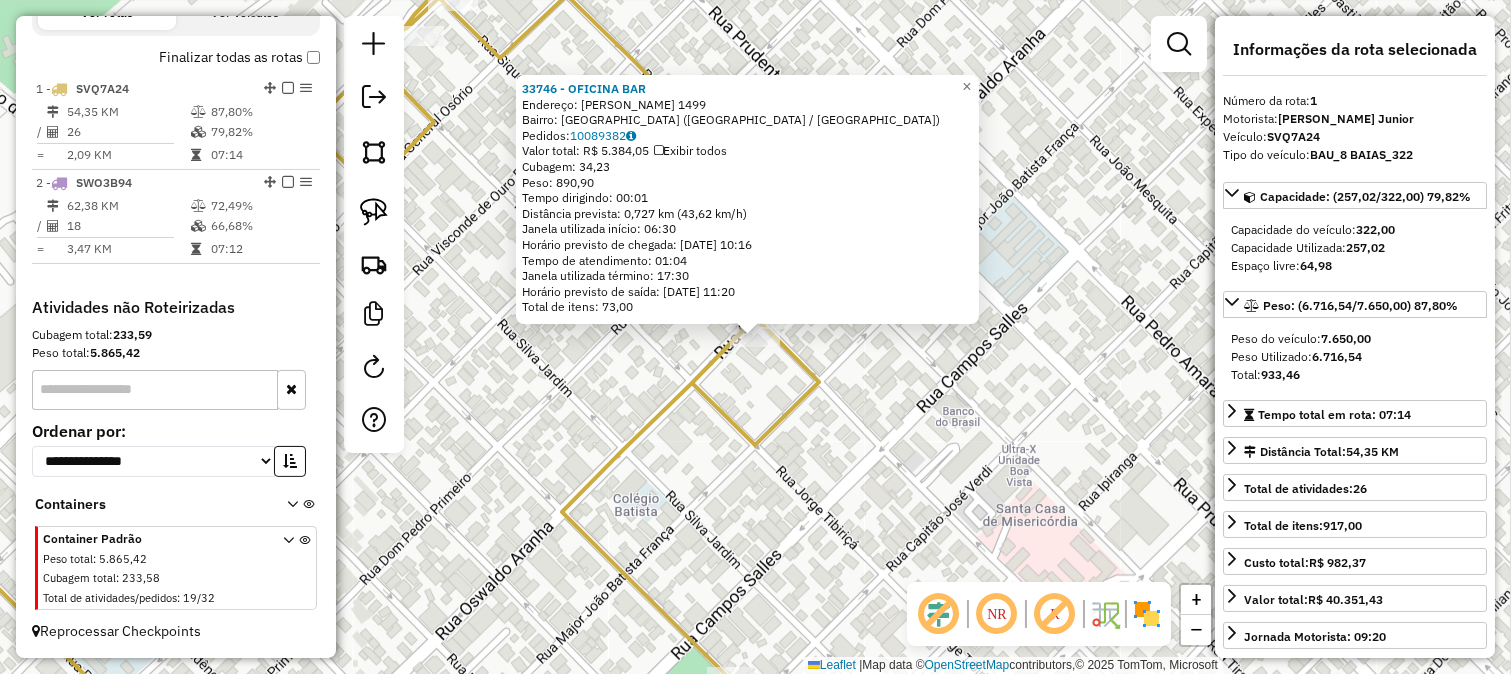 click 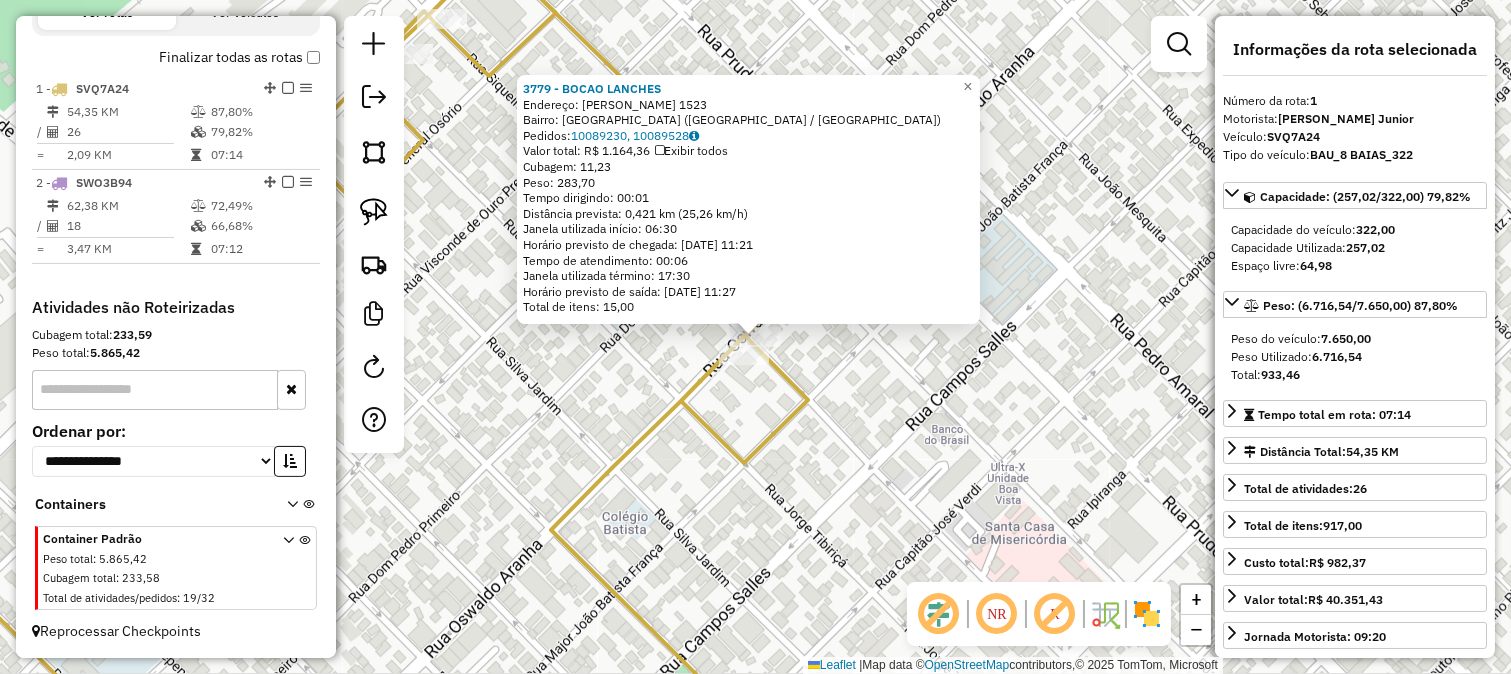 click 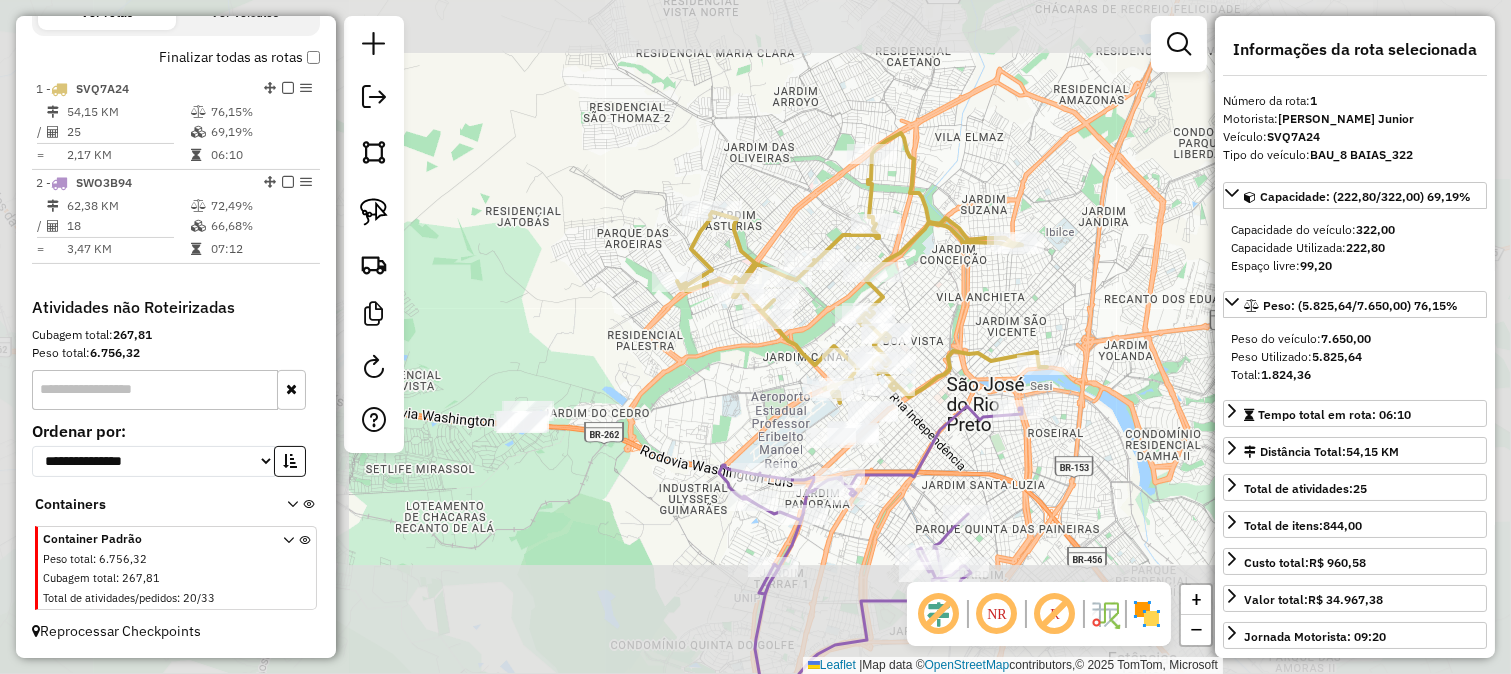 click on "Janela de atendimento Grade de atendimento Capacidade Transportadoras Veículos Cliente Pedidos  Rotas Selecione os dias de semana para filtrar as janelas de atendimento  Seg   Ter   Qua   Qui   Sex   Sáb   Dom  Informe o período da janela de atendimento: De: Até:  Filtrar exatamente a janela do cliente  Considerar janela de atendimento padrão  Selecione os dias de semana para filtrar as grades de atendimento  Seg   Ter   Qua   Qui   Sex   Sáb   Dom   Considerar clientes sem dia de atendimento cadastrado  Clientes fora do dia de atendimento selecionado Filtrar as atividades entre os valores definidos abaixo:  Peso mínimo:   Peso máximo:   Cubagem mínima:   Cubagem máxima:   De:   Até:  Filtrar as atividades entre o tempo de atendimento definido abaixo:  De:   Até:   Considerar capacidade total dos clientes não roteirizados Transportadora: Selecione um ou mais itens Tipo de veículo: Selecione um ou mais itens Veículo: Selecione um ou mais itens Motorista: Selecione um ou mais itens Nome: Rótulo:" 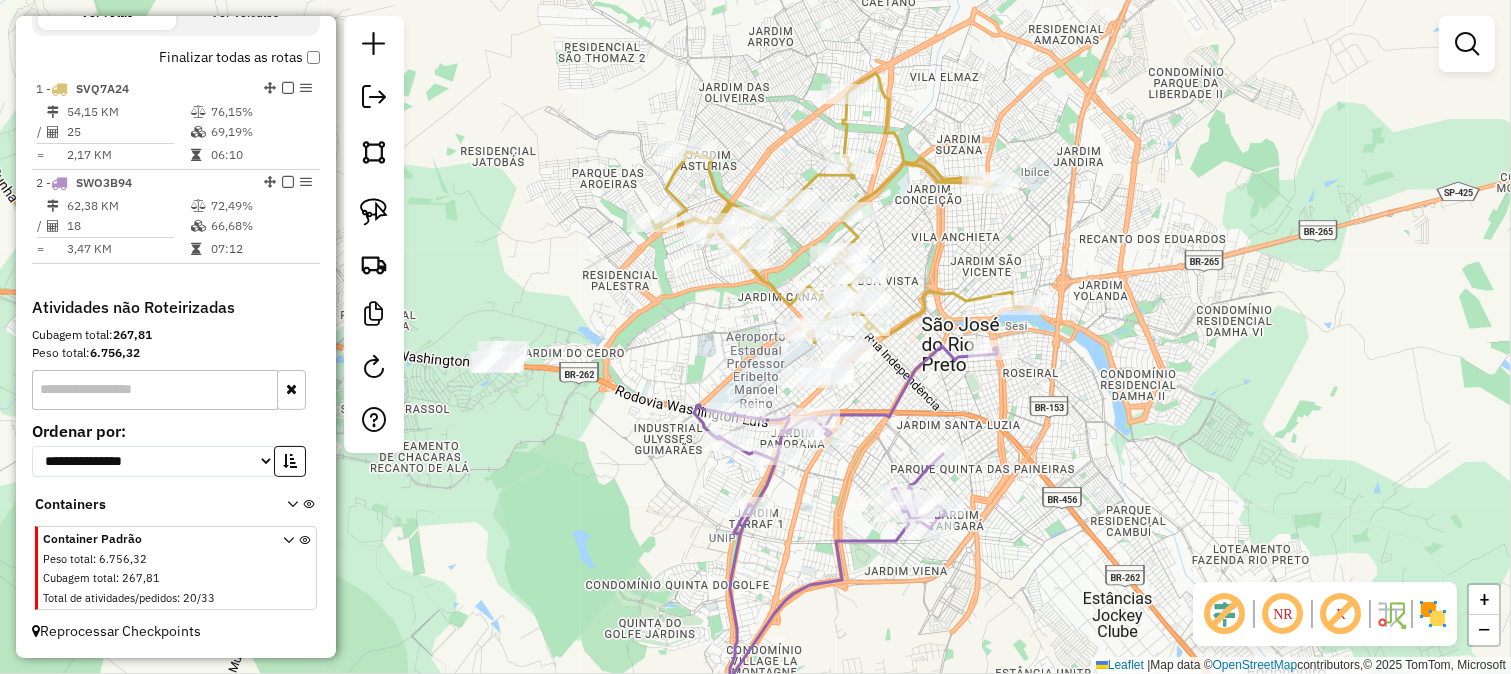 drag, startPoint x: 938, startPoint y: 326, endPoint x: 913, endPoint y: 264, distance: 66.85058 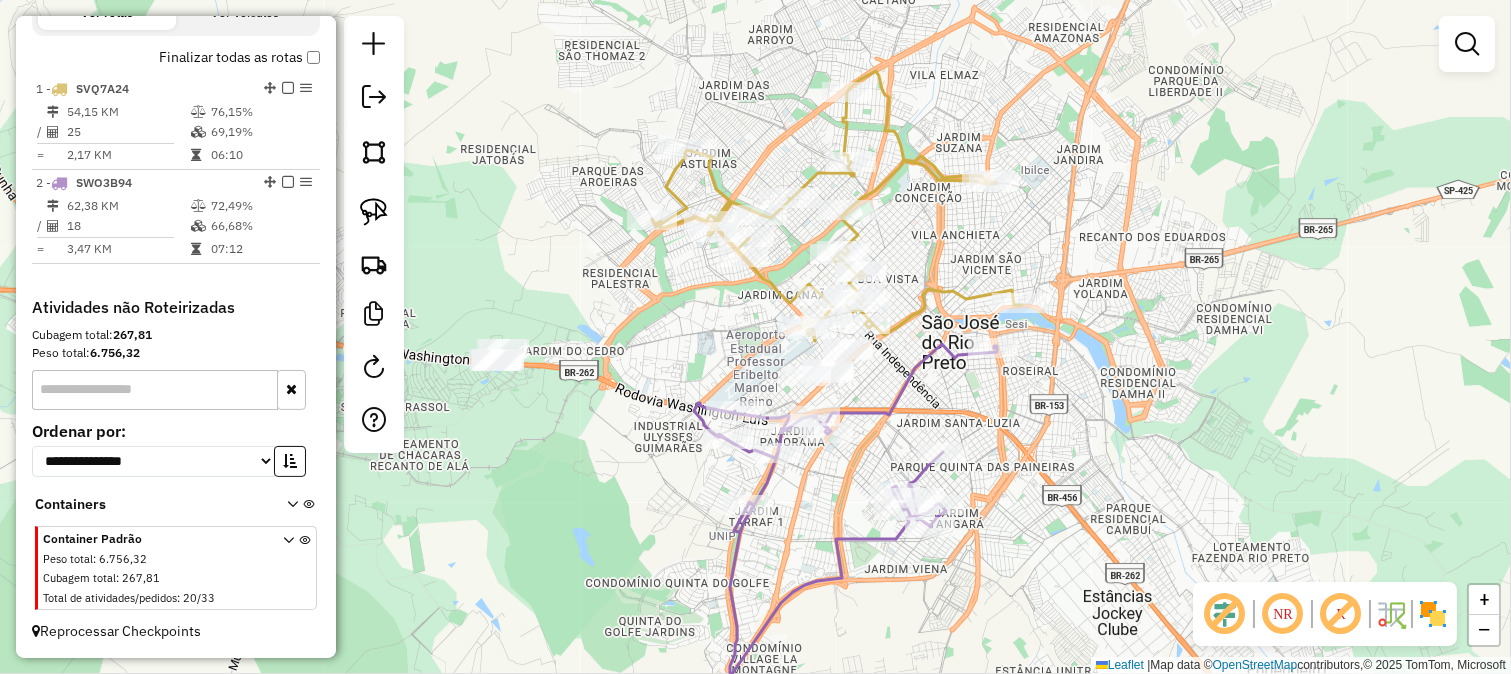 click 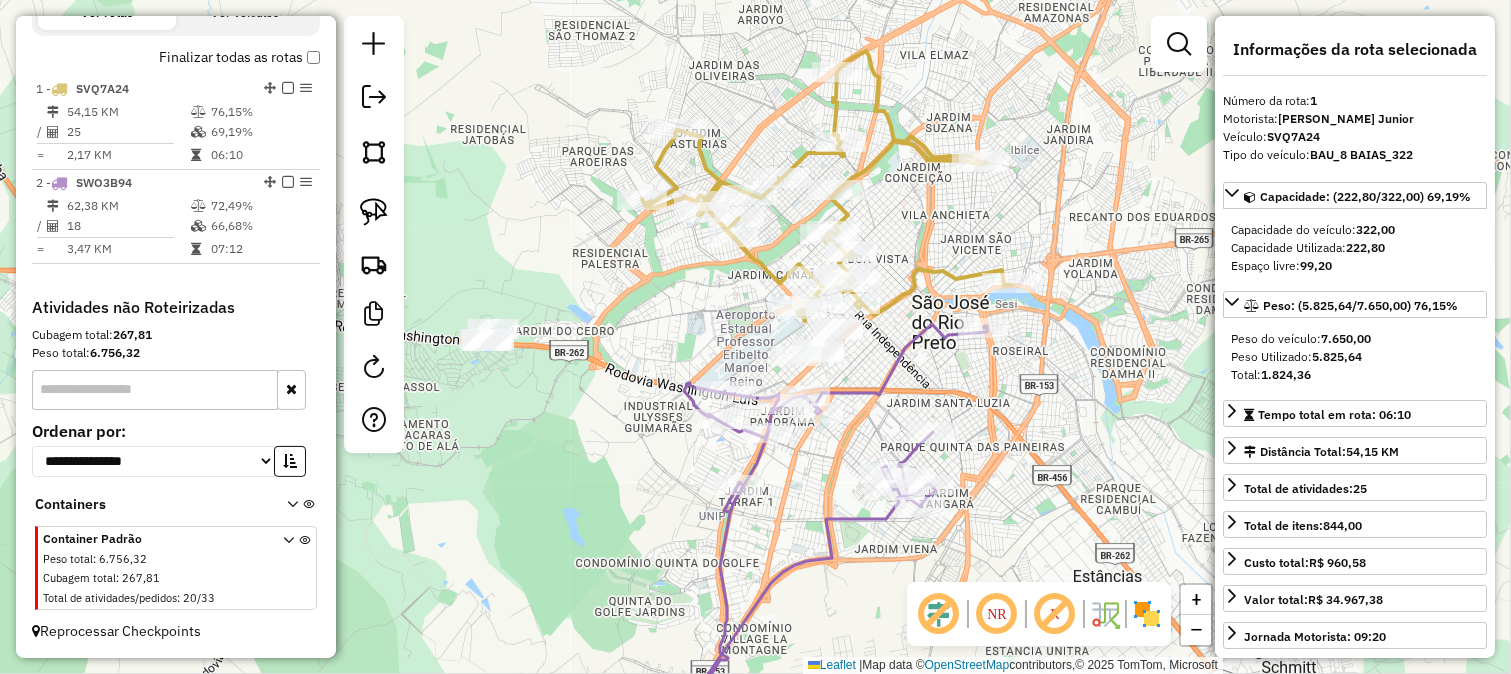 drag, startPoint x: 924, startPoint y: 272, endPoint x: 866, endPoint y: 180, distance: 108.75661 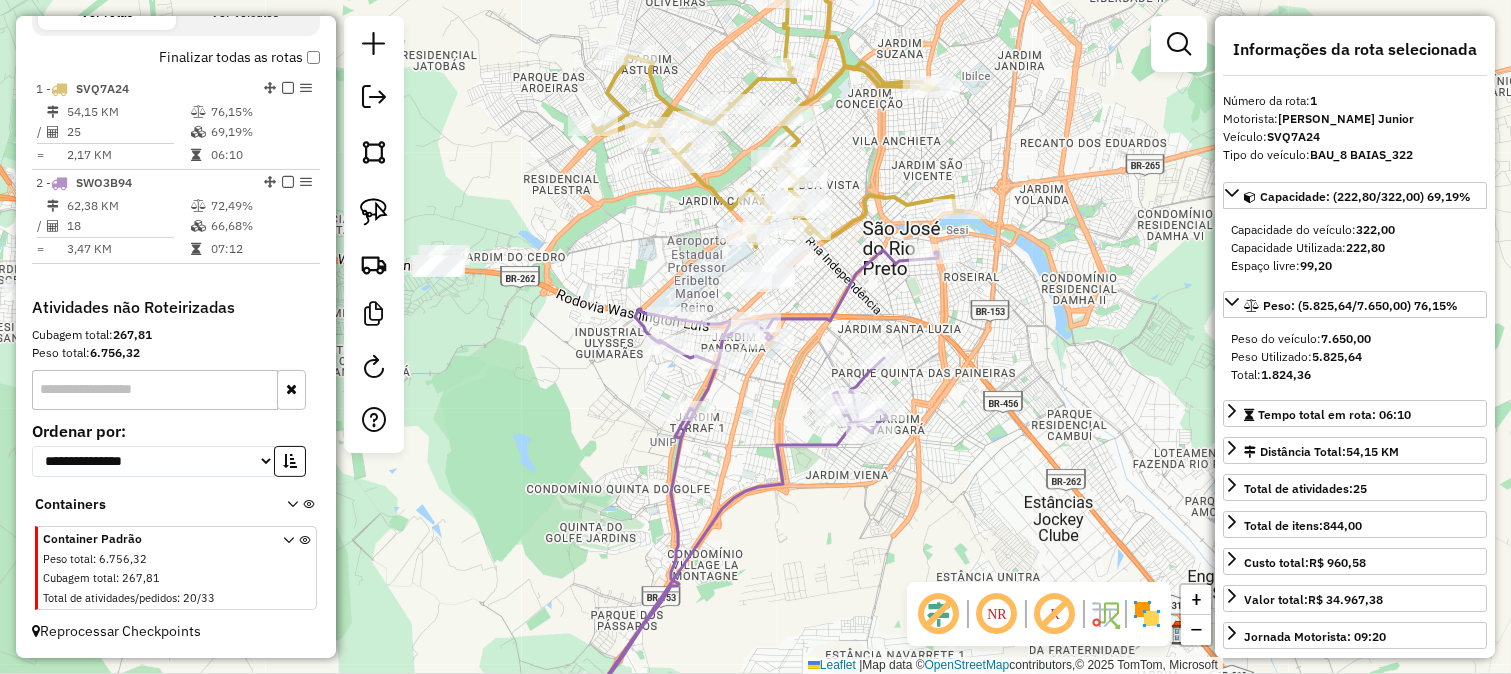 click 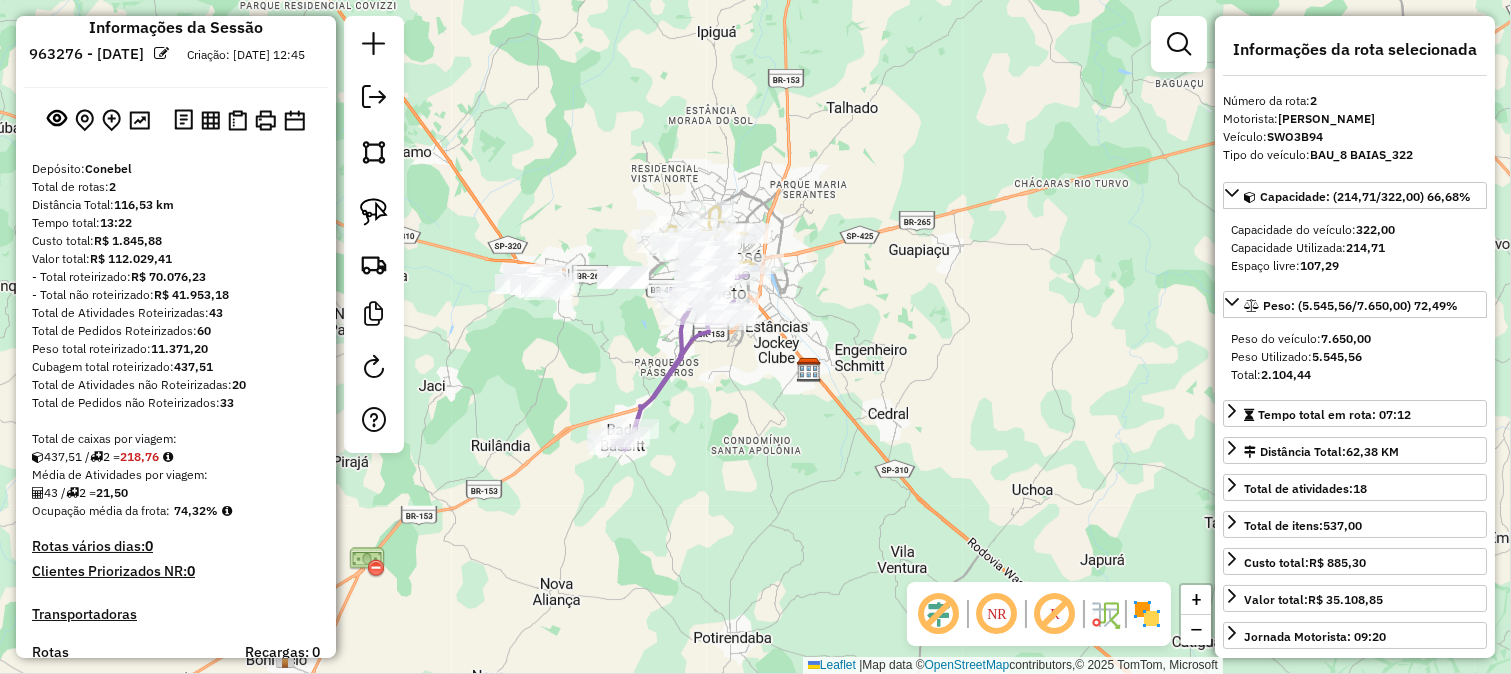 scroll, scrollTop: 0, scrollLeft: 0, axis: both 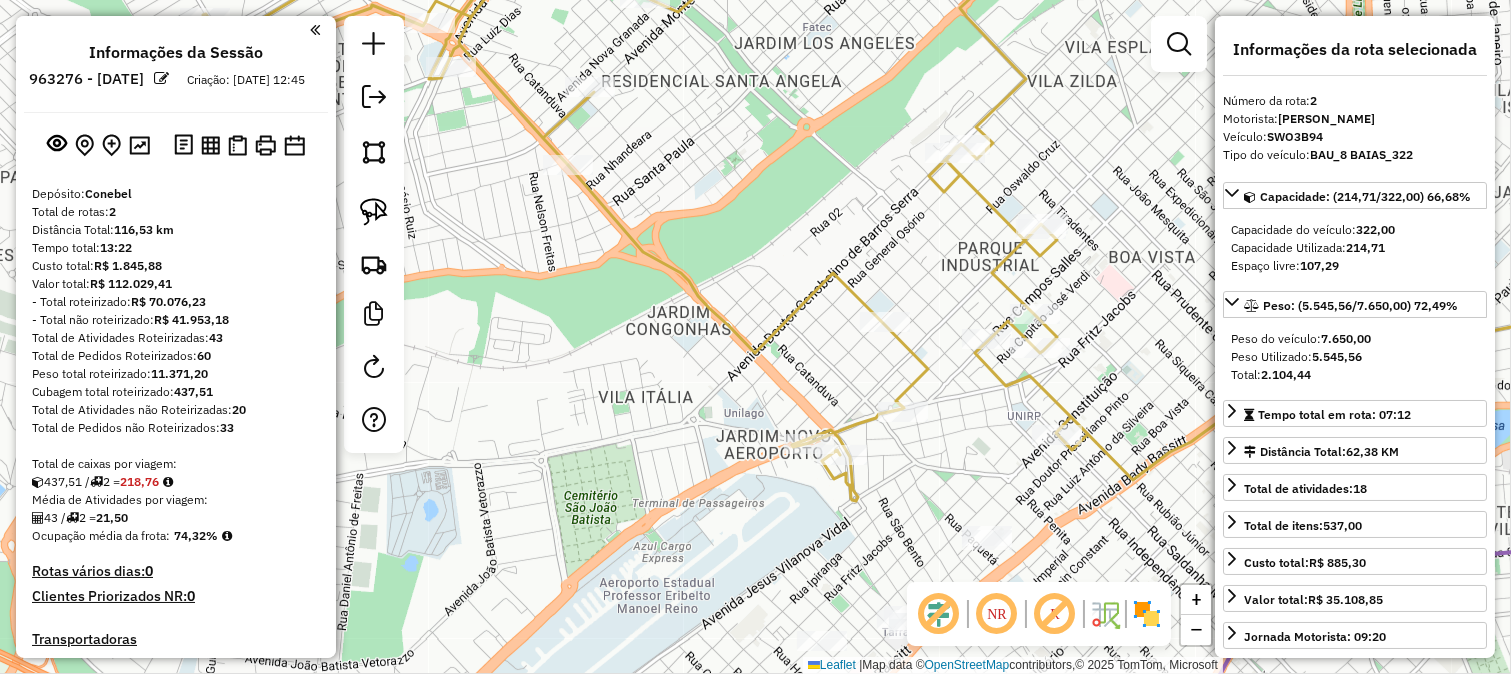 drag, startPoint x: 724, startPoint y: 500, endPoint x: 636, endPoint y: 290, distance: 227.69278 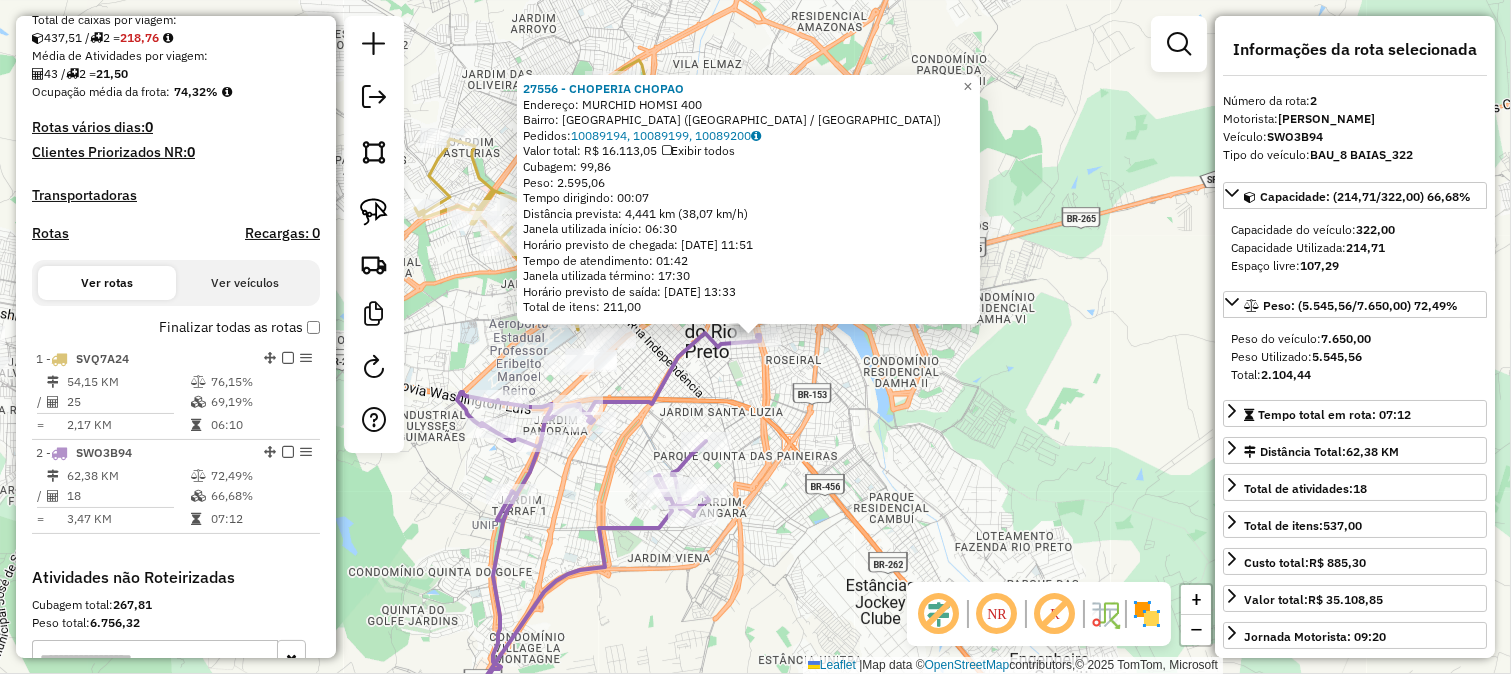 scroll, scrollTop: 731, scrollLeft: 0, axis: vertical 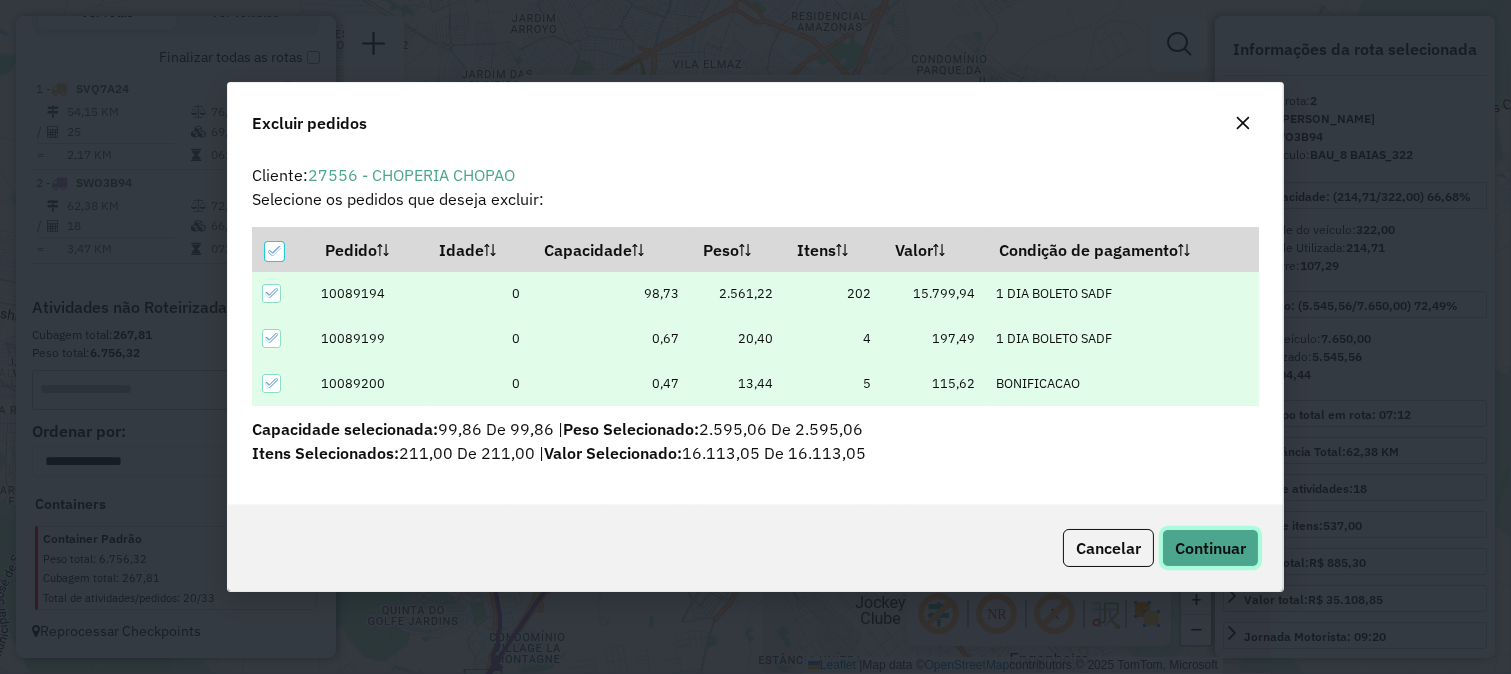 click on "Continuar" 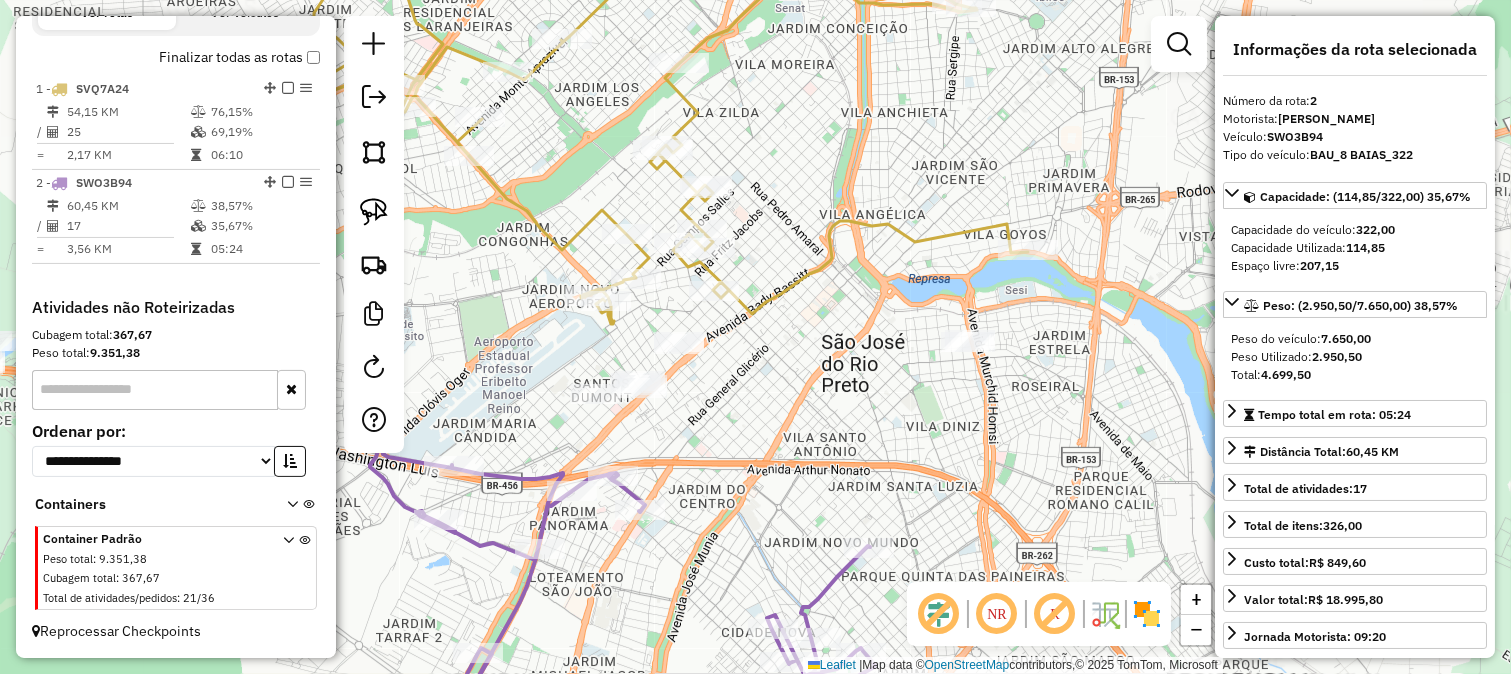 click on "Janela de atendimento Grade de atendimento Capacidade Transportadoras Veículos Cliente Pedidos  Rotas Selecione os dias de semana para filtrar as janelas de atendimento  Seg   Ter   Qua   Qui   Sex   Sáb   Dom  Informe o período da janela de atendimento: De: Até:  Filtrar exatamente a janela do cliente  Considerar janela de atendimento padrão  Selecione os dias de semana para filtrar as grades de atendimento  Seg   Ter   Qua   Qui   Sex   Sáb   Dom   Considerar clientes sem dia de atendimento cadastrado  Clientes fora do dia de atendimento selecionado Filtrar as atividades entre os valores definidos abaixo:  Peso mínimo:   Peso máximo:   Cubagem mínima:   Cubagem máxima:   De:   Até:  Filtrar as atividades entre o tempo de atendimento definido abaixo:  De:   Até:   Considerar capacidade total dos clientes não roteirizados Transportadora: Selecione um ou mais itens Tipo de veículo: Selecione um ou mais itens Veículo: Selecione um ou mais itens Motorista: Selecione um ou mais itens Nome: Rótulo:" 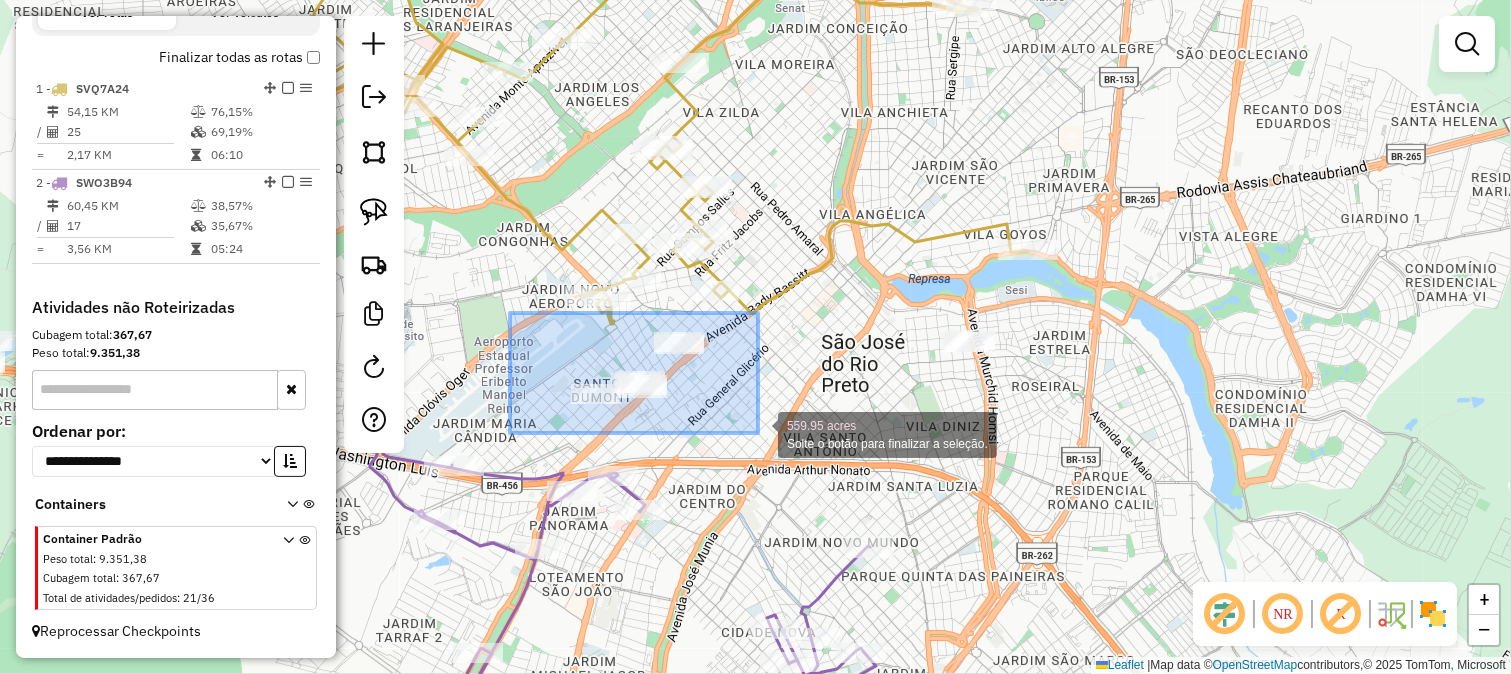 drag, startPoint x: 510, startPoint y: 313, endPoint x: 758, endPoint y: 433, distance: 275.5068 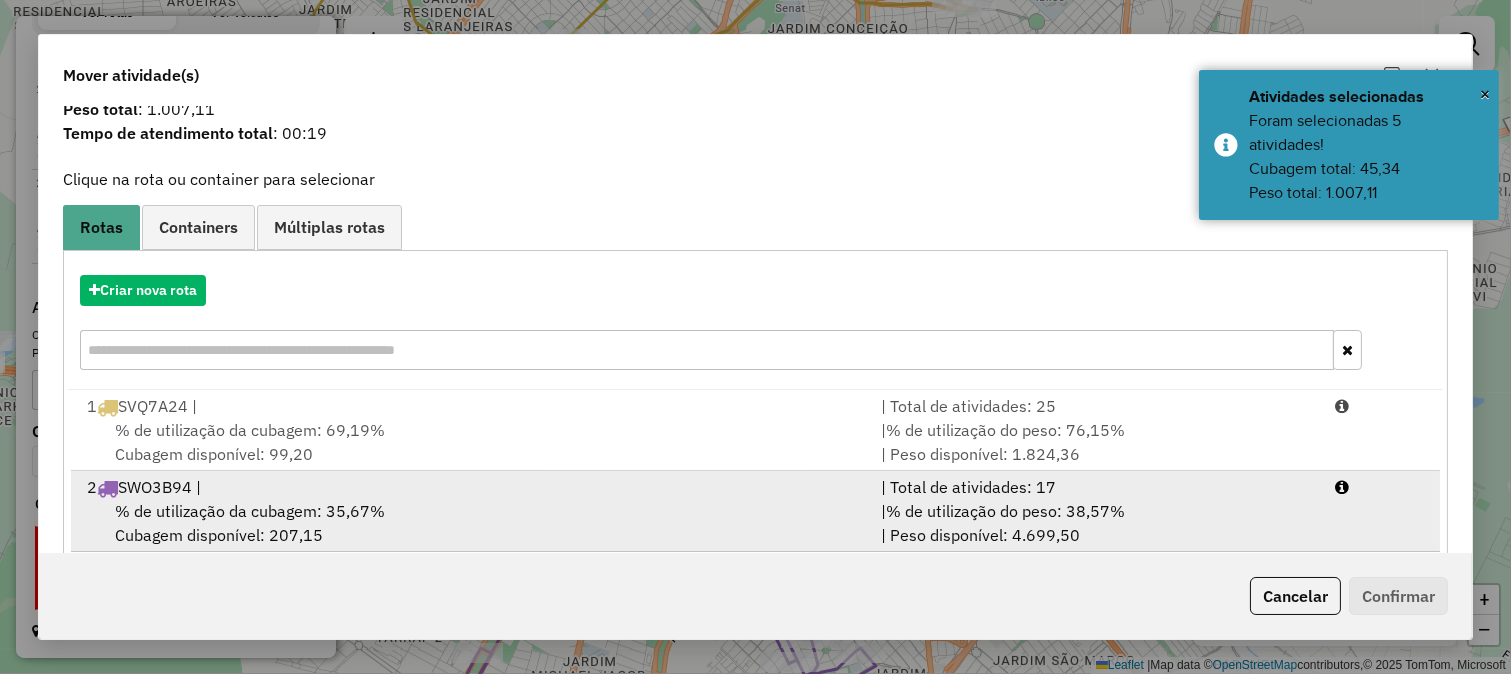 scroll, scrollTop: 98, scrollLeft: 0, axis: vertical 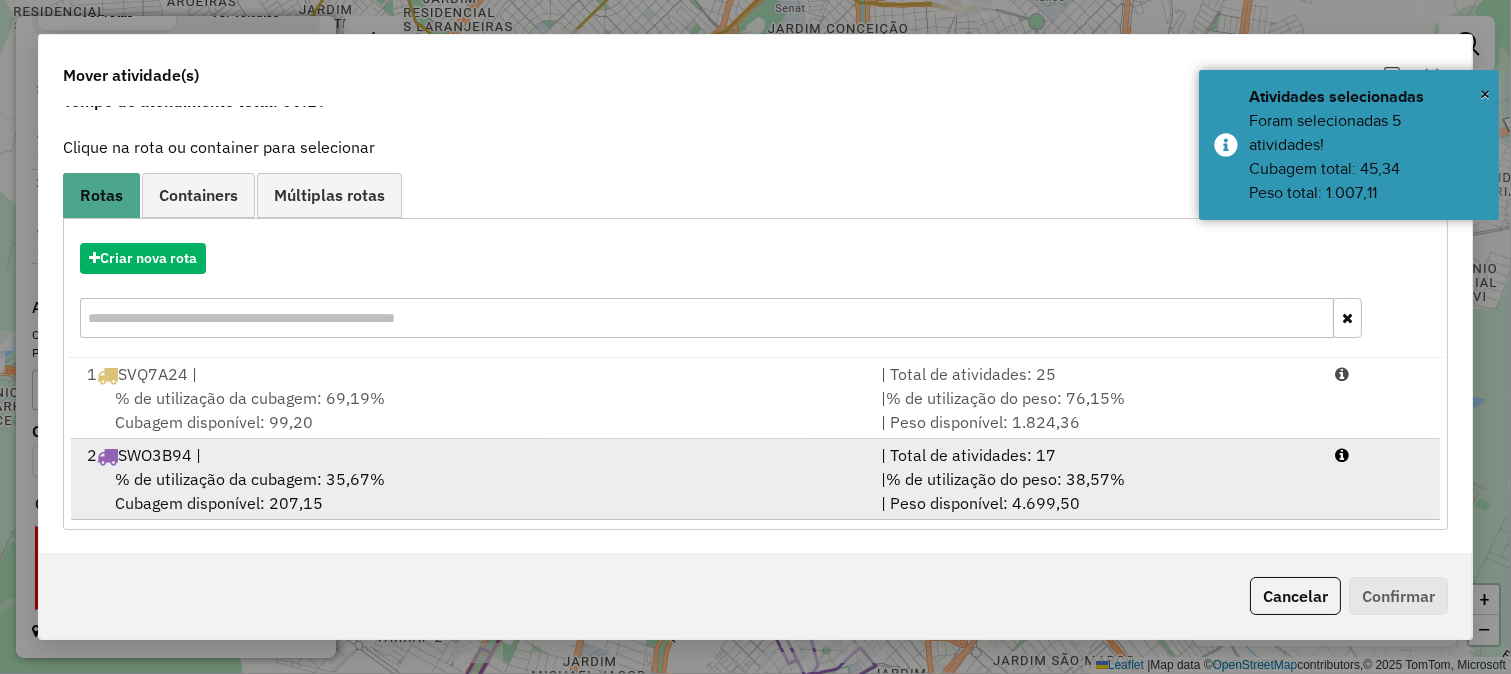 click on "% de utilização do peso: 38,57%" at bounding box center (1005, 479) 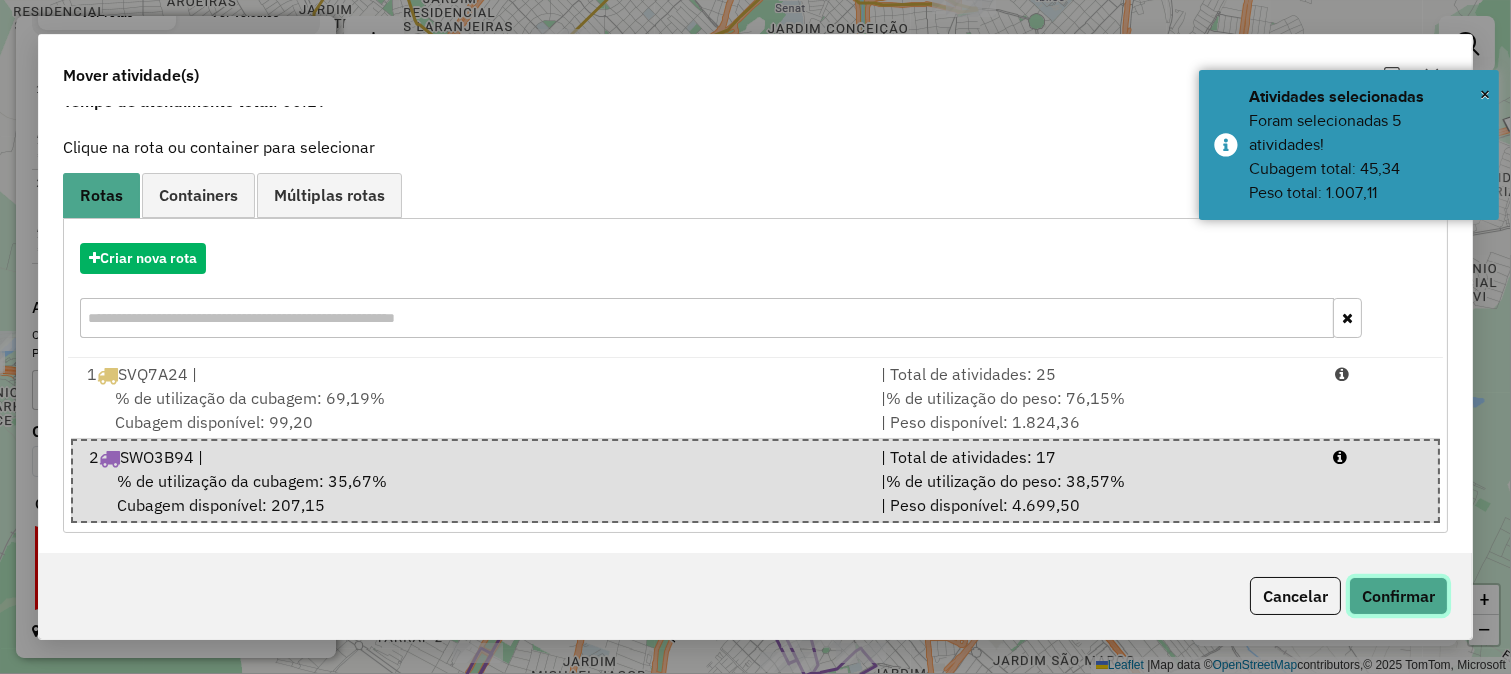 click on "Confirmar" 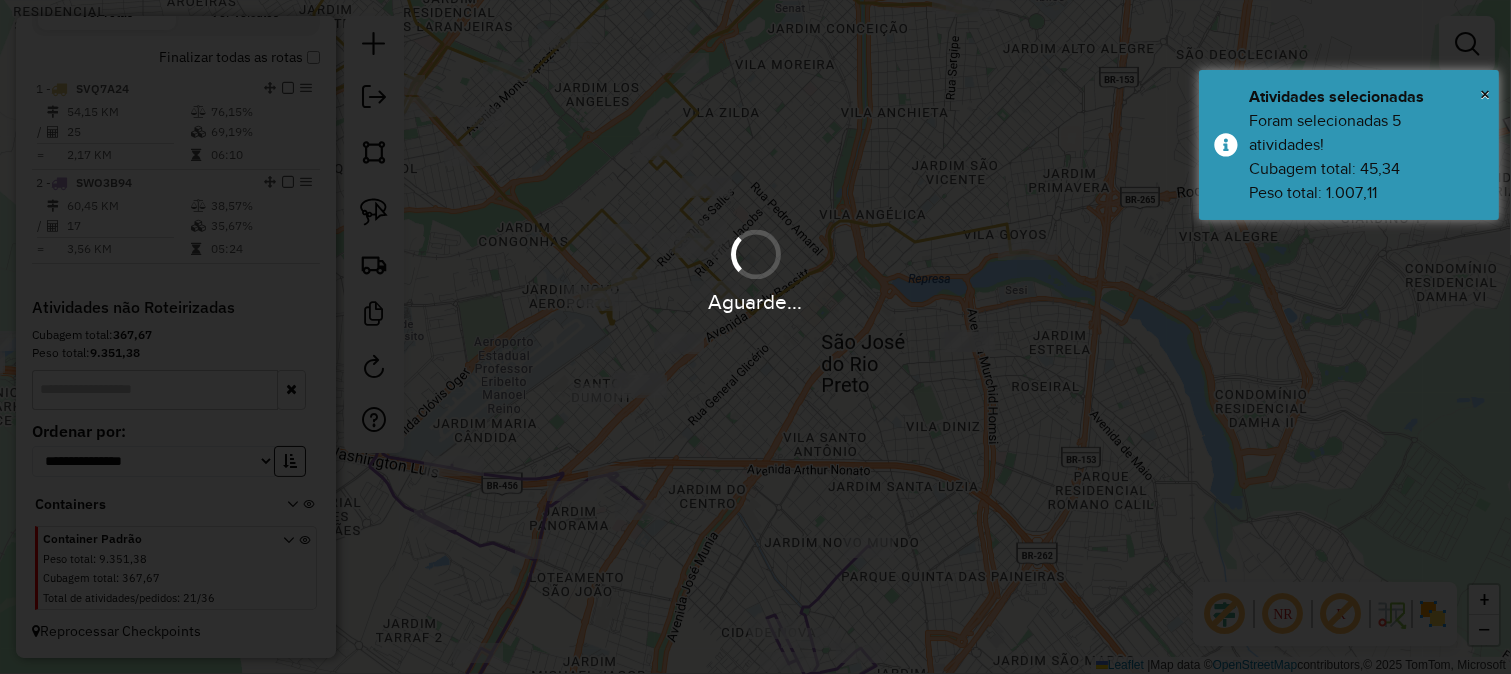 scroll, scrollTop: 0, scrollLeft: 0, axis: both 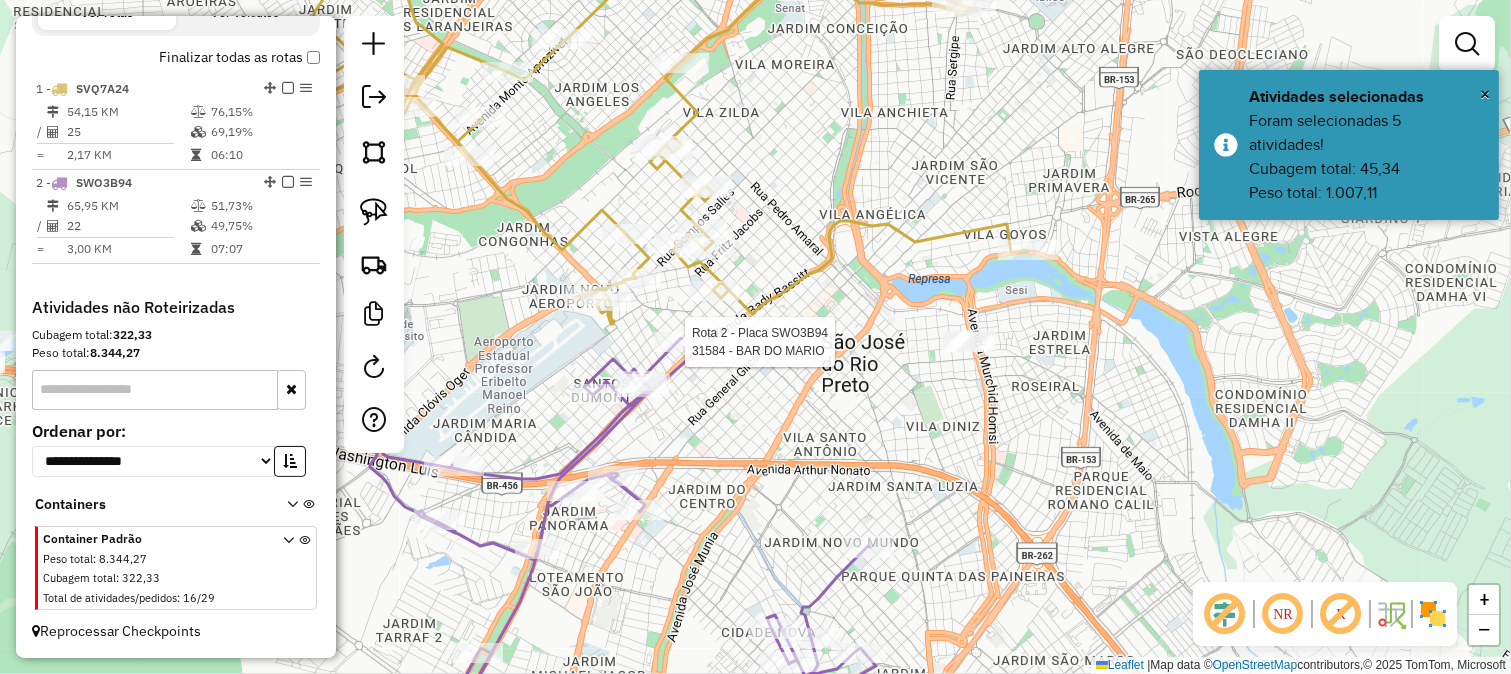 select on "**********" 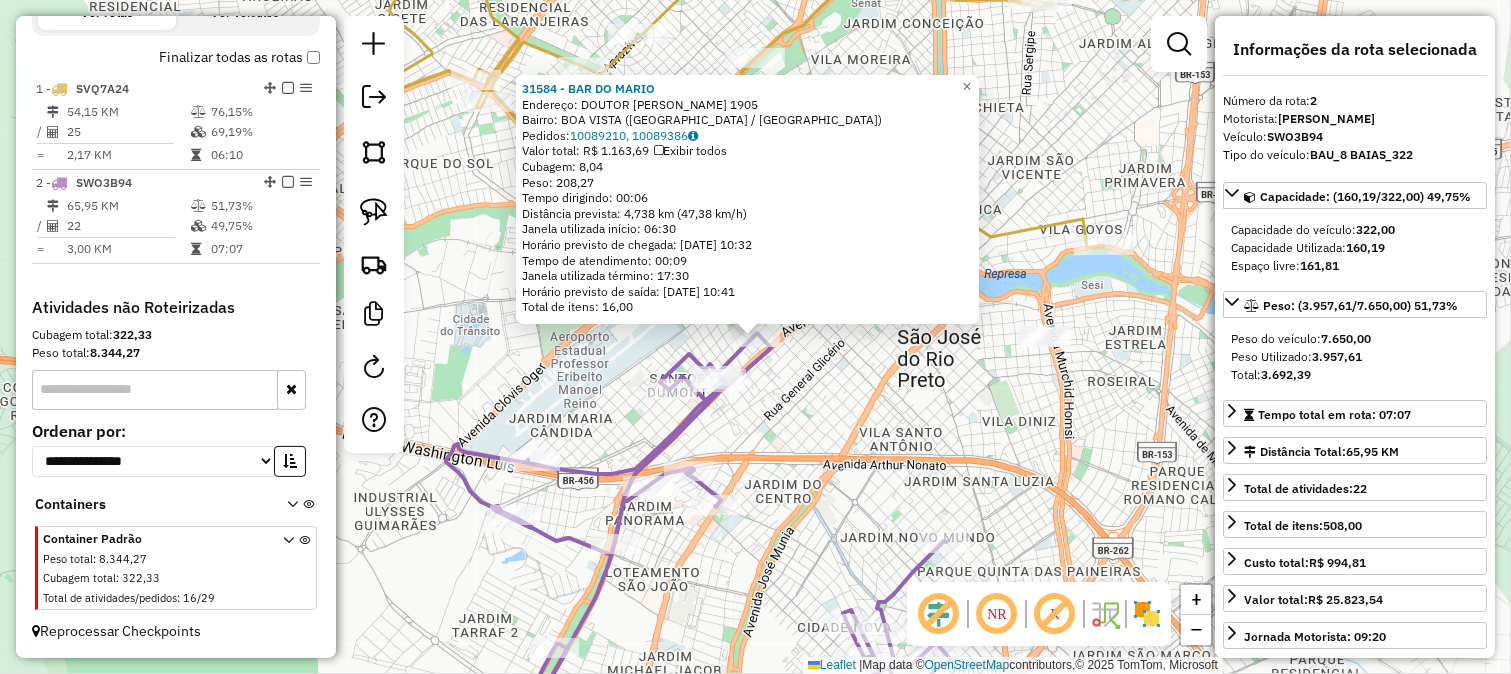 click on "31584 - BAR DO [PERSON_NAME]:  DOUTOR [PERSON_NAME] 1905   Bairro: BOA VISTA ([GEOGRAPHIC_DATA] / [GEOGRAPHIC_DATA])   Pedidos:  10089210, 10089386   Valor total: R$ 1.163,69   Exibir todos   Cubagem: 8,04  Peso: 208,27  Tempo dirigindo: 00:06   Distância prevista: 4,738 km (47,38 km/h)   [GEOGRAPHIC_DATA] utilizada início: 06:30   Horário previsto de chegada: [DATE] 10:32   Tempo de atendimento: 00:09   Janela utilizada término: 17:30   Horário previsto de saída: [DATE] 10:41   Total de itens: 16,00  × Janela de atendimento Grade de atendimento Capacidade Transportadoras Veículos Cliente Pedidos  Rotas Selecione os dias de semana para filtrar as janelas de atendimento  Seg   Ter   Qua   Qui   Sex   Sáb   Dom  Informe o período da janela de atendimento: De: Até:  Filtrar exatamente a janela do cliente  Considerar janela de atendimento padrão  Selecione os dias de semana para filtrar as grades de atendimento  Seg   Ter   Qua   Qui   Sex   Sáb   Dom   Considerar clientes sem dia de atendimento cadastrado" 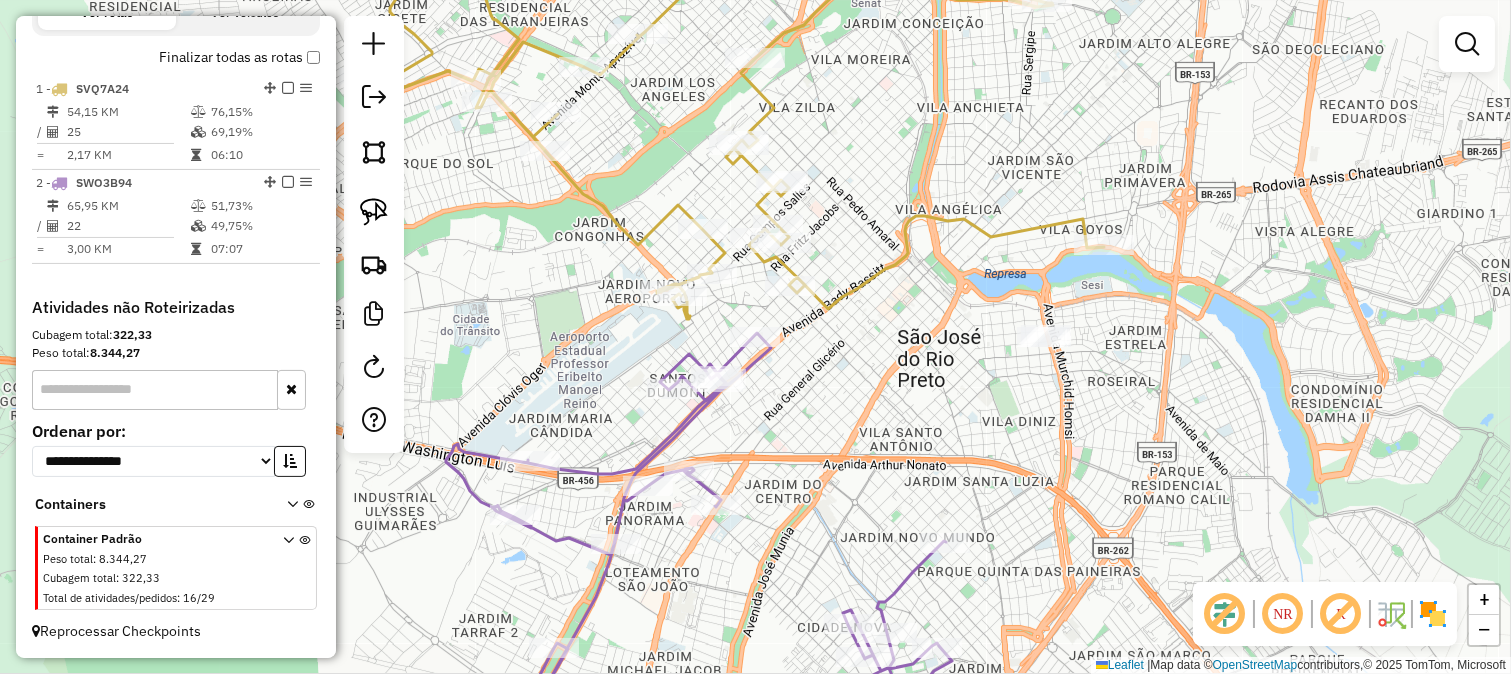 drag, startPoint x: 786, startPoint y: 357, endPoint x: 812, endPoint y: 424, distance: 71.867935 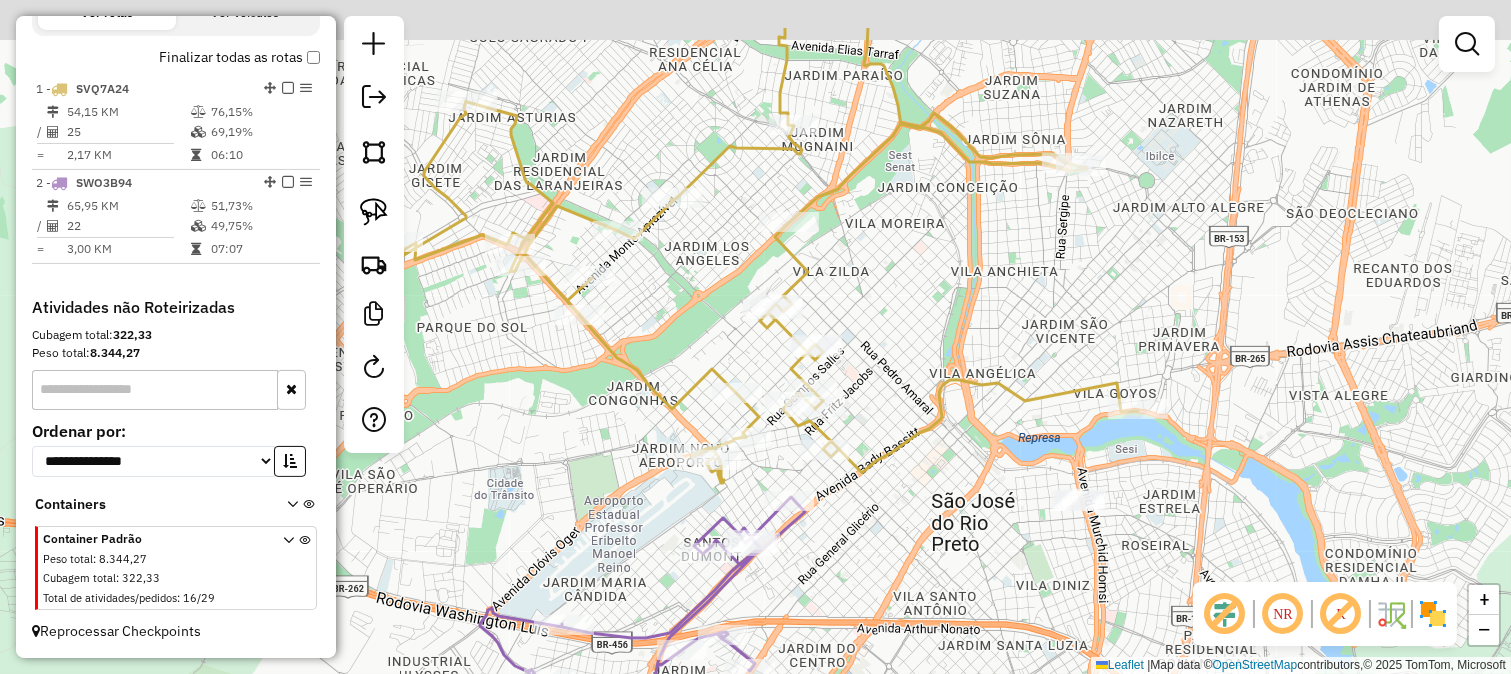 drag, startPoint x: 906, startPoint y: 263, endPoint x: 910, endPoint y: 366, distance: 103.077644 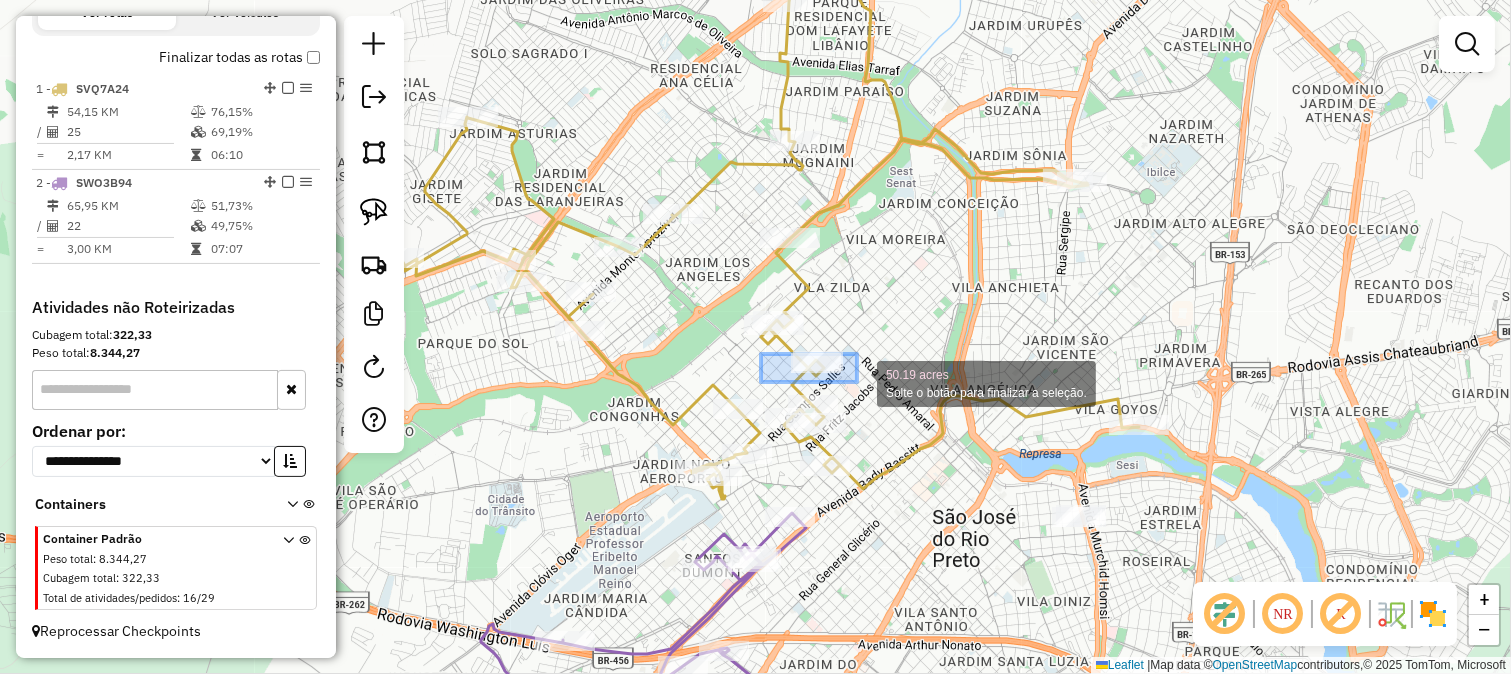 drag, startPoint x: 761, startPoint y: 354, endPoint x: 857, endPoint y: 382, distance: 100 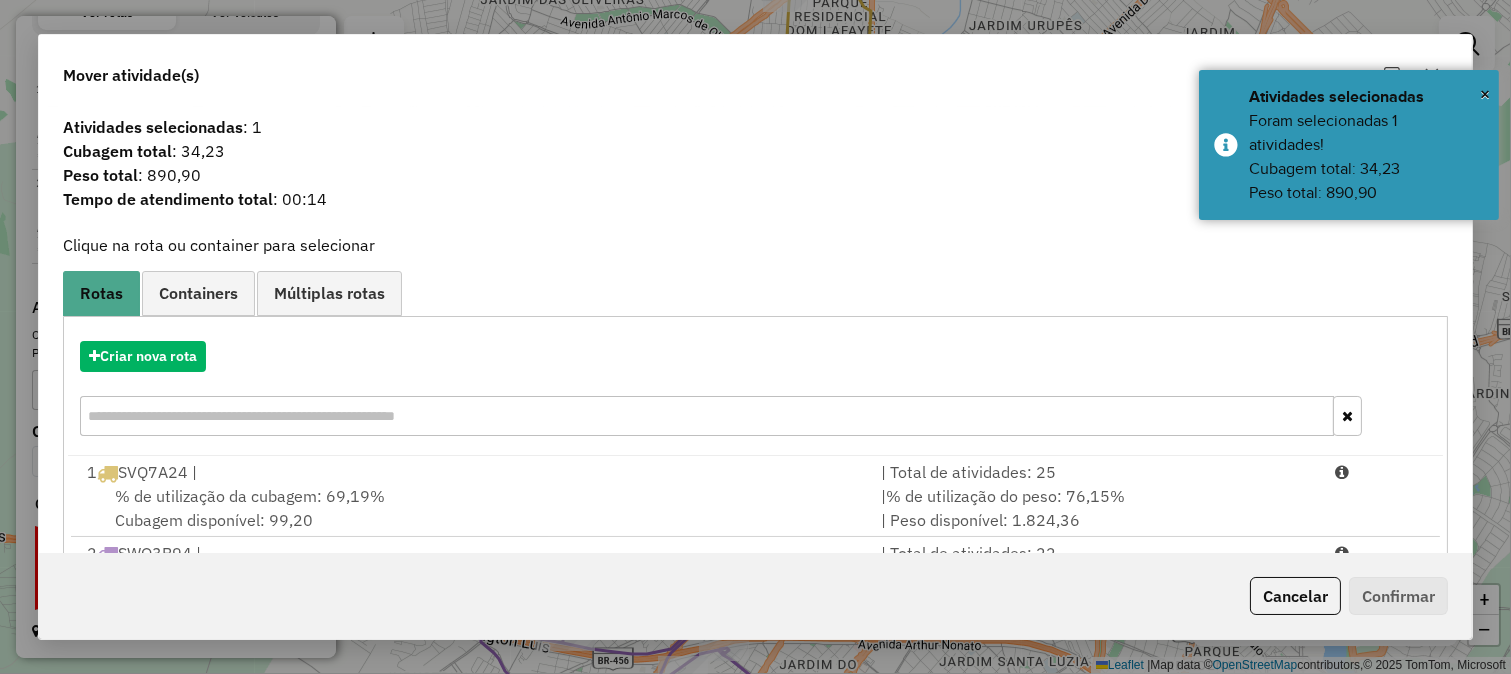 click on "| Total de atividades: 25" at bounding box center [1096, 472] 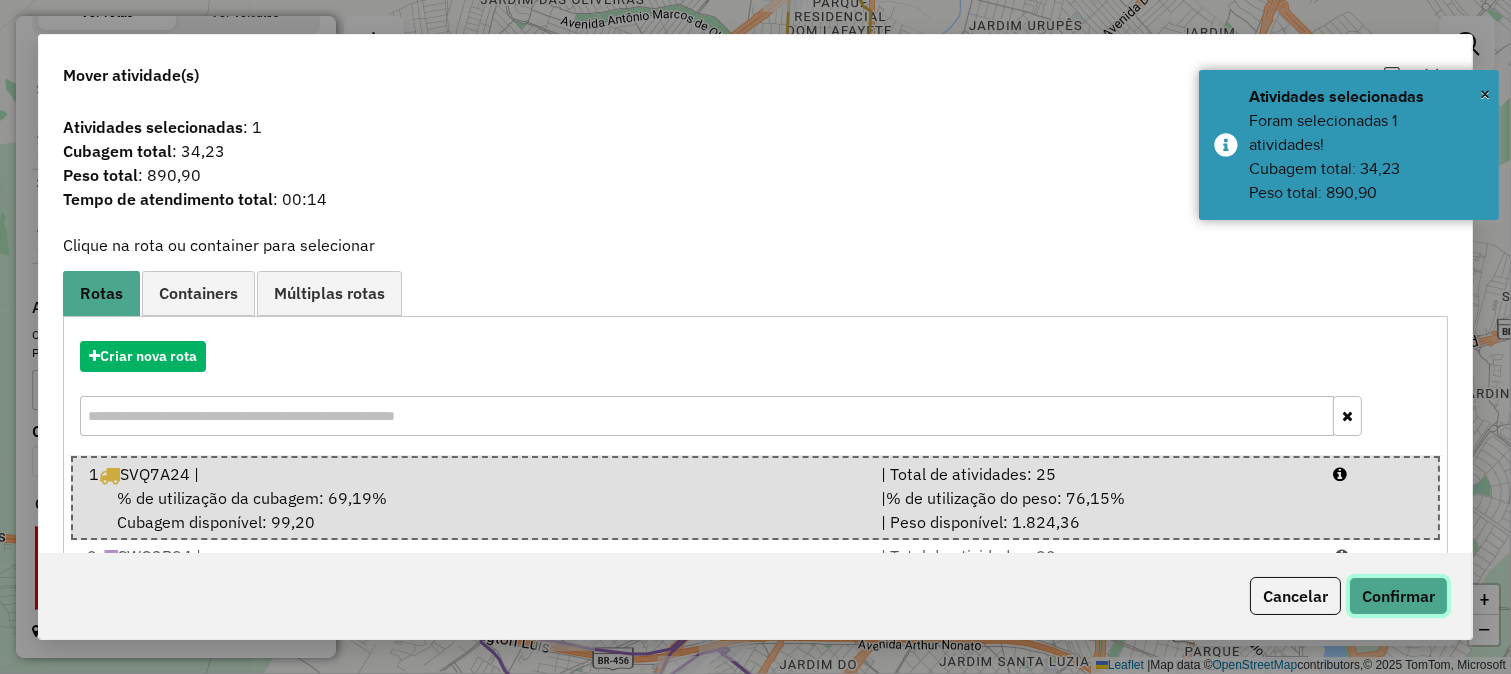 click on "Confirmar" 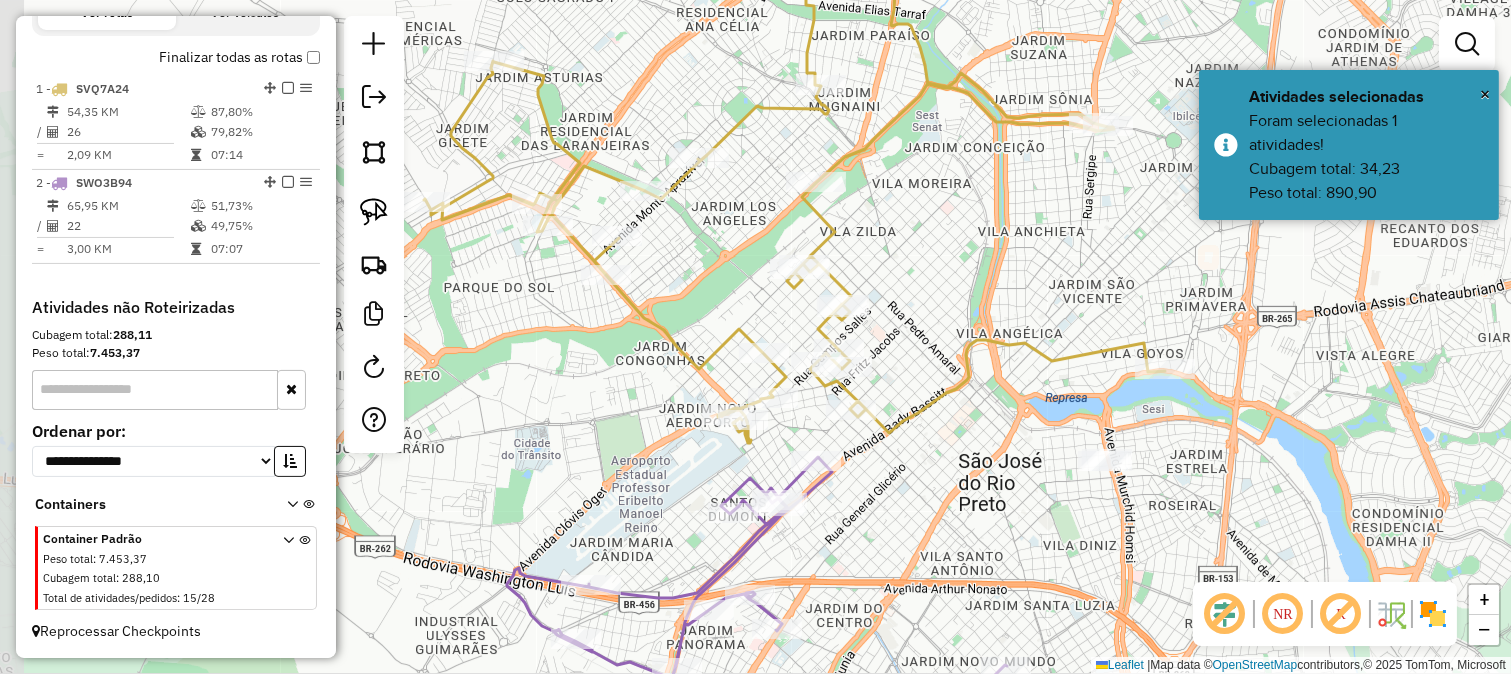 drag, startPoint x: 936, startPoint y: 345, endPoint x: 944, endPoint y: 330, distance: 17 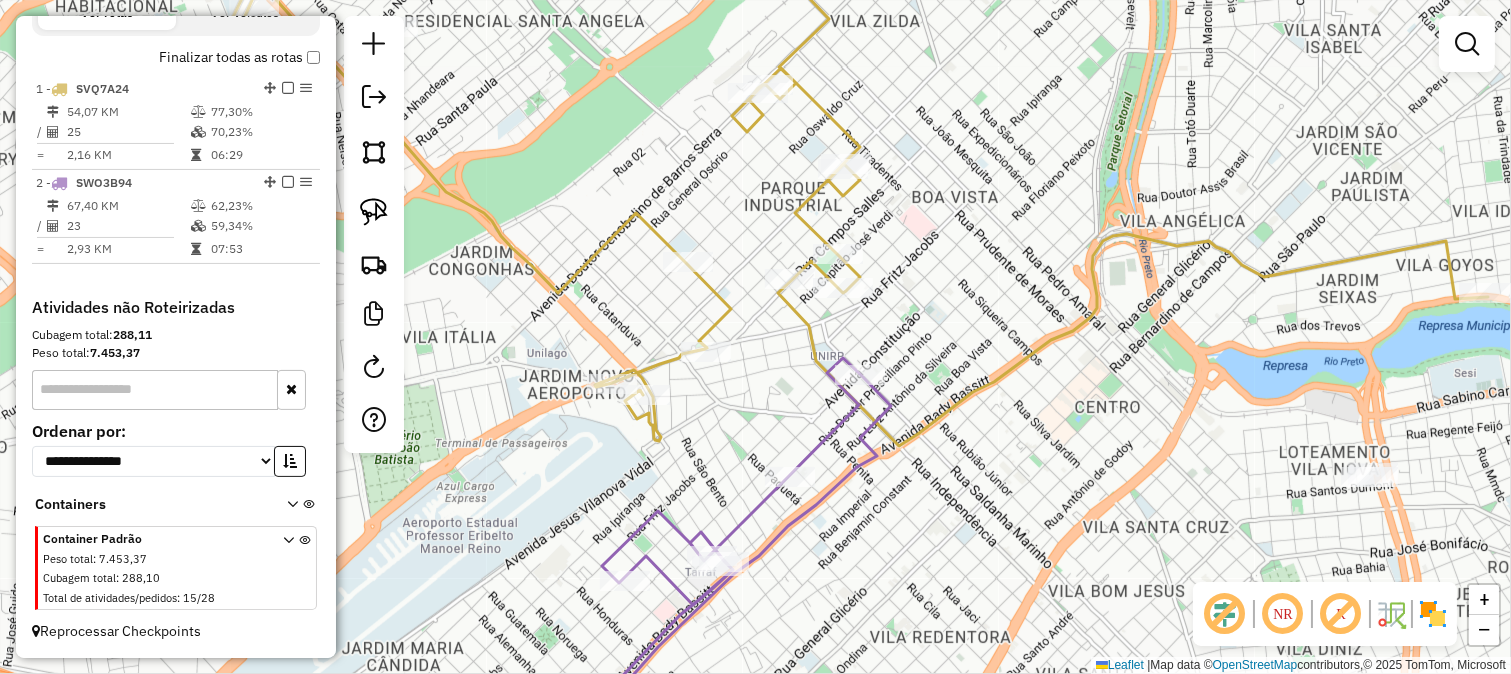 click on "Janela de atendimento Grade de atendimento Capacidade Transportadoras Veículos Cliente Pedidos  Rotas Selecione os dias de semana para filtrar as janelas de atendimento  Seg   Ter   Qua   Qui   Sex   Sáb   Dom  Informe o período da janela de atendimento: De: Até:  Filtrar exatamente a janela do cliente  Considerar janela de atendimento padrão  Selecione os dias de semana para filtrar as grades de atendimento  Seg   Ter   Qua   Qui   Sex   Sáb   Dom   Considerar clientes sem dia de atendimento cadastrado  Clientes fora do dia de atendimento selecionado Filtrar as atividades entre os valores definidos abaixo:  Peso mínimo:   Peso máximo:   Cubagem mínima:   Cubagem máxima:   De:   Até:  Filtrar as atividades entre o tempo de atendimento definido abaixo:  De:   Até:   Considerar capacidade total dos clientes não roteirizados Transportadora: Selecione um ou mais itens Tipo de veículo: Selecione um ou mais itens Veículo: Selecione um ou mais itens Motorista: Selecione um ou mais itens Nome: Rótulo:" 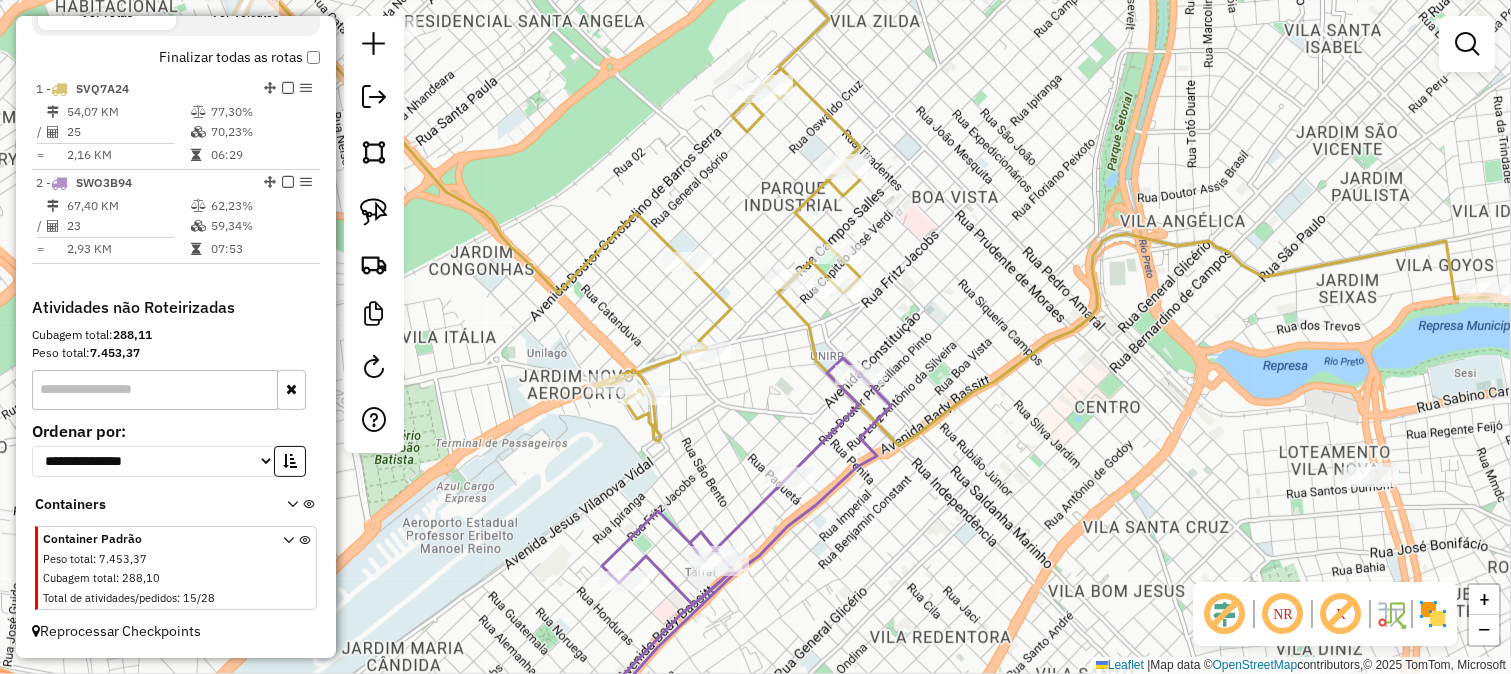 click 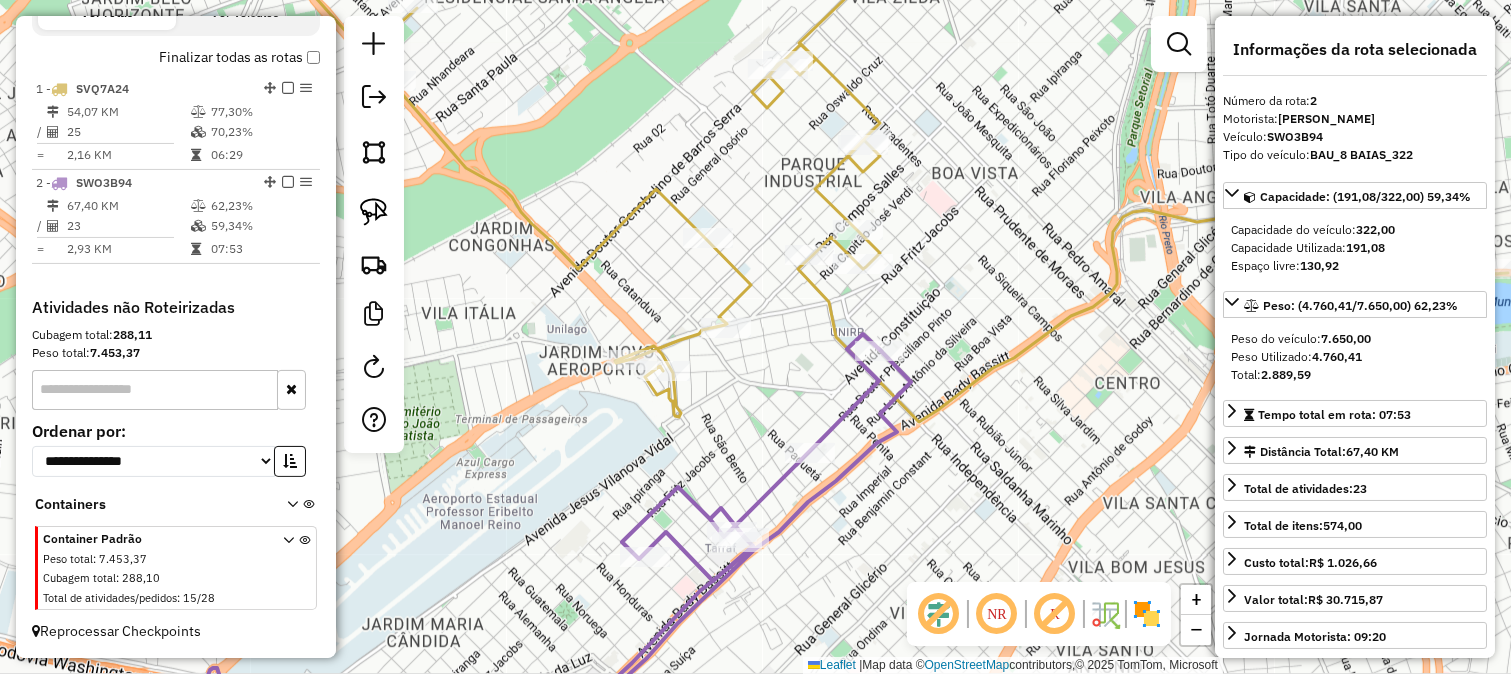 drag, startPoint x: 785, startPoint y: 407, endPoint x: 803, endPoint y: 378, distance: 34.132095 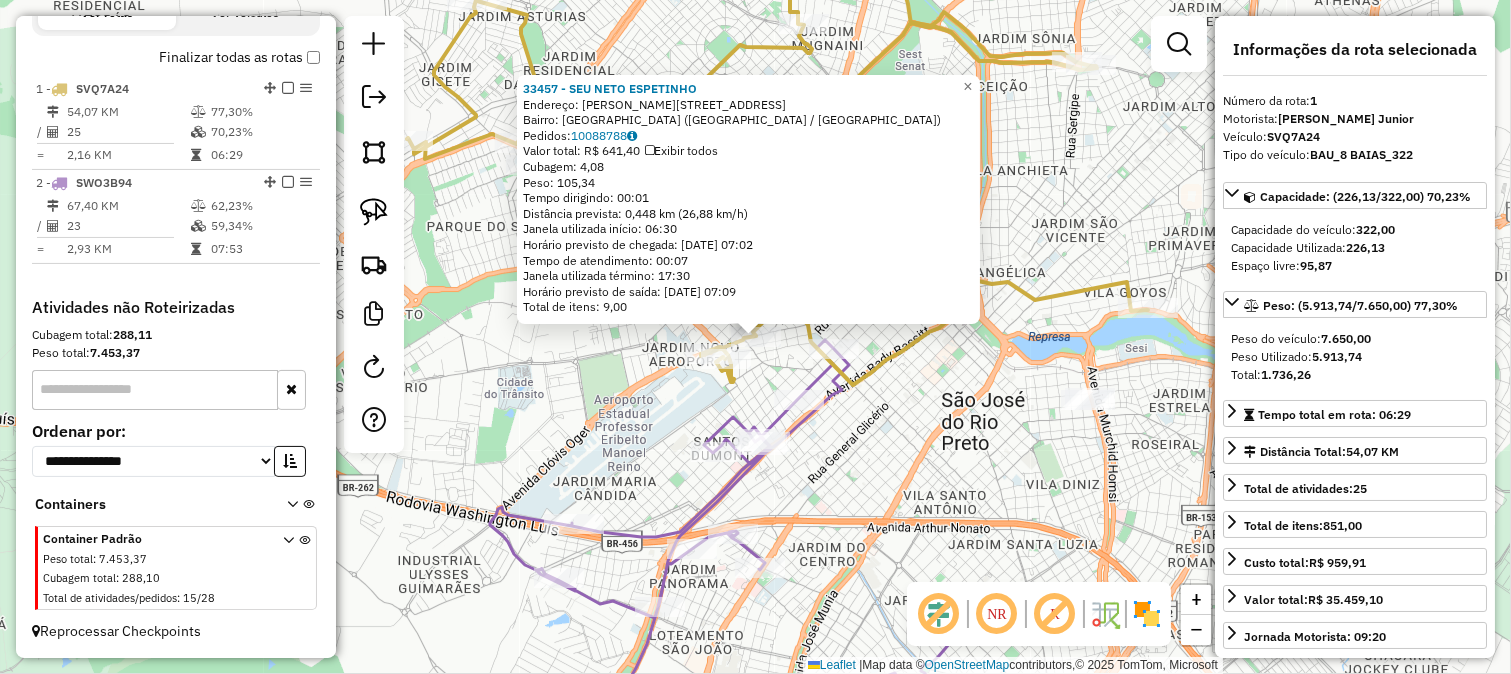 click on "33457 - SEU NETO ESPETINHO  Endereço:  [PERSON_NAME] DO AMARAL SALES 2521   Bairro: [GEOGRAPHIC_DATA] ([GEOGRAPHIC_DATA] / [GEOGRAPHIC_DATA])   Pedidos:  10088788   Valor total: R$ 641,40   Exibir todos   Cubagem: 4,08  Peso: 105,34  Tempo dirigindo: 00:01   Distância prevista: 0,448 km (26,88 km/h)   [GEOGRAPHIC_DATA] utilizada início: 06:30   Horário previsto de chegada: [DATE] 07:02   Tempo de atendimento: 00:07   Janela utilizada término: 17:30   Horário previsto de saída: [DATE] 07:09   Total de itens: 9,00  × Janela de atendimento Grade de atendimento Capacidade Transportadoras Veículos Cliente Pedidos  Rotas Selecione os dias de semana para filtrar as janelas de atendimento  Seg   Ter   Qua   Qui   Sex   Sáb   Dom  Informe o período da janela de atendimento: De: Até:  Filtrar exatamente a janela do cliente  Considerar janela de atendimento padrão  Selecione os dias de semana para filtrar as grades de atendimento  Seg   Ter   Qua   Qui   Sex   Sáb   Dom   Considerar clientes sem dia de atendimento cadastrado" 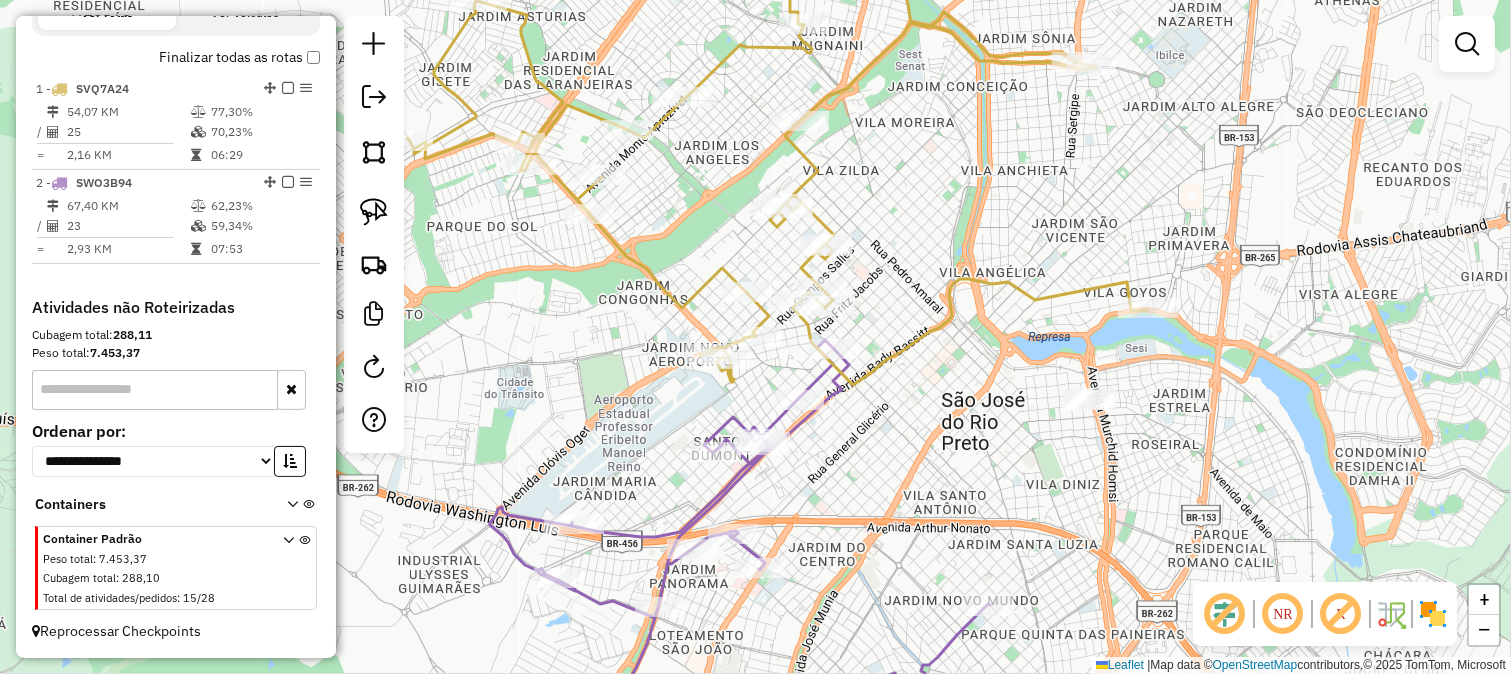 click 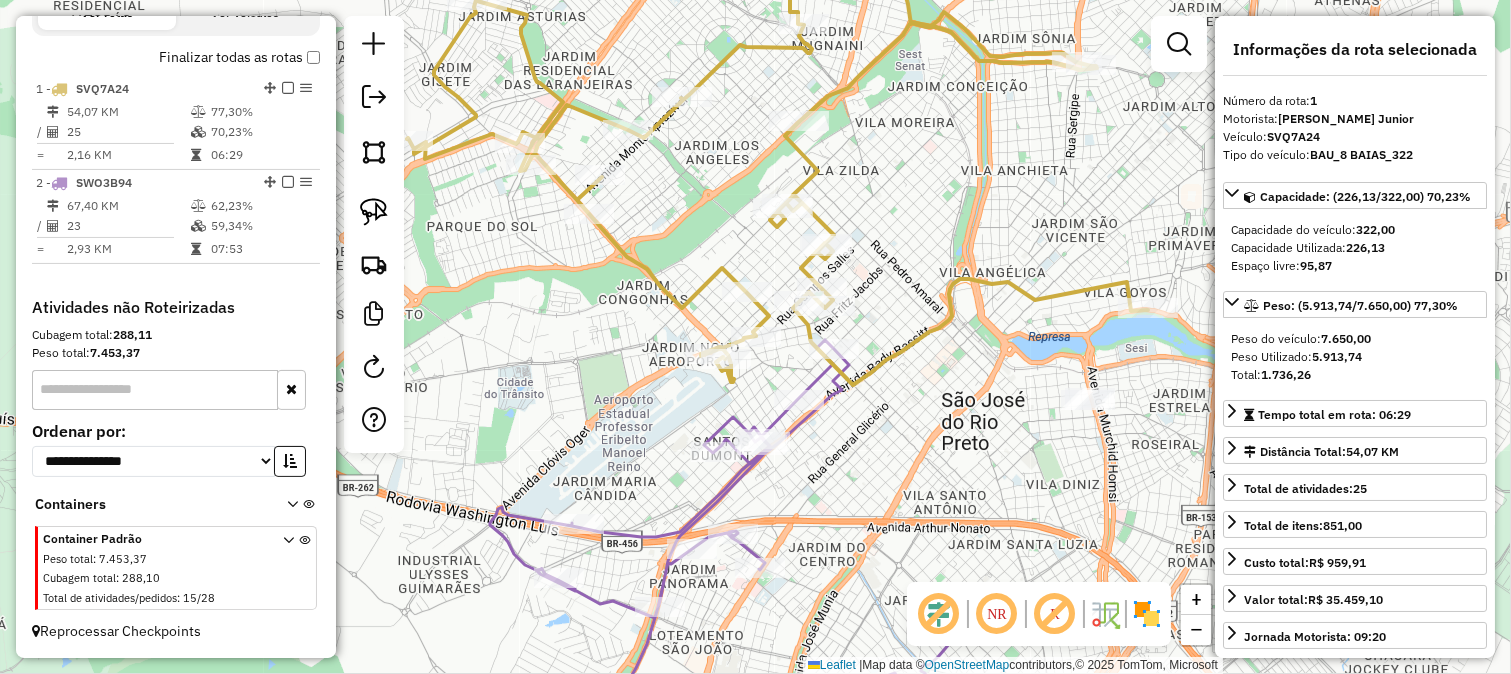 click 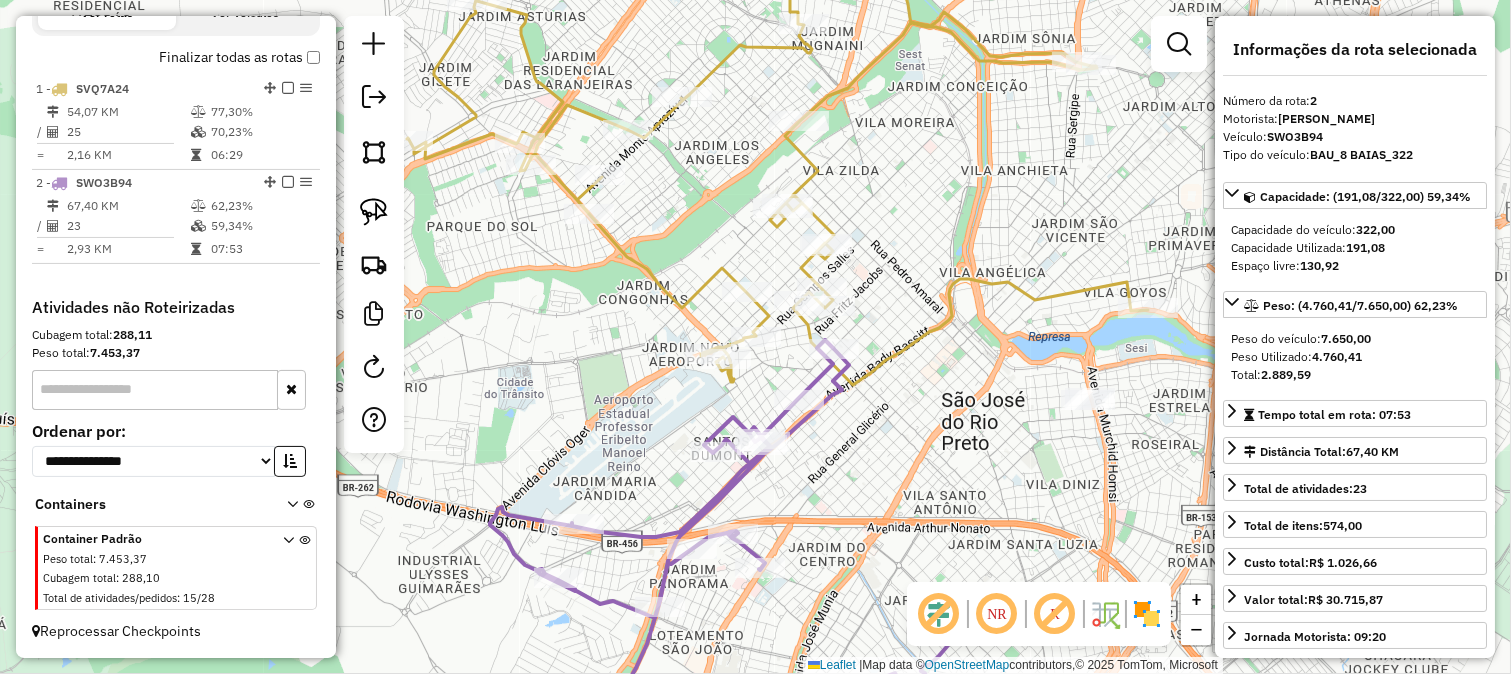 click on "Janela de atendimento Grade de atendimento Capacidade Transportadoras Veículos Cliente Pedidos  Rotas Selecione os dias de semana para filtrar as janelas de atendimento  Seg   Ter   Qua   Qui   Sex   Sáb   Dom  Informe o período da janela de atendimento: De: Até:  Filtrar exatamente a janela do cliente  Considerar janela de atendimento padrão  Selecione os dias de semana para filtrar as grades de atendimento  Seg   Ter   Qua   Qui   Sex   Sáb   Dom   Considerar clientes sem dia de atendimento cadastrado  Clientes fora do dia de atendimento selecionado Filtrar as atividades entre os valores definidos abaixo:  Peso mínimo:   Peso máximo:   Cubagem mínima:   Cubagem máxima:   De:   Até:  Filtrar as atividades entre o tempo de atendimento definido abaixo:  De:   Até:   Considerar capacidade total dos clientes não roteirizados Transportadora: Selecione um ou mais itens Tipo de veículo: Selecione um ou mais itens Veículo: Selecione um ou mais itens Motorista: Selecione um ou mais itens Nome: Rótulo:" 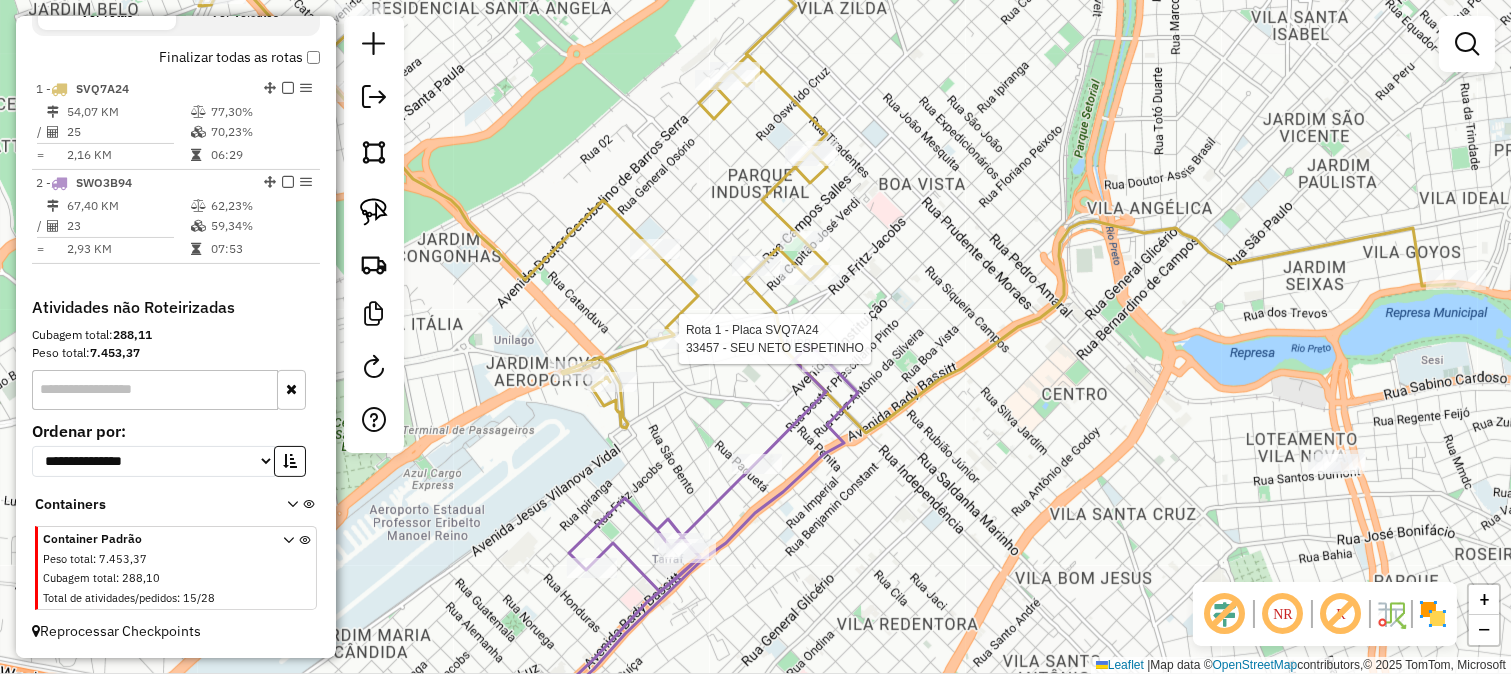 select on "**********" 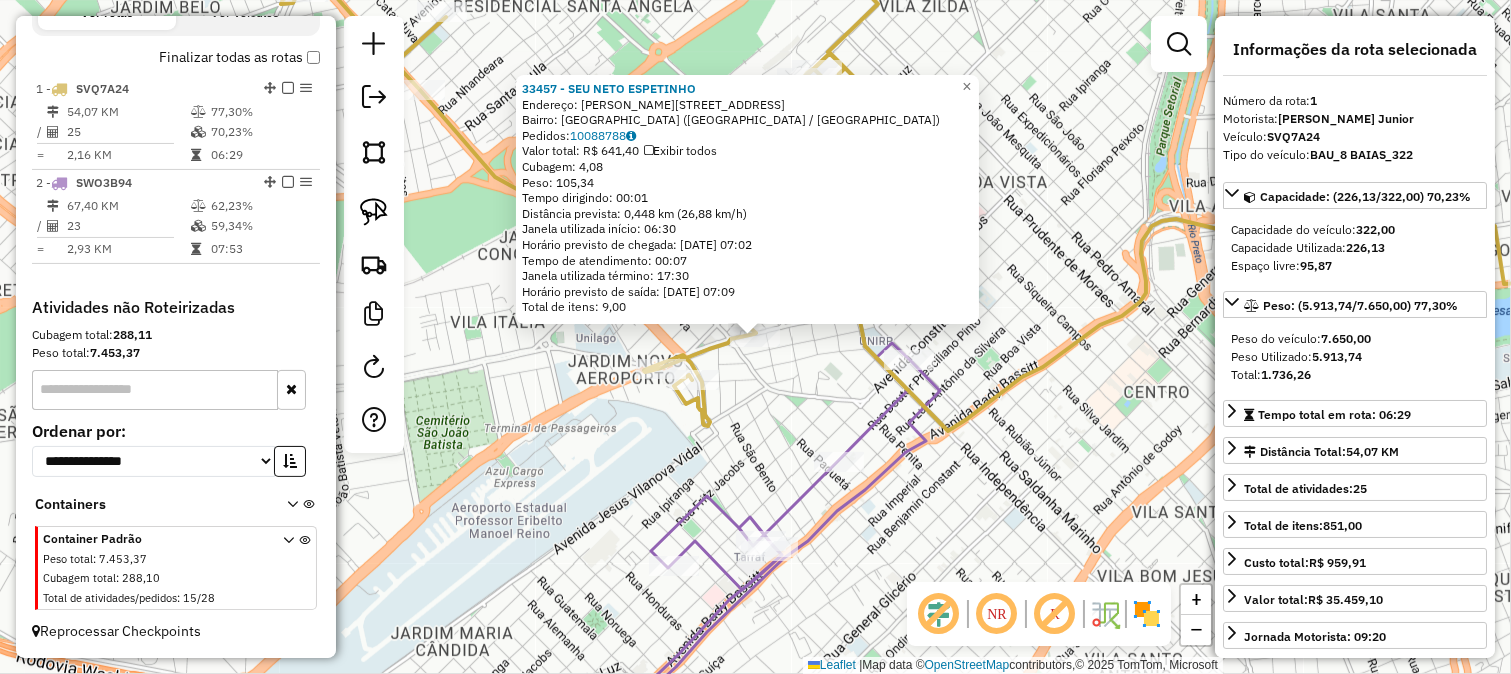 click on "33457 - SEU NETO ESPETINHO  Endereço:  [PERSON_NAME] DO AMARAL SALES 2521   Bairro: [GEOGRAPHIC_DATA] ([GEOGRAPHIC_DATA] / [GEOGRAPHIC_DATA])   Pedidos:  10088788   Valor total: R$ 641,40   Exibir todos   Cubagem: 4,08  Peso: 105,34  Tempo dirigindo: 00:01   Distância prevista: 0,448 km (26,88 km/h)   [GEOGRAPHIC_DATA] utilizada início: 06:30   Horário previsto de chegada: [DATE] 07:02   Tempo de atendimento: 00:07   Janela utilizada término: 17:30   Horário previsto de saída: [DATE] 07:09   Total de itens: 9,00  × Janela de atendimento Grade de atendimento Capacidade Transportadoras Veículos Cliente Pedidos  Rotas Selecione os dias de semana para filtrar as janelas de atendimento  Seg   Ter   Qua   Qui   Sex   Sáb   Dom  Informe o período da janela de atendimento: De: Até:  Filtrar exatamente a janela do cliente  Considerar janela de atendimento padrão  Selecione os dias de semana para filtrar as grades de atendimento  Seg   Ter   Qua   Qui   Sex   Sáb   Dom   Considerar clientes sem dia de atendimento cadastrado" 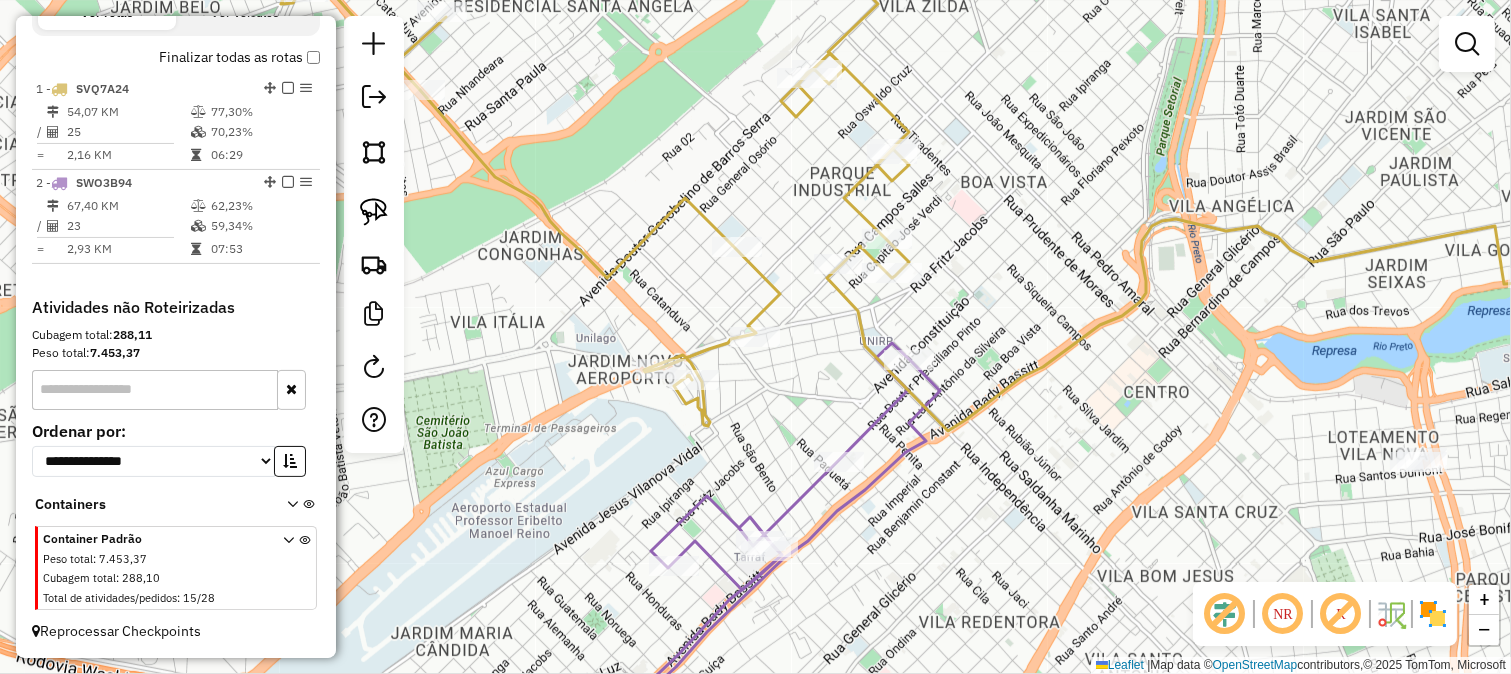 click on "33457 - SEU NETO ESPETINHO  Endereço:  [PERSON_NAME] DO AMARAL SALES 2521   Bairro: [GEOGRAPHIC_DATA] ([GEOGRAPHIC_DATA] / [GEOGRAPHIC_DATA])   Pedidos:  10088788   Valor total: R$ 641,40   Exibir todos   Cubagem: 4,08  Peso: 105,34  Tempo dirigindo: 00:01   Distância prevista: 0,448 km (26,88 km/h)   [GEOGRAPHIC_DATA] utilizada início: 06:30   Horário previsto de chegada: [DATE] 07:02   Tempo de atendimento: 00:07   Janela utilizada término: 17:30   Horário previsto de saída: [DATE] 07:09   Total de itens: 9,00  × Janela de atendimento Grade de atendimento Capacidade Transportadoras Veículos Cliente Pedidos  Rotas Selecione os dias de semana para filtrar as janelas de atendimento  Seg   Ter   Qua   Qui   Sex   Sáb   Dom  Informe o período da janela de atendimento: De: Até:  Filtrar exatamente a janela do cliente  Considerar janela de atendimento padrão  Selecione os dias de semana para filtrar as grades de atendimento  Seg   Ter   Qua   Qui   Sex   Sáb   Dom   Considerar clientes sem dia de atendimento cadastrado" 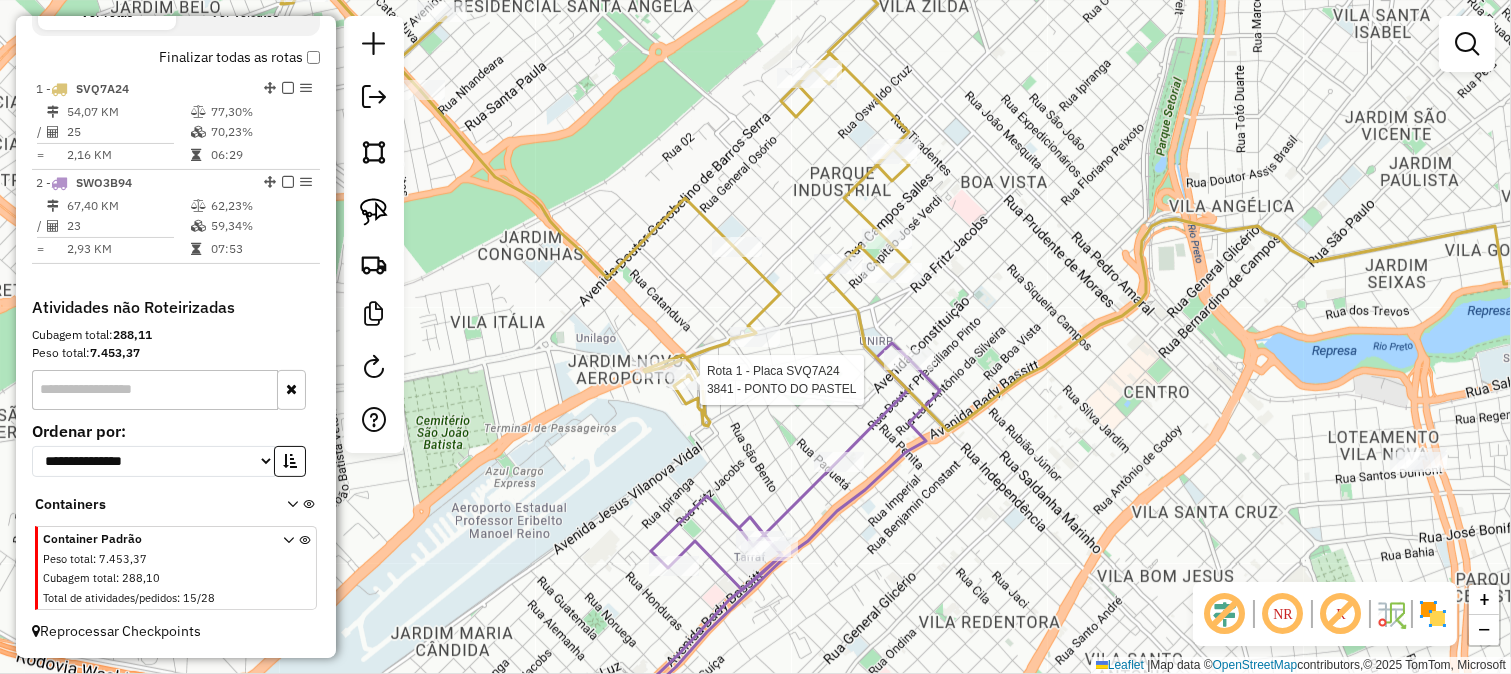 click 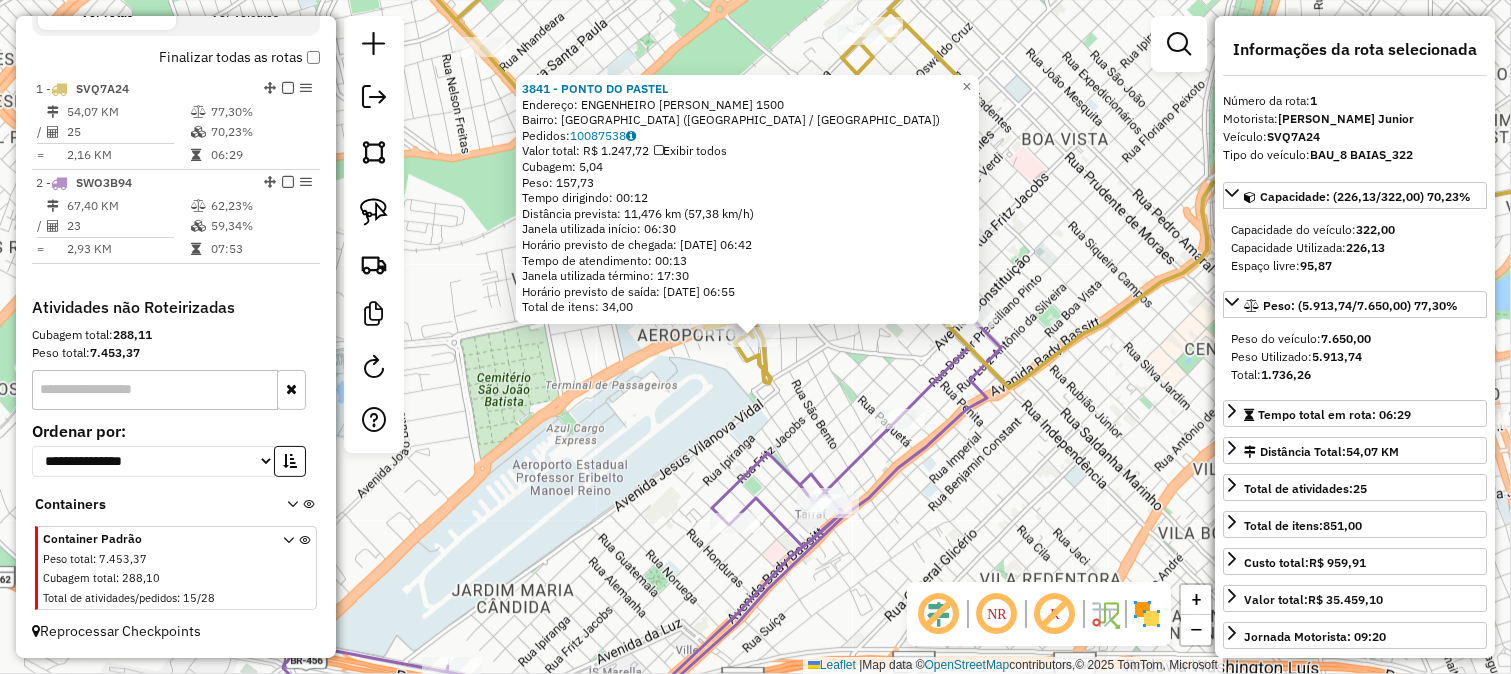 click on "3841 - PONTO DO PASTEL  Endereço:  ENGENHEIRO [PERSON_NAME] 1500   Bairro: [GEOGRAPHIC_DATA] ([GEOGRAPHIC_DATA] / [GEOGRAPHIC_DATA])   Pedidos:  10087538   Valor total: R$ 1.247,72   Exibir todos   Cubagem: 5,04  Peso: 157,73  Tempo dirigindo: 00:12   Distância prevista: 11,476 km (57,38 km/h)   [GEOGRAPHIC_DATA] utilizada início: 06:30   Horário previsto de chegada: [DATE] 06:42   Tempo de atendimento: 00:13   Janela utilizada término: 17:30   Horário previsto de saída: [DATE] 06:55   Total de itens: 34,00  × Janela de atendimento Grade de atendimento Capacidade Transportadoras Veículos Cliente Pedidos  Rotas Selecione os dias de semana para filtrar as janelas de atendimento  Seg   Ter   Qua   Qui   Sex   Sáb   Dom  Informe o período da janela de atendimento: De: Até:  Filtrar exatamente a janela do cliente  Considerar janela de atendimento padrão  Selecione os dias de semana para filtrar as grades de atendimento  Seg   Ter   Qua   Qui   Sex   Sáb   Dom   Considerar clientes sem dia de atendimento cadastrado  De:" 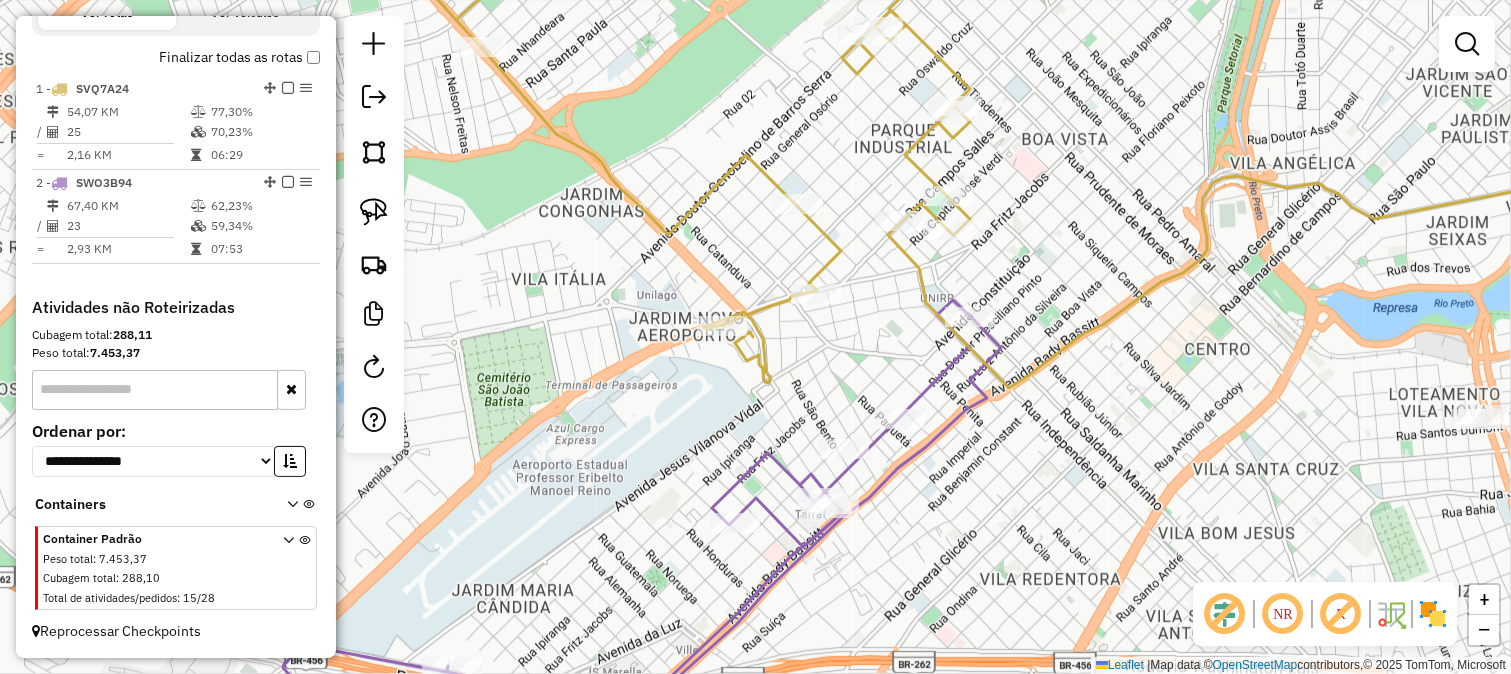 drag, startPoint x: 771, startPoint y: 356, endPoint x: 861, endPoint y: 470, distance: 145.24461 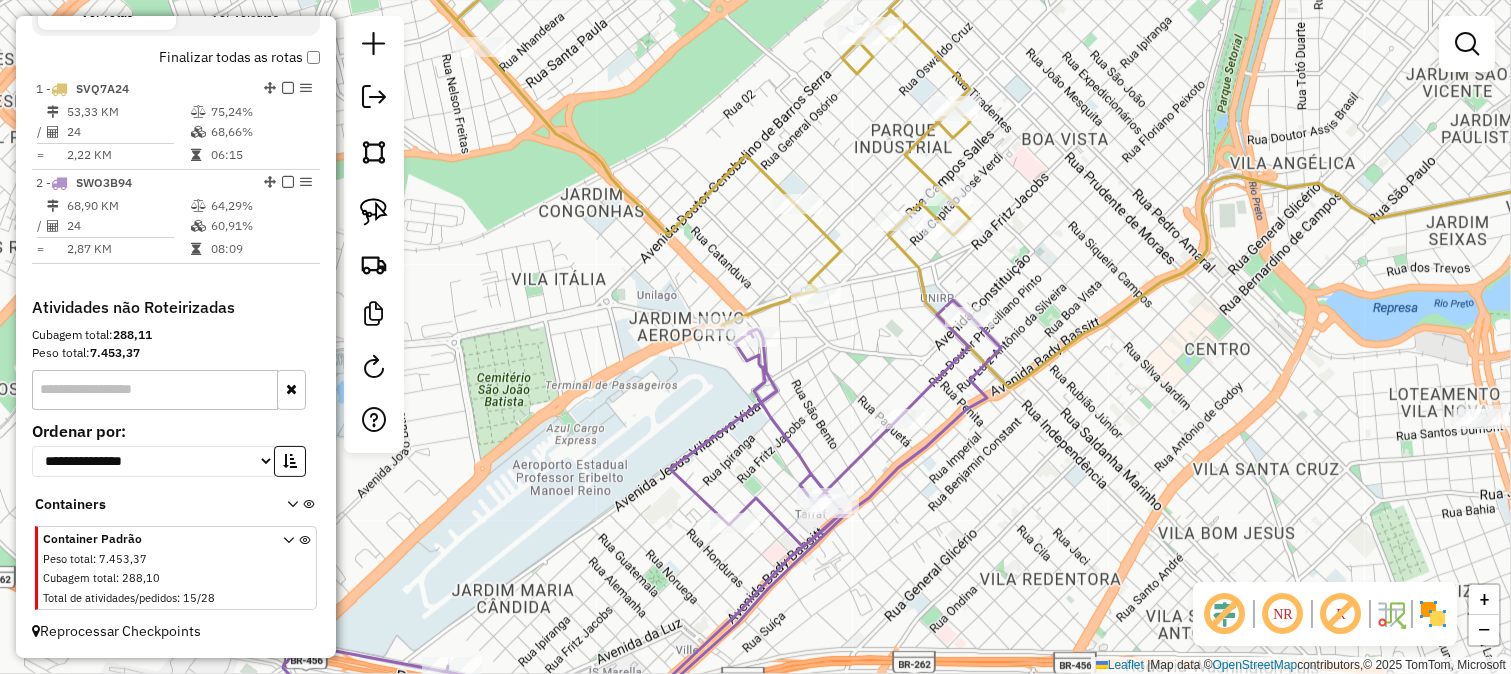 click 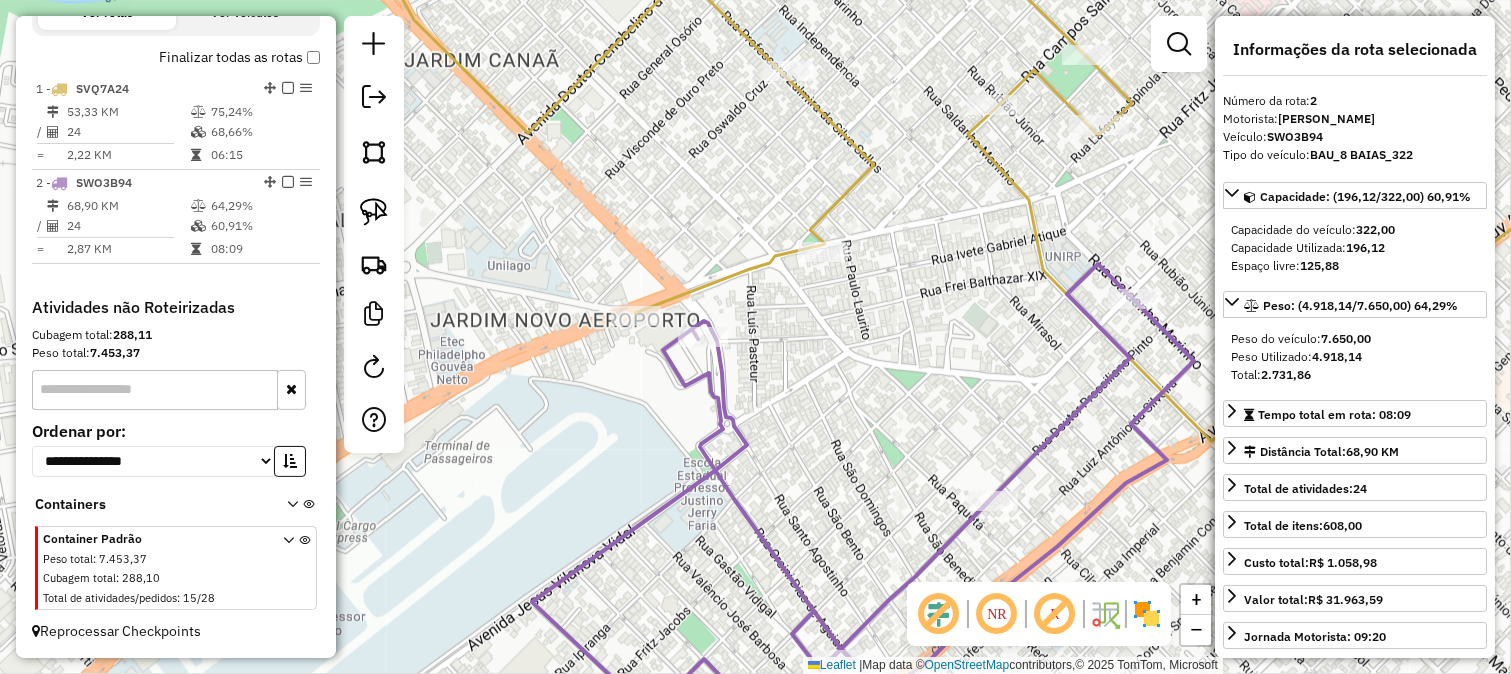 click 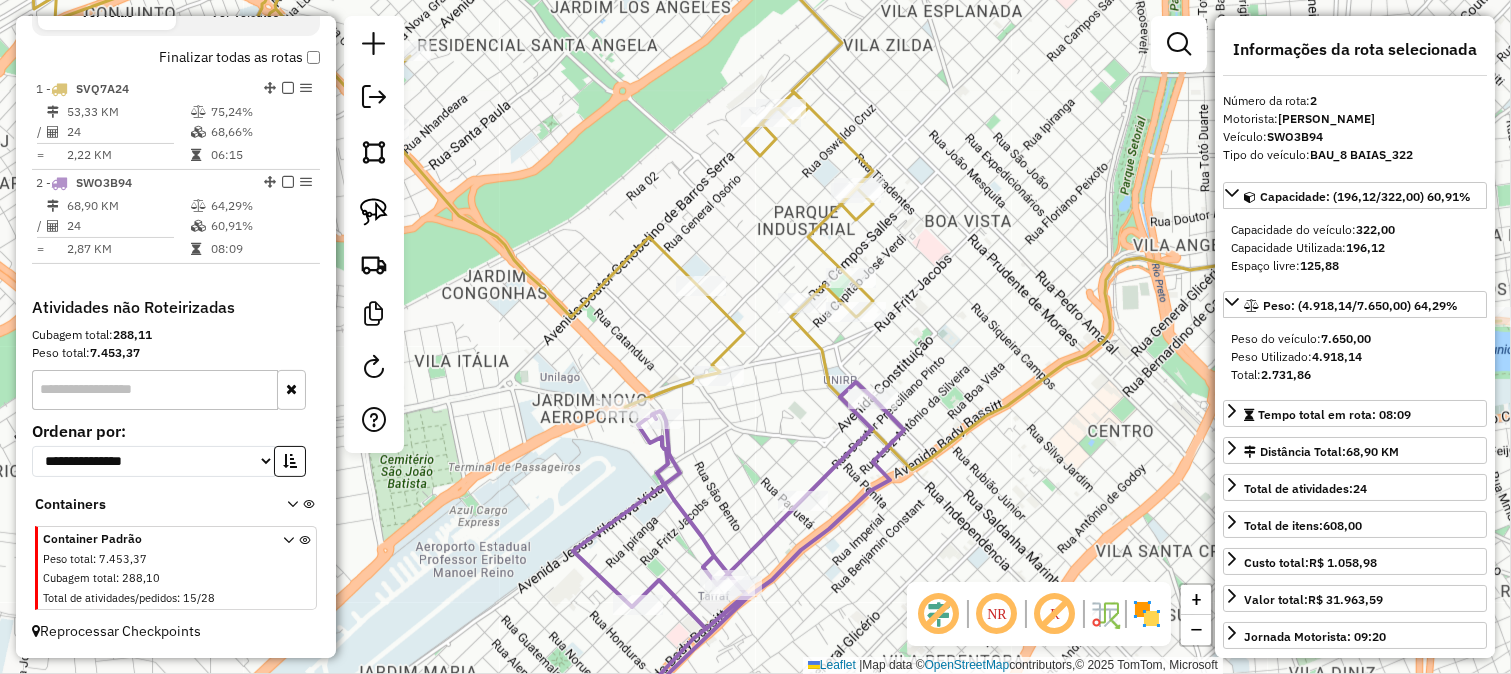 click 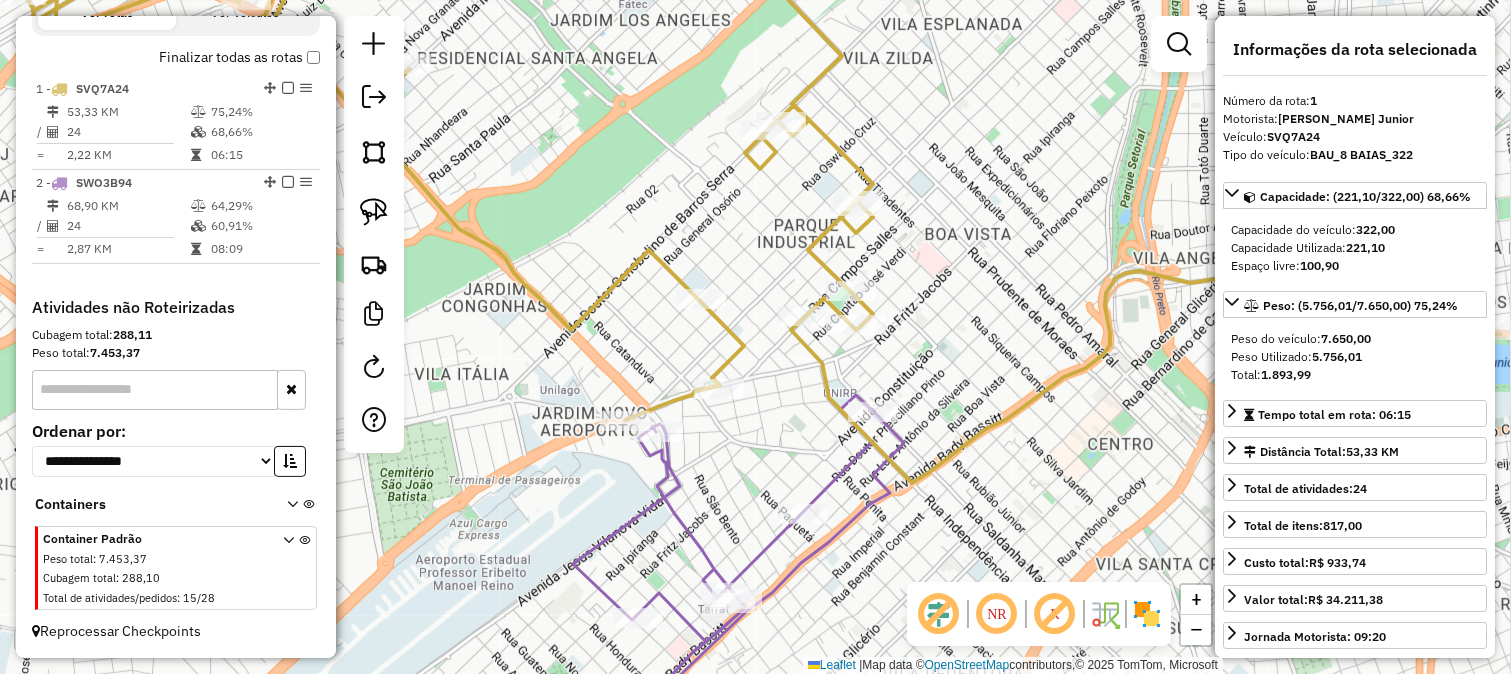 drag, startPoint x: 802, startPoint y: 401, endPoint x: 791, endPoint y: 427, distance: 28.231188 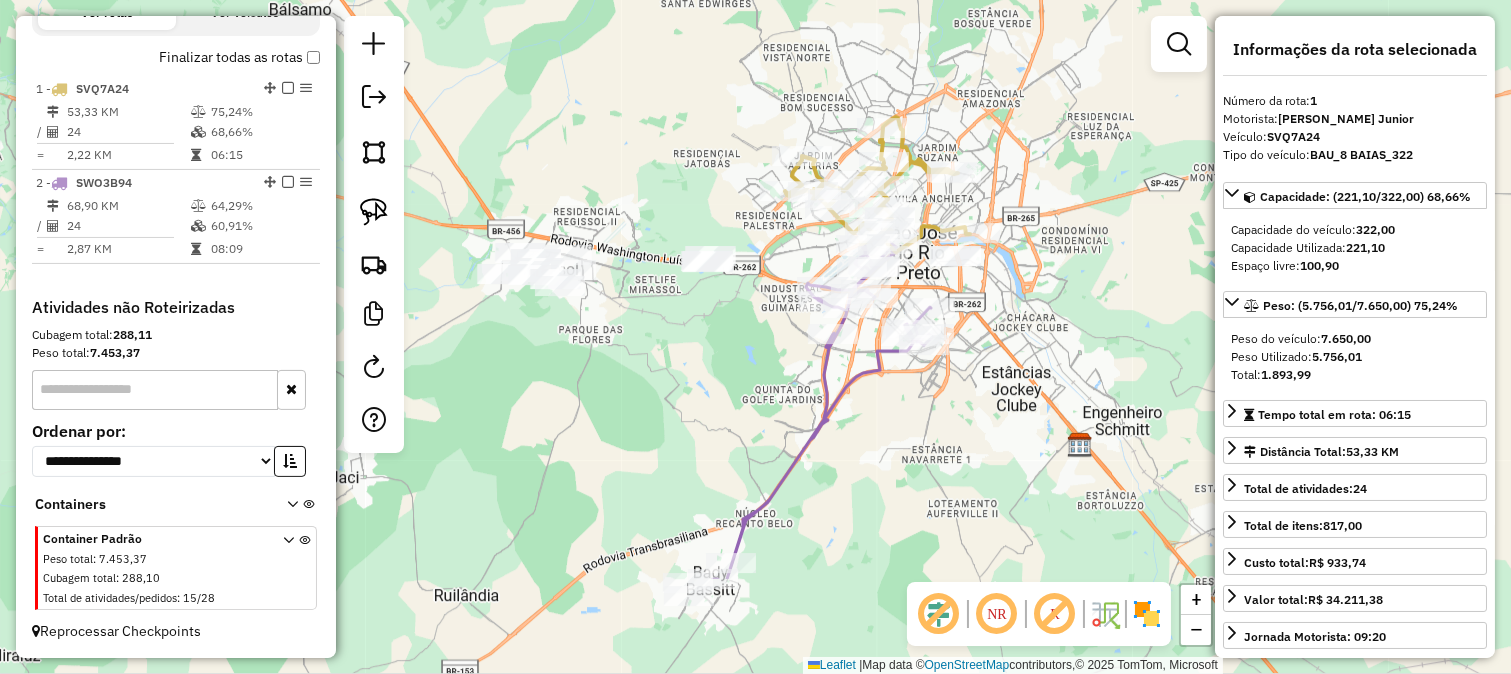 drag, startPoint x: 967, startPoint y: 480, endPoint x: 1061, endPoint y: 307, distance: 196.88829 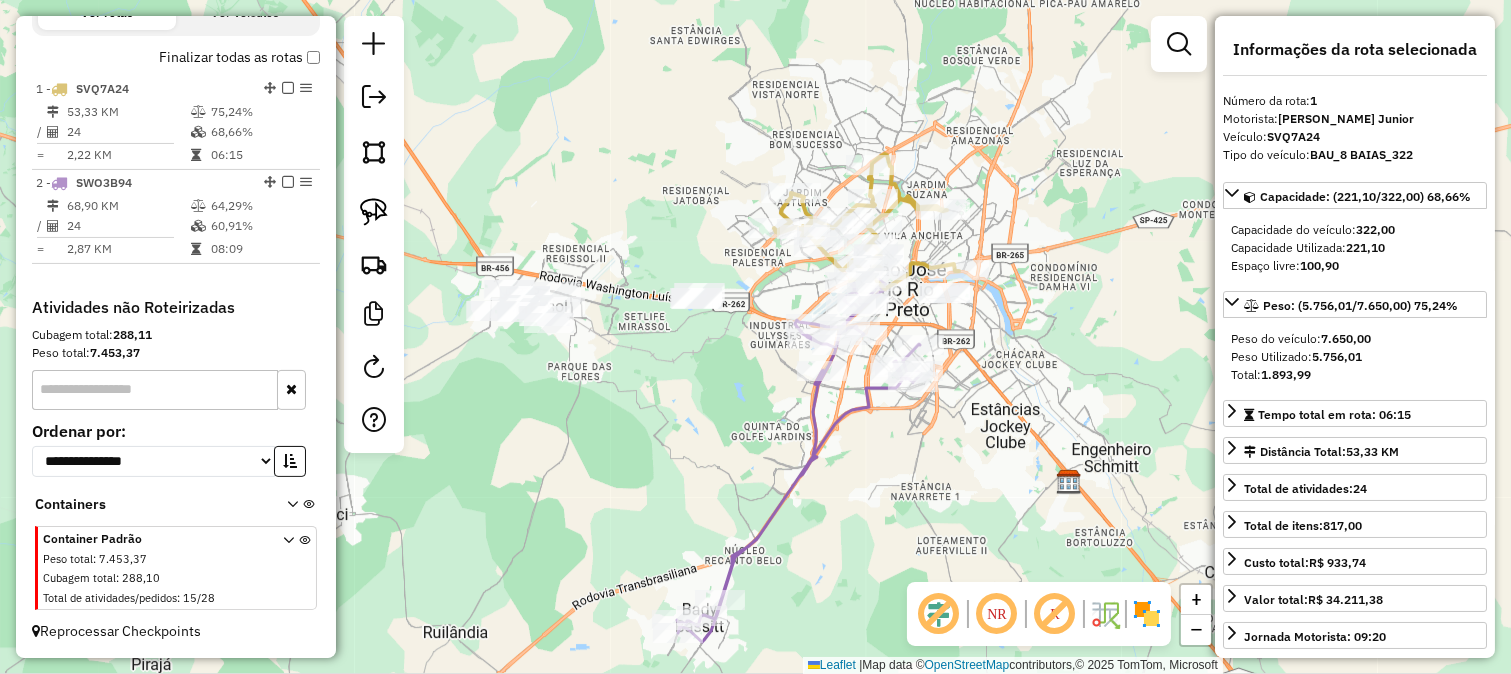 drag, startPoint x: 1061, startPoint y: 307, endPoint x: 1047, endPoint y: 354, distance: 49.0408 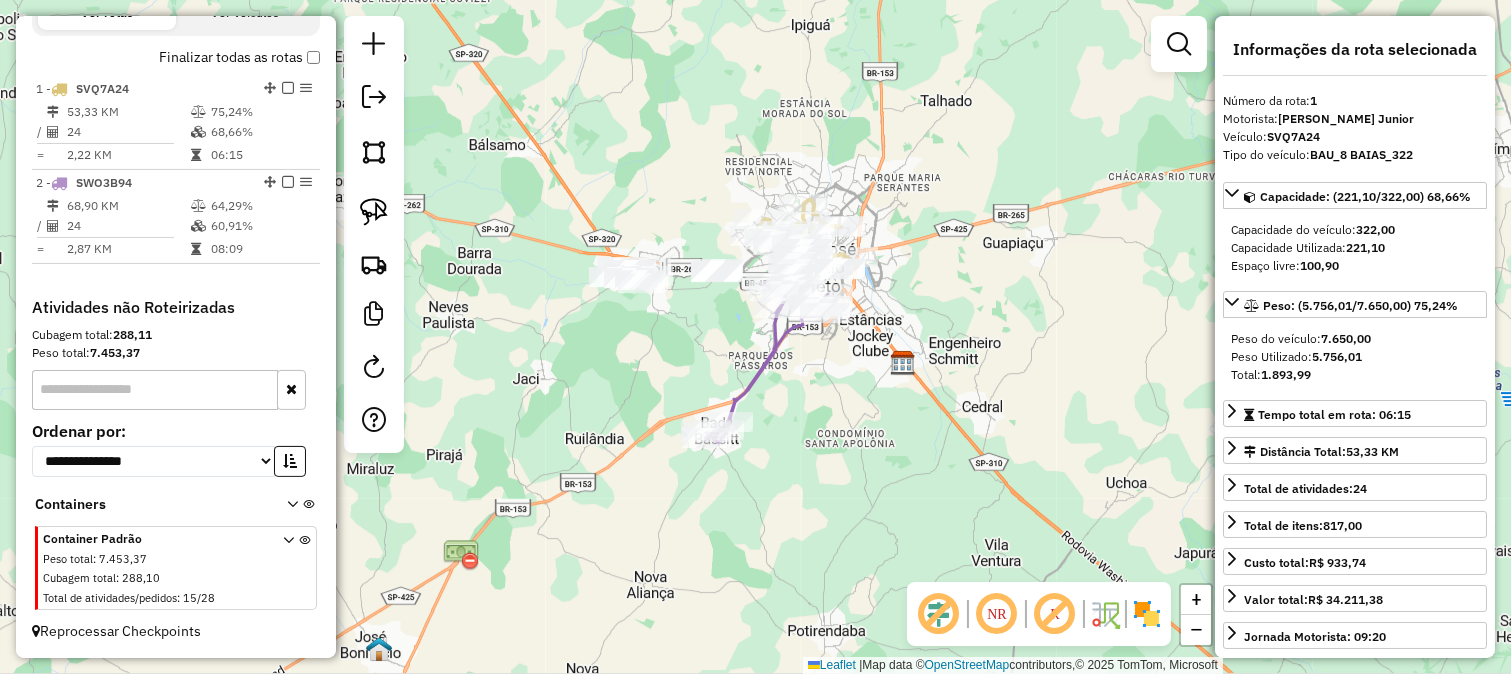 click on "Janela de atendimento Grade de atendimento Capacidade Transportadoras Veículos Cliente Pedidos  Rotas Selecione os dias de semana para filtrar as janelas de atendimento  Seg   Ter   Qua   Qui   Sex   Sáb   Dom  Informe o período da janela de atendimento: De: Até:  Filtrar exatamente a janela do cliente  Considerar janela de atendimento padrão  Selecione os dias de semana para filtrar as grades de atendimento  Seg   Ter   Qua   Qui   Sex   Sáb   Dom   Considerar clientes sem dia de atendimento cadastrado  Clientes fora do dia de atendimento selecionado Filtrar as atividades entre os valores definidos abaixo:  Peso mínimo:   Peso máximo:   Cubagem mínima:   Cubagem máxima:   De:   Até:  Filtrar as atividades entre o tempo de atendimento definido abaixo:  De:   Até:   Considerar capacidade total dos clientes não roteirizados Transportadora: Selecione um ou mais itens Tipo de veículo: Selecione um ou mais itens Veículo: Selecione um ou mais itens Motorista: Selecione um ou mais itens Nome: Rótulo:" 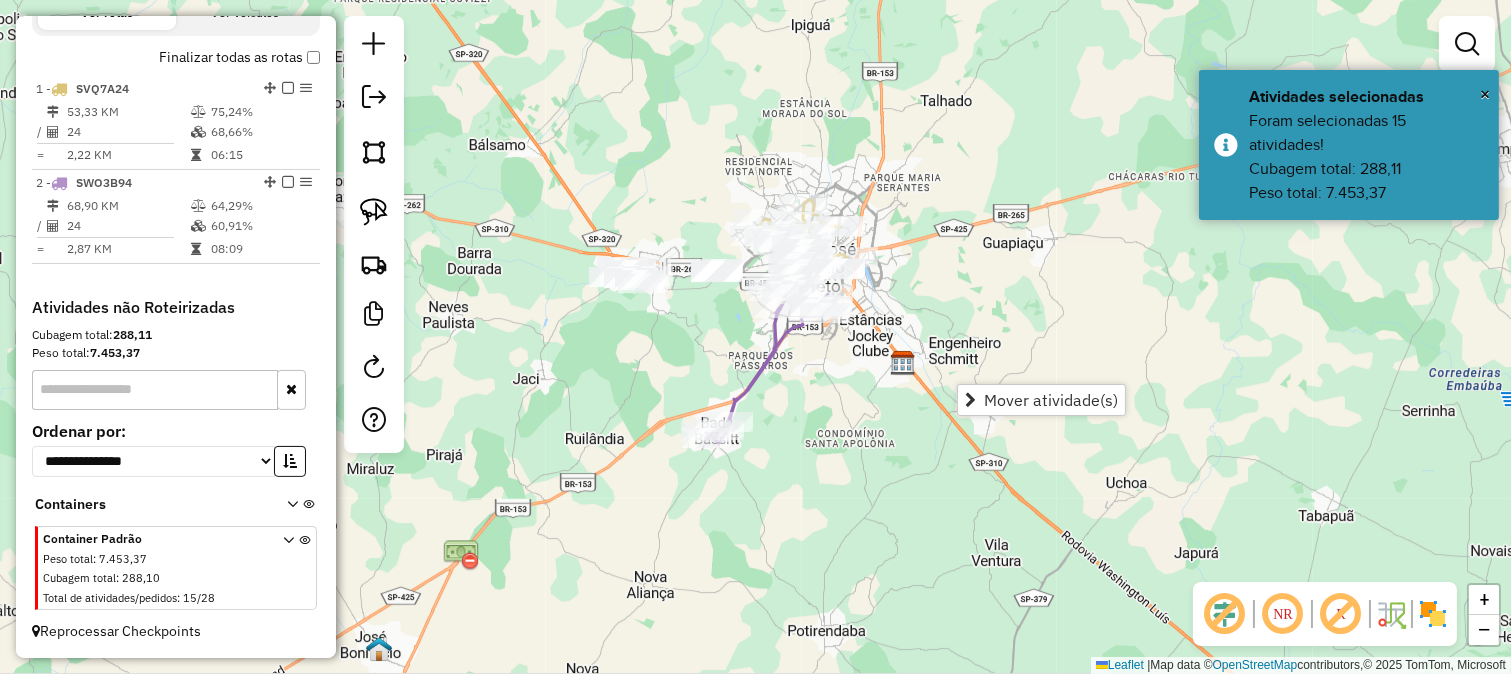 click on "Janela de atendimento Grade de atendimento Capacidade Transportadoras Veículos Cliente Pedidos  Rotas Selecione os dias de semana para filtrar as janelas de atendimento  Seg   Ter   Qua   Qui   Sex   Sáb   Dom  Informe o período da janela de atendimento: De: Até:  Filtrar exatamente a janela do cliente  Considerar janela de atendimento padrão  Selecione os dias de semana para filtrar as grades de atendimento  Seg   Ter   Qua   Qui   Sex   Sáb   Dom   Considerar clientes sem dia de atendimento cadastrado  Clientes fora do dia de atendimento selecionado Filtrar as atividades entre os valores definidos abaixo:  Peso mínimo:   Peso máximo:   Cubagem mínima:   Cubagem máxima:   De:   Até:  Filtrar as atividades entre o tempo de atendimento definido abaixo:  De:   Até:   Considerar capacidade total dos clientes não roteirizados Transportadora: Selecione um ou mais itens Tipo de veículo: Selecione um ou mais itens Veículo: Selecione um ou mais itens Motorista: Selecione um ou mais itens Nome: Rótulo:" 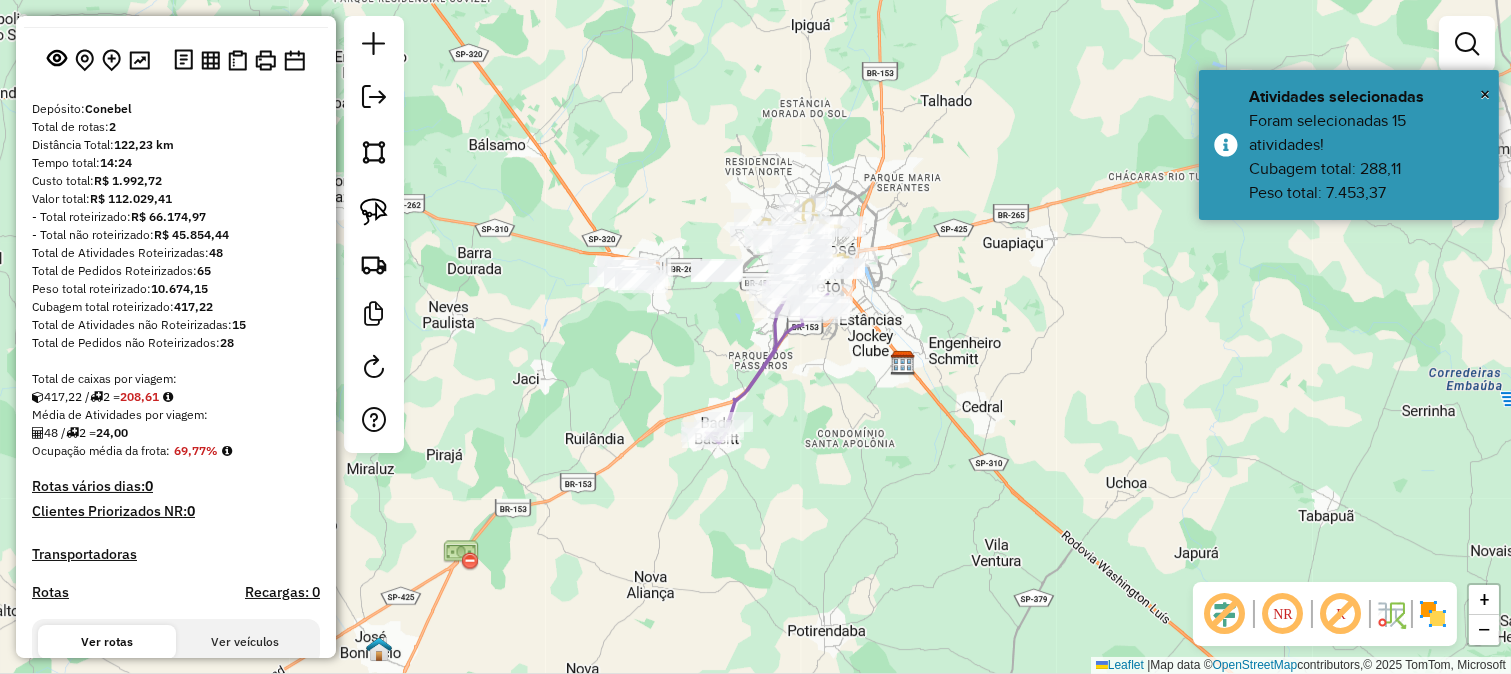 scroll, scrollTop: 0, scrollLeft: 0, axis: both 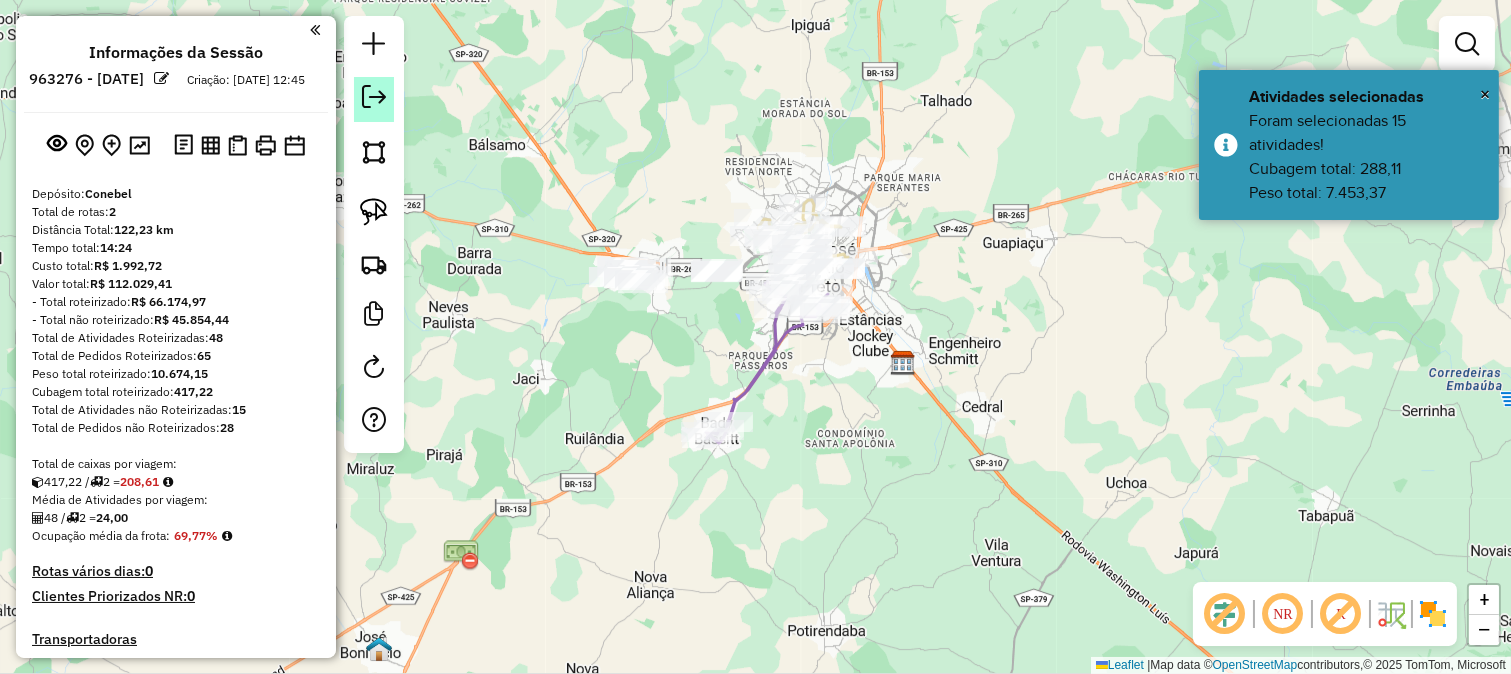 click 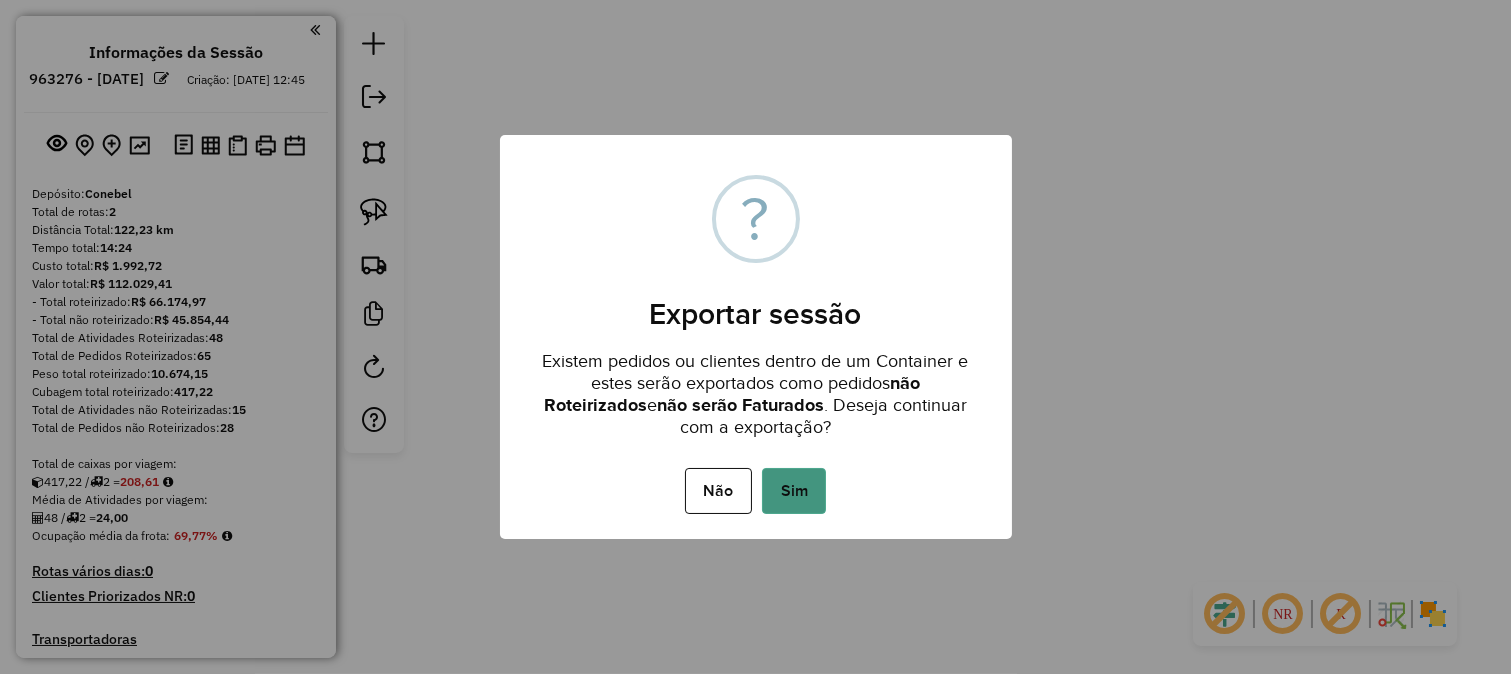 click on "Sim" at bounding box center [794, 491] 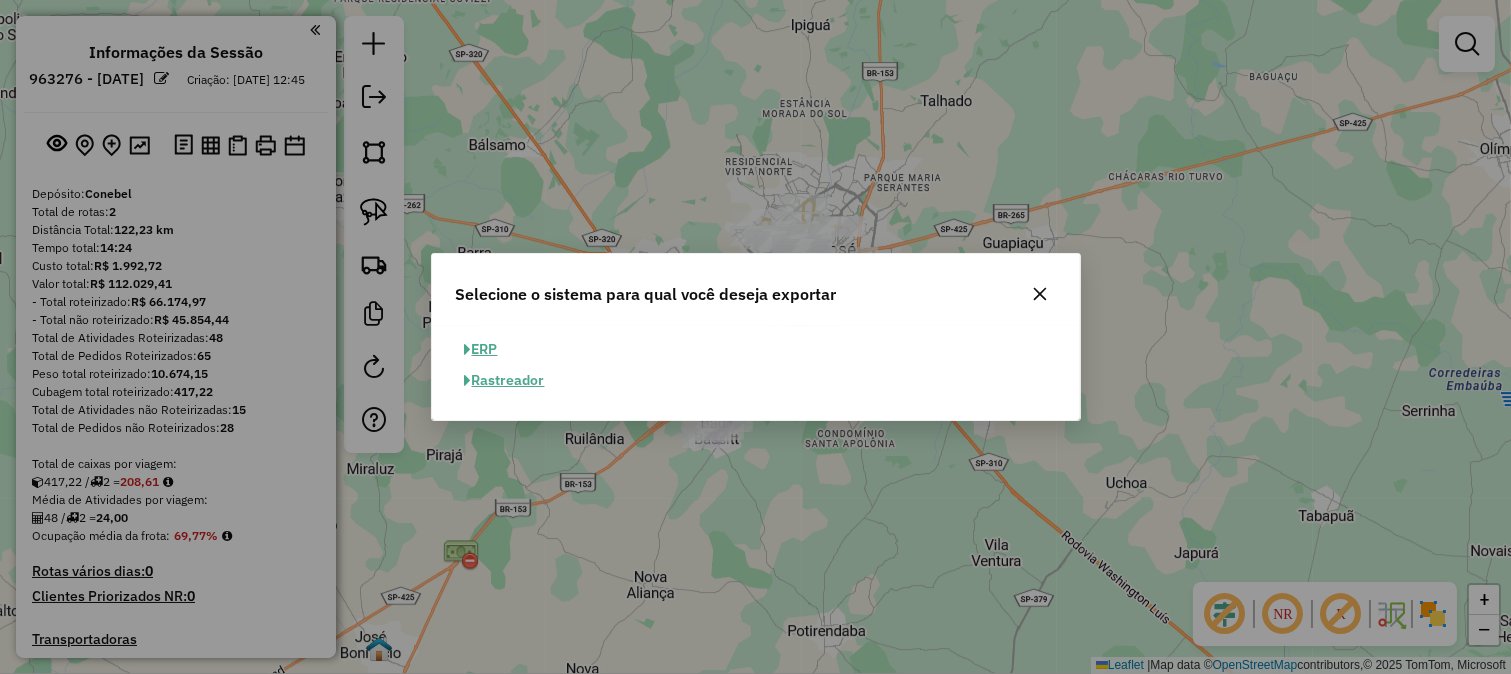 click on "ERP" 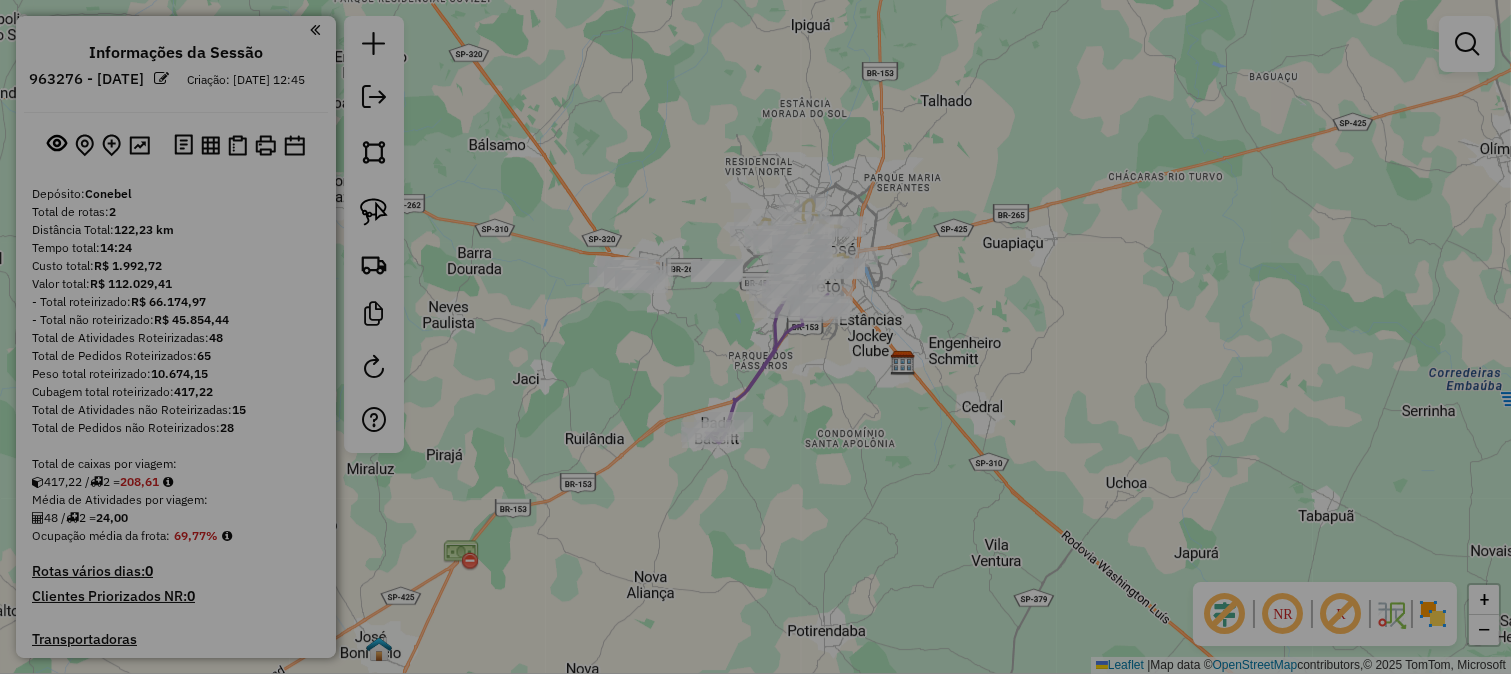 select on "**" 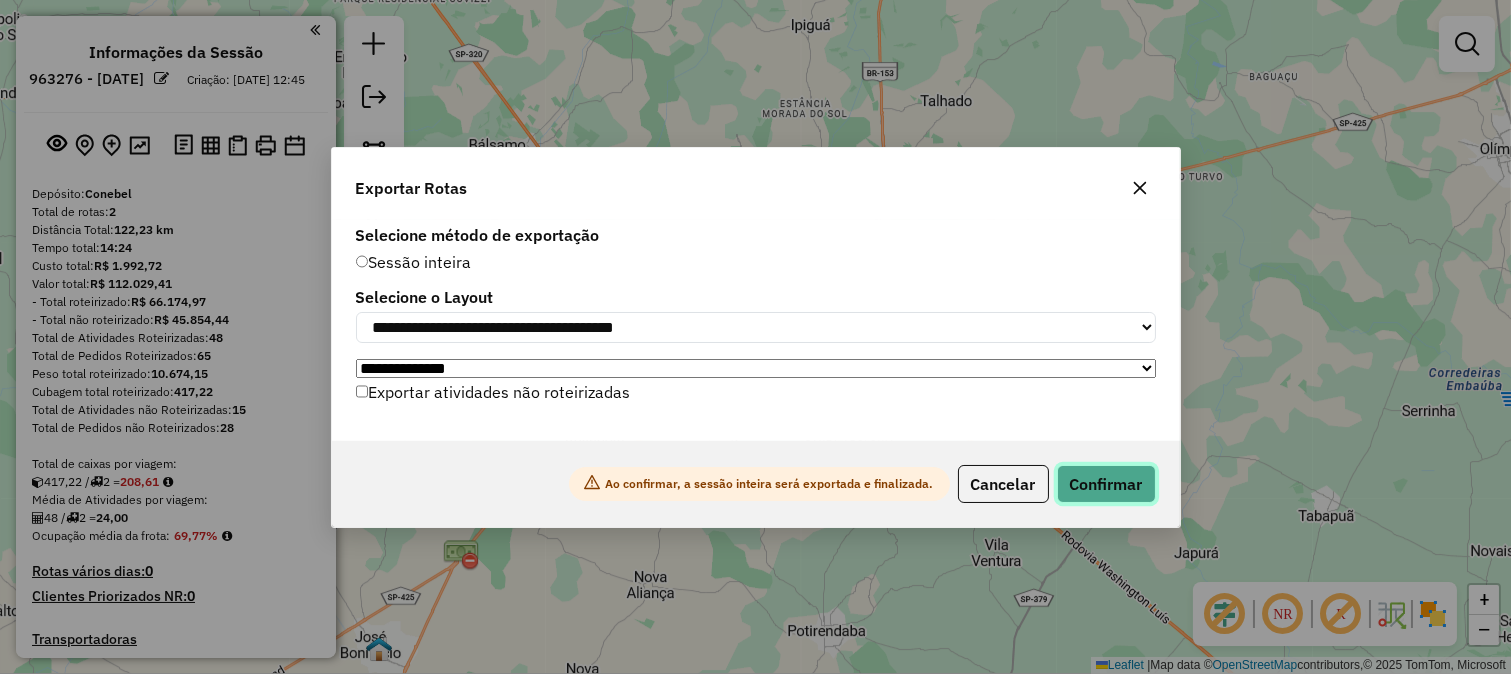click on "Confirmar" 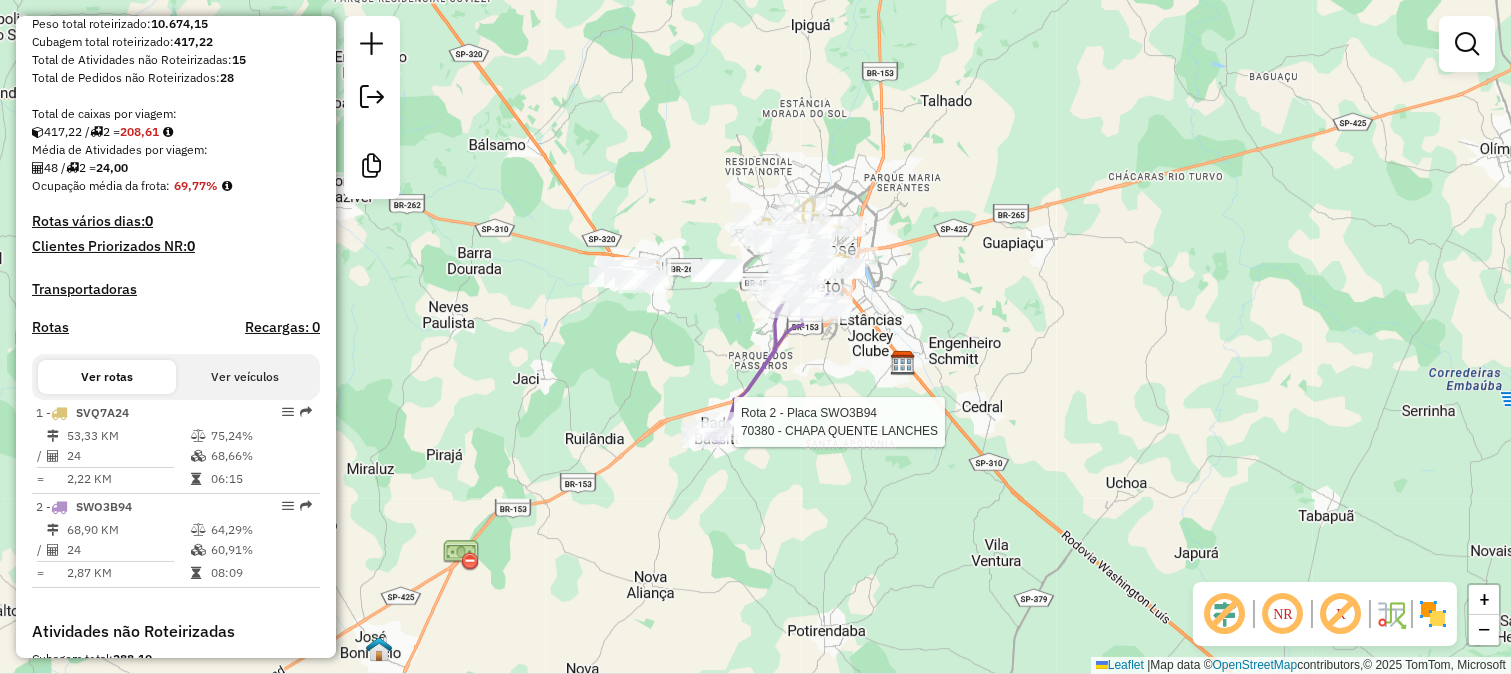 select on "**********" 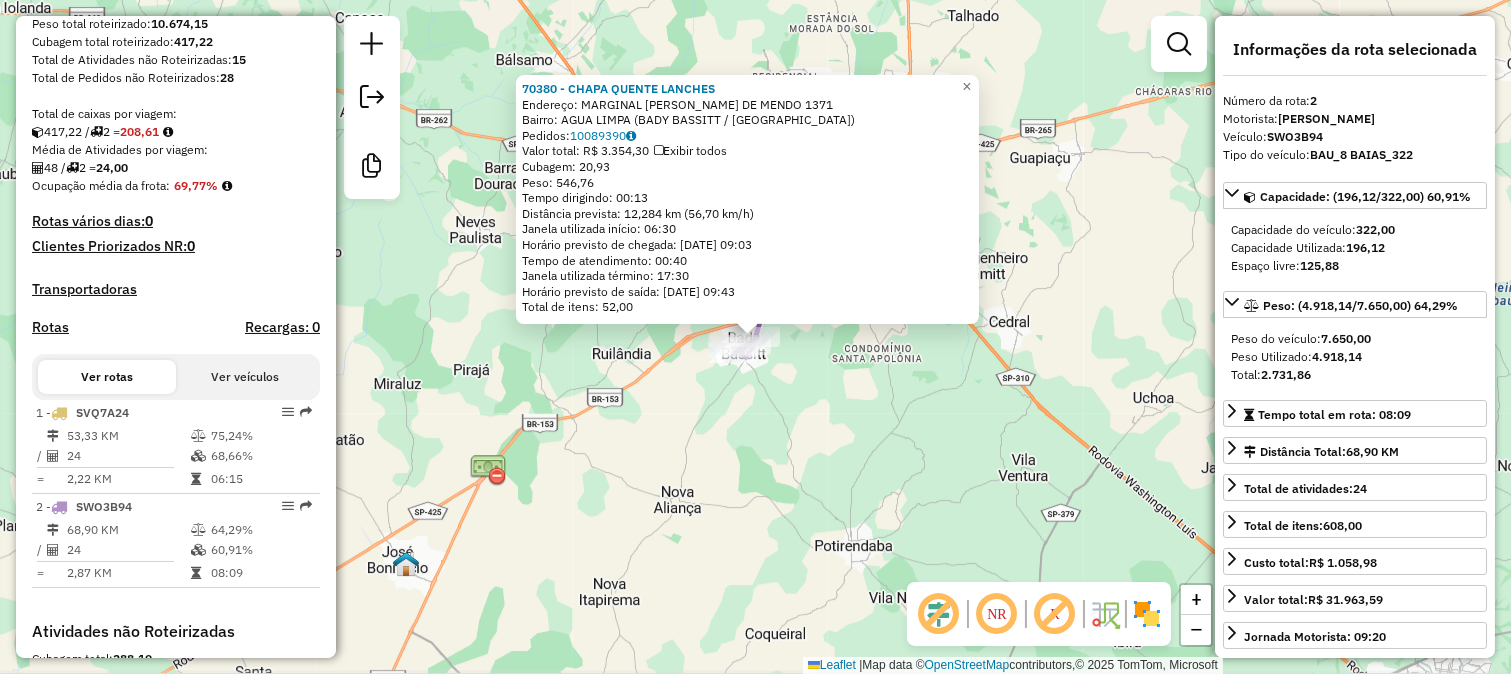 scroll, scrollTop: 700, scrollLeft: 0, axis: vertical 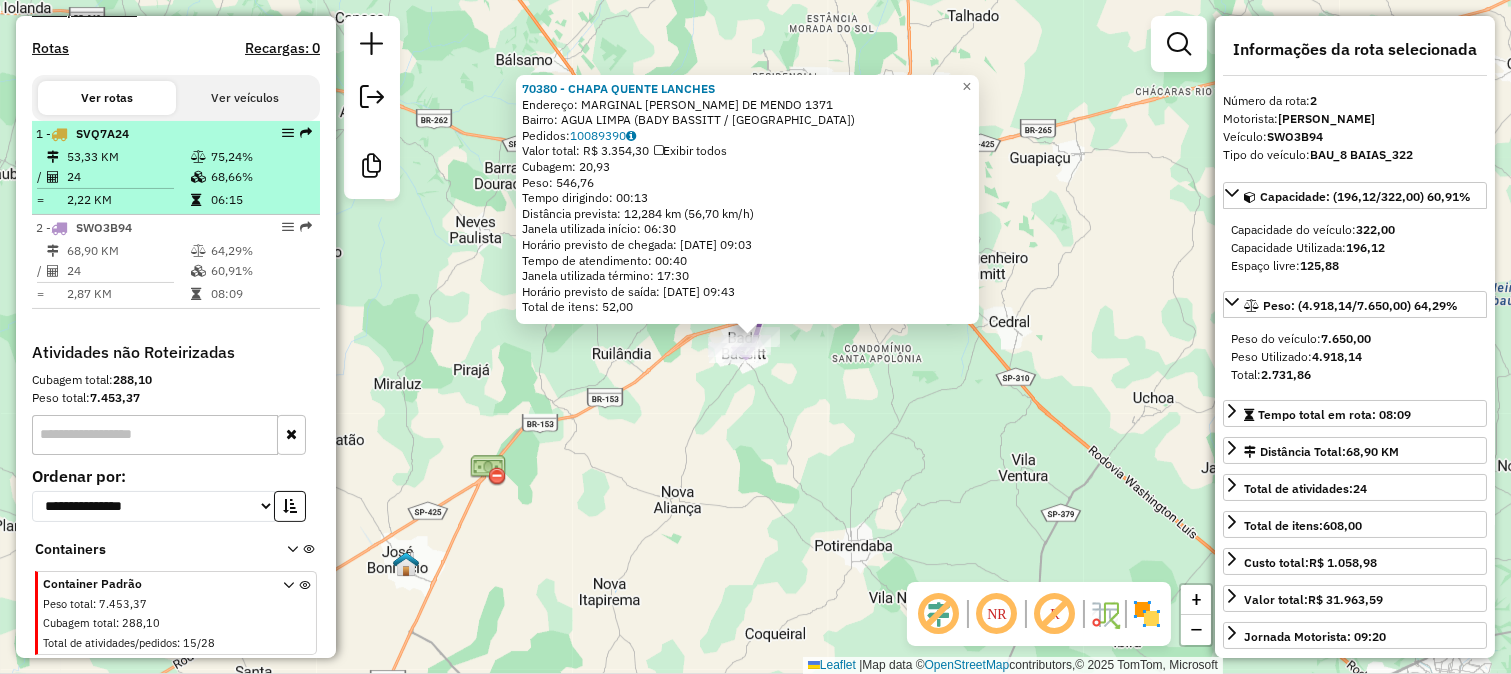 click on "2,22 KM" at bounding box center [128, 200] 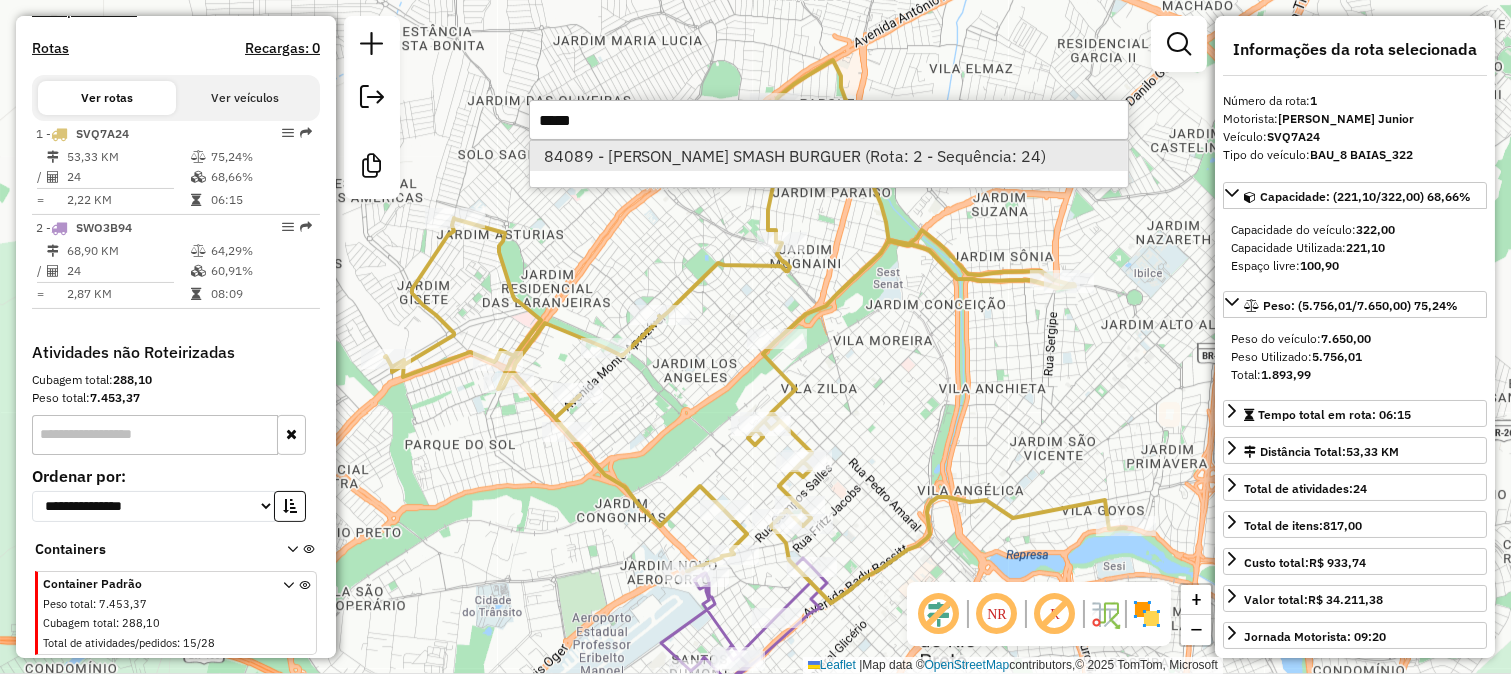 type on "*****" 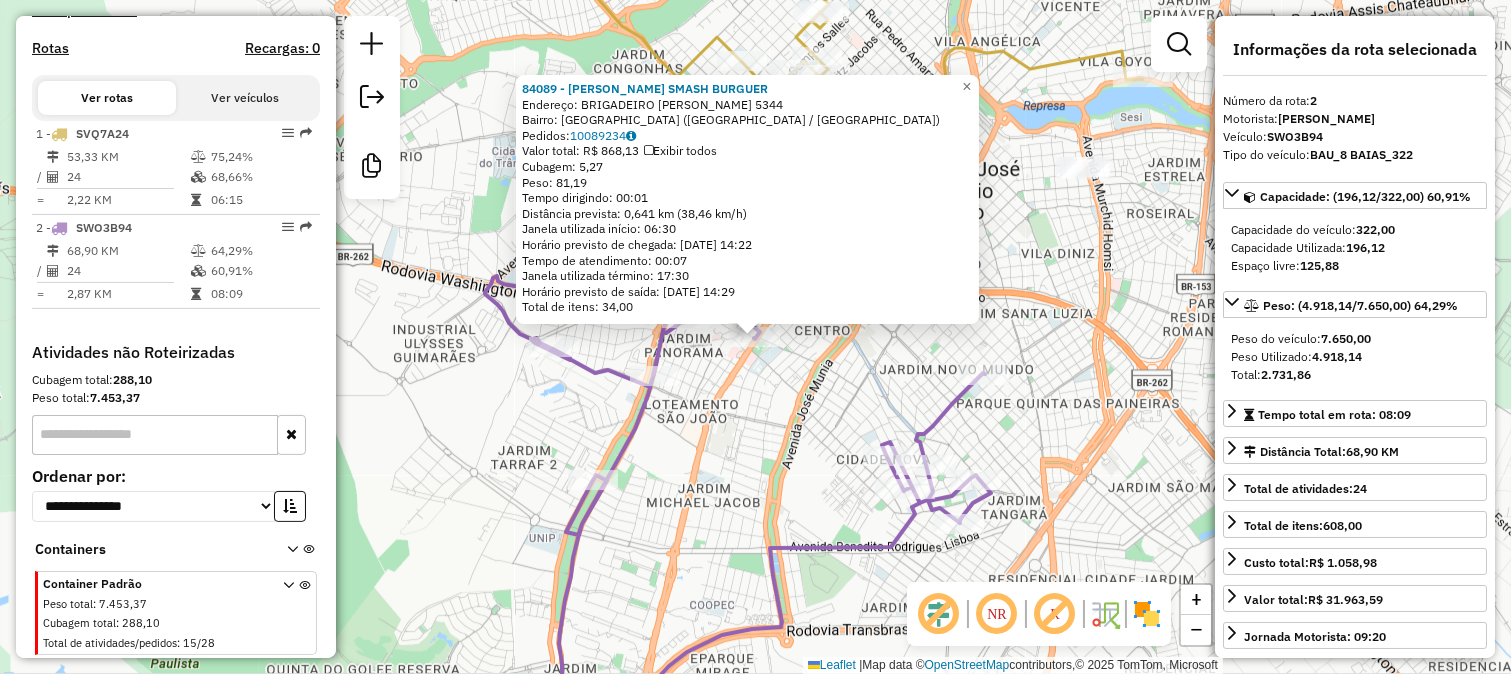 click on "84089 - [PERSON_NAME] SMASH BURGUER  Endereço:  BRIGADEIRO [PERSON_NAME] 5344   Bairro: [GEOGRAPHIC_DATA] ([GEOGRAPHIC_DATA] / [GEOGRAPHIC_DATA])   Pedidos:  10089234   Valor total: R$ 868,13   Exibir todos   Cubagem: 5,27  Peso: 81,19  Tempo dirigindo: 00:01   Distância prevista: 0,641 km (38,46 km/h)   [GEOGRAPHIC_DATA] utilizada início: 06:30   Horário previsto de chegada: [DATE] 14:22   Tempo de atendimento: 00:07   Janela utilizada término: 17:30   Horário previsto de saída: [DATE] 14:29   Total de itens: 34,00  × Janela de atendimento Grade de atendimento Capacidade Transportadoras Veículos Cliente Pedidos  Rotas Selecione os dias de semana para filtrar as janelas de atendimento  Seg   Ter   Qua   Qui   Sex   Sáb   Dom  Informe o período da janela de atendimento: De: Até:  Filtrar exatamente a janela do cliente  Considerar janela de atendimento padrão  Selecione os dias de semana para filtrar as grades de atendimento  Seg   Ter   Qua   Qui   Sex   Sáb   Dom   Considerar clientes sem dia de atendimento cadastrado  De:" 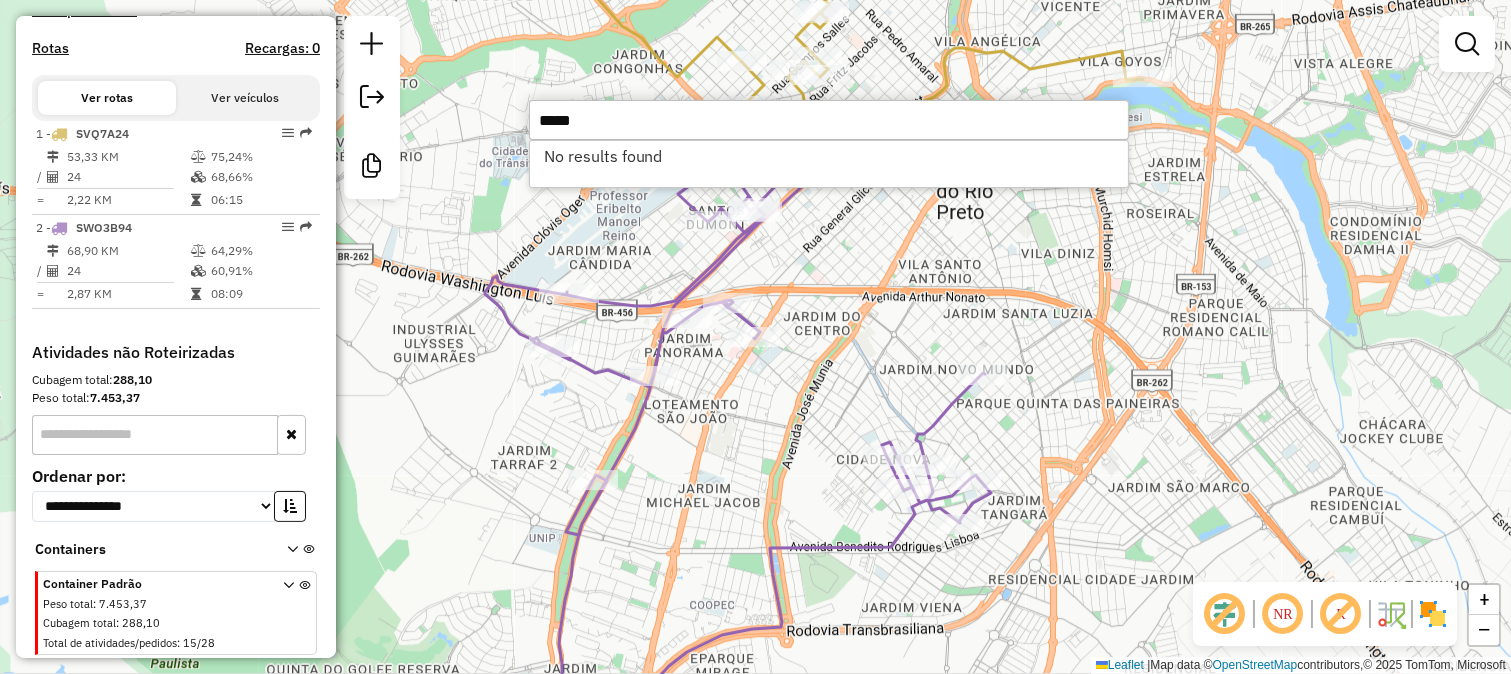 click on "*****" at bounding box center [829, 120] 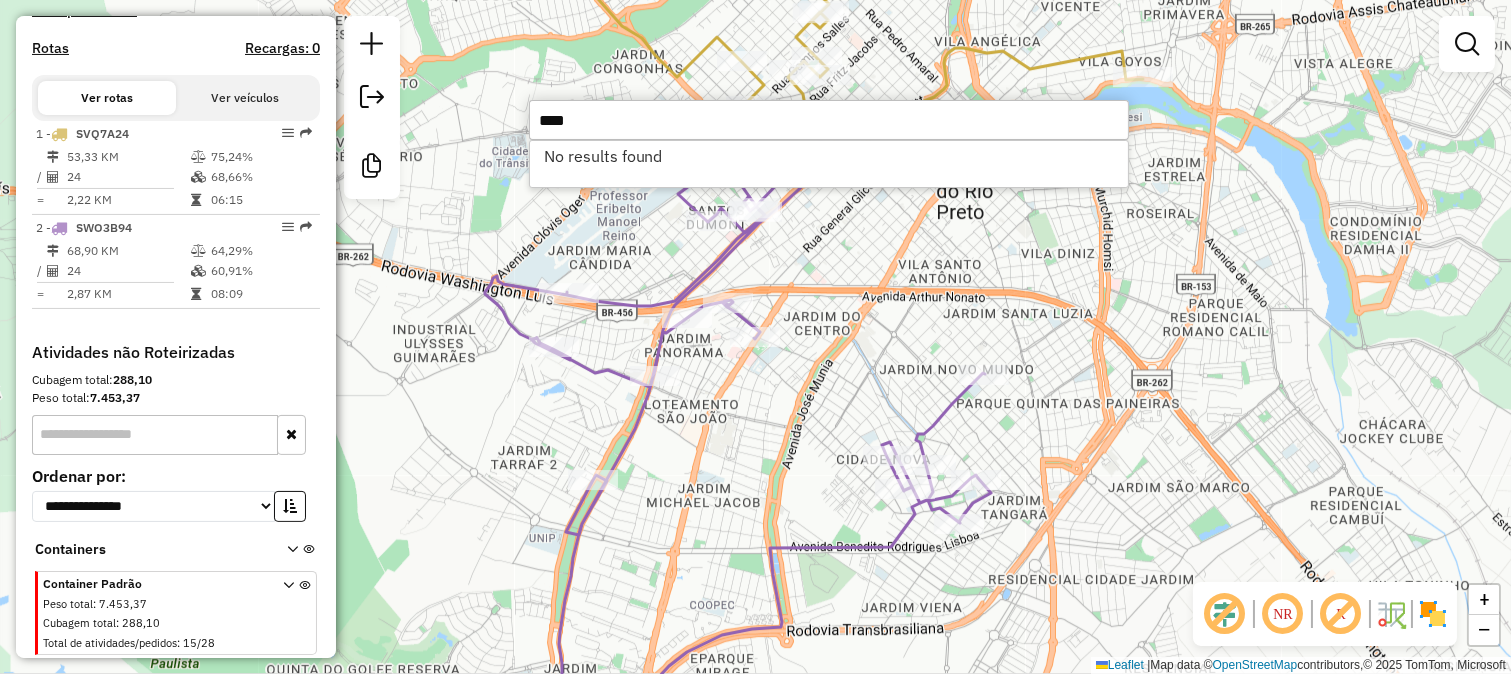 click on "****" at bounding box center (829, 120) 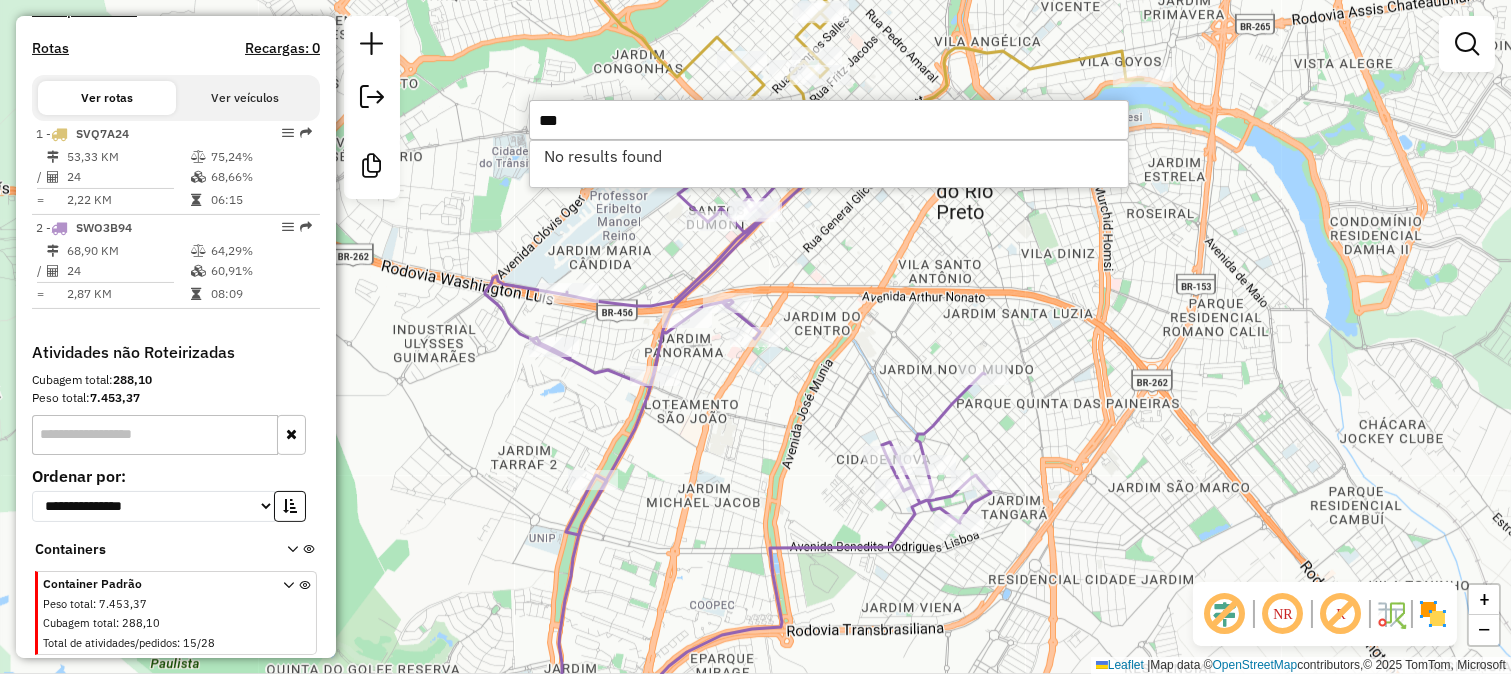 click on "***" at bounding box center (829, 120) 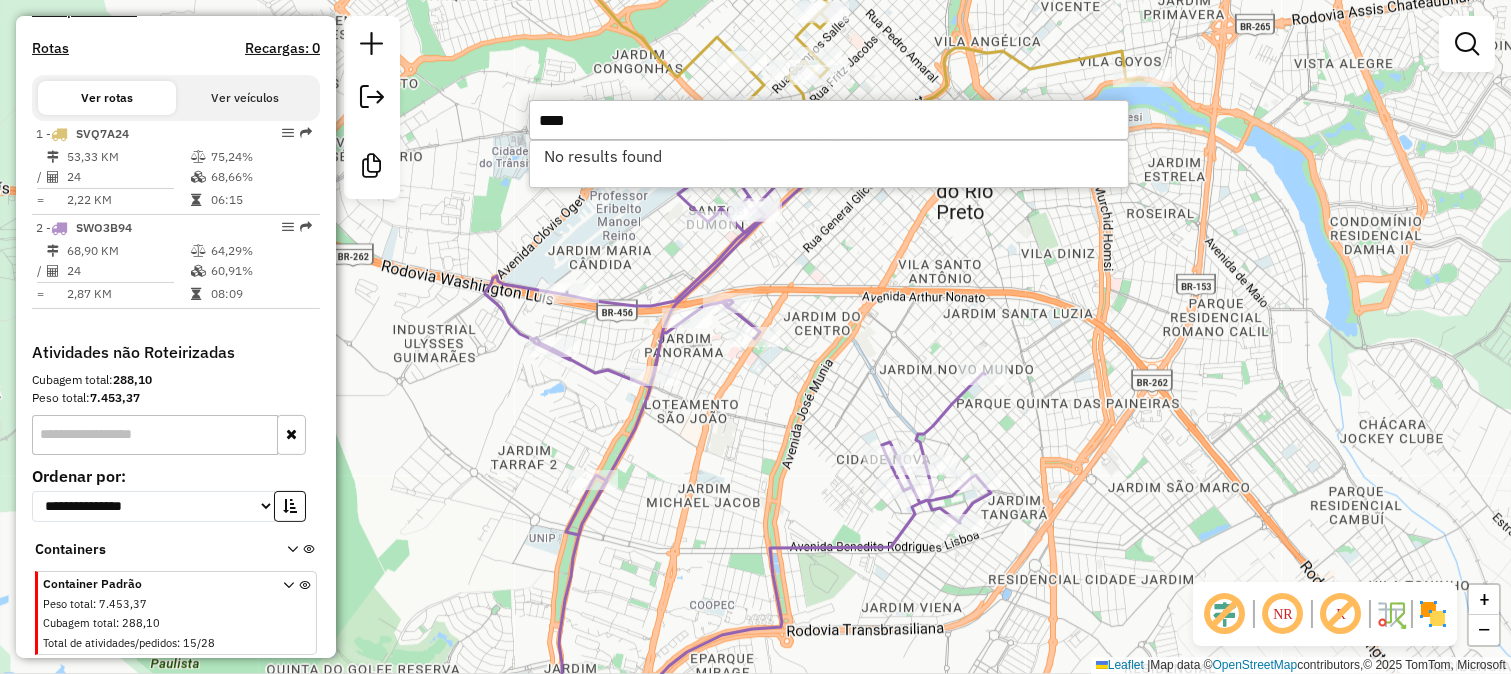 click on "****" at bounding box center [829, 120] 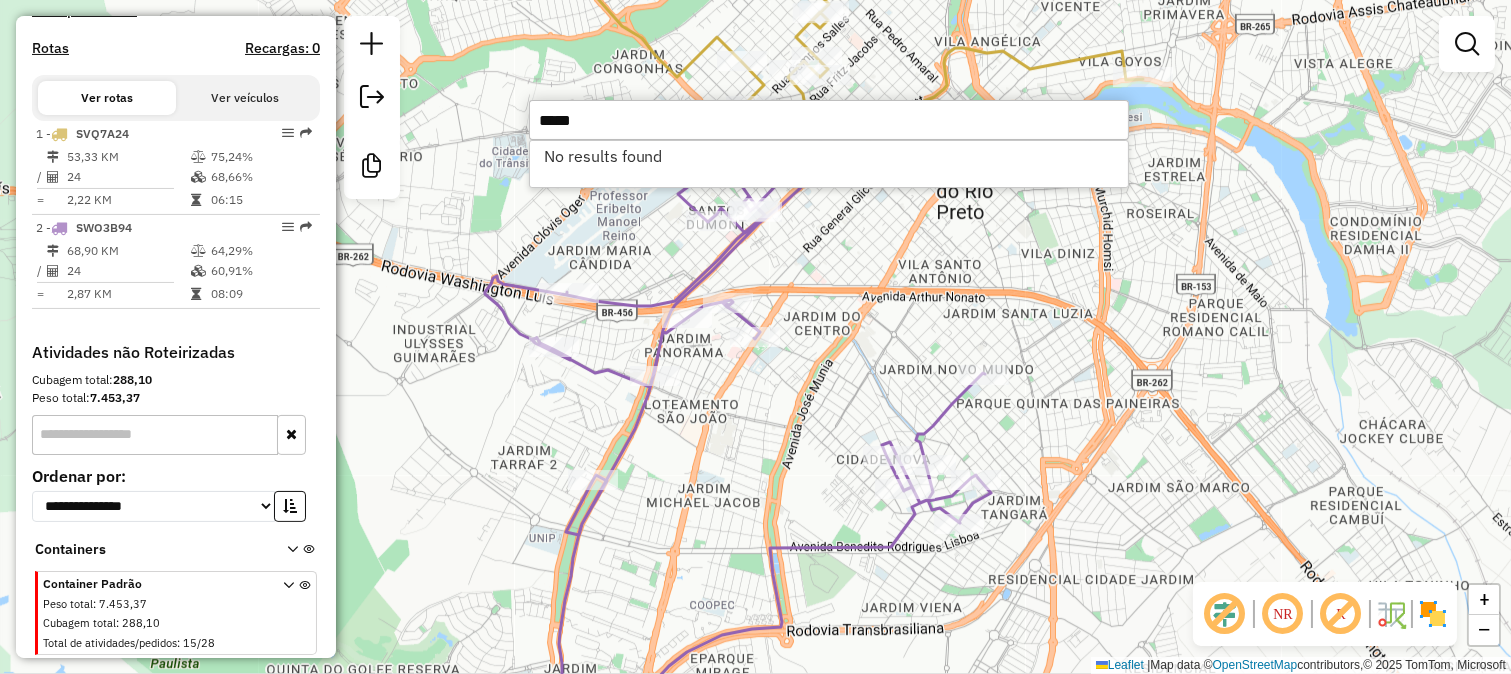 click on "*****" at bounding box center [829, 120] 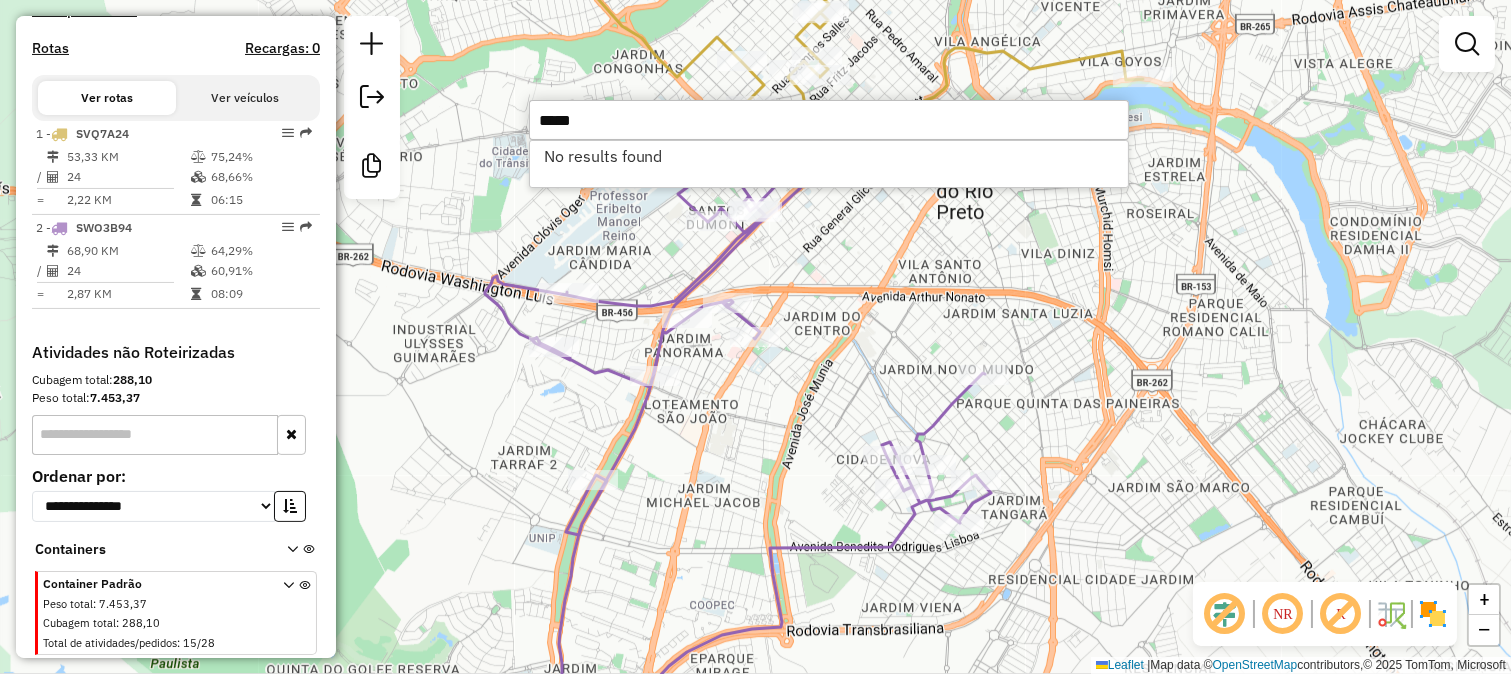 click on "*****" at bounding box center (829, 120) 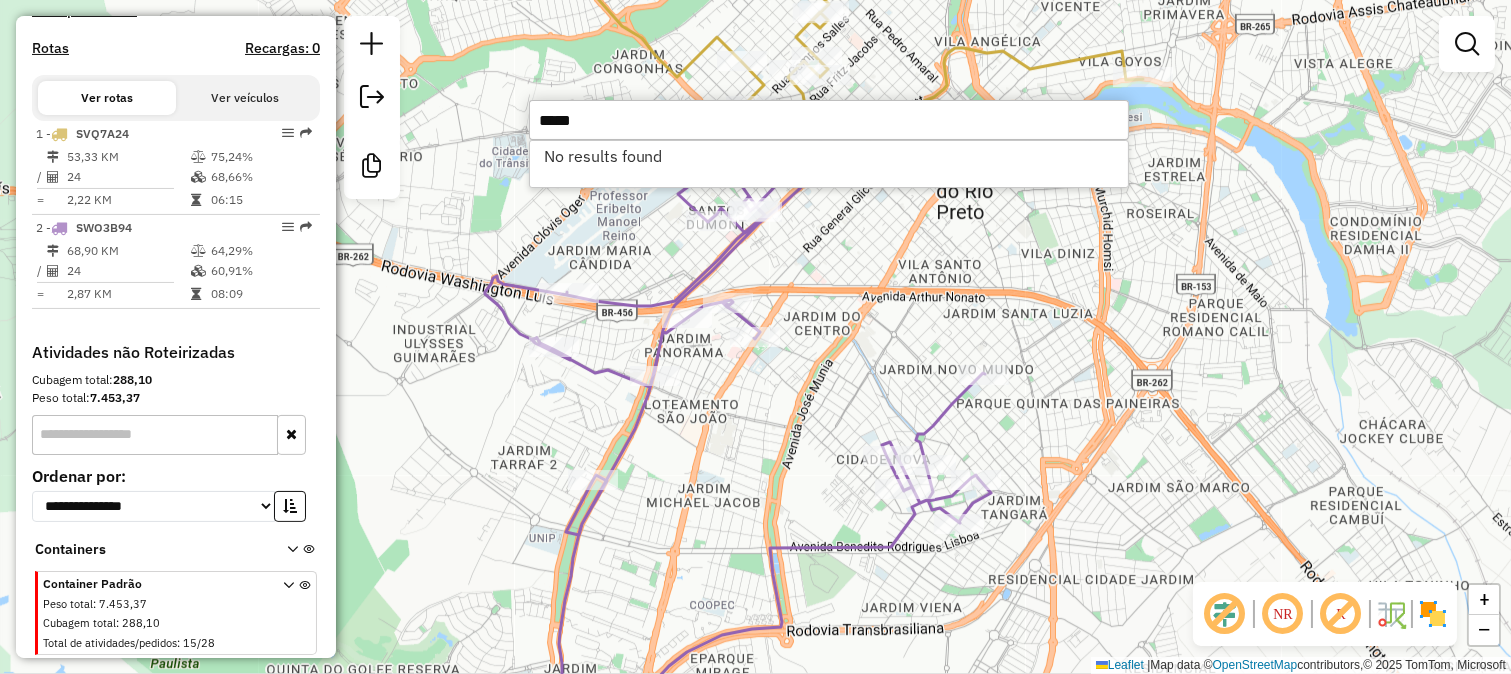 drag, startPoint x: 1138, startPoint y: 443, endPoint x: 1102, endPoint y: 432, distance: 37.64306 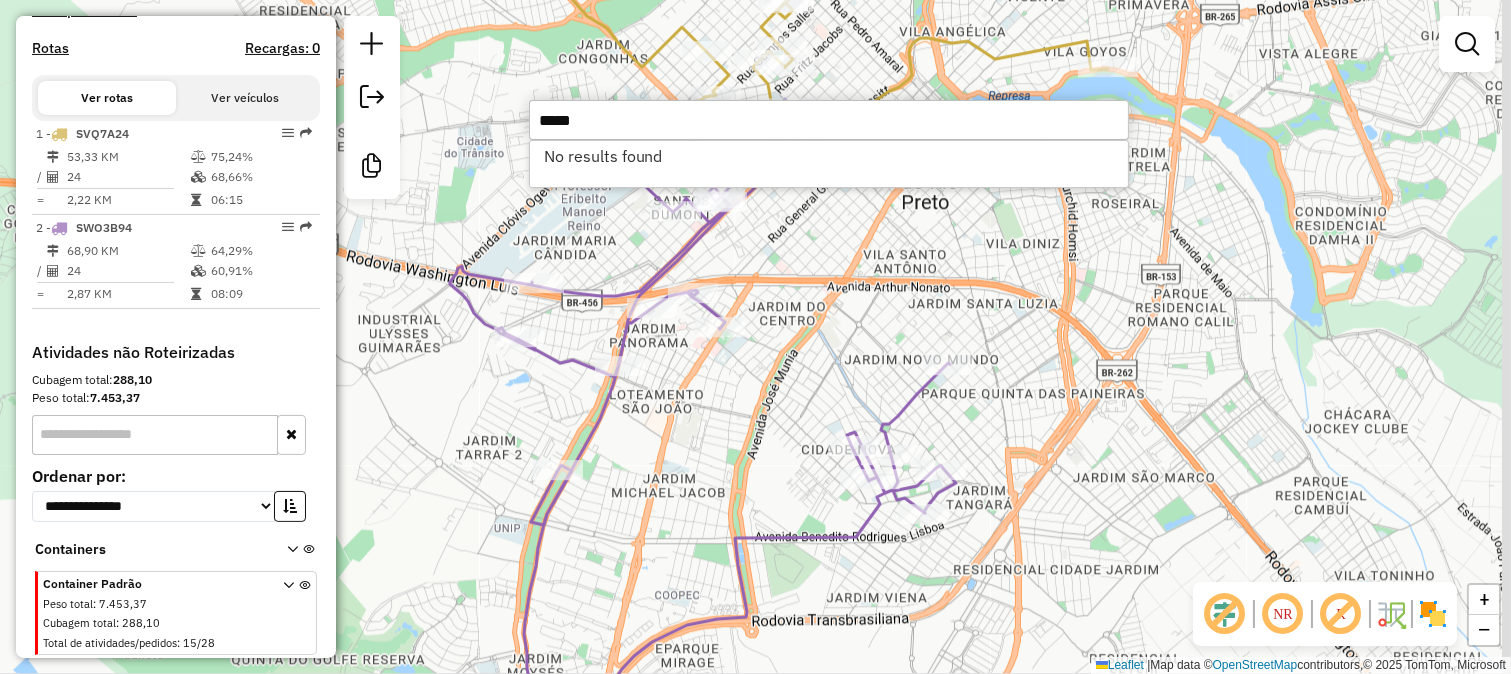 click on "Janela de atendimento Grade de atendimento Capacidade Transportadoras Veículos Cliente Pedidos  Rotas Selecione os dias de semana para filtrar as janelas de atendimento  Seg   Ter   Qua   Qui   Sex   Sáb   Dom  Informe o período da janela de atendimento: De: Até:  Filtrar exatamente a janela do cliente  Considerar janela de atendimento padrão  Selecione os dias de semana para filtrar as grades de atendimento  Seg   Ter   Qua   Qui   Sex   Sáb   Dom   Considerar clientes sem dia de atendimento cadastrado  Clientes fora do dia de atendimento selecionado Filtrar as atividades entre os valores definidos abaixo:  Peso mínimo:   Peso máximo:   Cubagem mínima:   Cubagem máxima:   De:   Até:  Filtrar as atividades entre o tempo de atendimento definido abaixo:  De:   Até:   Considerar capacidade total dos clientes não roteirizados Transportadora: Selecione um ou mais itens Tipo de veículo: Selecione um ou mais itens Veículo: Selecione um ou mais itens Motorista: Selecione um ou mais itens Nome: Rótulo:" 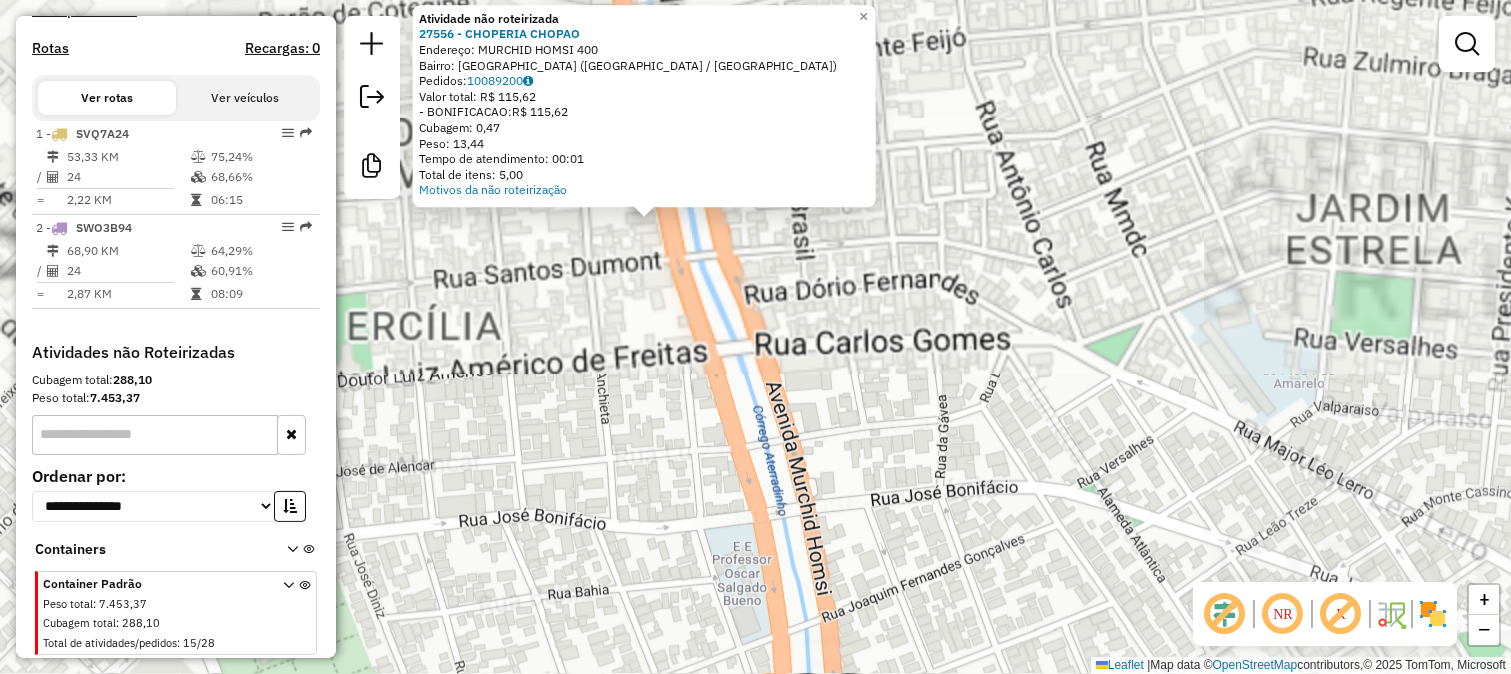 click on "Atividade não roteirizada 27556 - CHOPERIA CHOPAO  Endereço:  MURCHID HOMSI 400   Bairro: [GEOGRAPHIC_DATA] ([GEOGRAPHIC_DATA] / [GEOGRAPHIC_DATA])   Pedidos:  10089200   Valor total: R$ 115,62   - BONIFICACAO:  R$ 115,62   Cubagem: 0,47   Peso: 13,44   Tempo de atendimento: 00:01   Total de itens: 5,00  Motivos da não roteirização × Janela de atendimento Grade de atendimento Capacidade Transportadoras Veículos Cliente Pedidos  Rotas Selecione os dias de semana para filtrar as janelas de atendimento  Seg   Ter   Qua   Qui   Sex   Sáb   Dom  Informe o período da janela de atendimento: De: Até:  Filtrar exatamente a janela do cliente  Considerar janela de atendimento padrão  Selecione os dias de semana para filtrar as grades de atendimento  Seg   Ter   Qua   Qui   Sex   Sáb   Dom   Considerar clientes sem dia de atendimento cadastrado  Clientes fora do dia de atendimento selecionado Filtrar as atividades entre os valores definidos abaixo:  Peso mínimo:   Peso máximo:   Cubagem mínima:   Cubagem máxima:   De:  +" 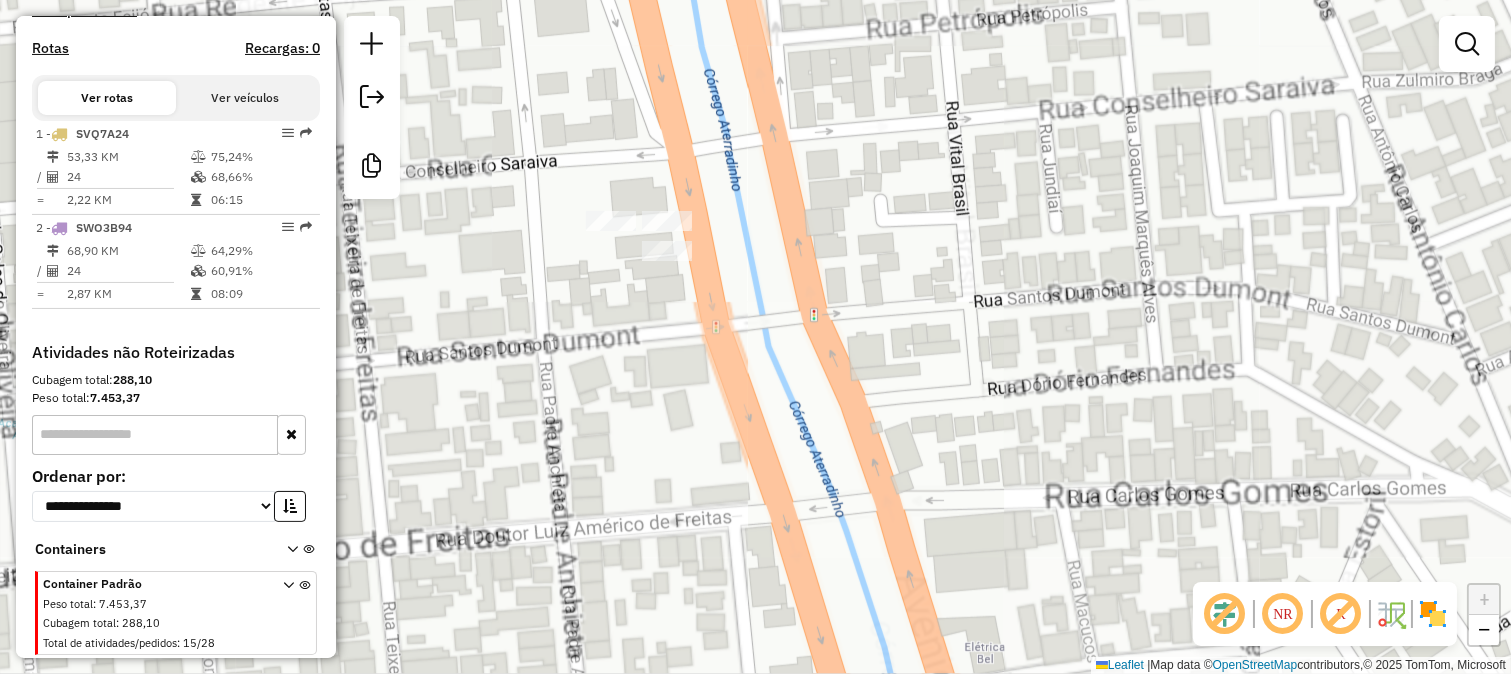 click on "Janela de atendimento Grade de atendimento Capacidade Transportadoras Veículos Cliente Pedidos  Rotas Selecione os dias de semana para filtrar as janelas de atendimento  Seg   Ter   Qua   Qui   Sex   Sáb   Dom  Informe o período da janela de atendimento: De: Até:  Filtrar exatamente a janela do cliente  Considerar janela de atendimento padrão  Selecione os dias de semana para filtrar as grades de atendimento  Seg   Ter   Qua   Qui   Sex   Sáb   Dom   Considerar clientes sem dia de atendimento cadastrado  Clientes fora do dia de atendimento selecionado Filtrar as atividades entre os valores definidos abaixo:  Peso mínimo:   Peso máximo:   Cubagem mínima:   Cubagem máxima:   De:   Até:  Filtrar as atividades entre o tempo de atendimento definido abaixo:  De:   Até:   Considerar capacidade total dos clientes não roteirizados Transportadora: Selecione um ou mais itens Tipo de veículo: Selecione um ou mais itens Veículo: Selecione um ou mais itens Motorista: Selecione um ou mais itens Nome: Rótulo:" 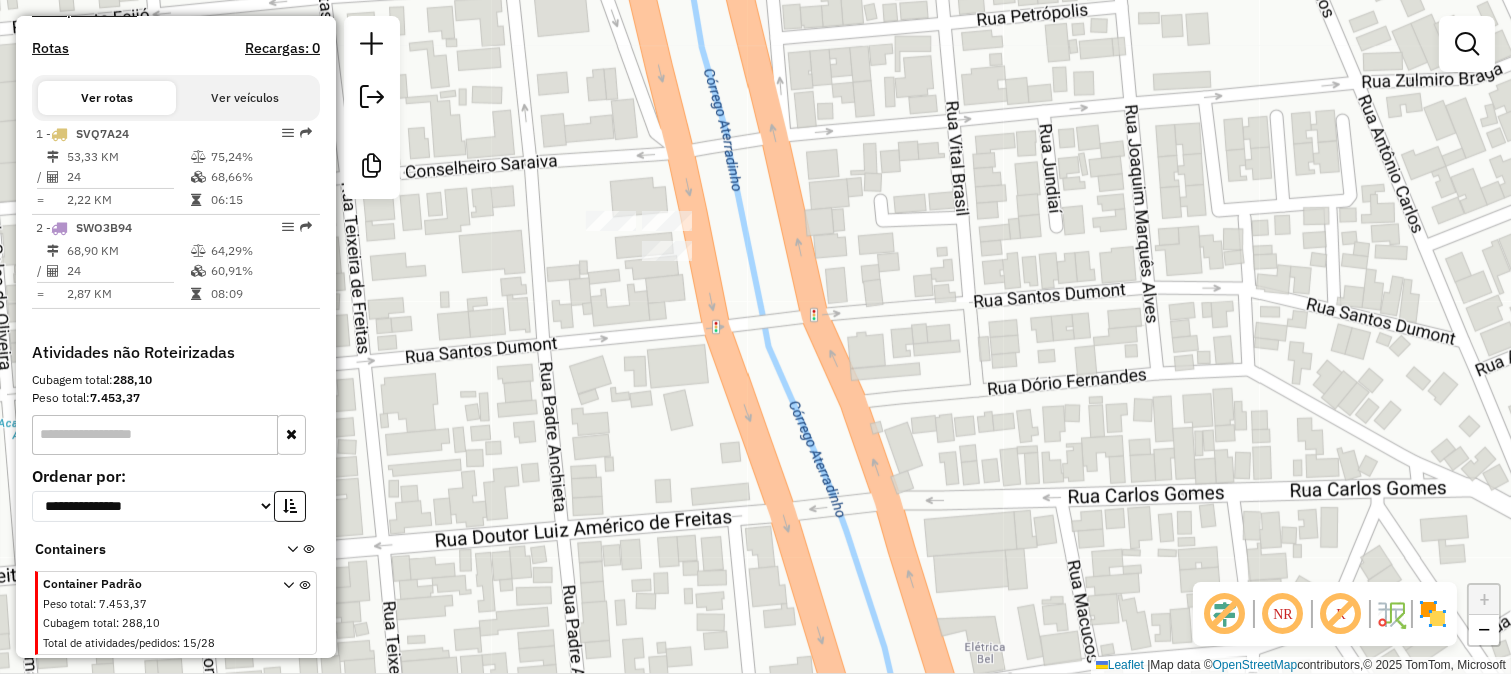 click 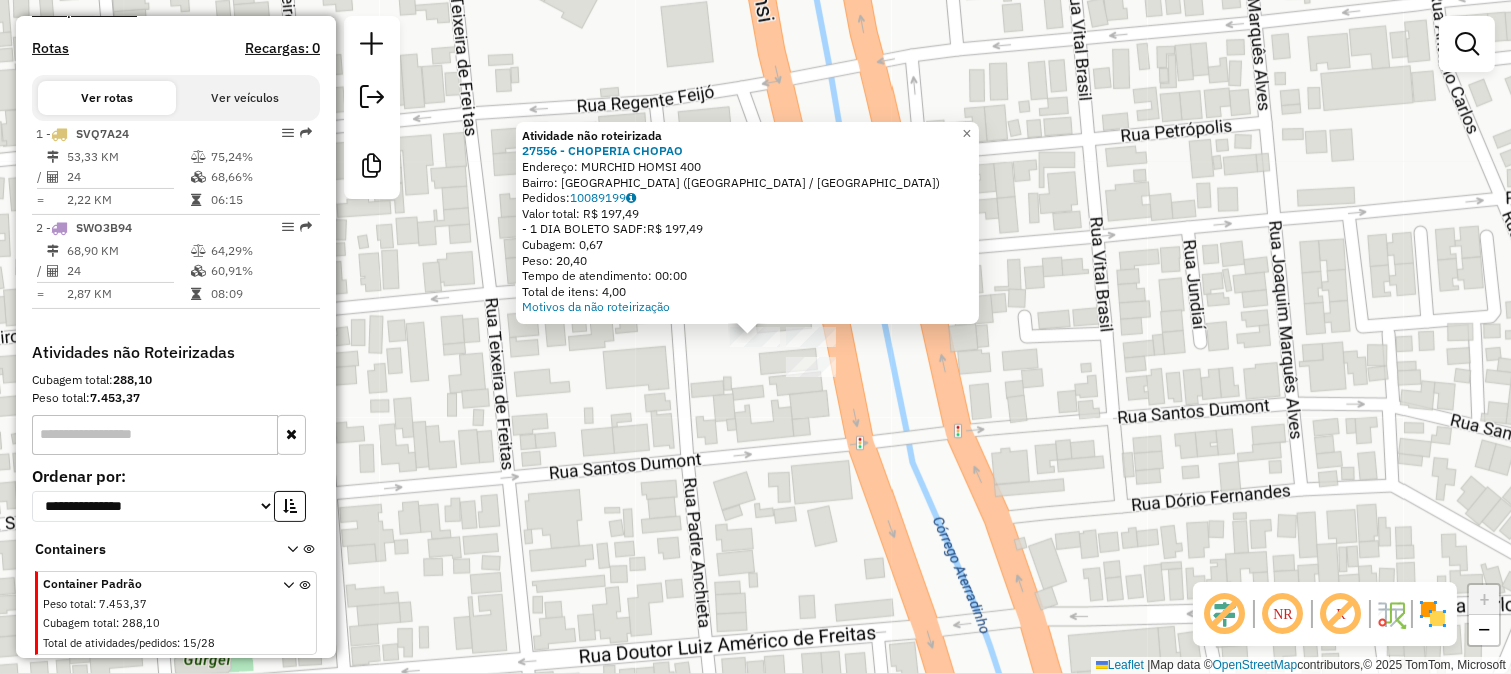 click on "Atividade não roteirizada 27556 - CHOPERIA CHOPAO  Endereço:  MURCHID HOMSI 400   Bairro: [GEOGRAPHIC_DATA] ([GEOGRAPHIC_DATA] / [GEOGRAPHIC_DATA])   Pedidos:  10089199   Valor total: R$ 197,49   - 1 DIA BOLETO SADF:  R$ 197,49   Cubagem: 0,67   Peso: 20,40   Tempo de atendimento: 00:00   Total de itens: 4,00  Motivos da não roteirização × Janela de atendimento Grade de atendimento Capacidade Transportadoras Veículos Cliente Pedidos  Rotas Selecione os dias de semana para filtrar as janelas de atendimento  Seg   Ter   Qua   Qui   Sex   Sáb   Dom  Informe o período da janela de atendimento: De: Até:  Filtrar exatamente a janela do cliente  Considerar janela de atendimento padrão  Selecione os dias de semana para filtrar as grades de atendimento  Seg   Ter   Qua   Qui   Sex   Sáb   Dom   Considerar clientes sem dia de atendimento cadastrado  Clientes fora do dia de atendimento selecionado Filtrar as atividades entre os valores definidos abaixo:  Peso mínimo:   Peso máximo:   Cubagem mínima:   Cubagem máxima:  +" 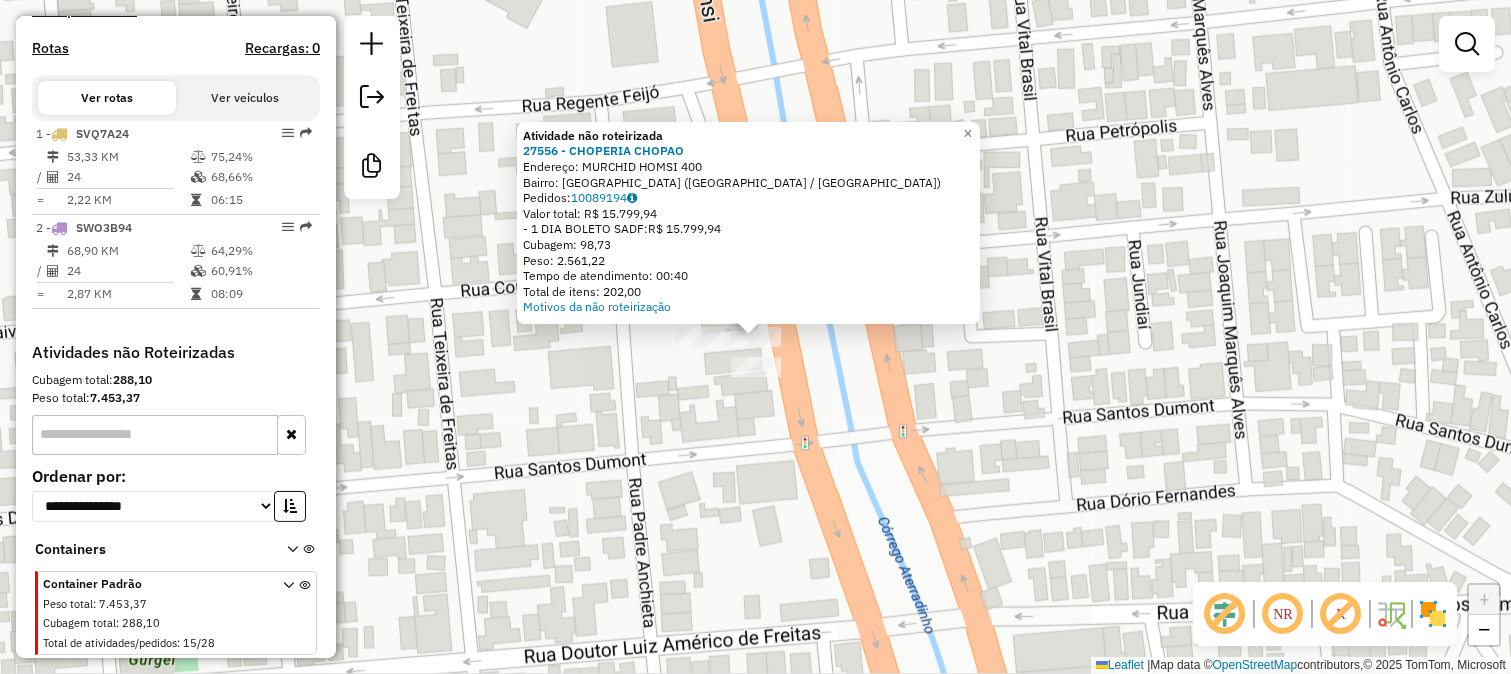 click on "Atividade não roteirizada 27556 - CHOPERIA CHOPAO  Endereço:  MURCHID HOMSI 400   Bairro: [GEOGRAPHIC_DATA] ([GEOGRAPHIC_DATA] / [GEOGRAPHIC_DATA])   Pedidos:  10089194   Valor total: R$ 15.799,94   - 1 DIA BOLETO SADF:  R$ 15.799,94   Cubagem: 98,73   Peso: 2.561,22   Tempo de atendimento: 00:40   Total de itens: 202,00  Motivos da não roteirização × Janela de atendimento Grade de atendimento Capacidade Transportadoras Veículos Cliente Pedidos  Rotas Selecione os dias de semana para filtrar as janelas de atendimento  Seg   Ter   Qua   Qui   Sex   Sáb   Dom  Informe o período da janela de atendimento: De: Até:  Filtrar exatamente a janela do cliente  Considerar janela de atendimento padrão  Selecione os dias de semana para filtrar as grades de atendimento  Seg   Ter   Qua   Qui   Sex   Sáb   Dom   Considerar clientes sem dia de atendimento cadastrado  Clientes fora do dia de atendimento selecionado Filtrar as atividades entre os valores definidos abaixo:  Peso mínimo:   Peso máximo:   Cubagem mínima:   De:  +" 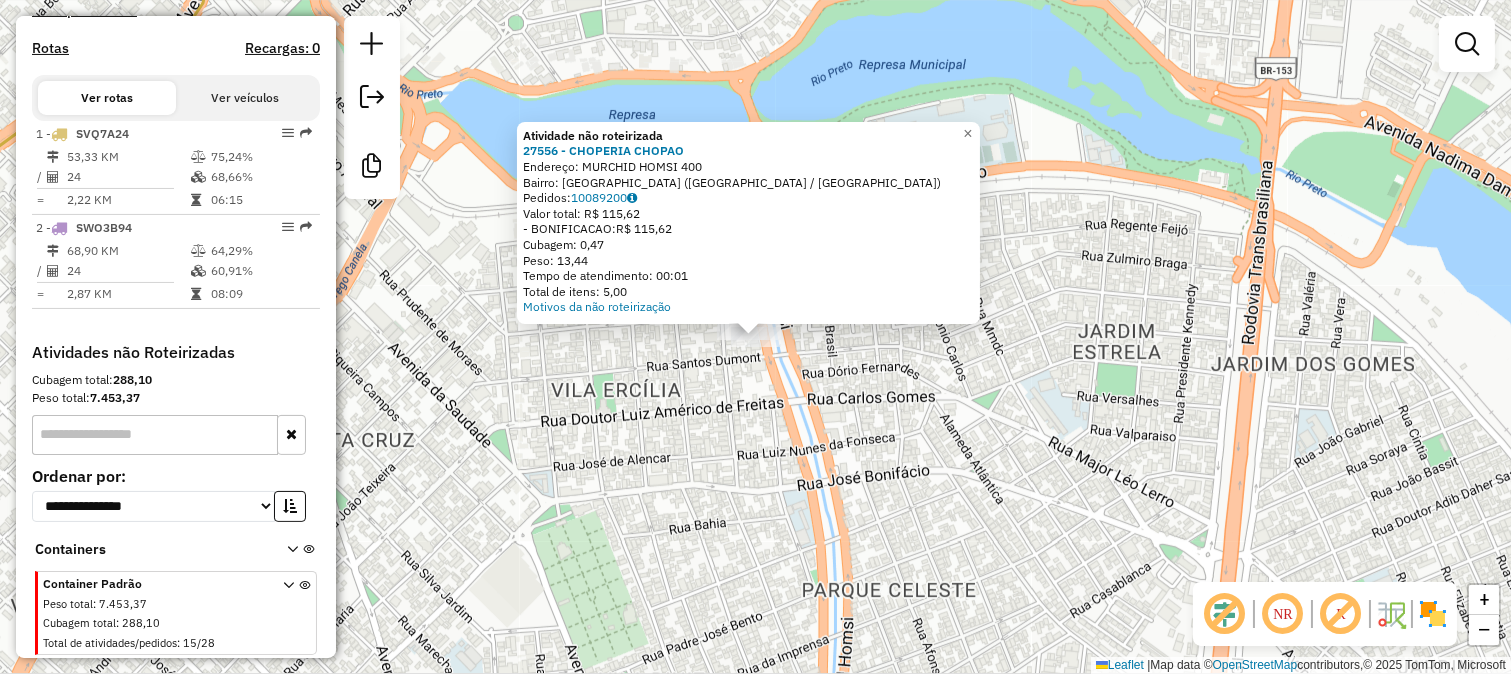 click on "Atividade não roteirizada 27556 - CHOPERIA CHOPAO  Endereço:  MURCHID HOMSI 400   Bairro: [GEOGRAPHIC_DATA] ([GEOGRAPHIC_DATA] / [GEOGRAPHIC_DATA])   Pedidos:  10089200   Valor total: R$ 115,62   - BONIFICACAO:  R$ 115,62   Cubagem: 0,47   Peso: 13,44   Tempo de atendimento: 00:01   Total de itens: 5,00  Motivos da não roteirização × Janela de atendimento Grade de atendimento Capacidade Transportadoras Veículos Cliente Pedidos  Rotas Selecione os dias de semana para filtrar as janelas de atendimento  Seg   Ter   Qua   Qui   Sex   Sáb   Dom  Informe o período da janela de atendimento: De: Até:  Filtrar exatamente a janela do cliente  Considerar janela de atendimento padrão  Selecione os dias de semana para filtrar as grades de atendimento  Seg   Ter   Qua   Qui   Sex   Sáb   Dom   Considerar clientes sem dia de atendimento cadastrado  Clientes fora do dia de atendimento selecionado Filtrar as atividades entre os valores definidos abaixo:  Peso mínimo:   Peso máximo:   Cubagem mínima:   Cubagem máxima:   De:  +" 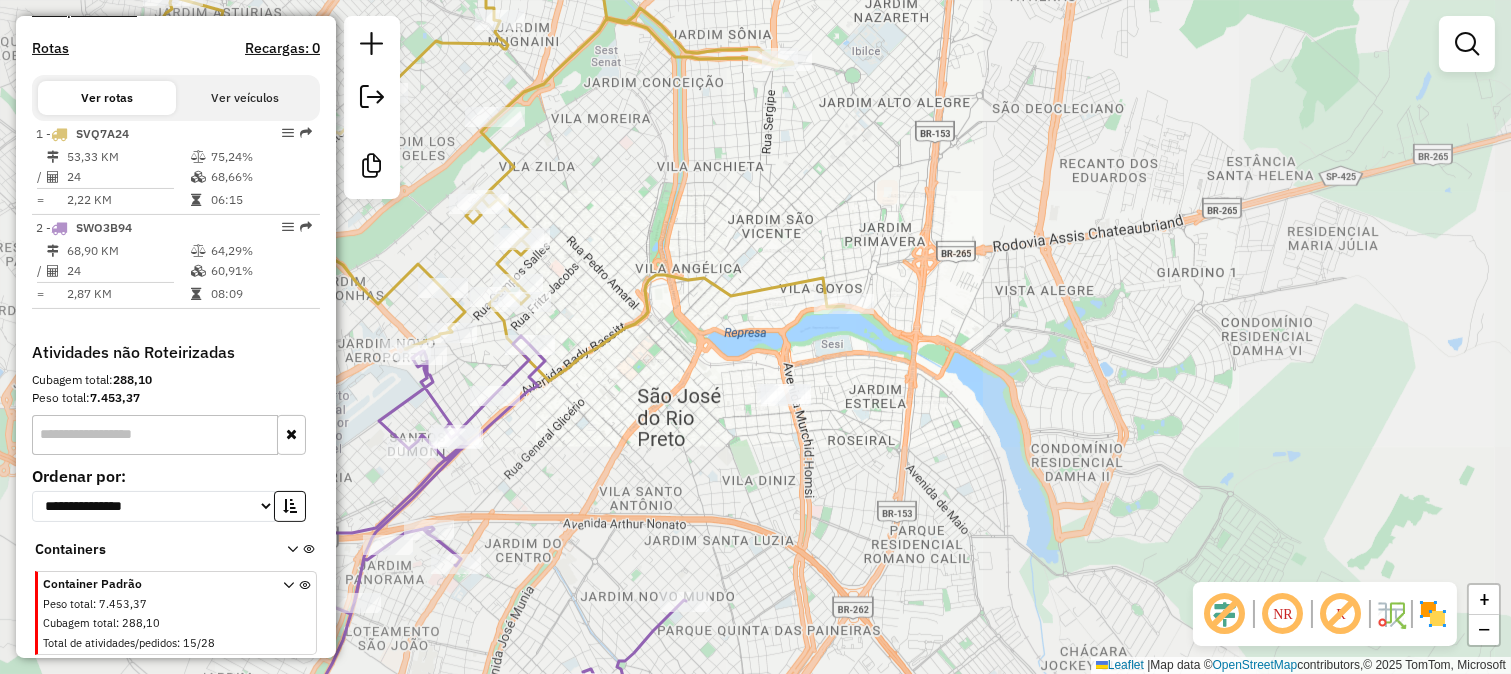 drag, startPoint x: 763, startPoint y: 457, endPoint x: 787, endPoint y: 414, distance: 49.24429 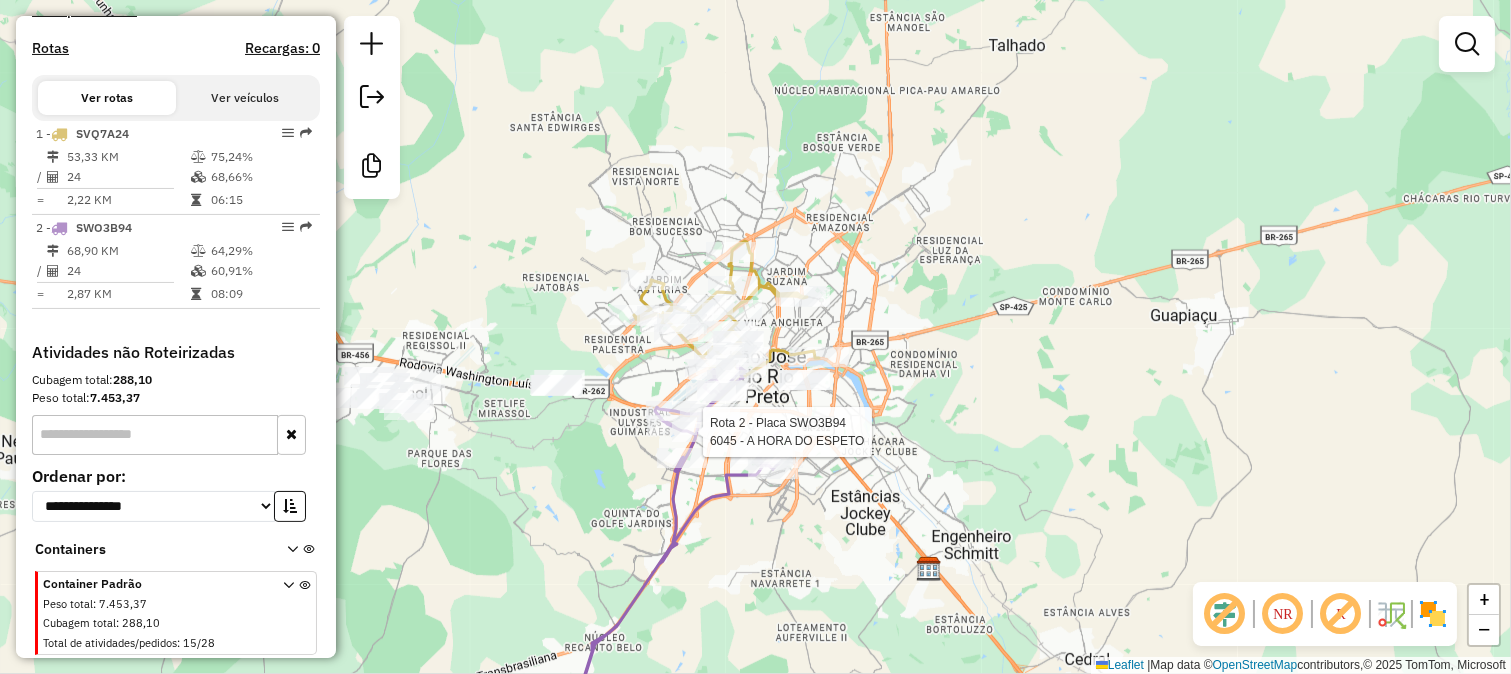 select on "**********" 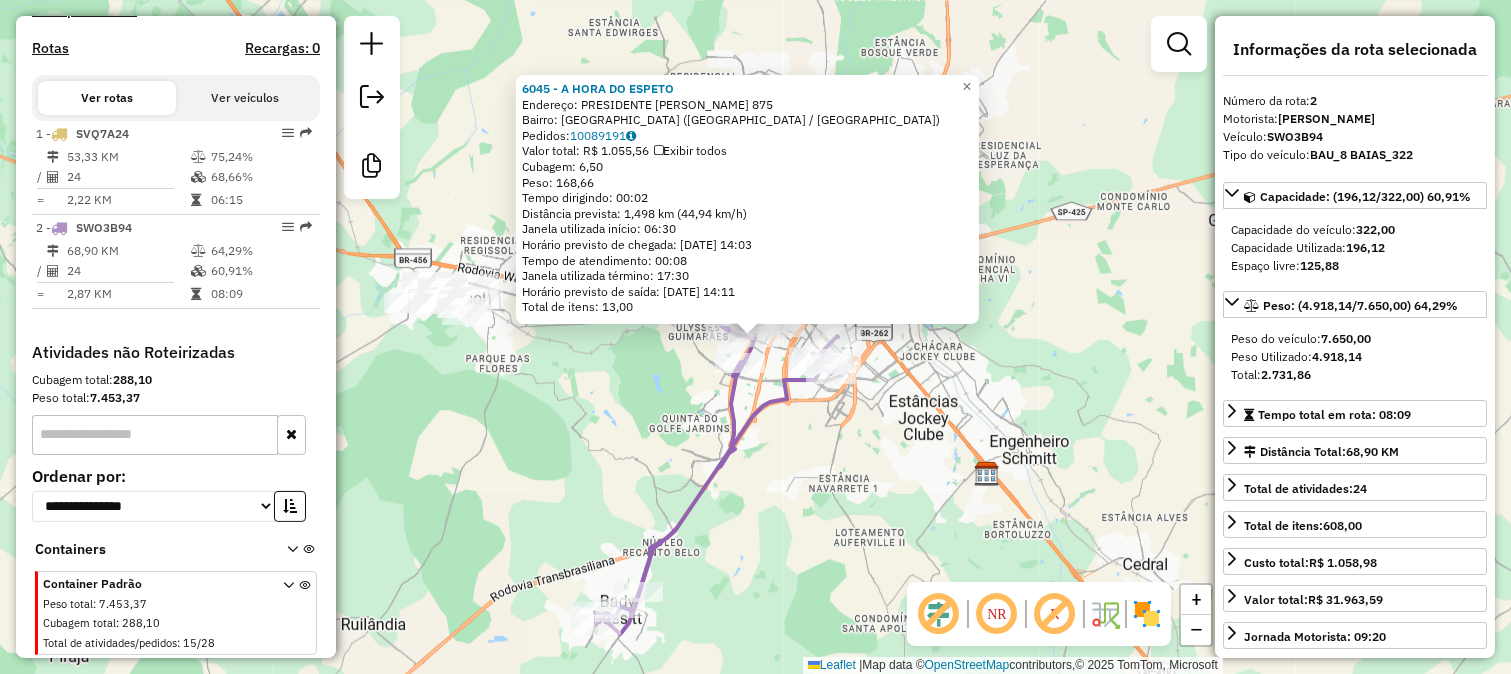 click on "6045 - A HORA DO ESPETO  Endereço:  PRESIDENTE [PERSON_NAME] 875   Bairro: [GEOGRAPHIC_DATA] ([GEOGRAPHIC_DATA] / [GEOGRAPHIC_DATA])   Pedidos:  10089191   Valor total: R$ 1.055,56   Exibir todos   Cubagem: 6,50  Peso: 168,66  Tempo dirigindo: 00:02   Distância prevista: 1,498 km (44,94 km/h)   [GEOGRAPHIC_DATA] utilizada início: 06:30   Horário previsto de chegada: [DATE] 14:03   Tempo de atendimento: 00:08   Janela utilizada término: 17:30   Horário previsto de saída: [DATE] 14:11   Total de itens: 13,00  × Janela de atendimento Grade de atendimento Capacidade Transportadoras Veículos Cliente Pedidos  Rotas Selecione os dias de semana para filtrar as janelas de atendimento  Seg   Ter   Qua   Qui   Sex   Sáb   Dom  Informe o período da janela de atendimento: De: Até:  Filtrar exatamente a janela do cliente  Considerar janela de atendimento padrão  Selecione os dias de semana para filtrar as grades de atendimento  Seg   Ter   Qua   Qui   Sex   Sáb   Dom   Clientes fora do dia de atendimento selecionado De:" 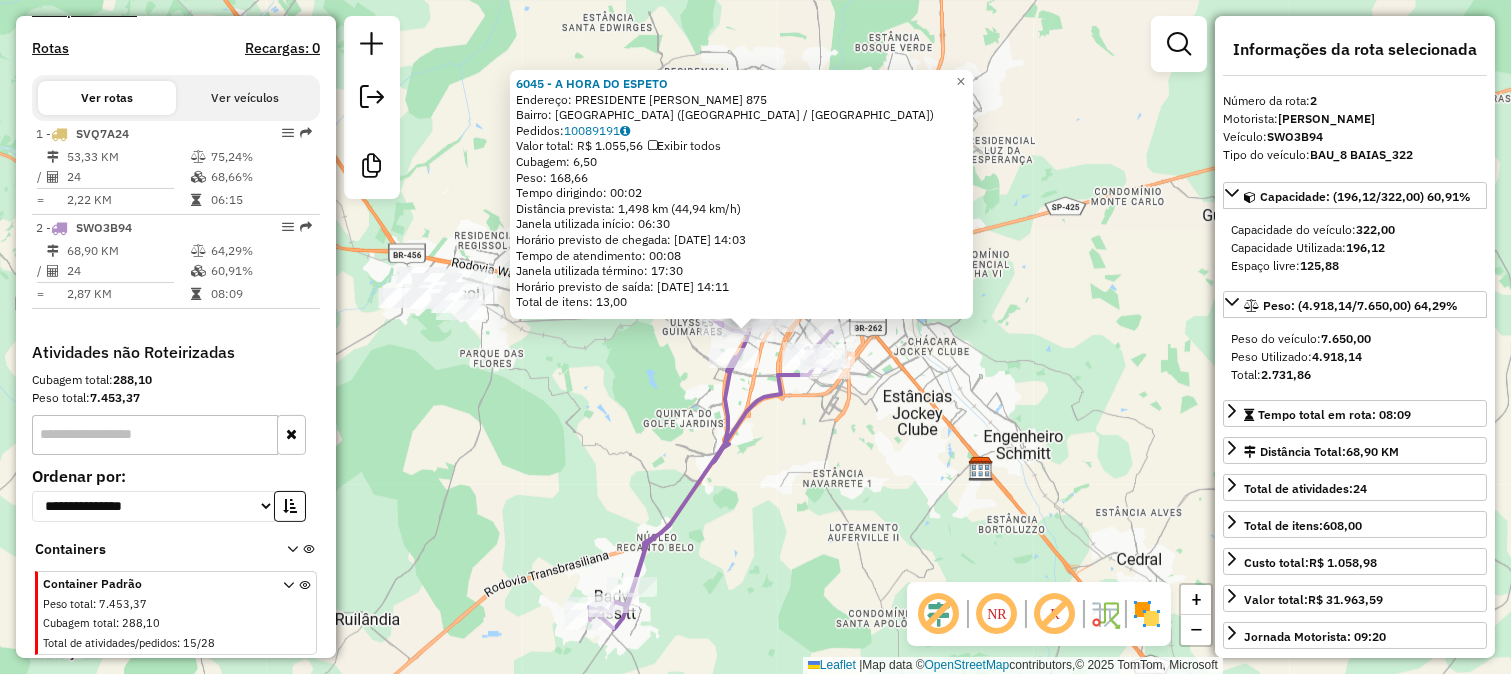 click on "6045 - A HORA DO ESPETO  Endereço:  PRESIDENTE [PERSON_NAME] 875   Bairro: [GEOGRAPHIC_DATA] ([GEOGRAPHIC_DATA] / [GEOGRAPHIC_DATA])   Pedidos:  10089191   Valor total: R$ 1.055,56   Exibir todos   Cubagem: 6,50  Peso: 168,66  Tempo dirigindo: 00:02   Distância prevista: 1,498 km (44,94 km/h)   [GEOGRAPHIC_DATA] utilizada início: 06:30   Horário previsto de chegada: [DATE] 14:03   Tempo de atendimento: 00:08   Janela utilizada término: 17:30   Horário previsto de saída: [DATE] 14:11   Total de itens: 13,00  × Janela de atendimento Grade de atendimento Capacidade Transportadoras Veículos Cliente Pedidos  Rotas Selecione os dias de semana para filtrar as janelas de atendimento  Seg   Ter   Qua   Qui   Sex   Sáb   Dom  Informe o período da janela de atendimento: De: Até:  Filtrar exatamente a janela do cliente  Considerar janela de atendimento padrão  Selecione os dias de semana para filtrar as grades de atendimento  Seg   Ter   Qua   Qui   Sex   Sáb   Dom   Clientes fora do dia de atendimento selecionado De:" 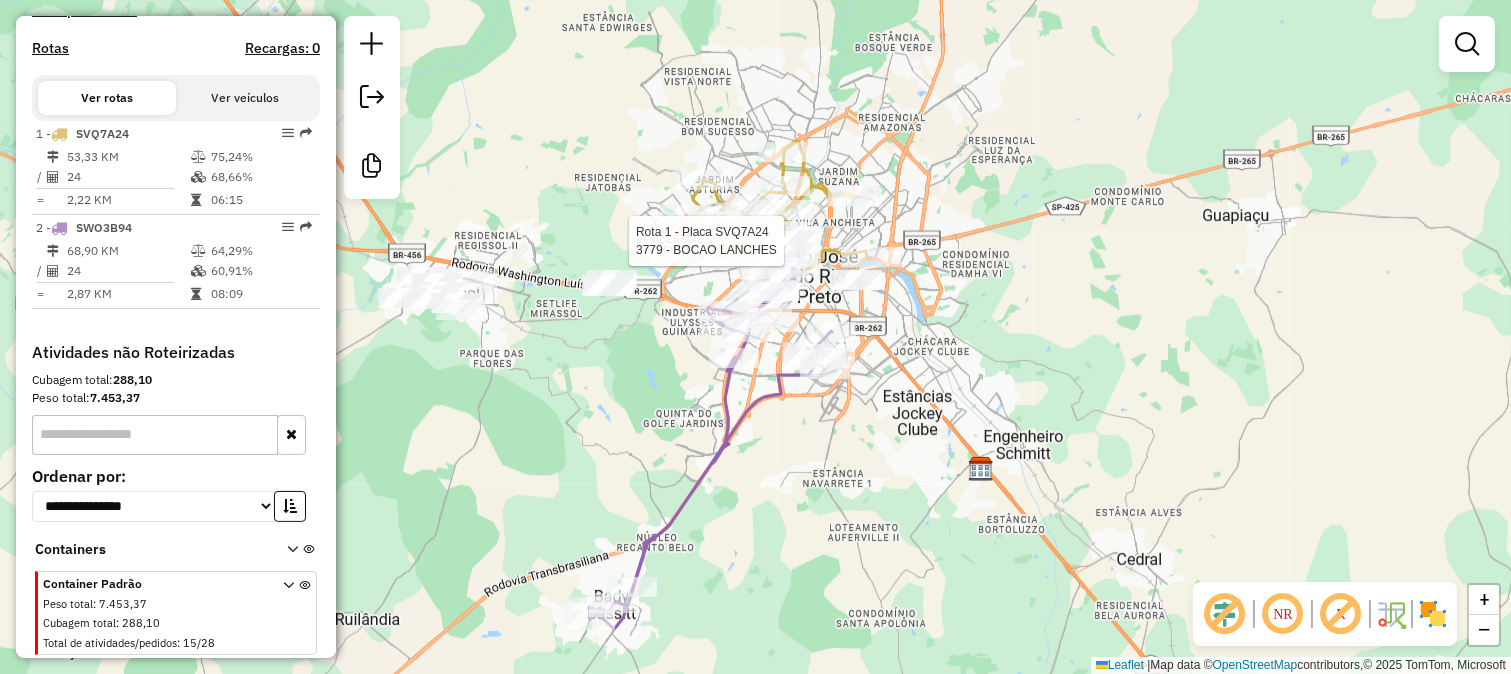 select on "**********" 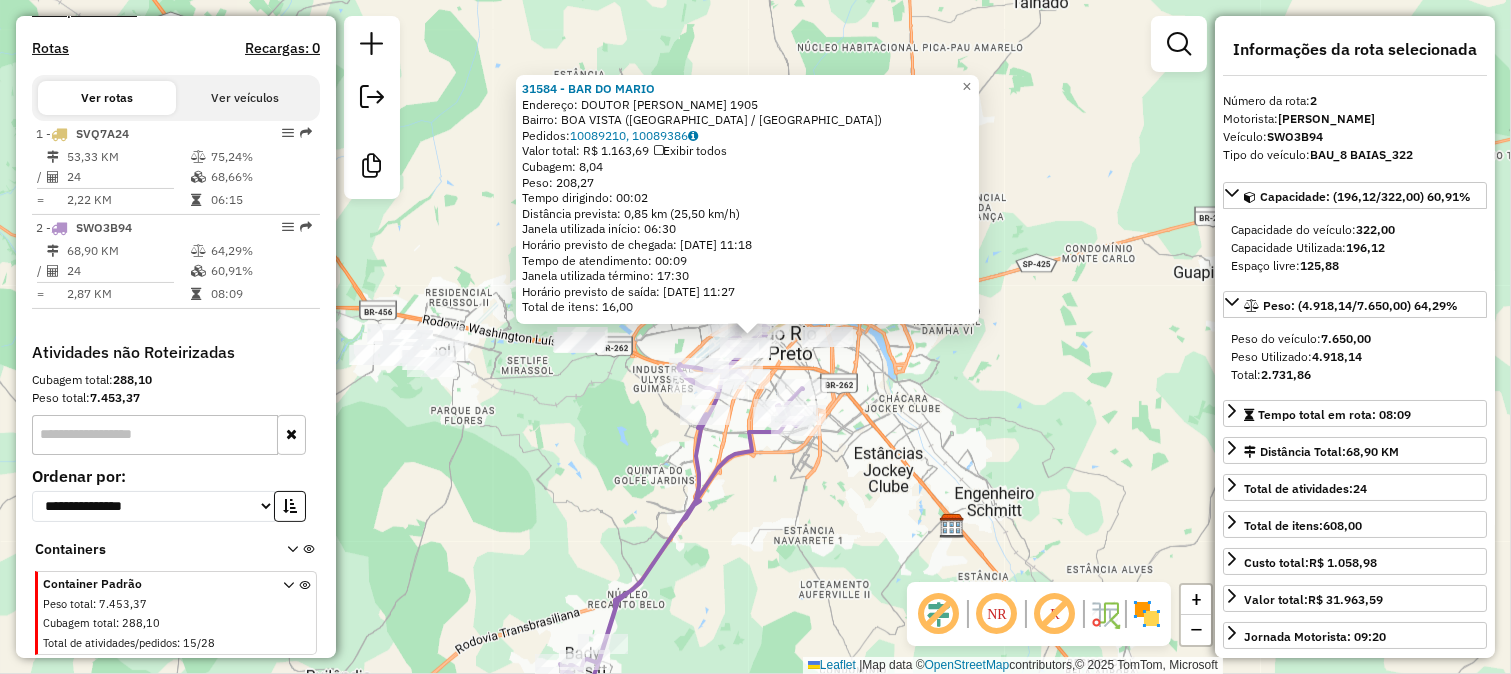 click on "Rota 2 - Placa SWO3B94  84089 - [PERSON_NAME] SMASH BURGUER Rota 2 - Placa SWO3B94  27637 - [PERSON_NAME] 31584 - BAR DO [PERSON_NAME]:  DOUTOR [PERSON_NAME] 1905   Bairro: [GEOGRAPHIC_DATA] ([GEOGRAPHIC_DATA] / SP)   Pedidos:  10089210, 10089386   Valor total: R$ 1.163,69   Exibir todos   Cubagem: 8,04  Peso: 208,27  Tempo dirigindo: 00:02   Distância prevista: 0,85 km (25,50 km/h)   [GEOGRAPHIC_DATA] utilizada início: 06:30   Horário previsto de chegada: [DATE] 11:18   Tempo de atendimento: 00:09   Janela utilizada término: 17:30   Horário previsto de saída: [DATE] 11:27   Total de itens: 16,00  × Janela de atendimento Grade de atendimento Capacidade Transportadoras Veículos Cliente Pedidos  Rotas Selecione os dias de semana para filtrar as janelas de atendimento  Seg   Ter   Qua   Qui   Sex   Sáb   Dom  Informe o período da janela de atendimento: De: Até:  Filtrar exatamente a janela do cliente  Considerar janela de atendimento padrão  Selecione os dias de semana para filtrar as grades de atendimento" 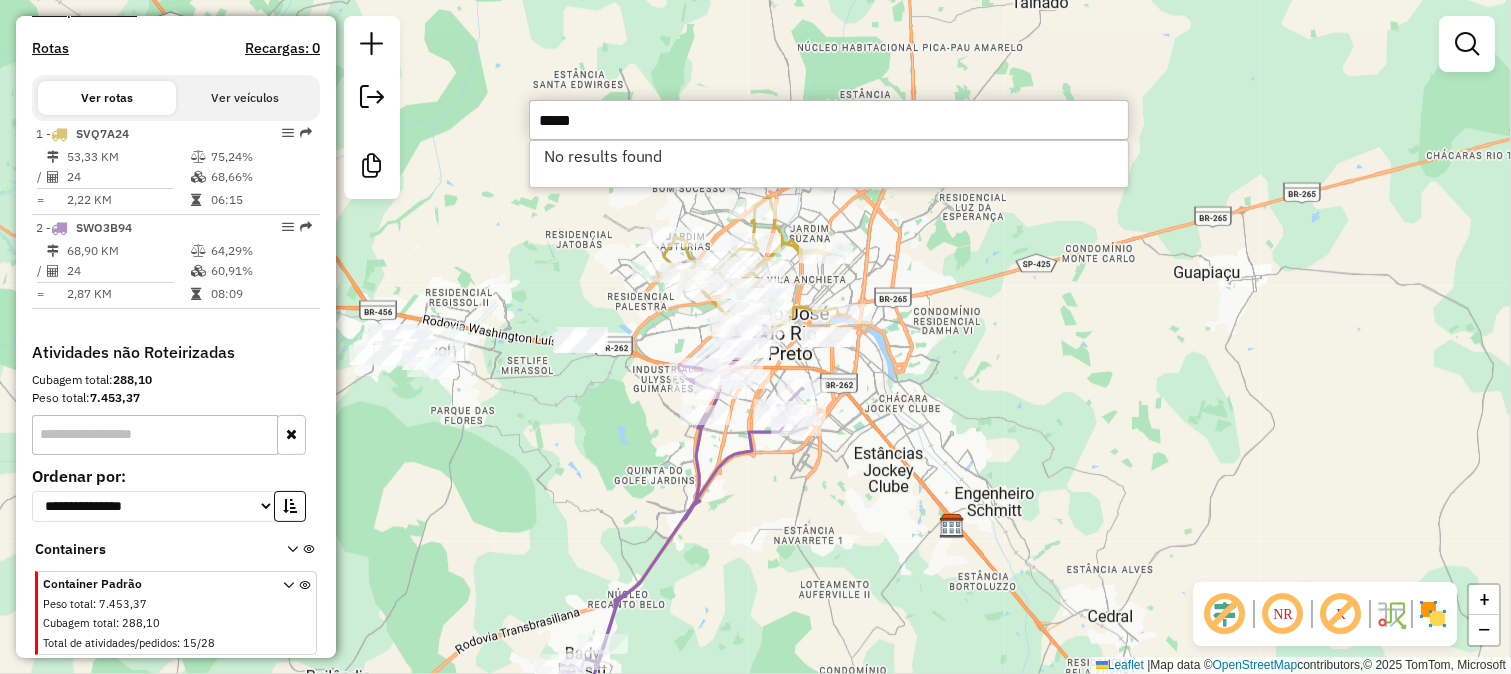 type on "*****" 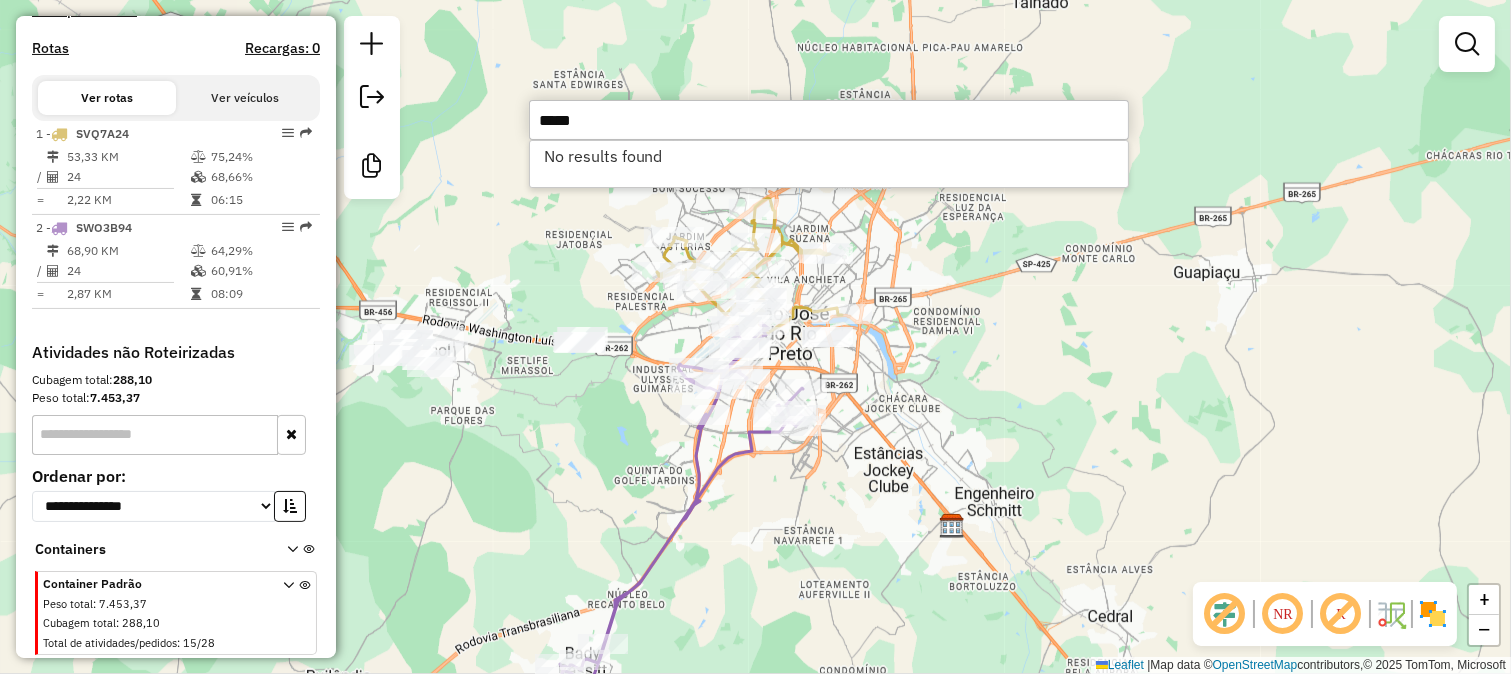 click on "Janela de atendimento Grade de atendimento Capacidade Transportadoras Veículos Cliente Pedidos  Rotas Selecione os dias de semana para filtrar as janelas de atendimento  Seg   Ter   Qua   Qui   Sex   Sáb   Dom  Informe o período da janela de atendimento: De: Até:  Filtrar exatamente a janela do cliente  Considerar janela de atendimento padrão  Selecione os dias de semana para filtrar as grades de atendimento  Seg   Ter   Qua   Qui   Sex   Sáb   Dom   Considerar clientes sem dia de atendimento cadastrado  Clientes fora do dia de atendimento selecionado Filtrar as atividades entre os valores definidos abaixo:  Peso mínimo:   Peso máximo:   Cubagem mínima:   Cubagem máxima:   De:   Até:  Filtrar as atividades entre o tempo de atendimento definido abaixo:  De:   Até:   Considerar capacidade total dos clientes não roteirizados Transportadora: Selecione um ou mais itens Tipo de veículo: Selecione um ou mais itens Veículo: Selecione um ou mais itens Motorista: Selecione um ou mais itens Nome: Rótulo:" 